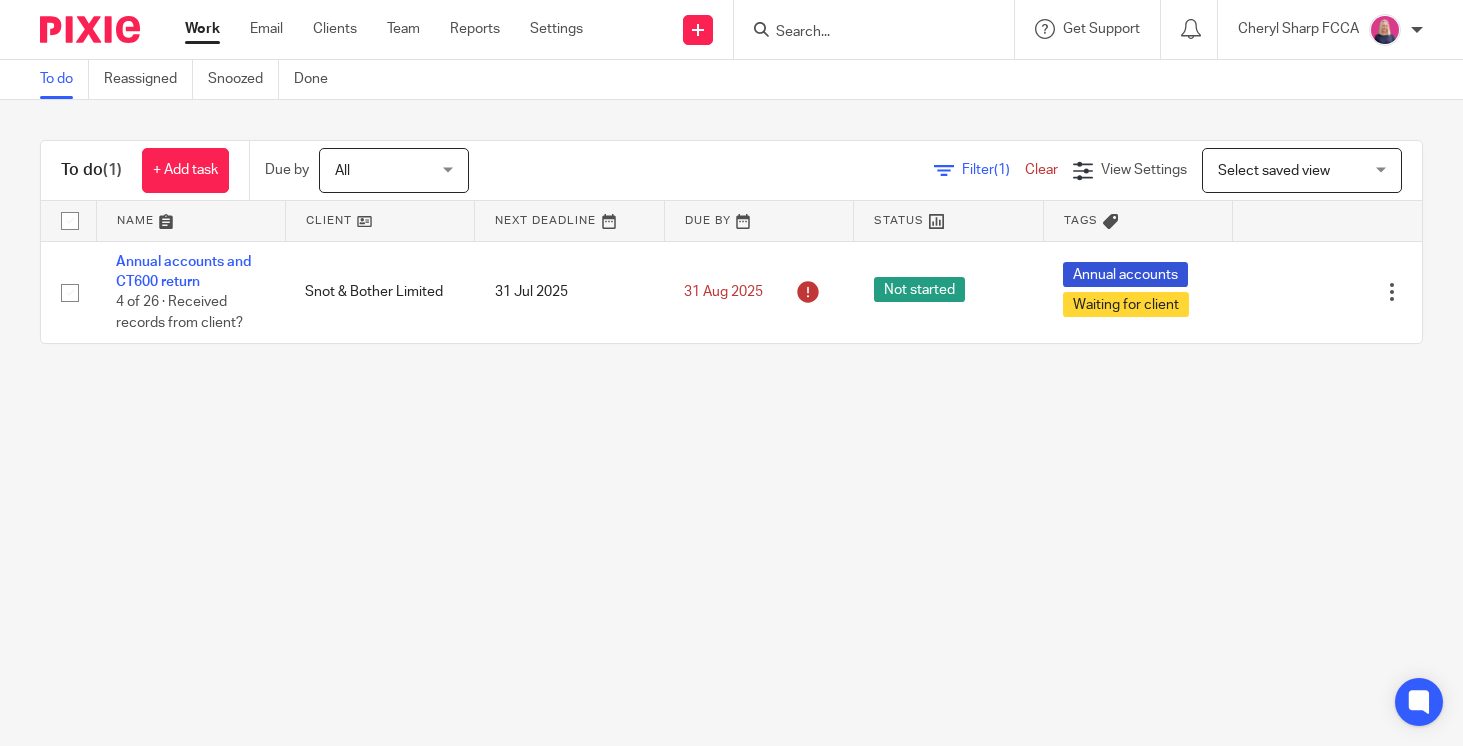 scroll, scrollTop: 0, scrollLeft: 0, axis: both 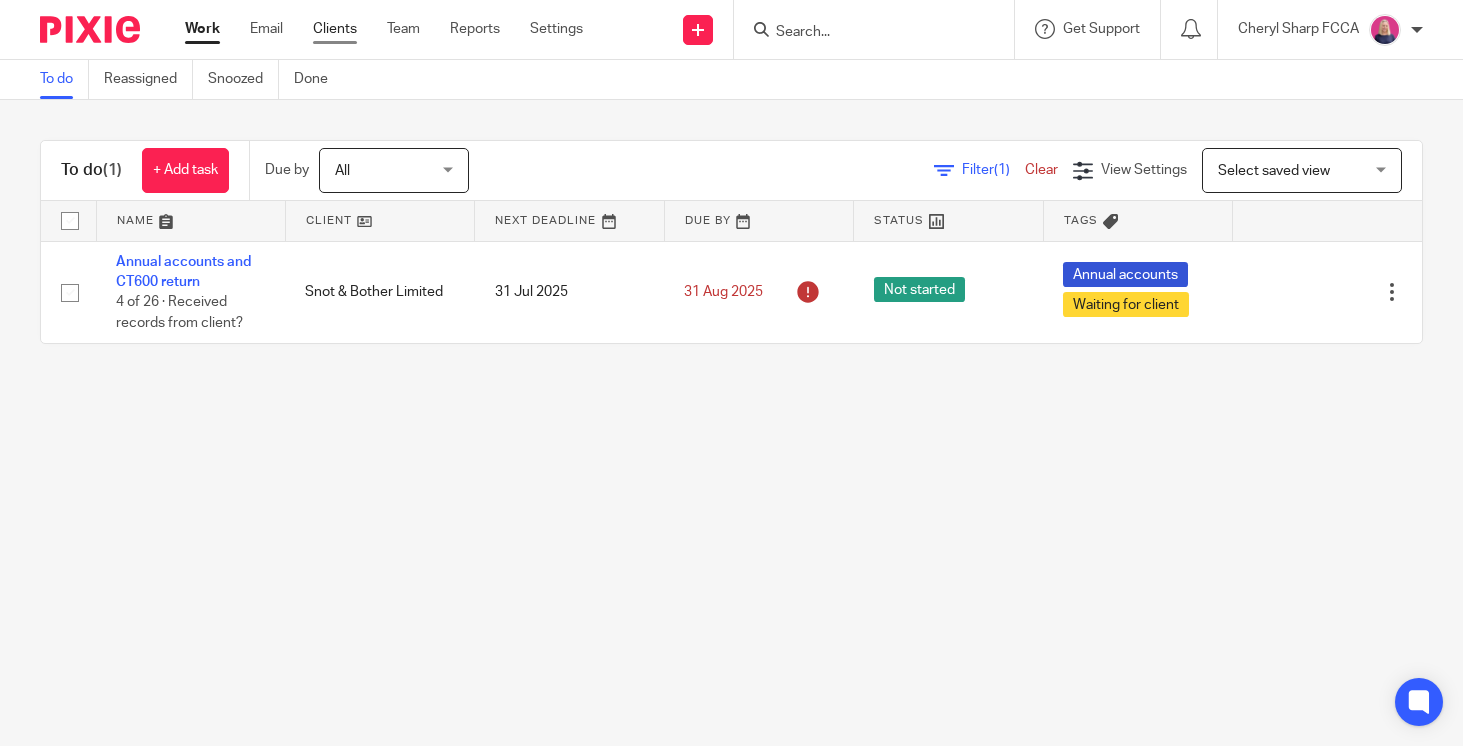click on "Clients" at bounding box center [335, 29] 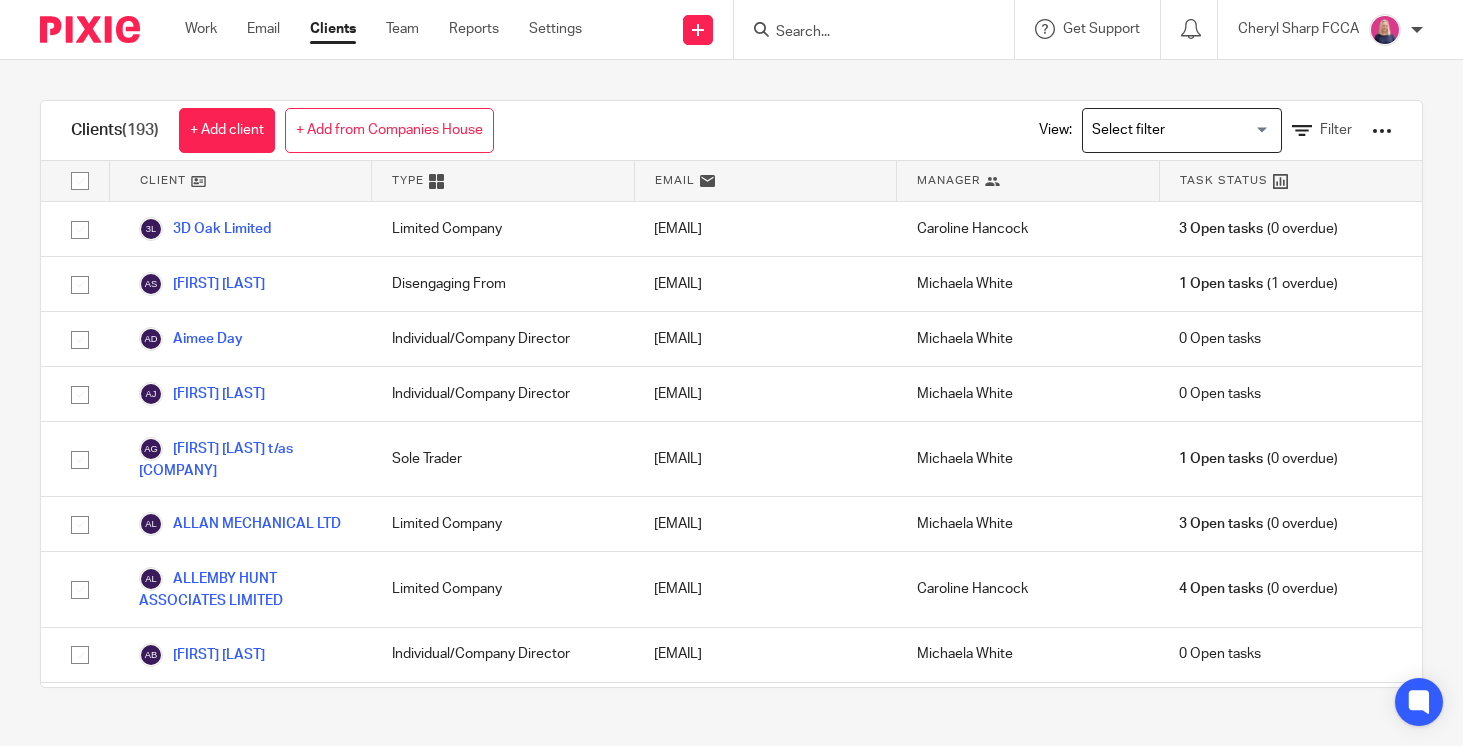 scroll, scrollTop: 0, scrollLeft: 0, axis: both 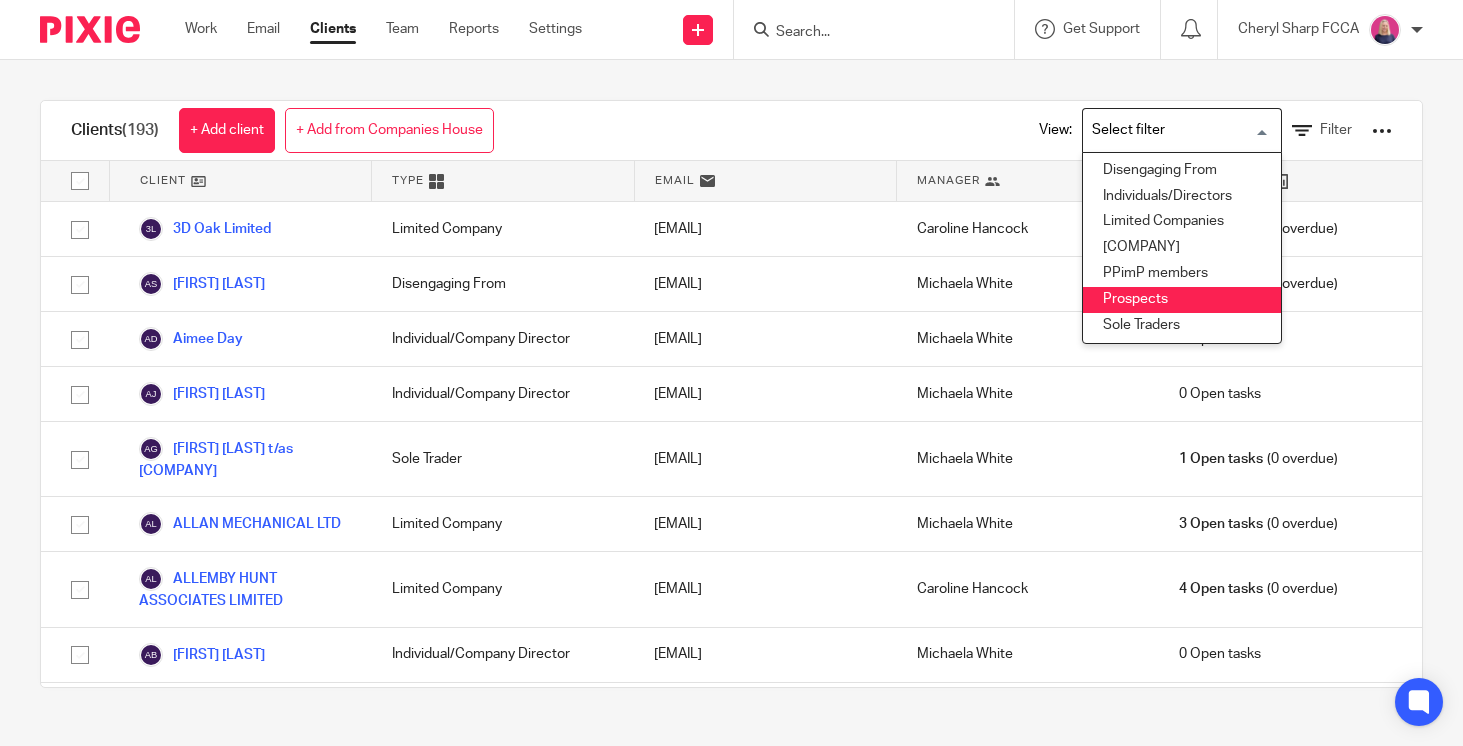 click on "Prospects" at bounding box center [1182, 300] 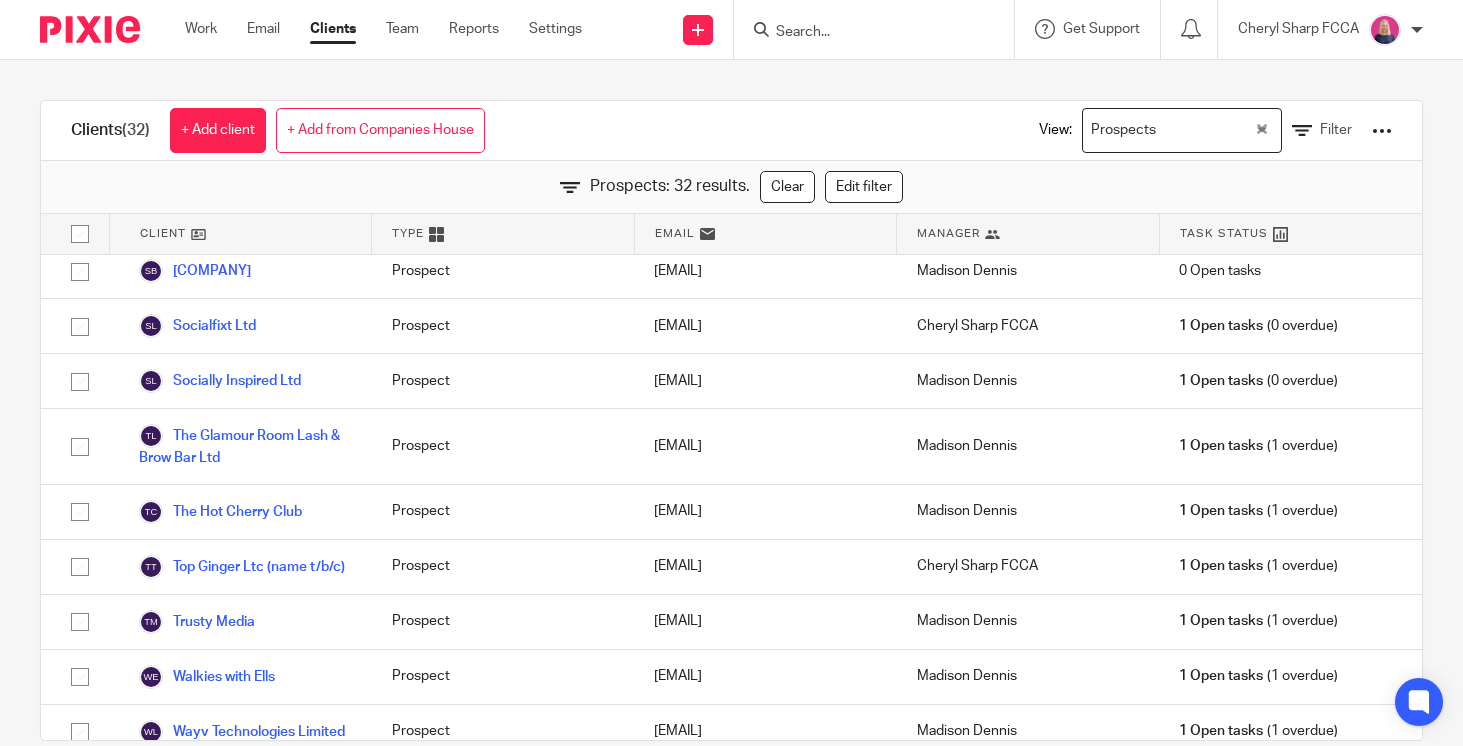 scroll, scrollTop: 1375, scrollLeft: 0, axis: vertical 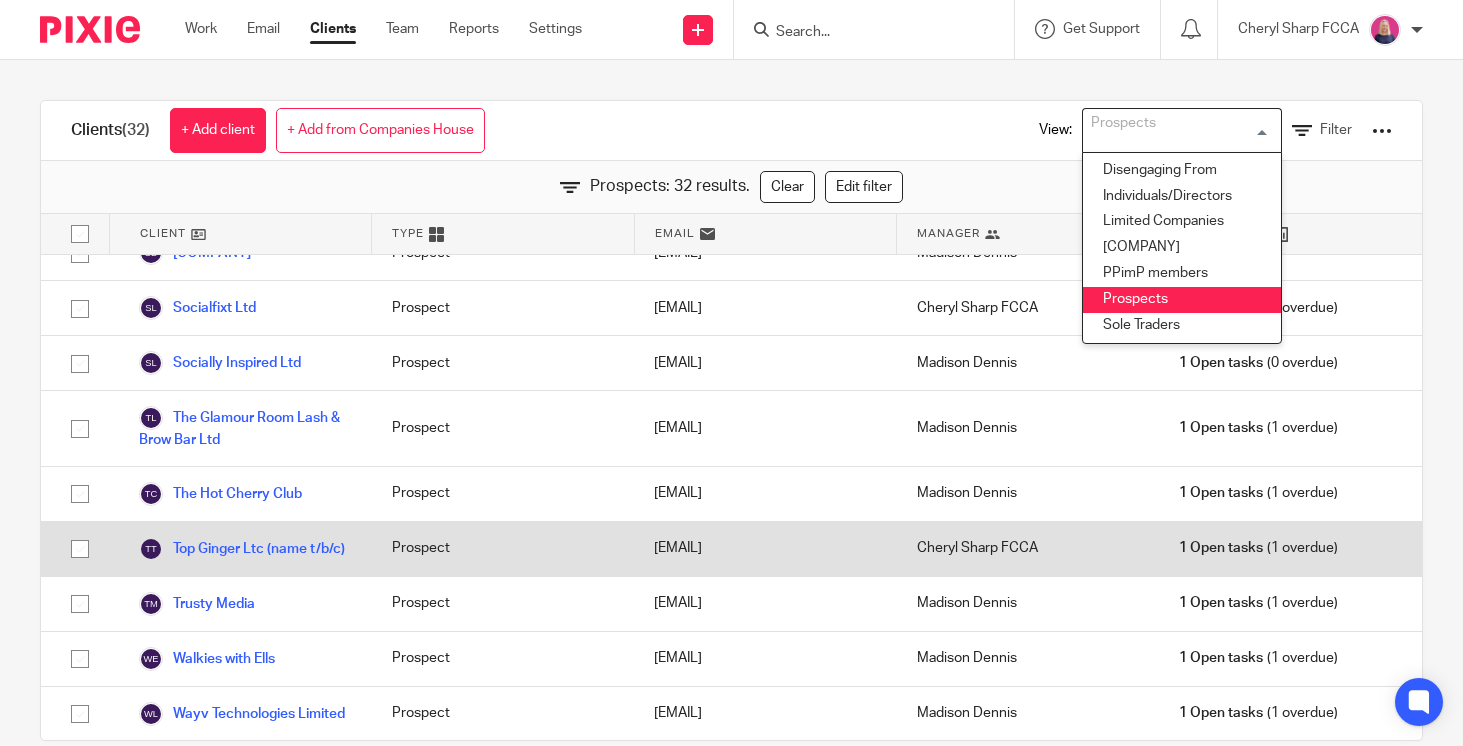 click at bounding box center (80, 549) 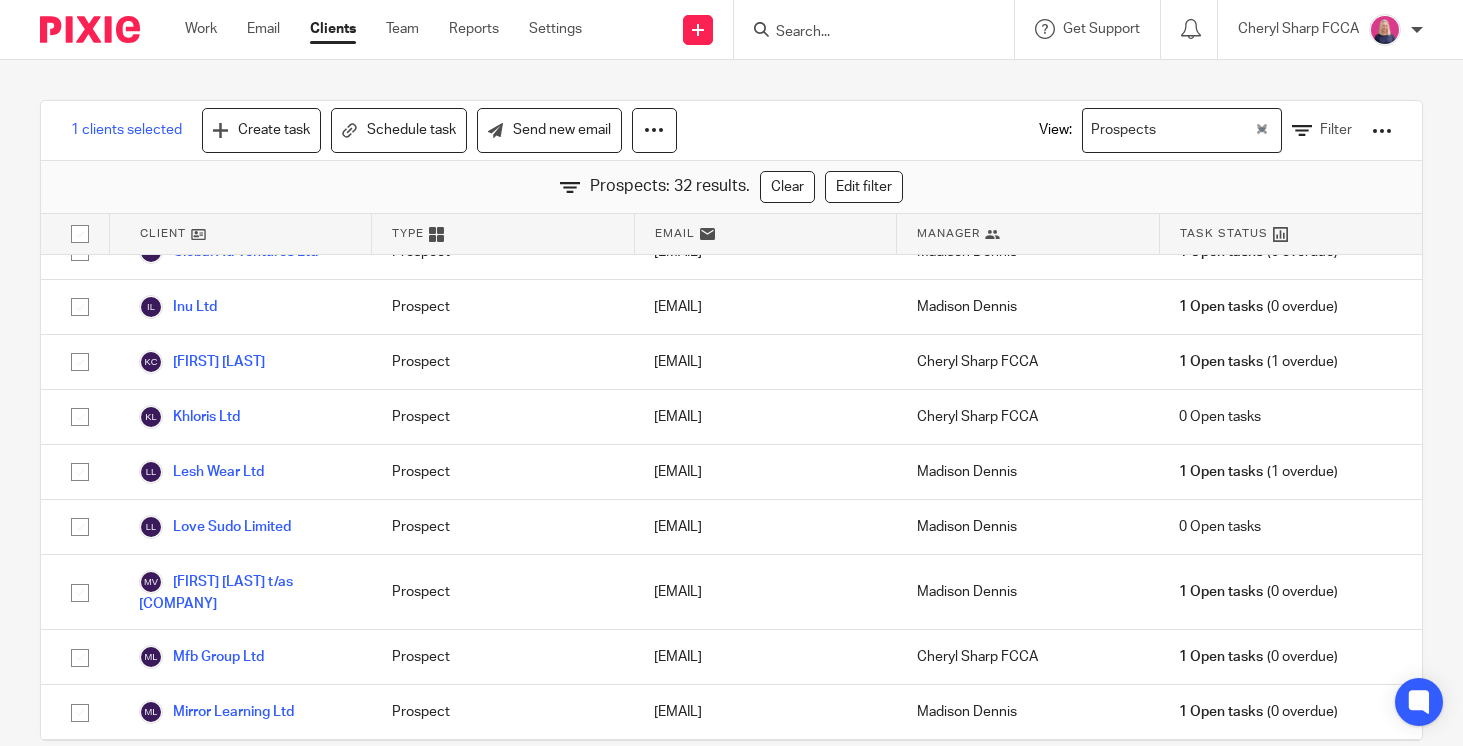 scroll, scrollTop: 669, scrollLeft: 0, axis: vertical 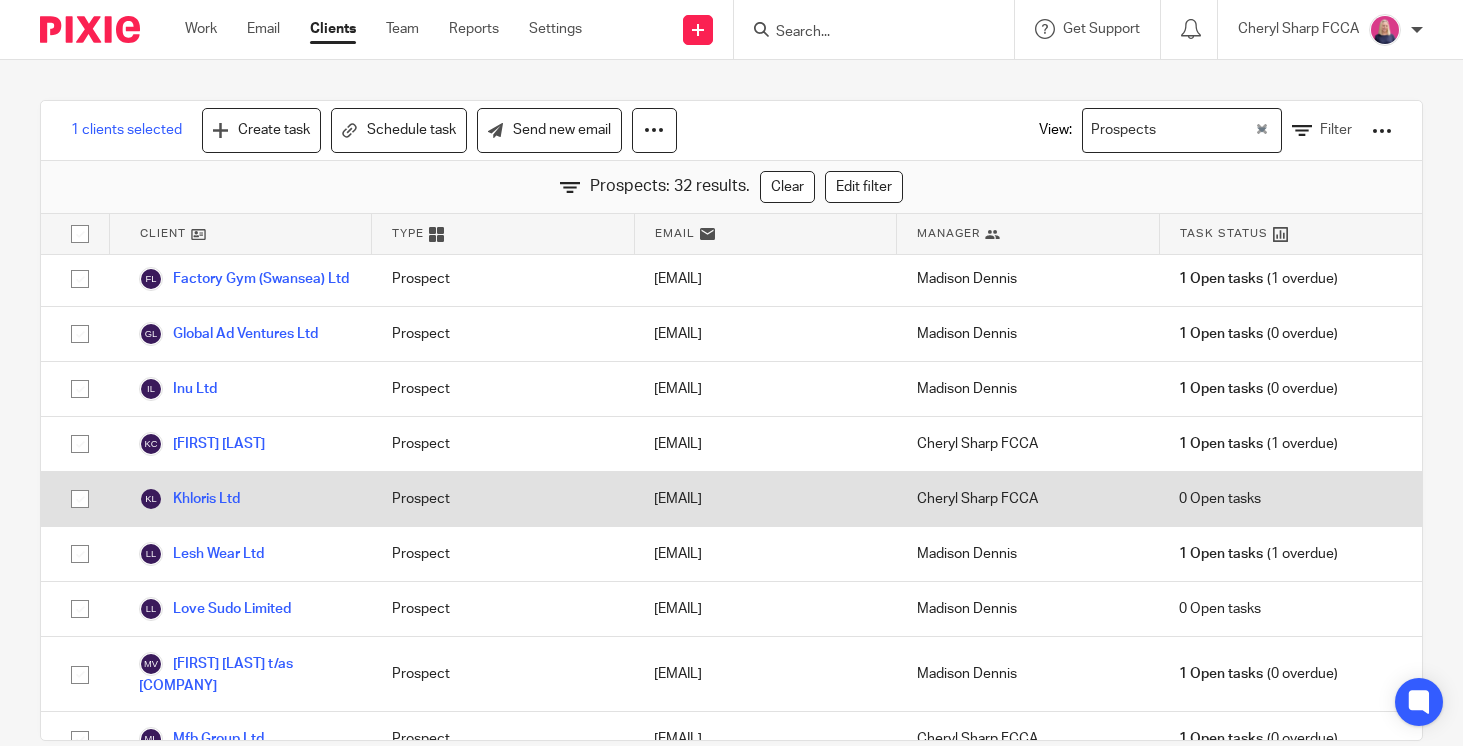 click at bounding box center [80, 499] 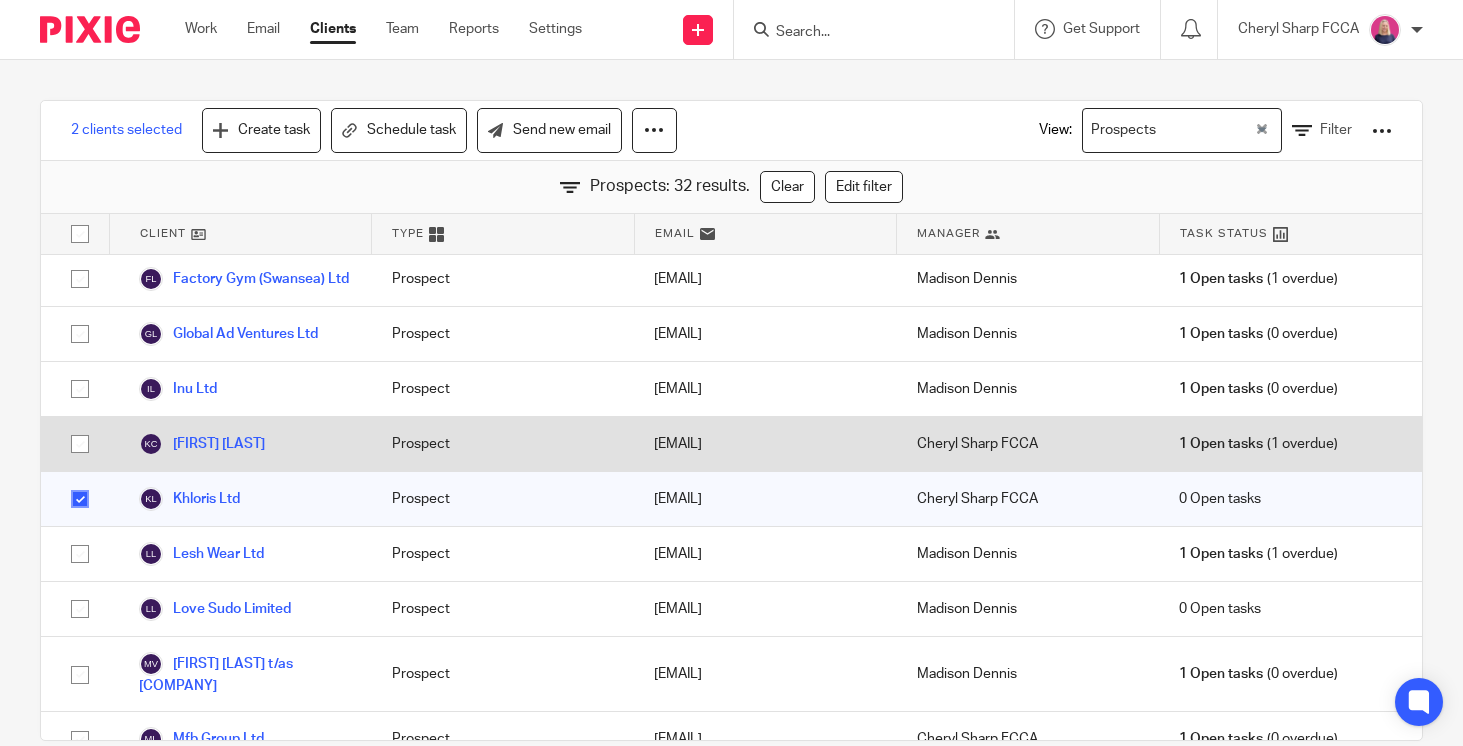 click at bounding box center (80, 444) 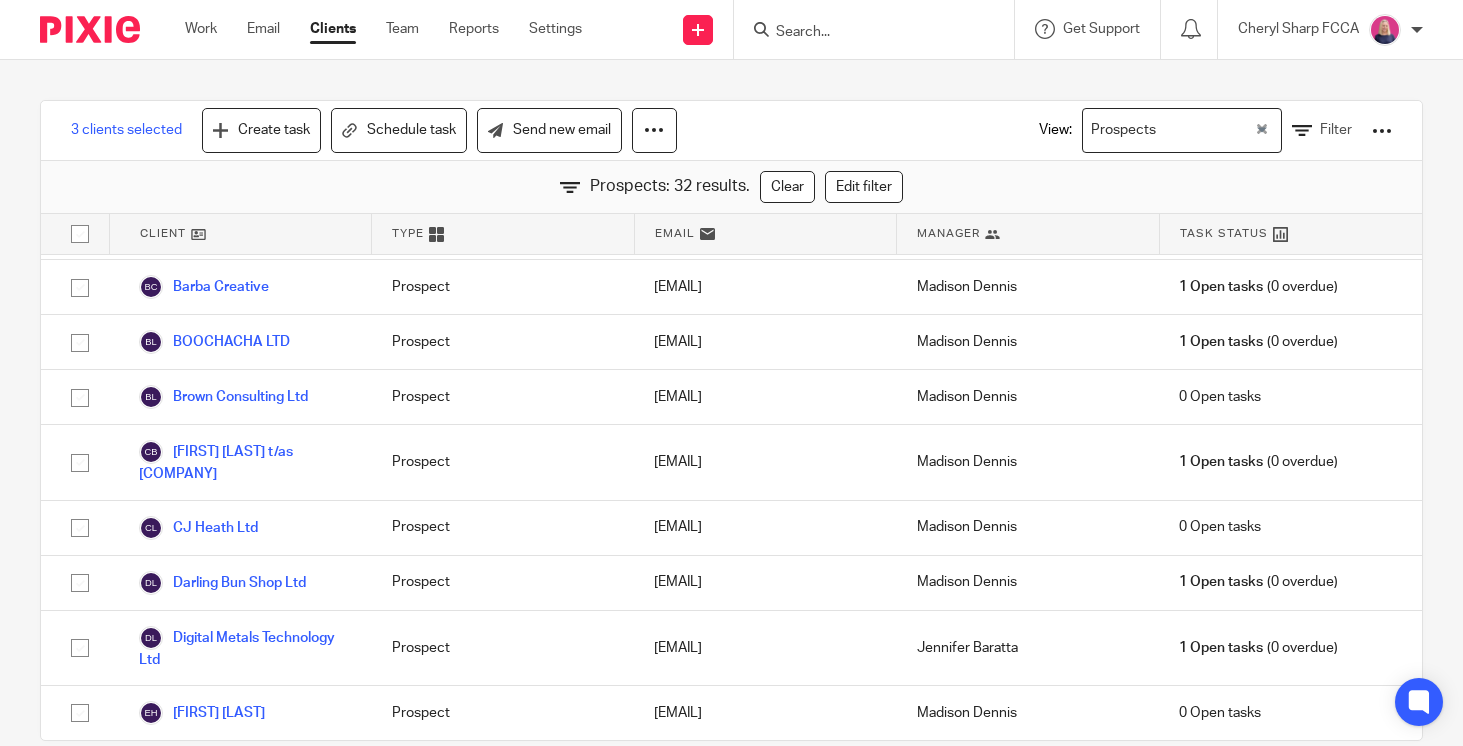 scroll, scrollTop: 0, scrollLeft: 0, axis: both 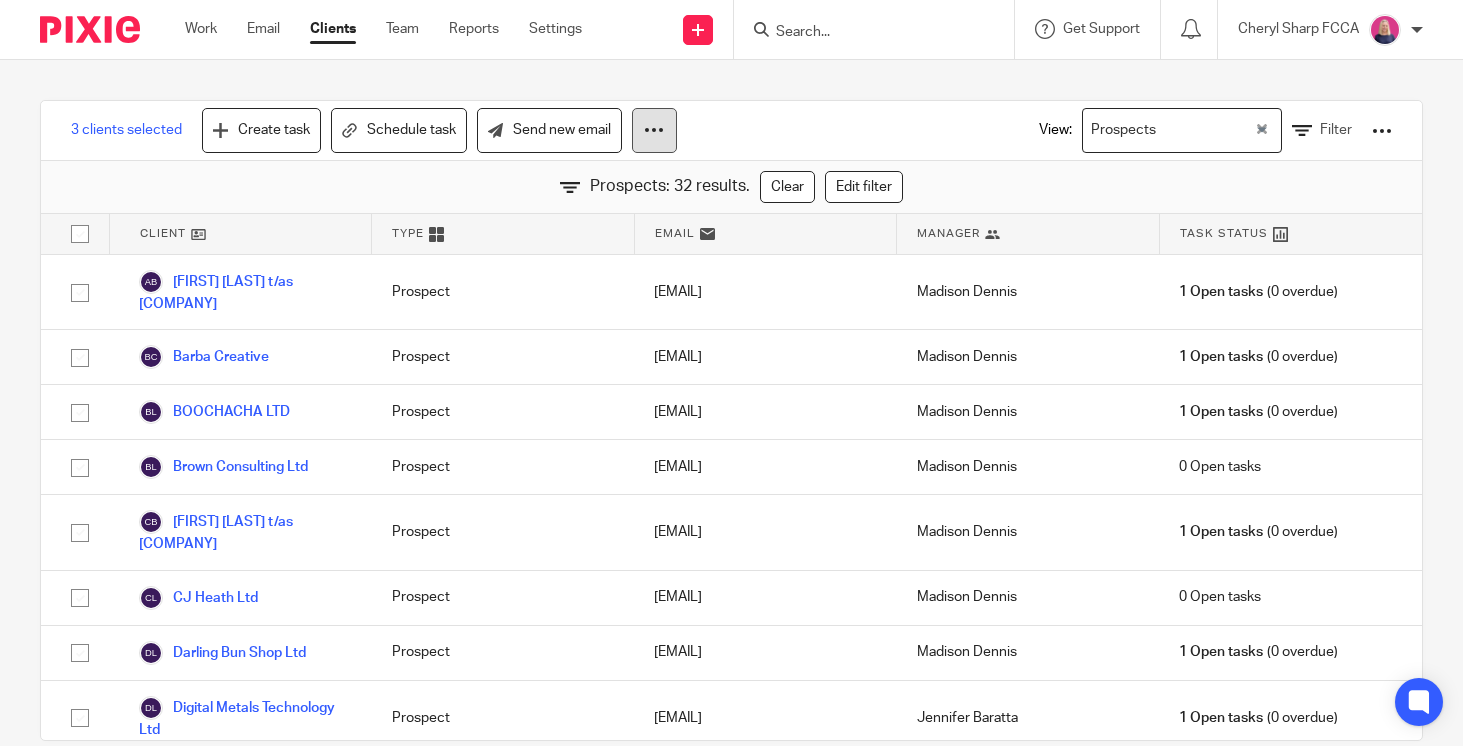 click at bounding box center (654, 130) 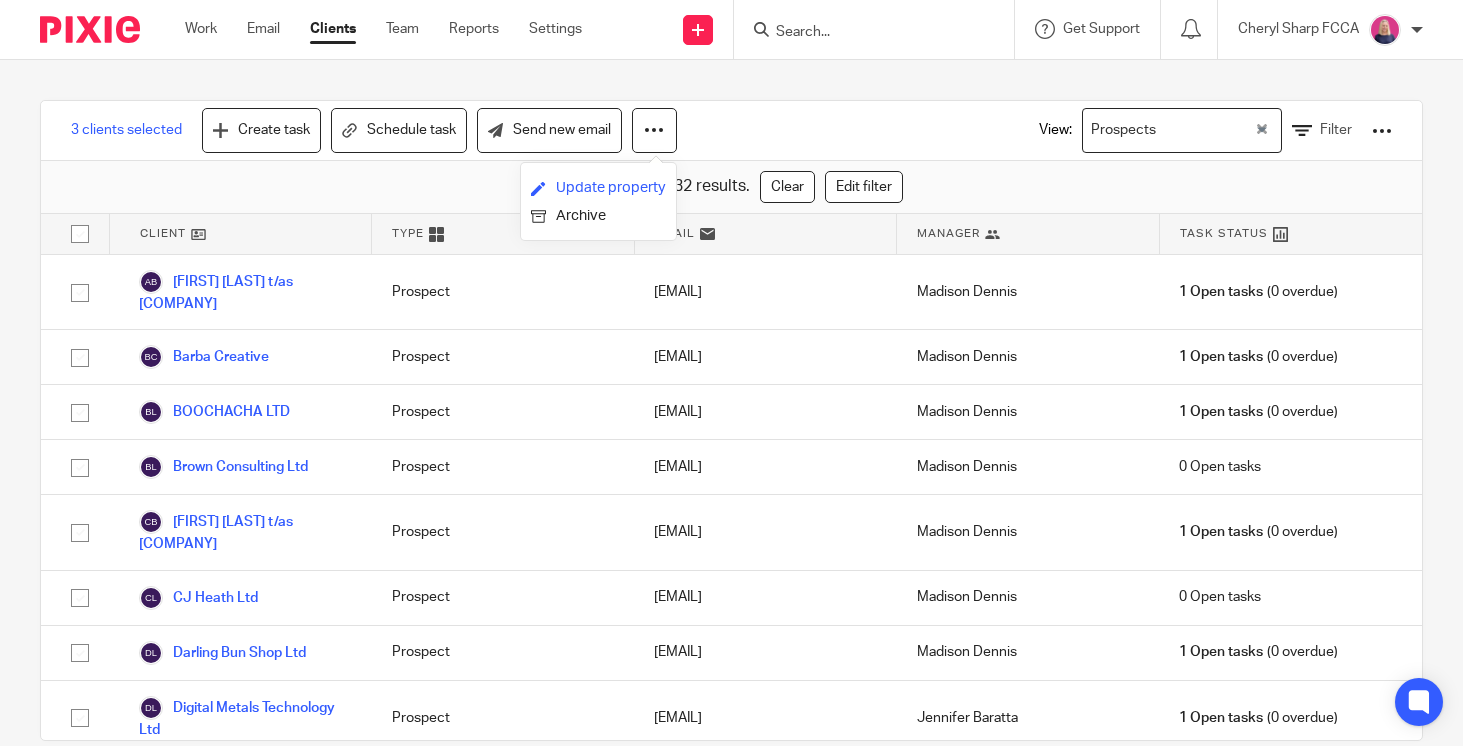 click on "Update property" at bounding box center (598, 188) 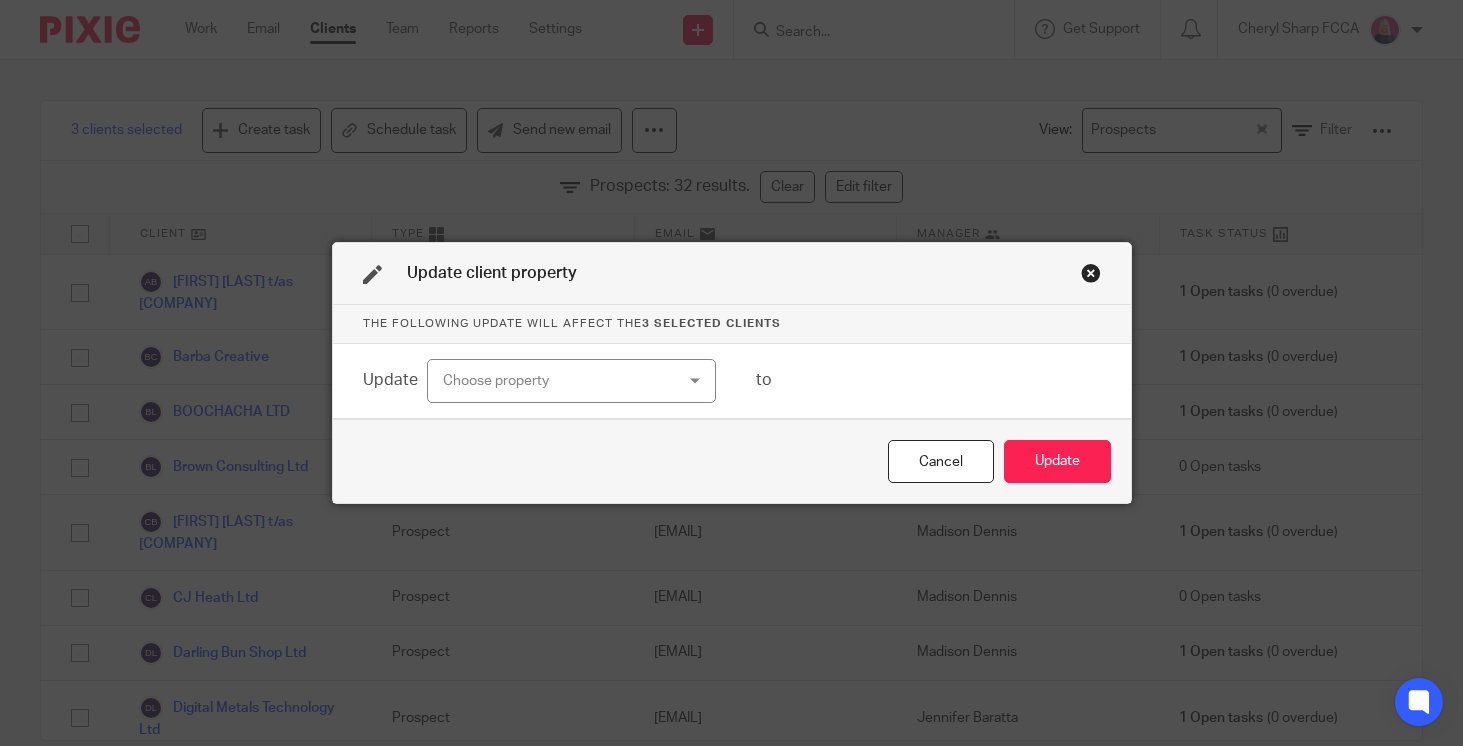 click on "Choose property" at bounding box center (552, 381) 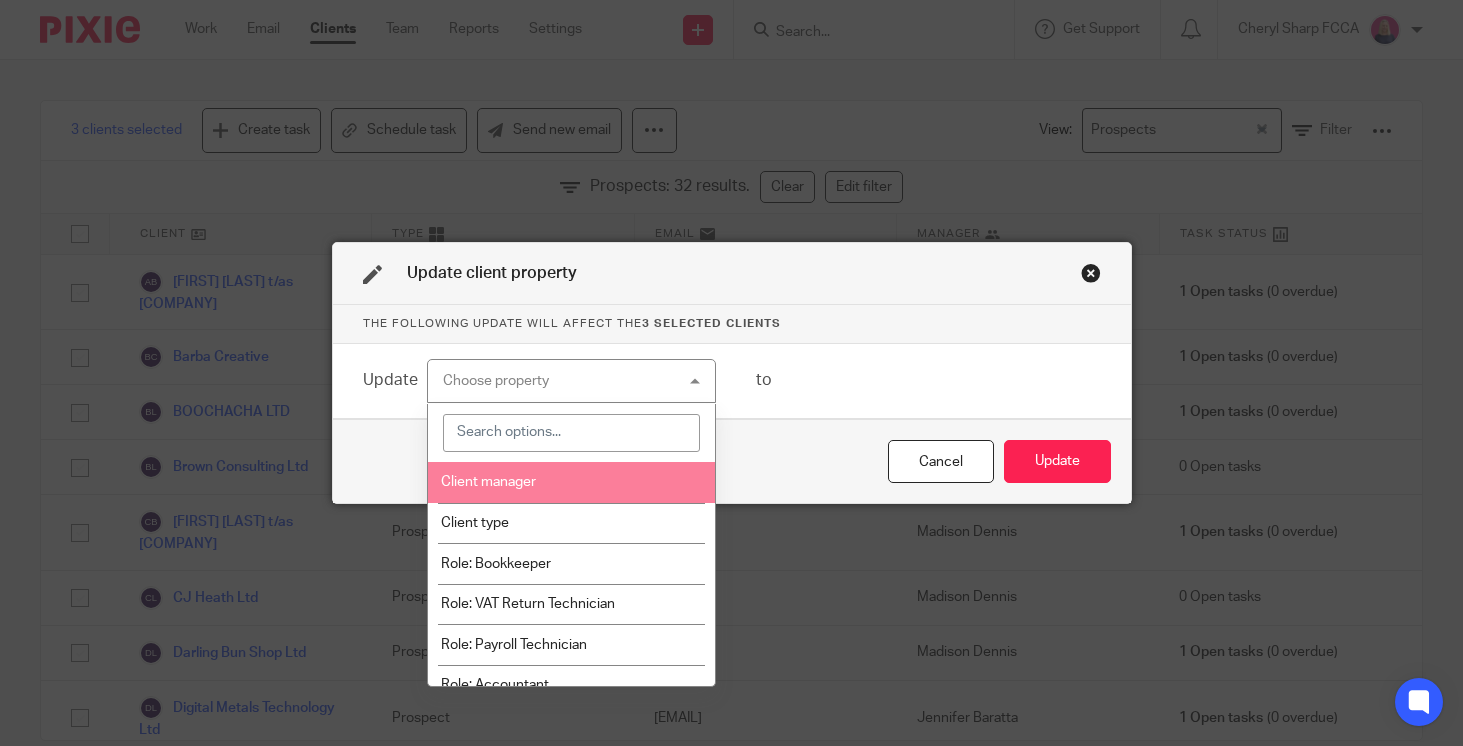 click on "Client manager" at bounding box center (571, 482) 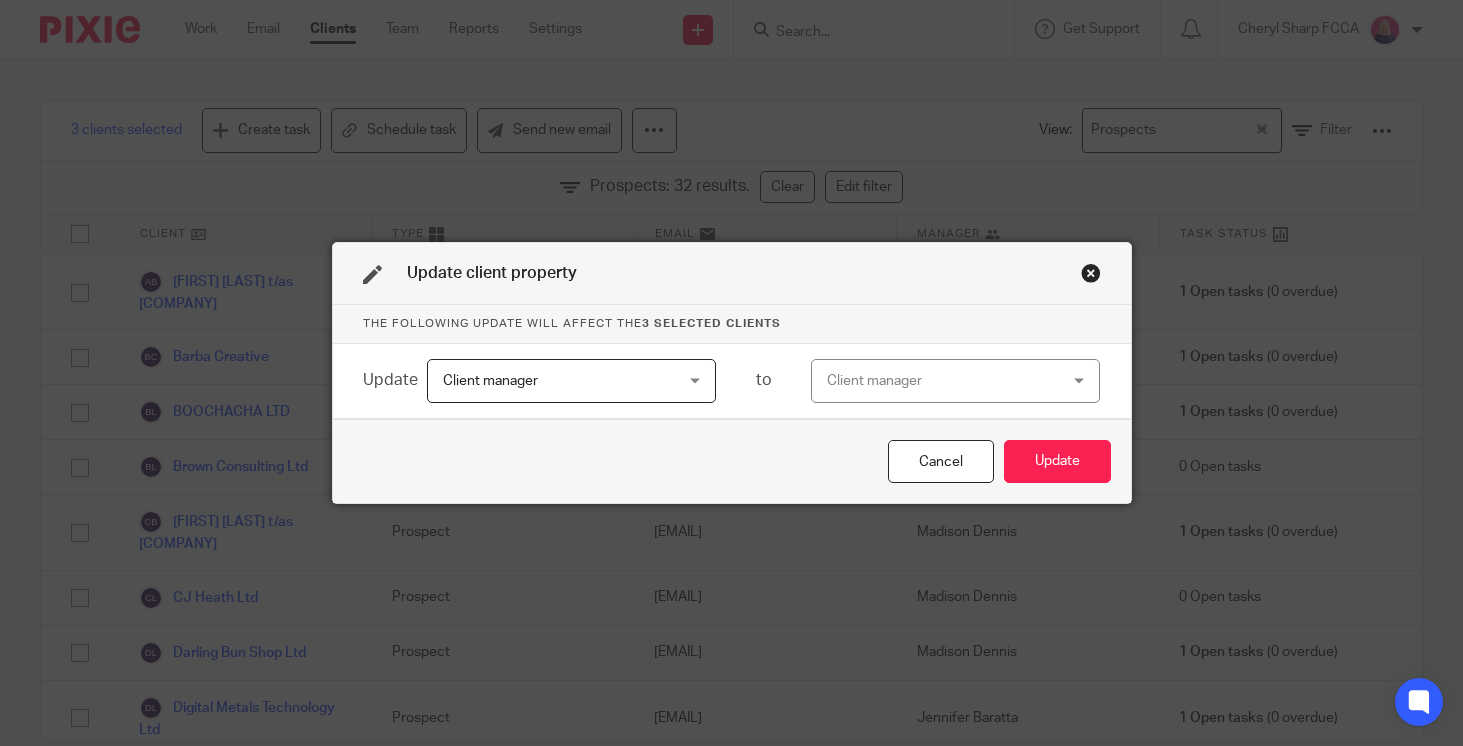 click on "Client manager" at bounding box center (936, 381) 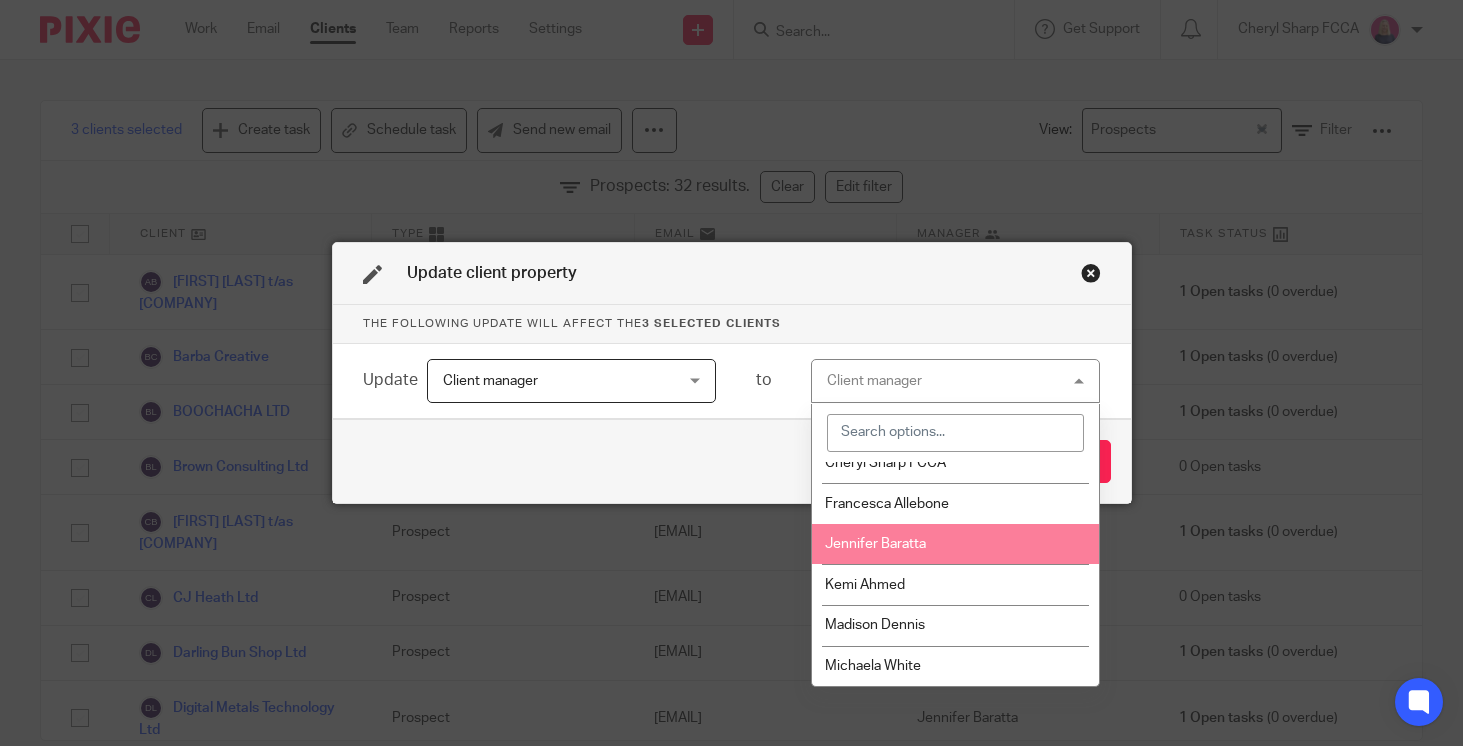 scroll, scrollTop: 67, scrollLeft: 0, axis: vertical 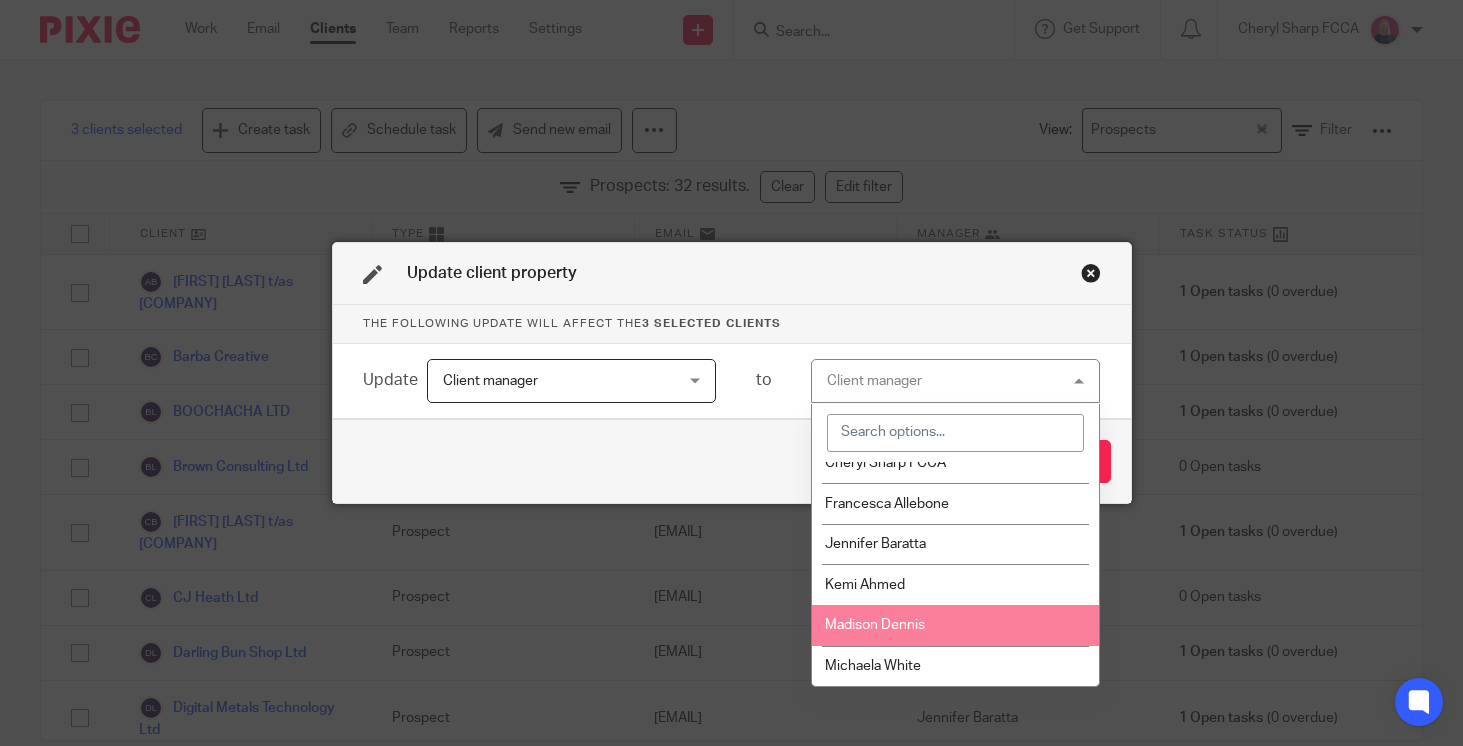 click on "Madison Dennis" at bounding box center (875, 625) 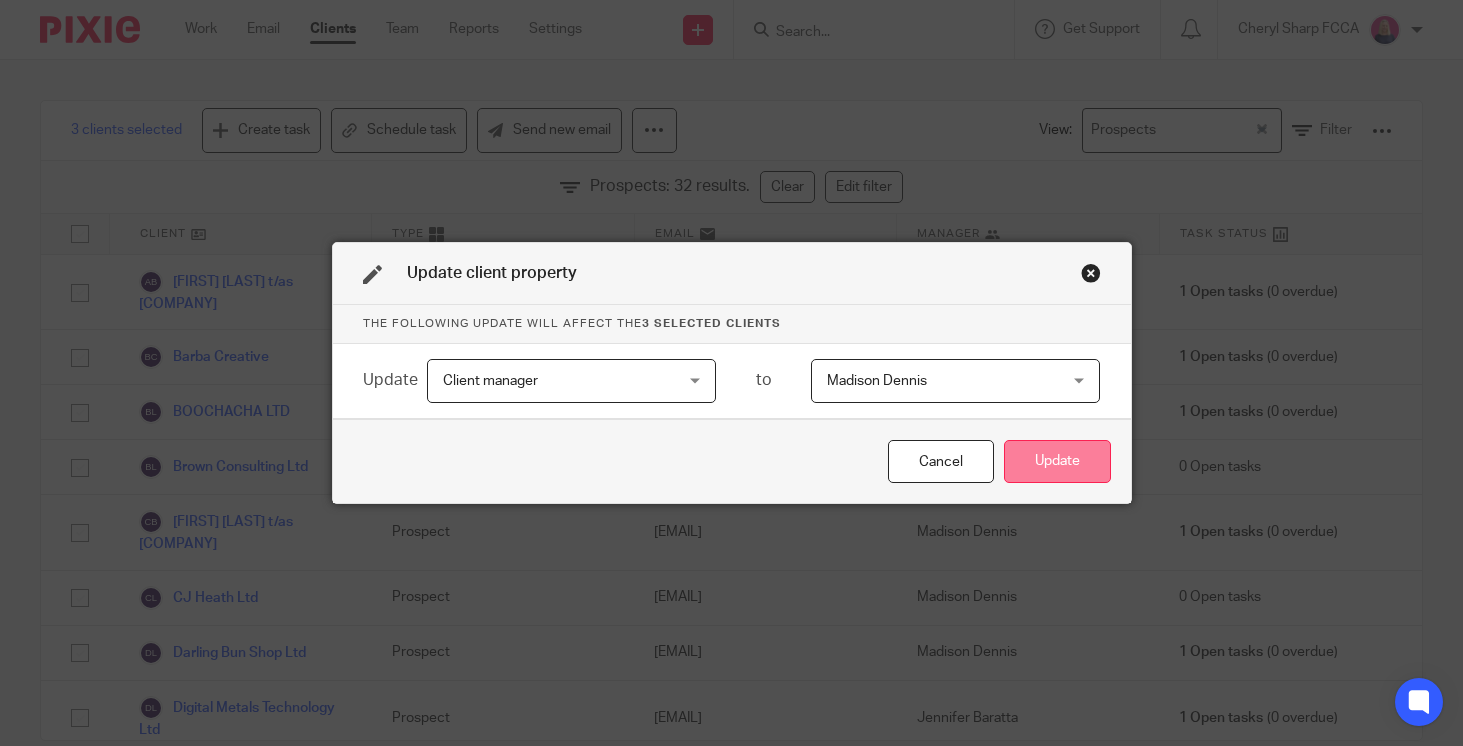 click on "Update" at bounding box center (1057, 461) 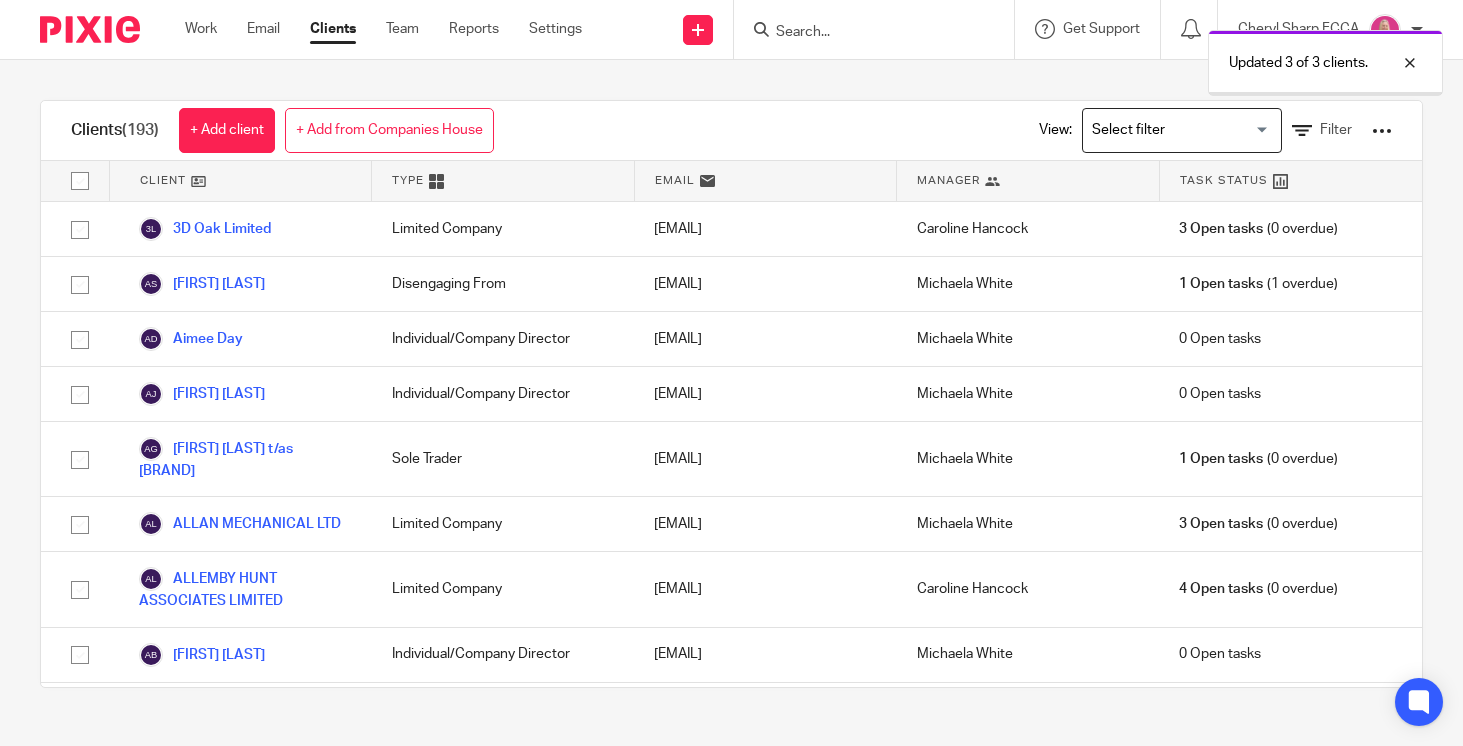 scroll, scrollTop: 0, scrollLeft: 0, axis: both 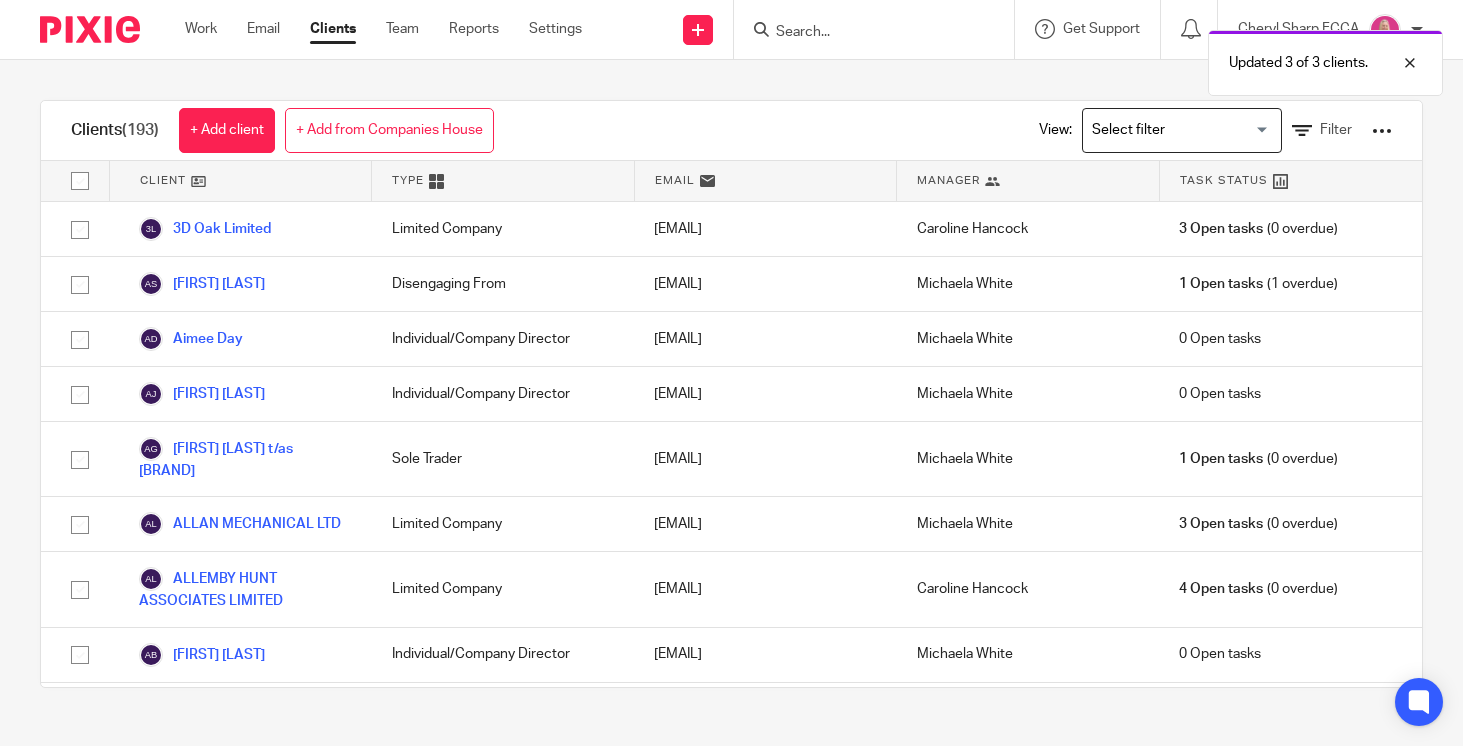 click at bounding box center [1177, 130] 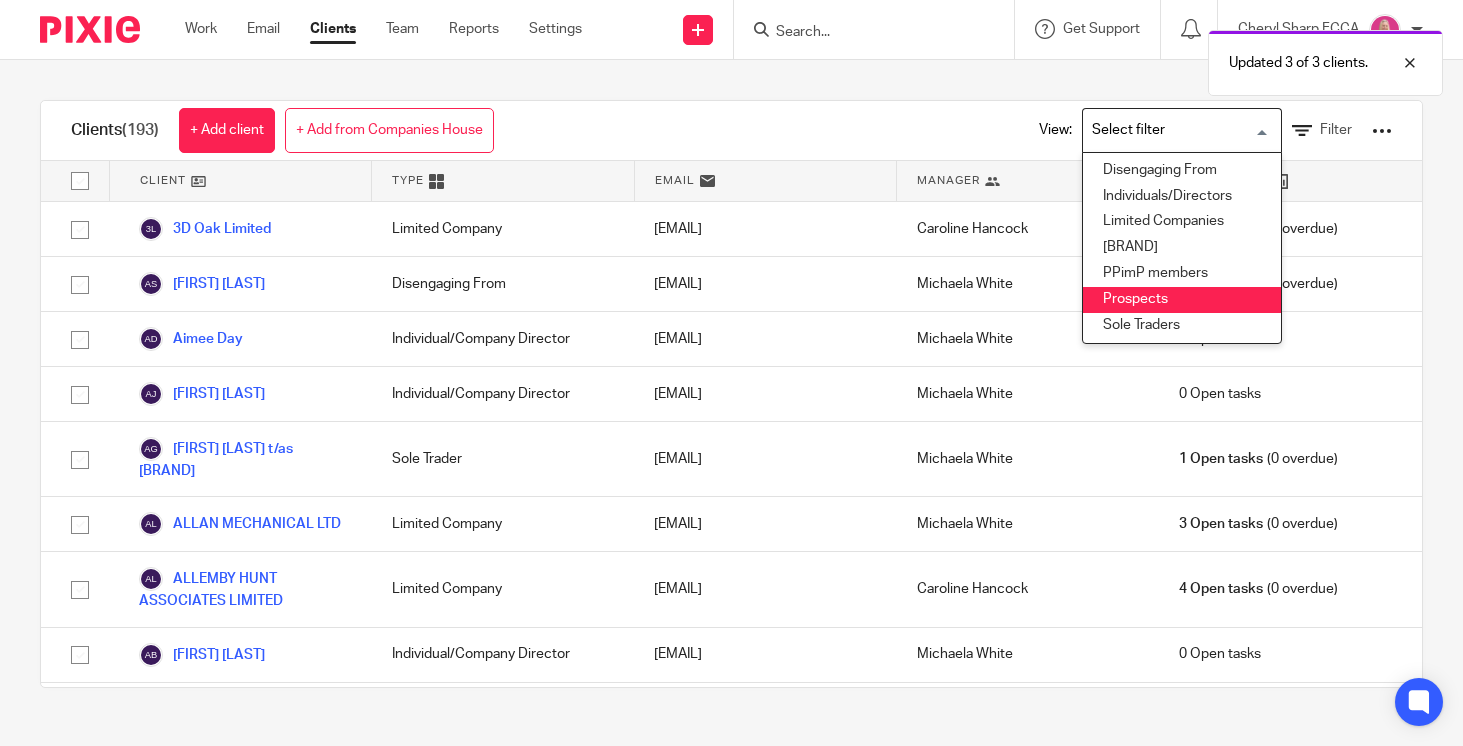 click on "Prospects" at bounding box center (1182, 300) 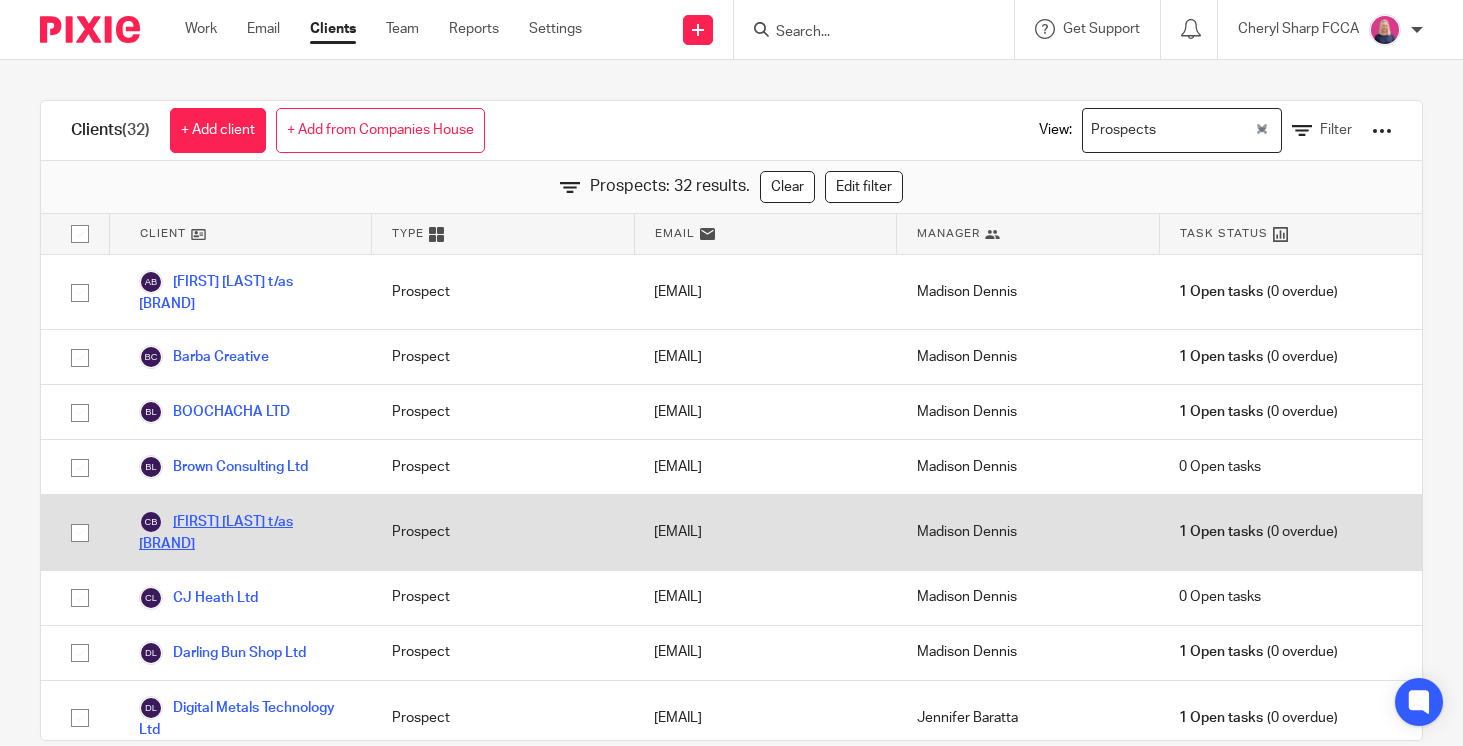 click on "[FIRST] [LAST] t/as [COMPANY]" at bounding box center (245, 532) 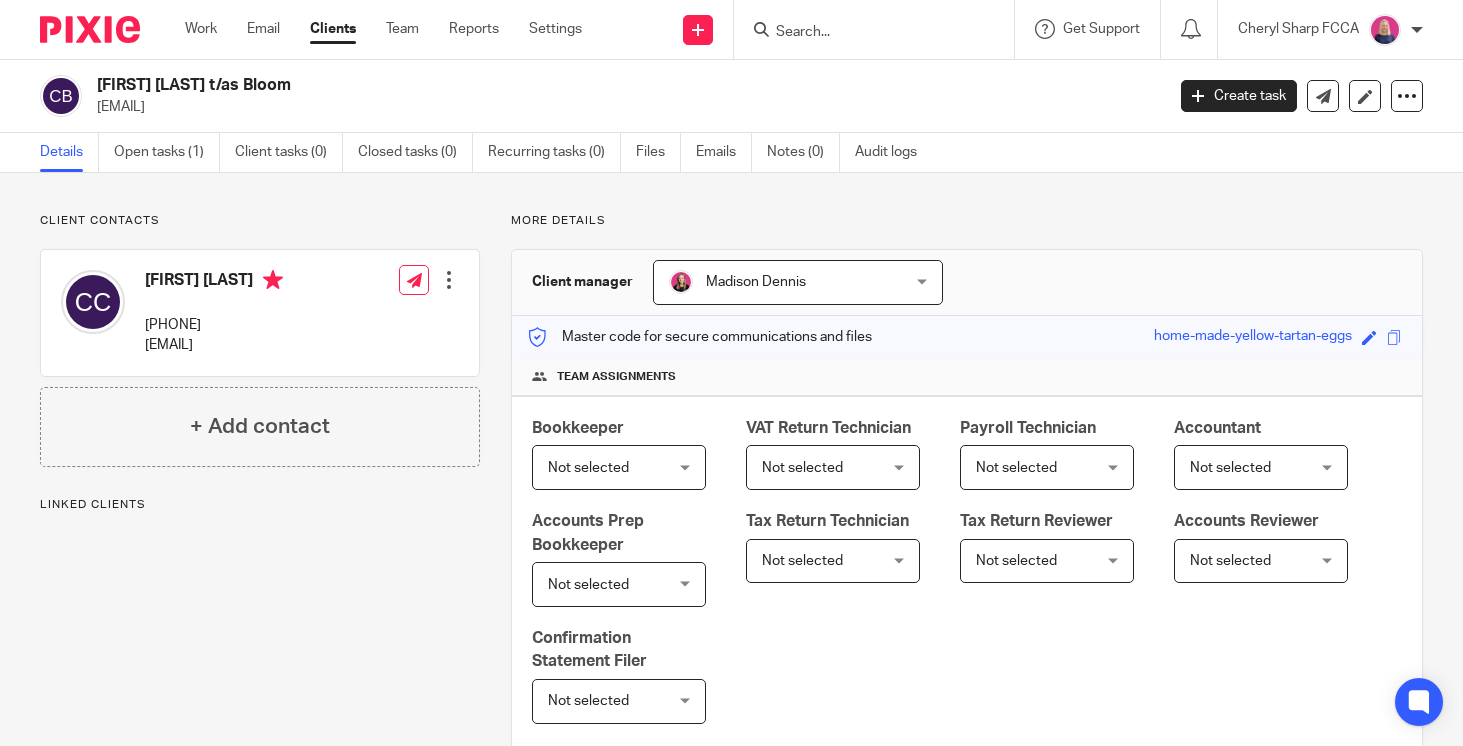 scroll, scrollTop: 0, scrollLeft: 0, axis: both 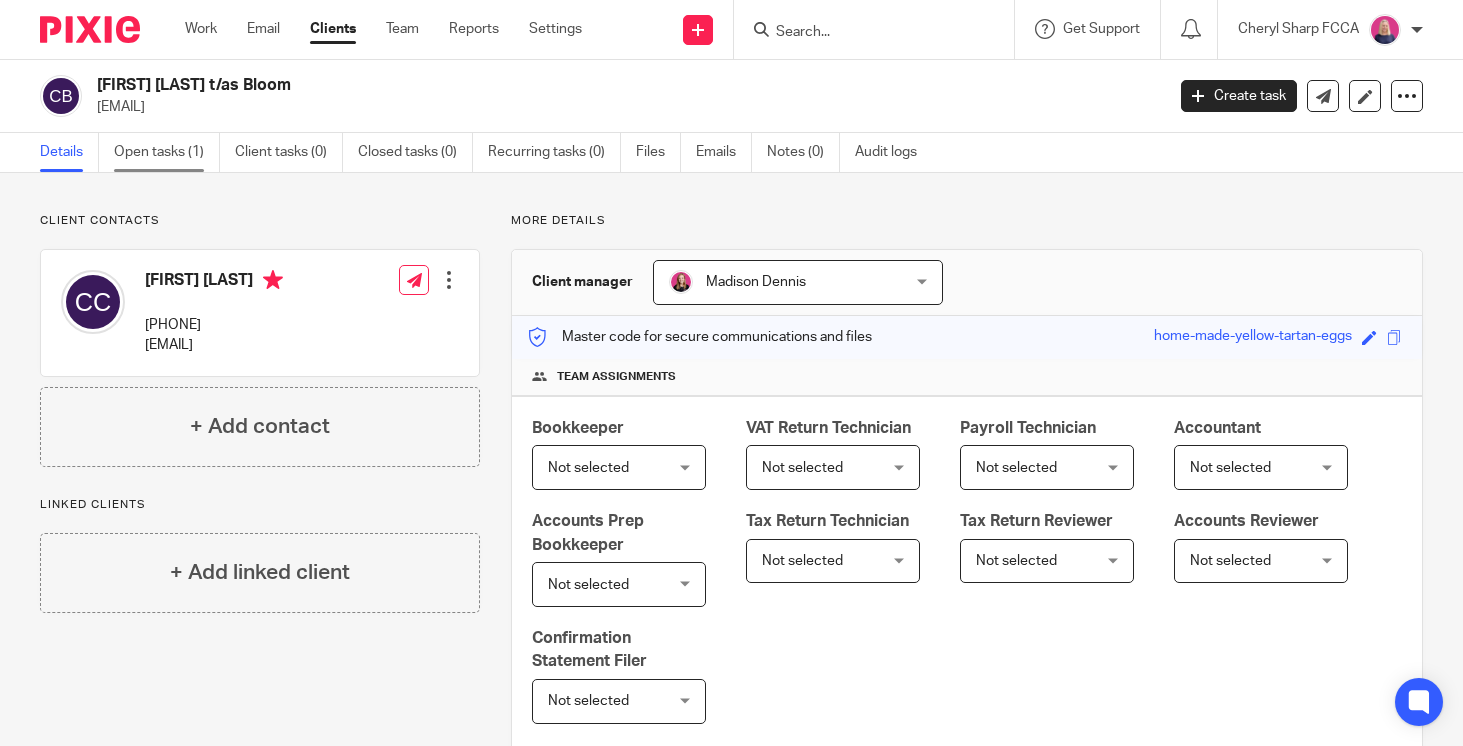 click on "Open tasks (1)" at bounding box center (167, 152) 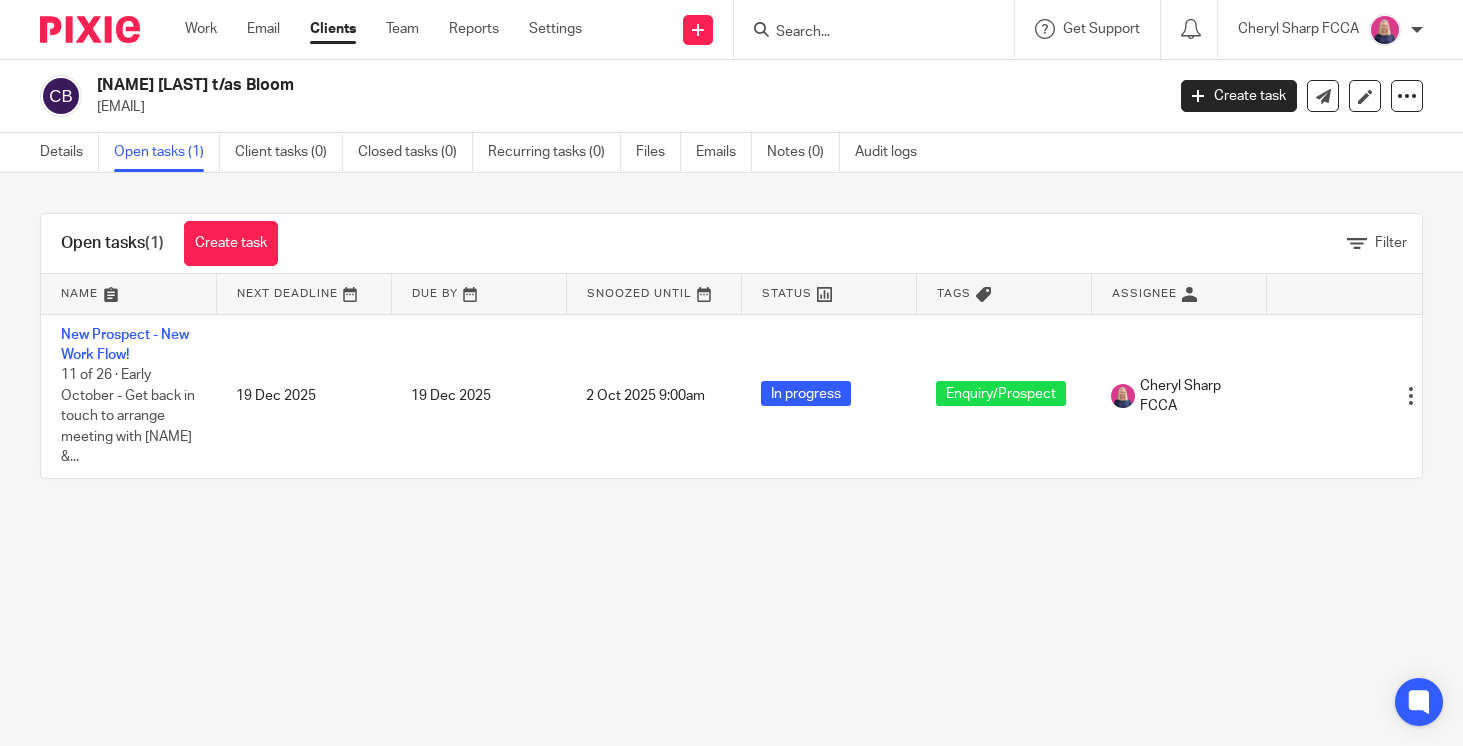 scroll, scrollTop: 0, scrollLeft: 0, axis: both 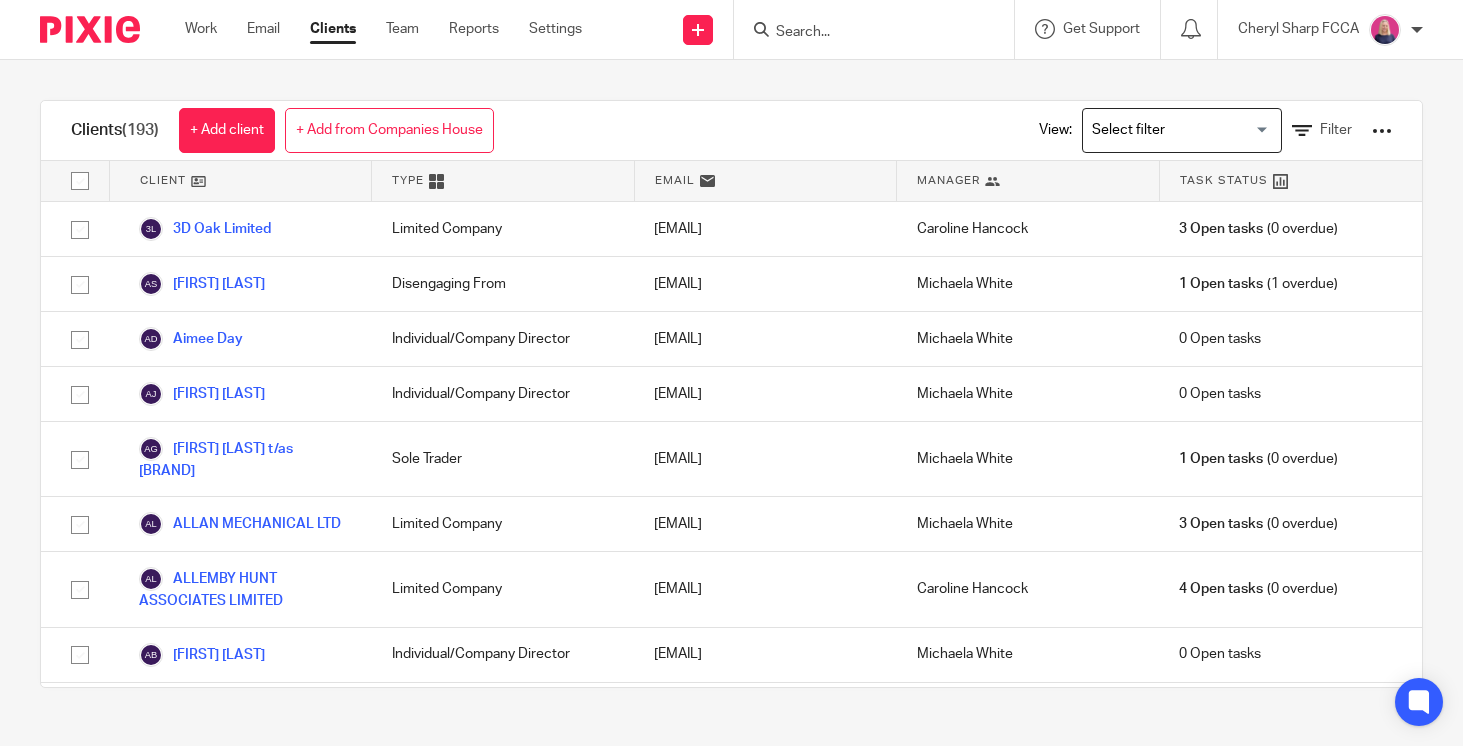 click at bounding box center [1177, 130] 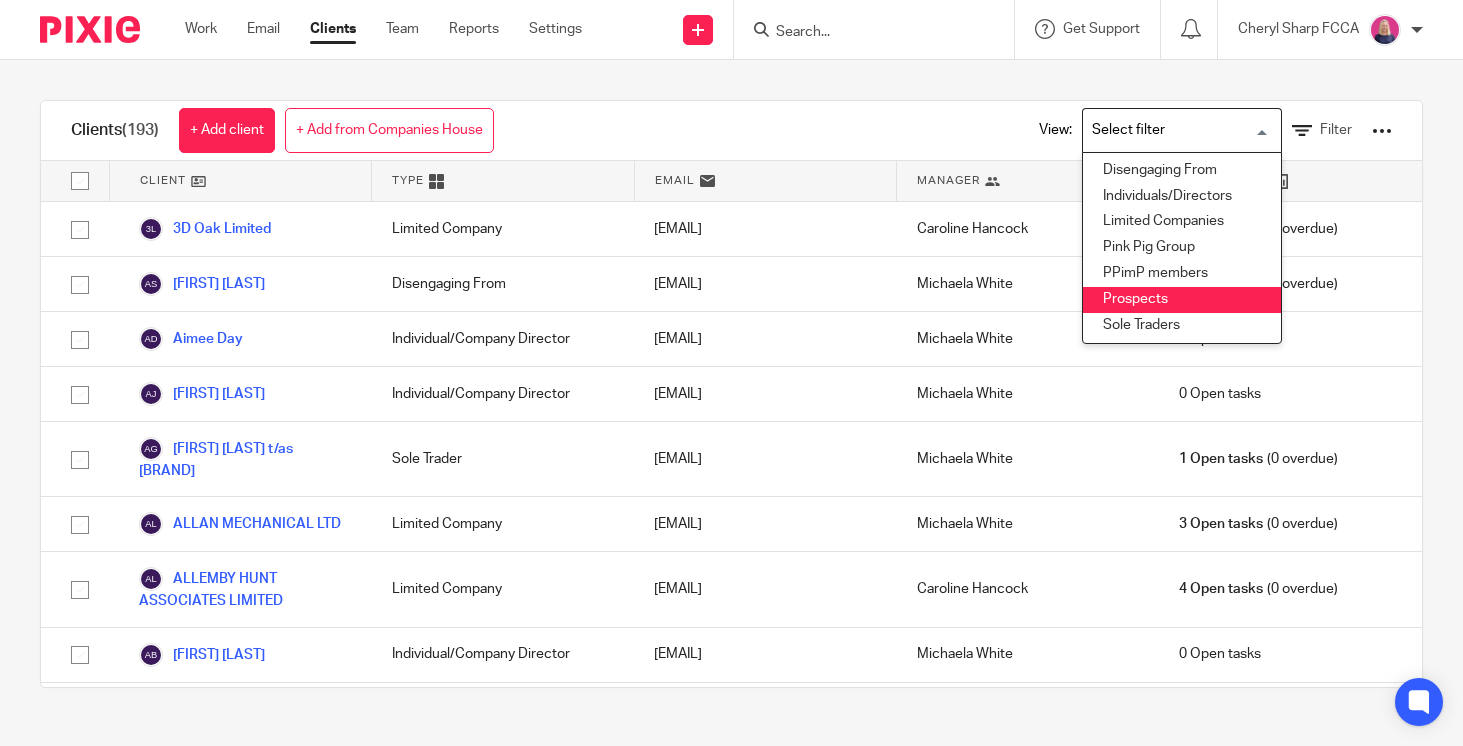 click on "Prospects" at bounding box center [1182, 300] 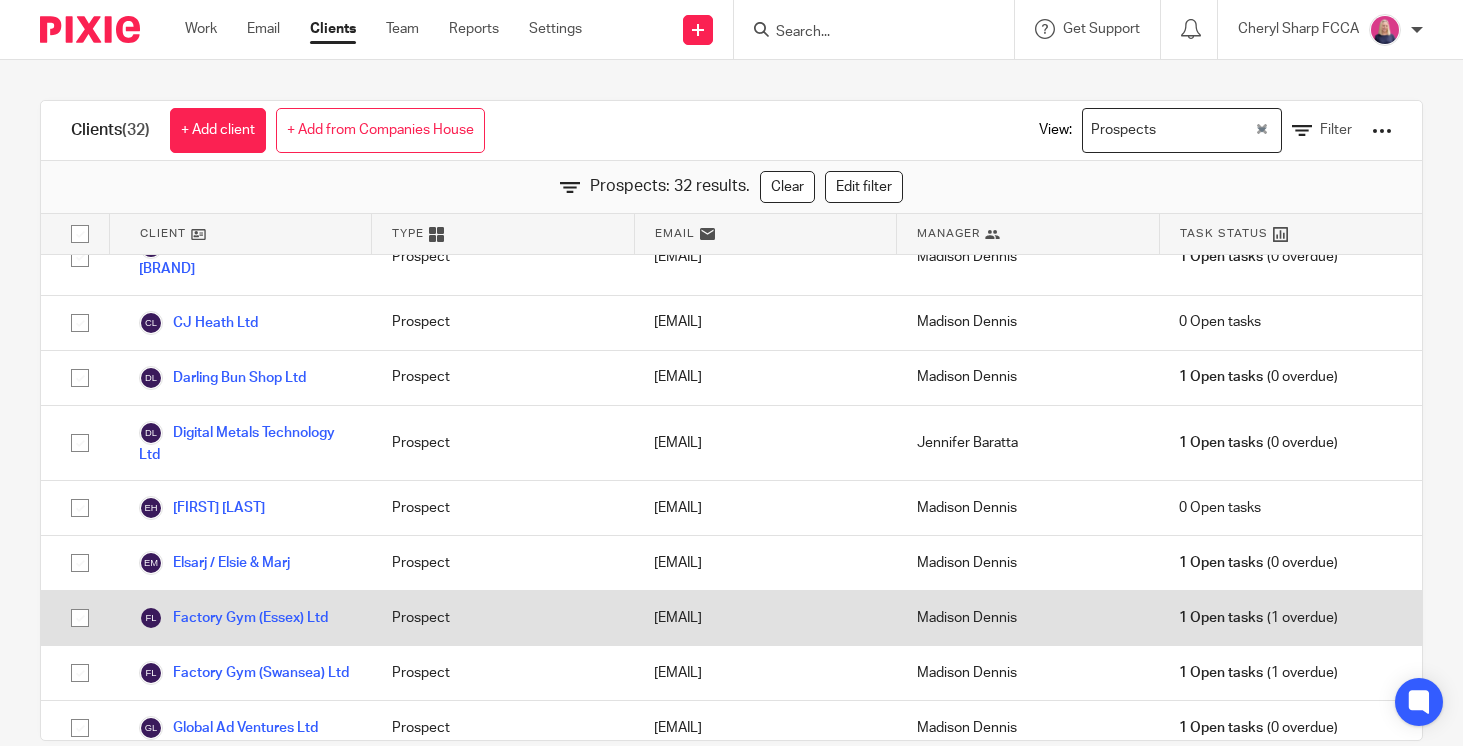 scroll, scrollTop: 277, scrollLeft: 0, axis: vertical 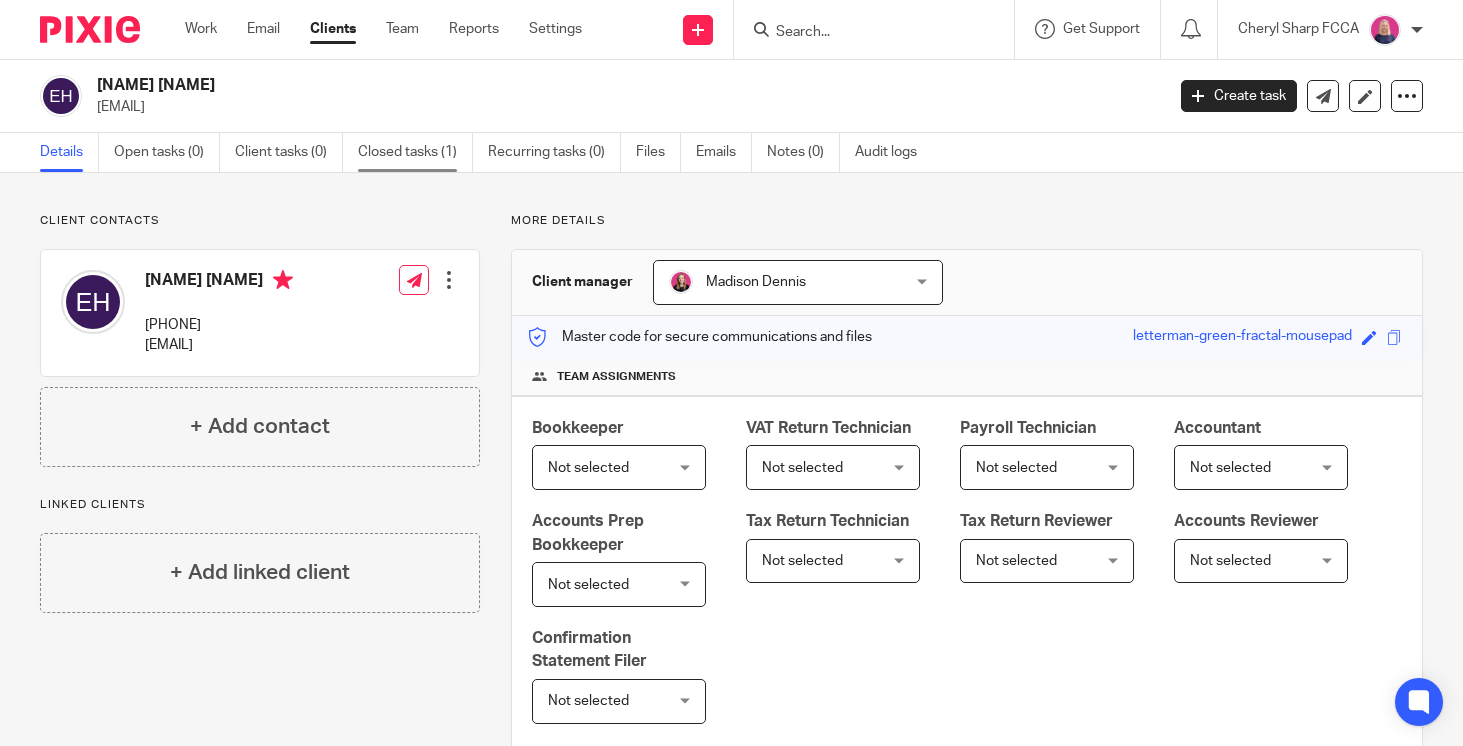 click on "Closed tasks (1)" at bounding box center [415, 152] 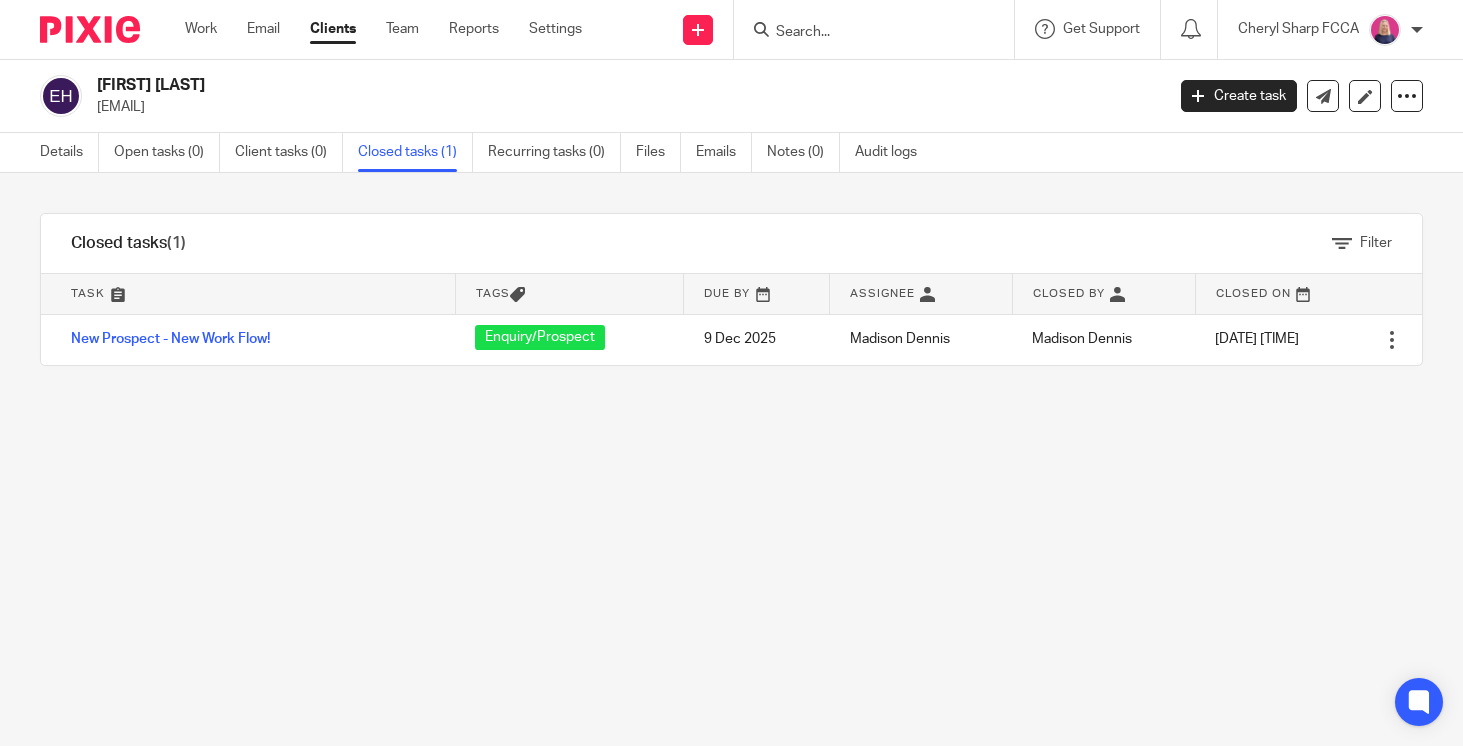 scroll, scrollTop: 0, scrollLeft: 0, axis: both 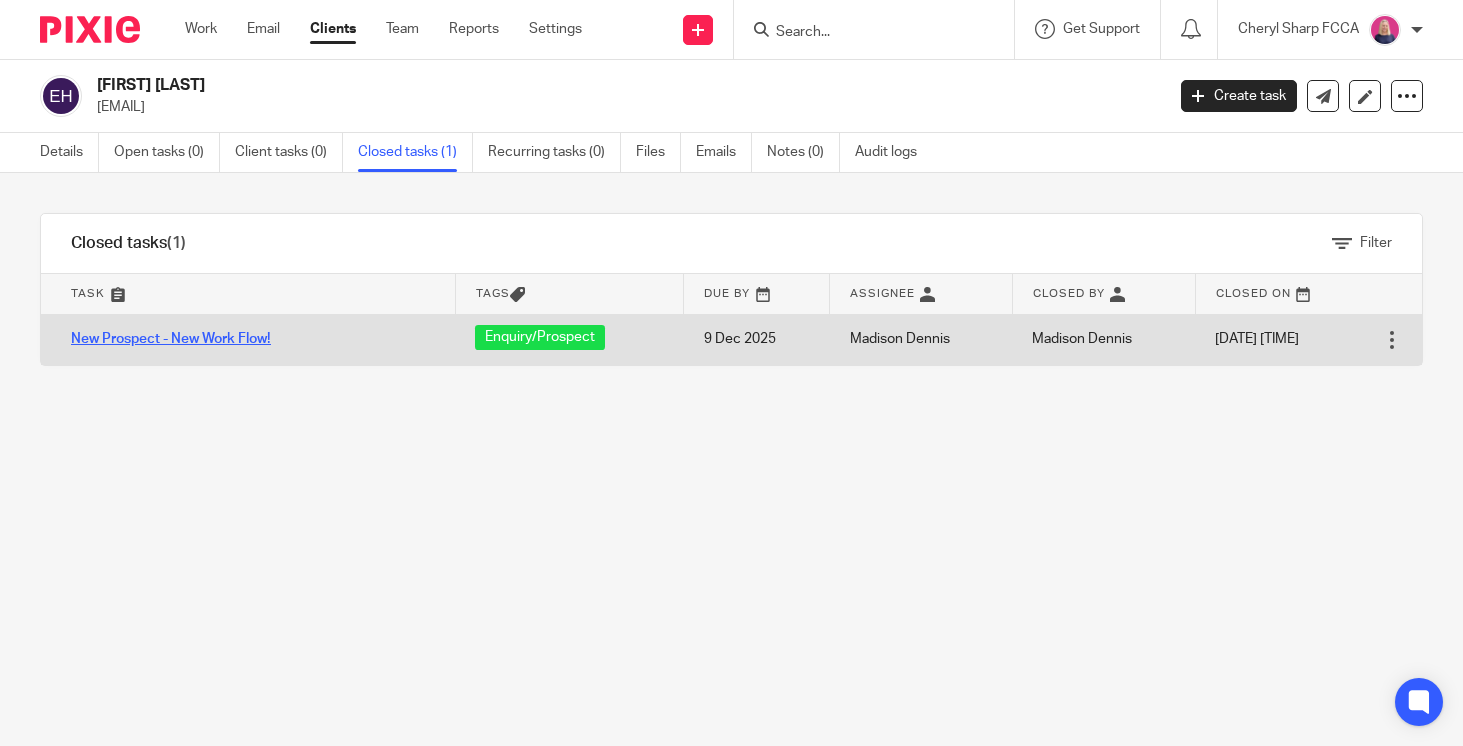 click on "New Prospect - New Work Flow!" at bounding box center [171, 339] 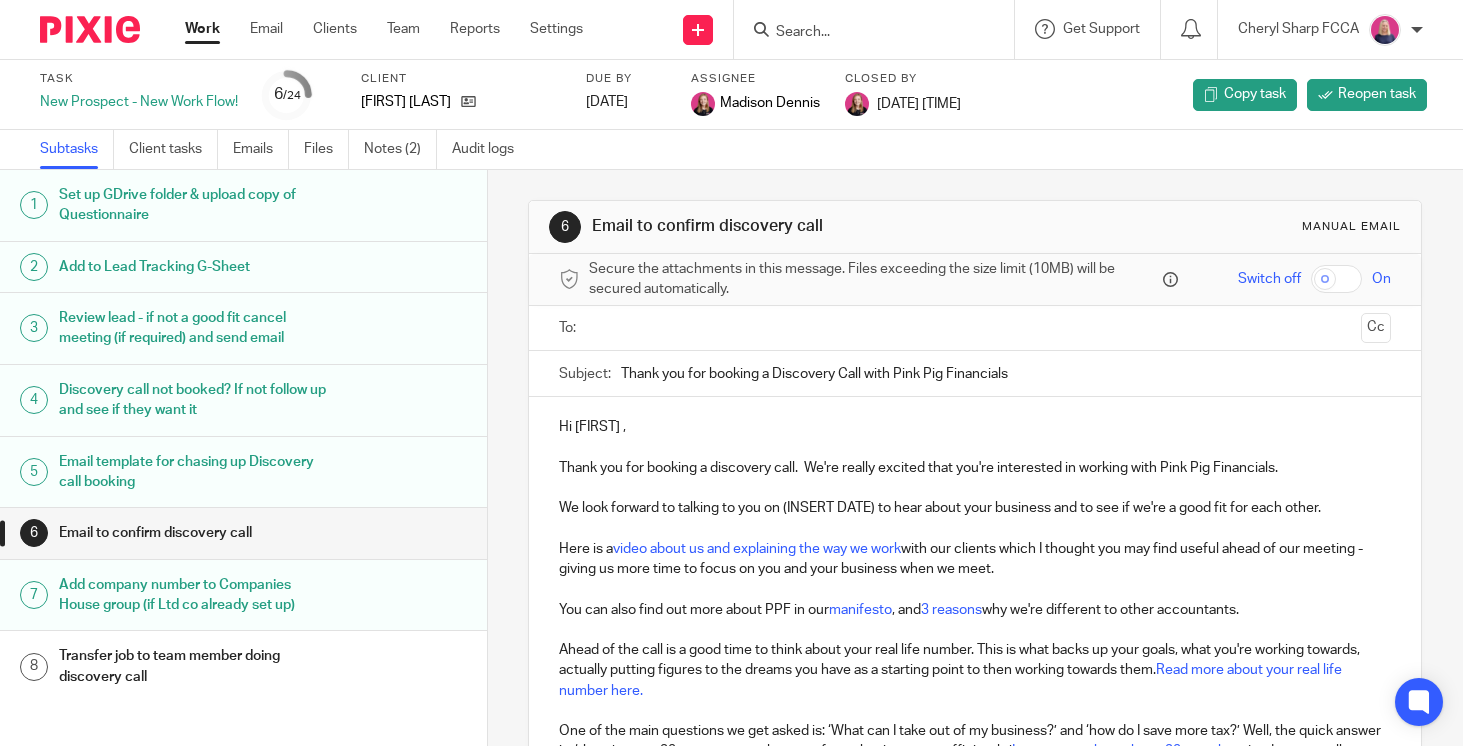 scroll, scrollTop: 0, scrollLeft: 0, axis: both 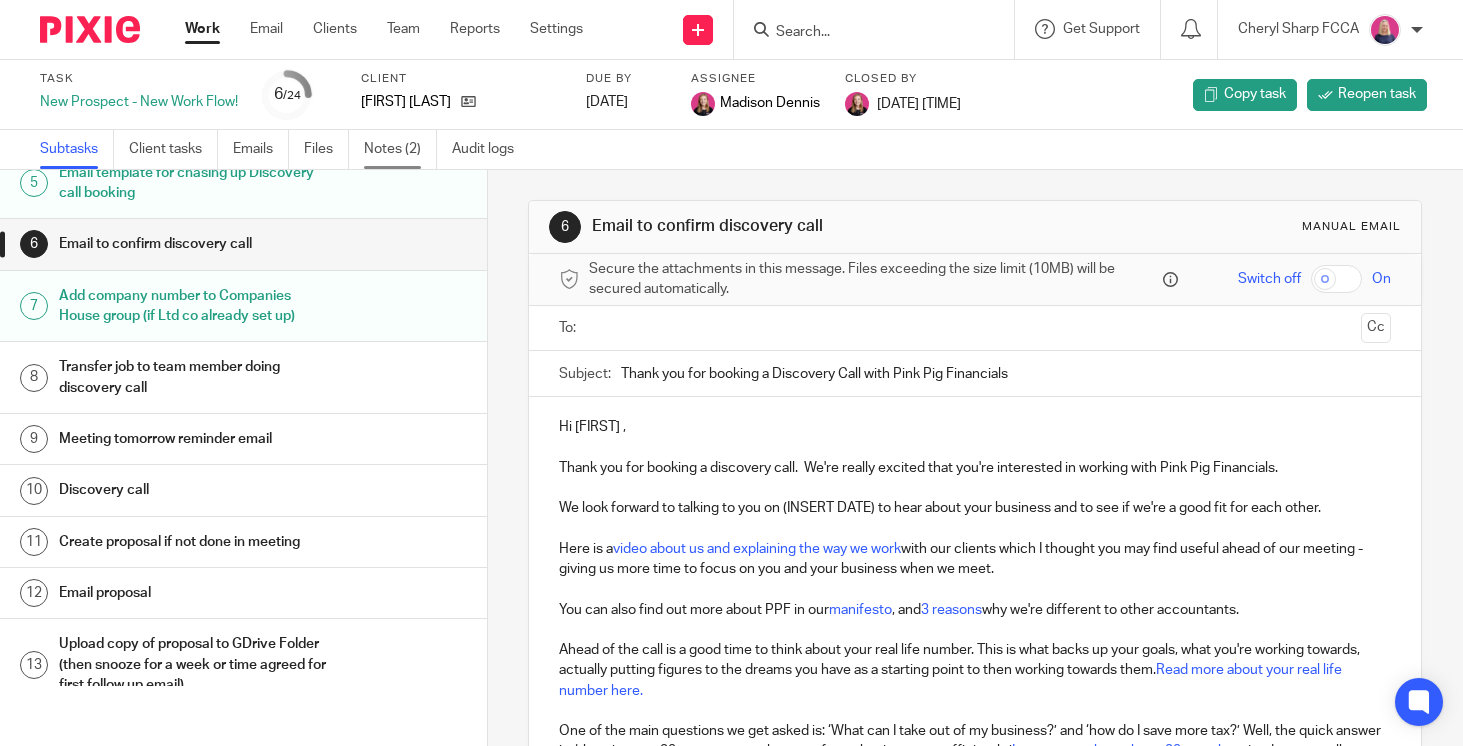 click on "Notes (2)" at bounding box center [400, 149] 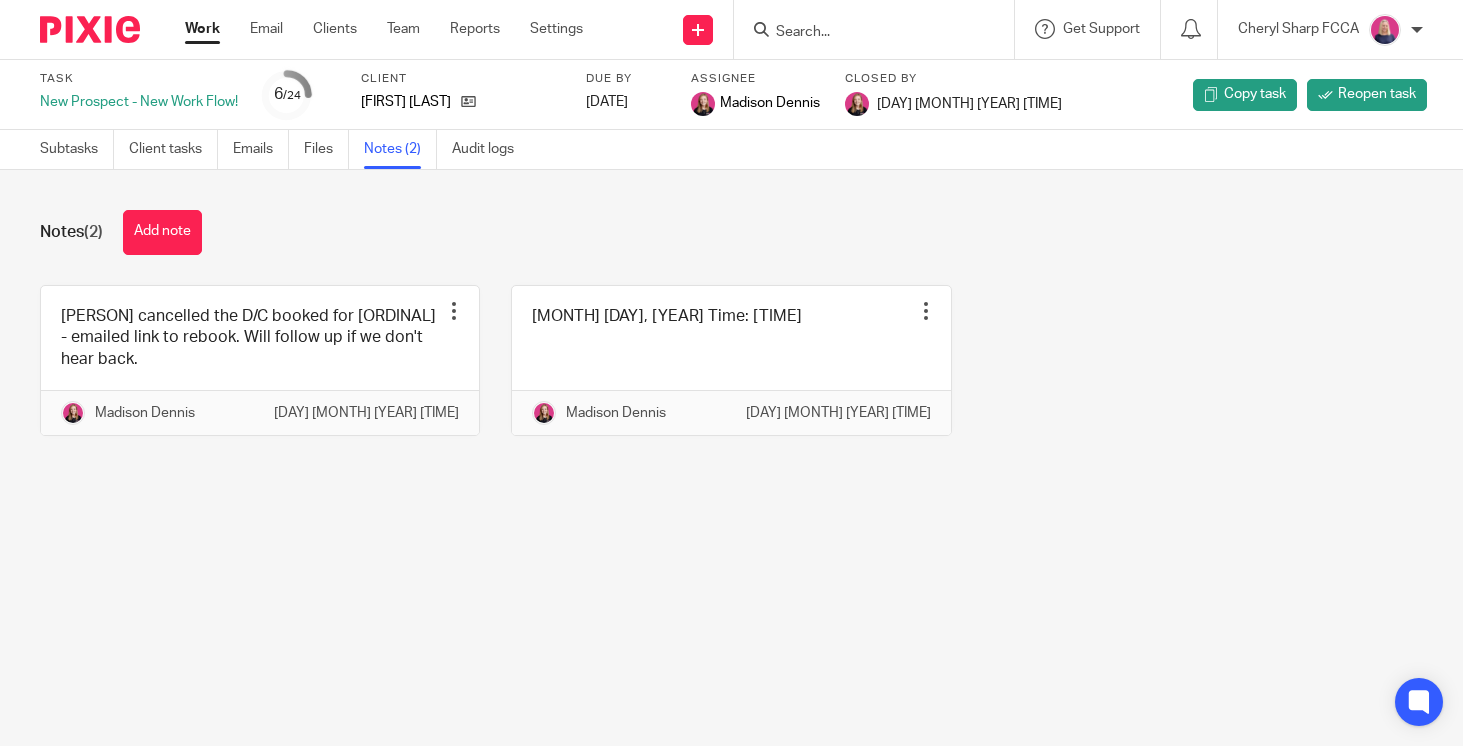 scroll, scrollTop: 0, scrollLeft: 0, axis: both 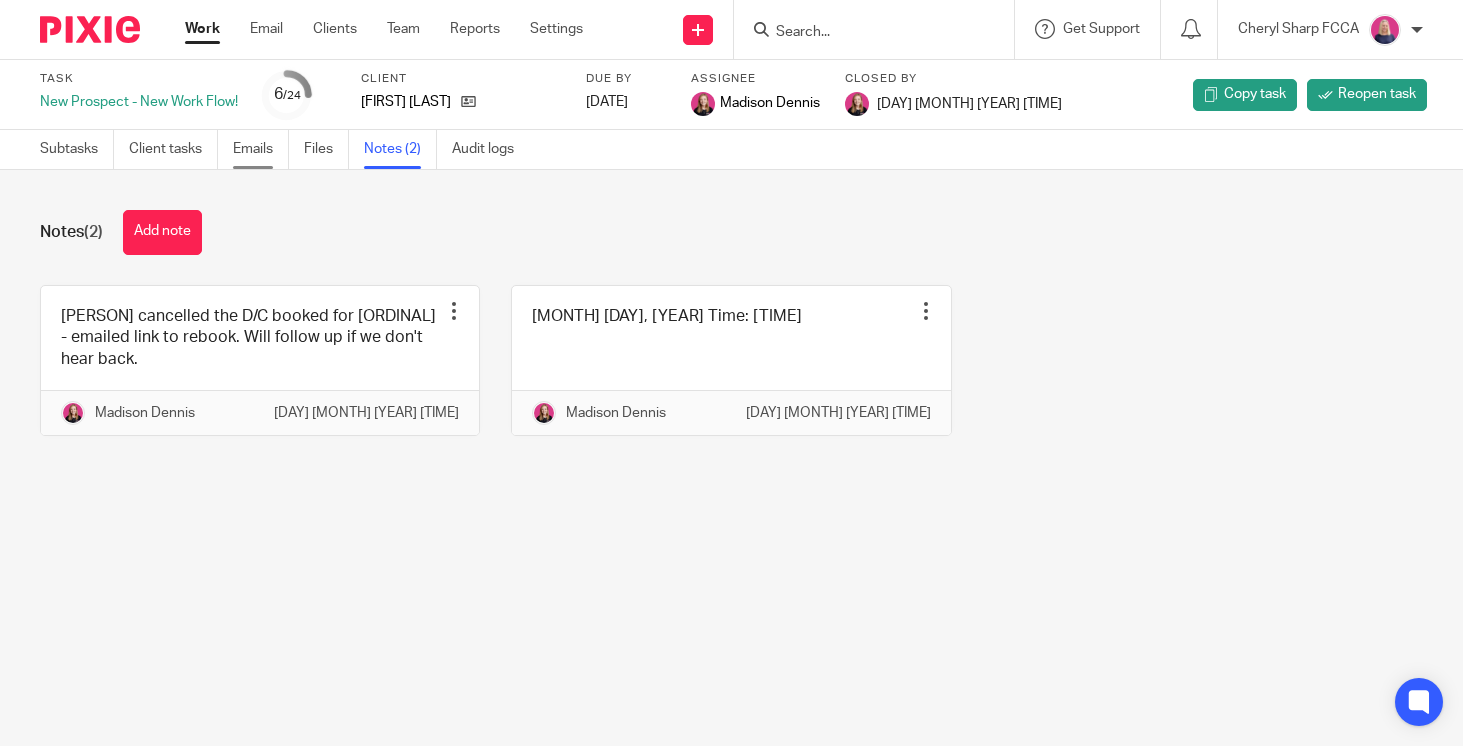 click on "Emails" at bounding box center (261, 149) 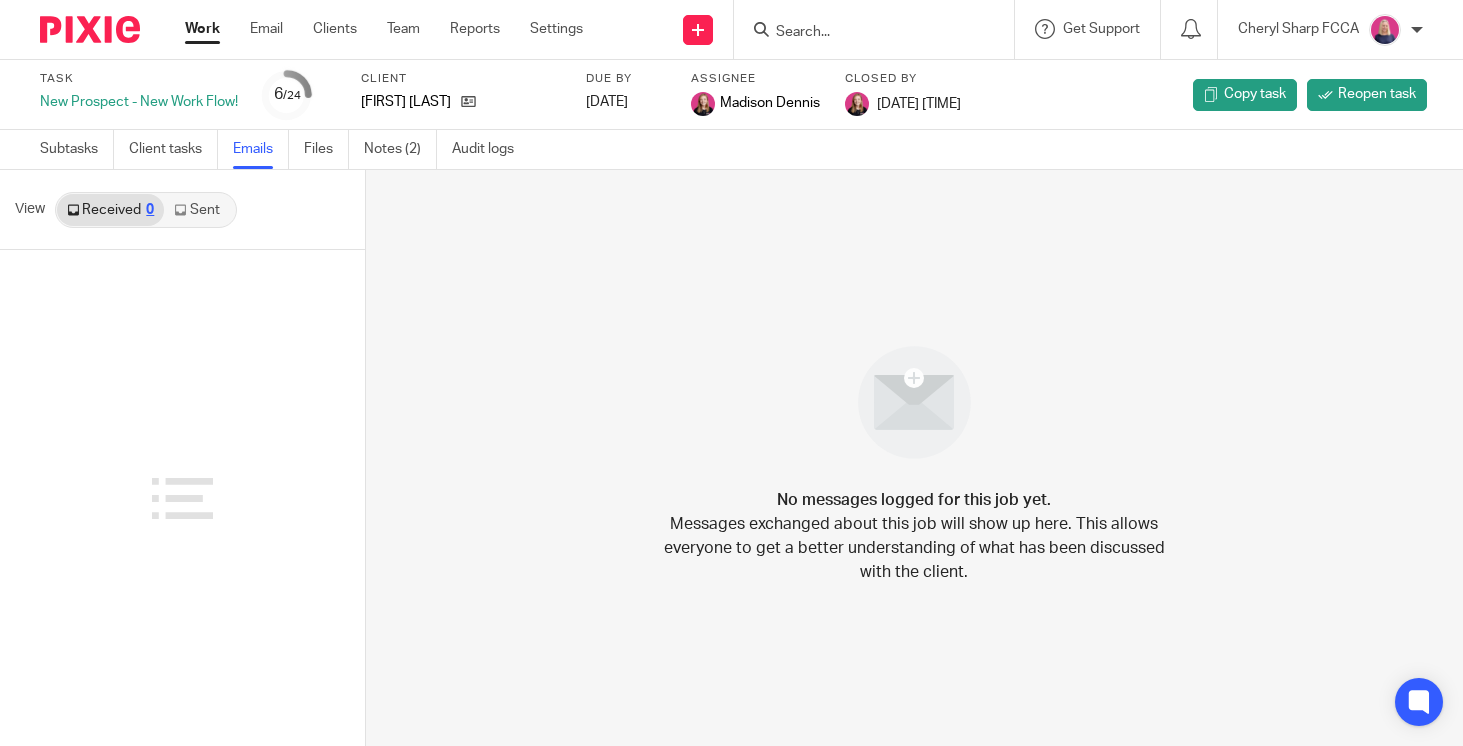 scroll, scrollTop: 0, scrollLeft: 0, axis: both 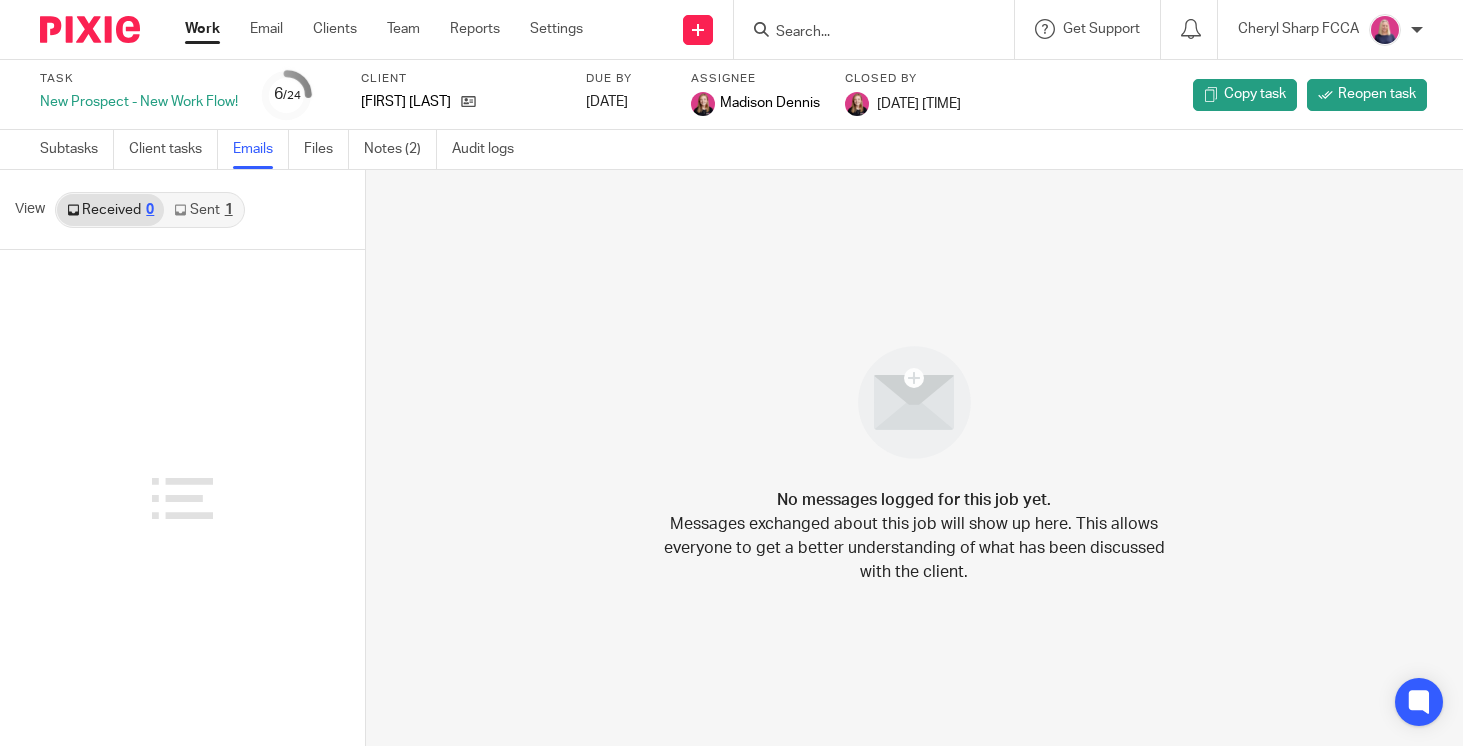 click on "1" at bounding box center (229, 210) 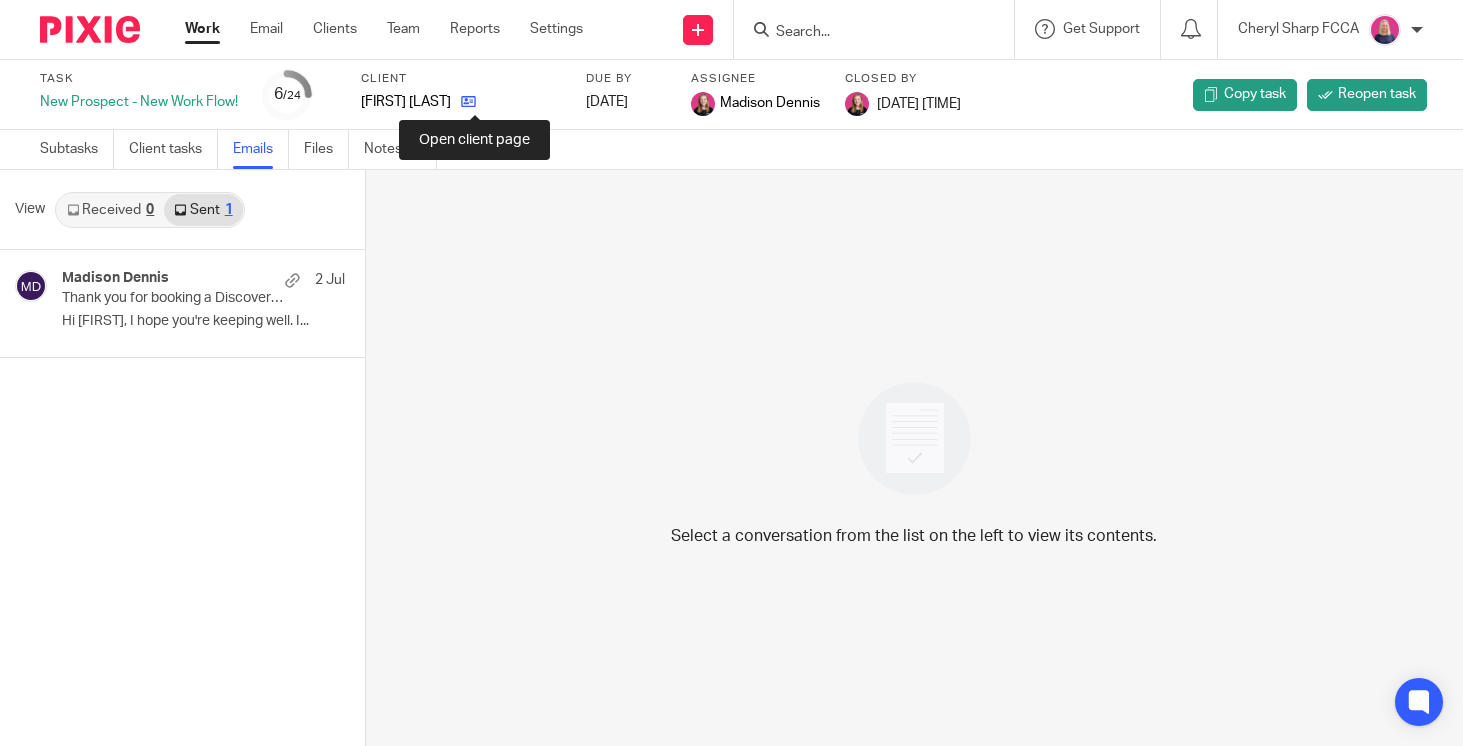 click at bounding box center [468, 101] 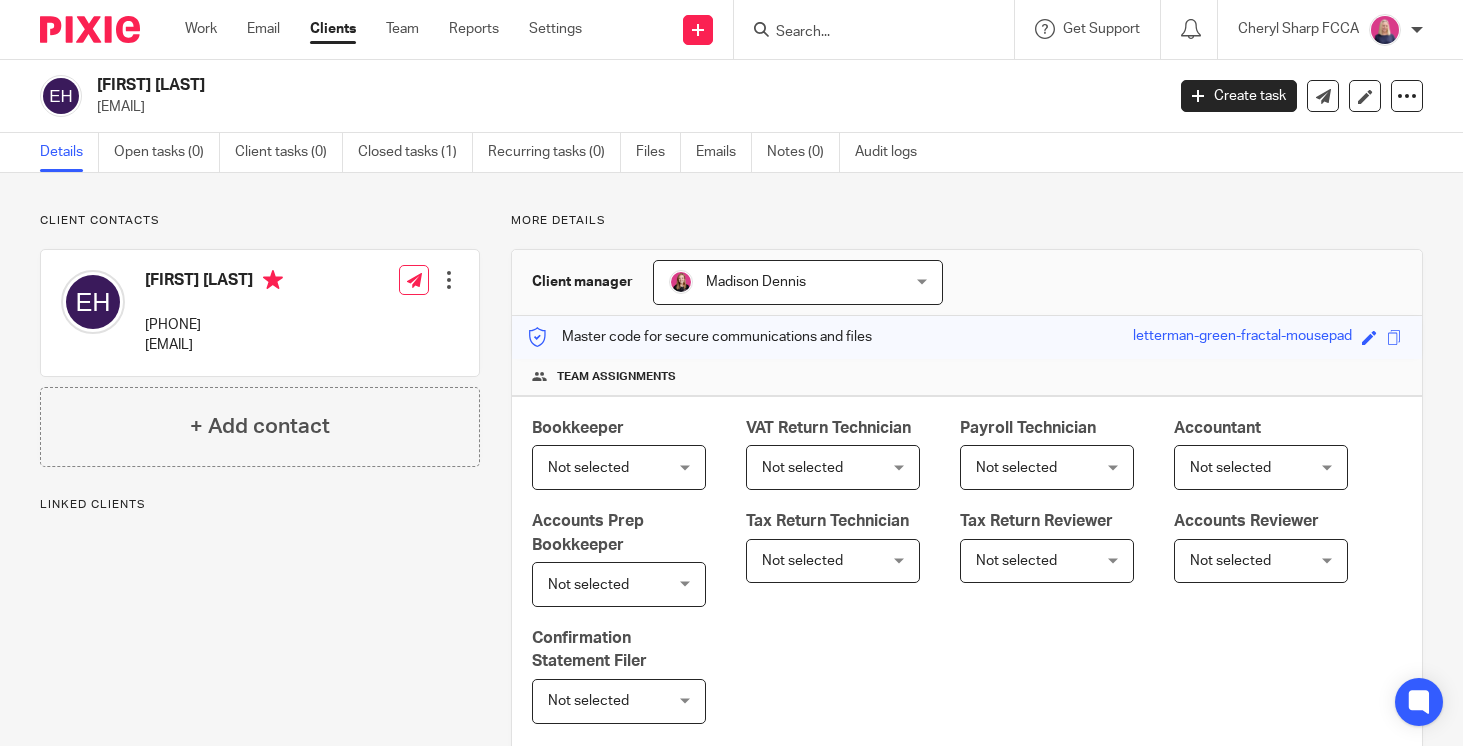 scroll, scrollTop: 0, scrollLeft: 0, axis: both 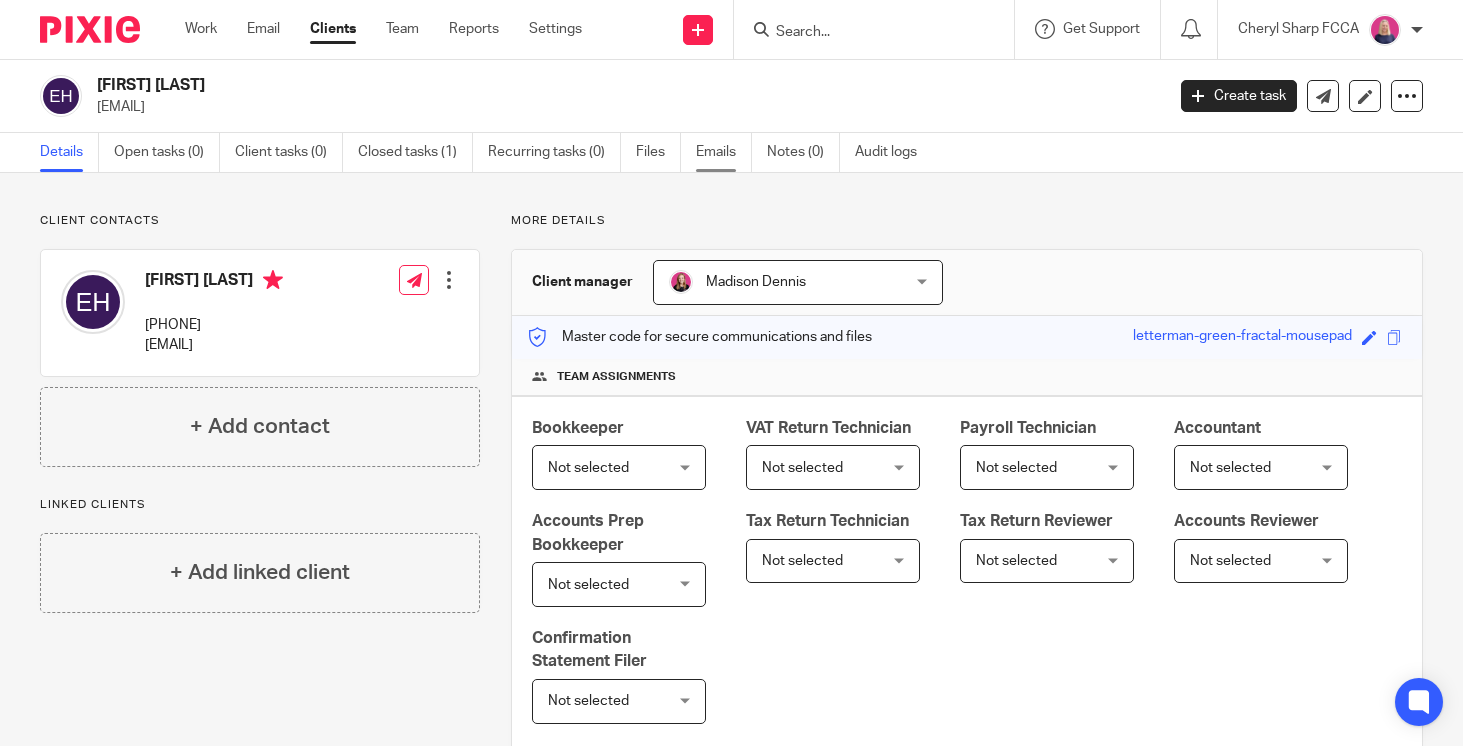click on "Emails" at bounding box center [724, 152] 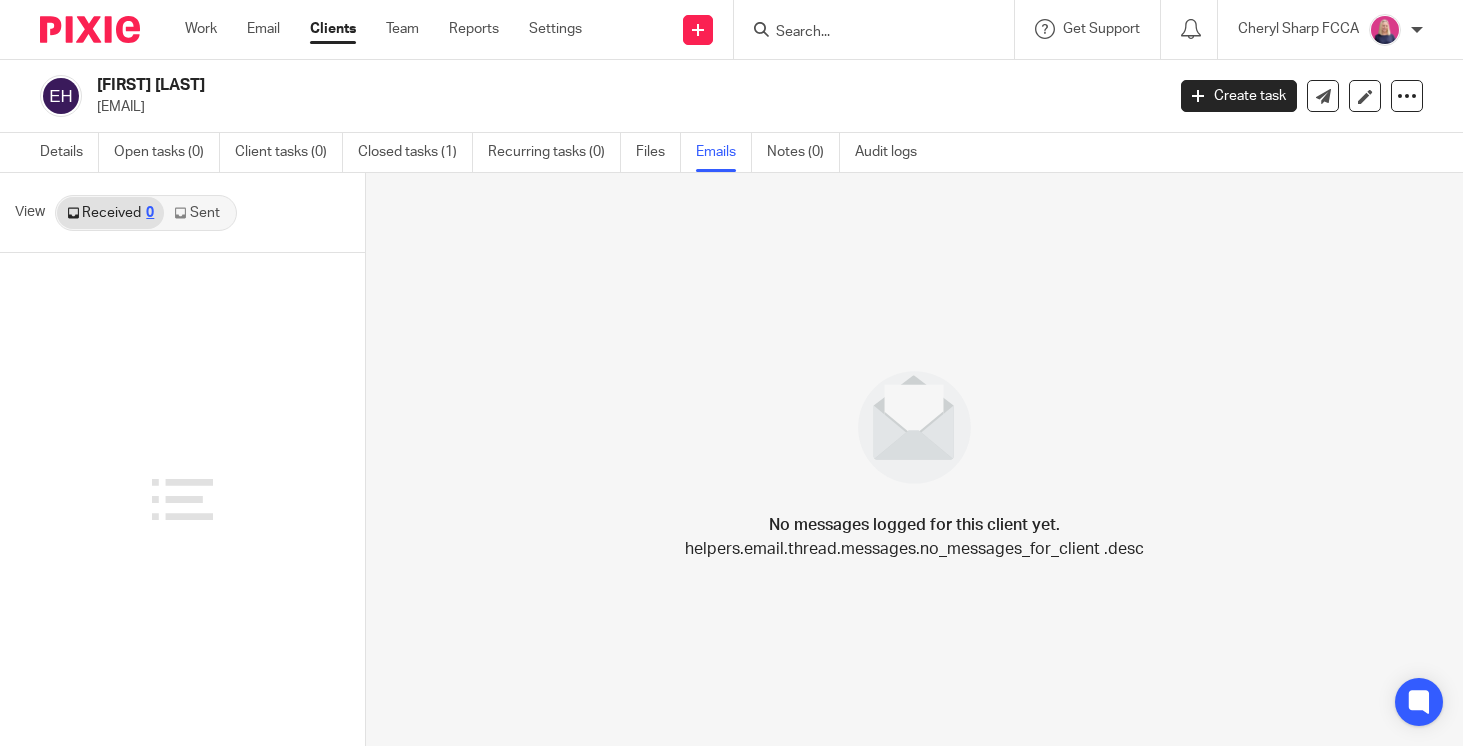 scroll, scrollTop: 0, scrollLeft: 0, axis: both 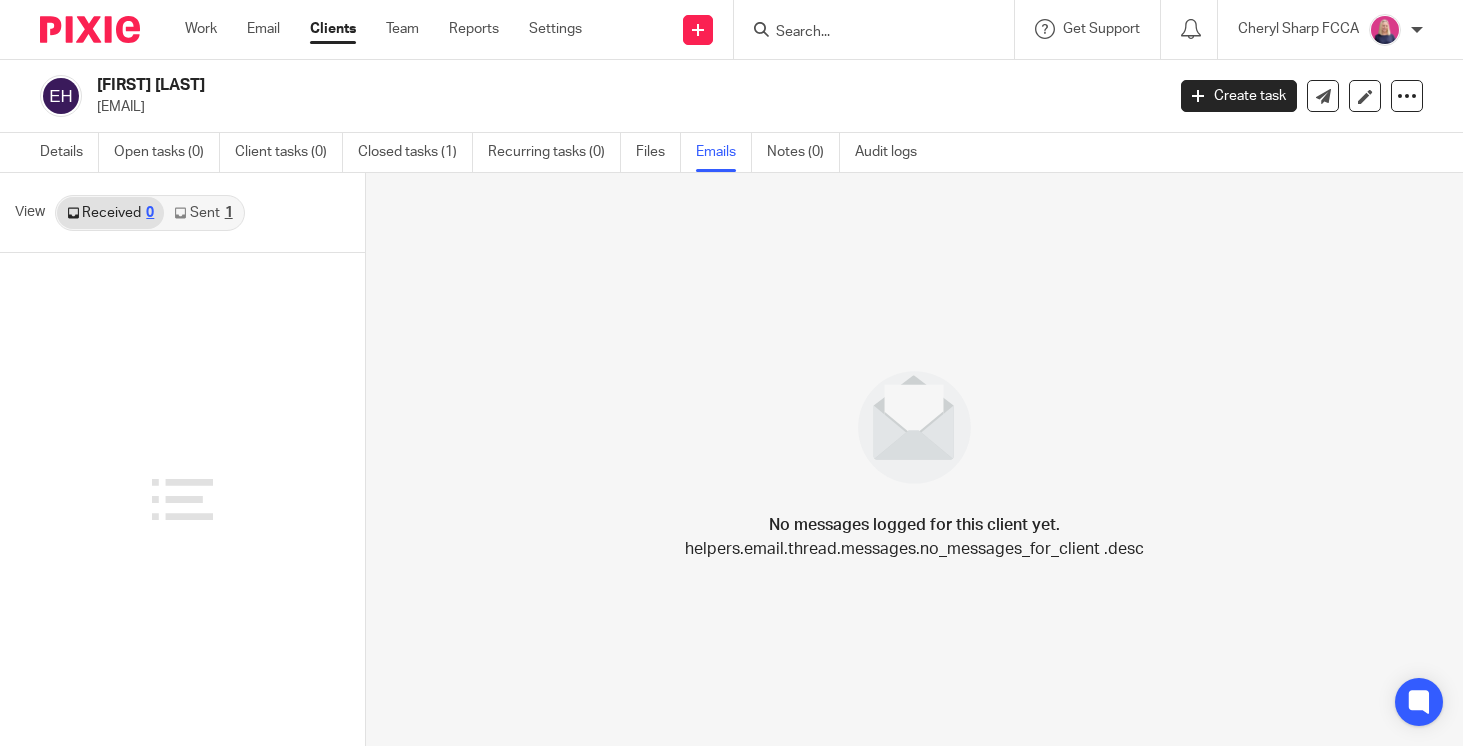 click on "1" at bounding box center (229, 213) 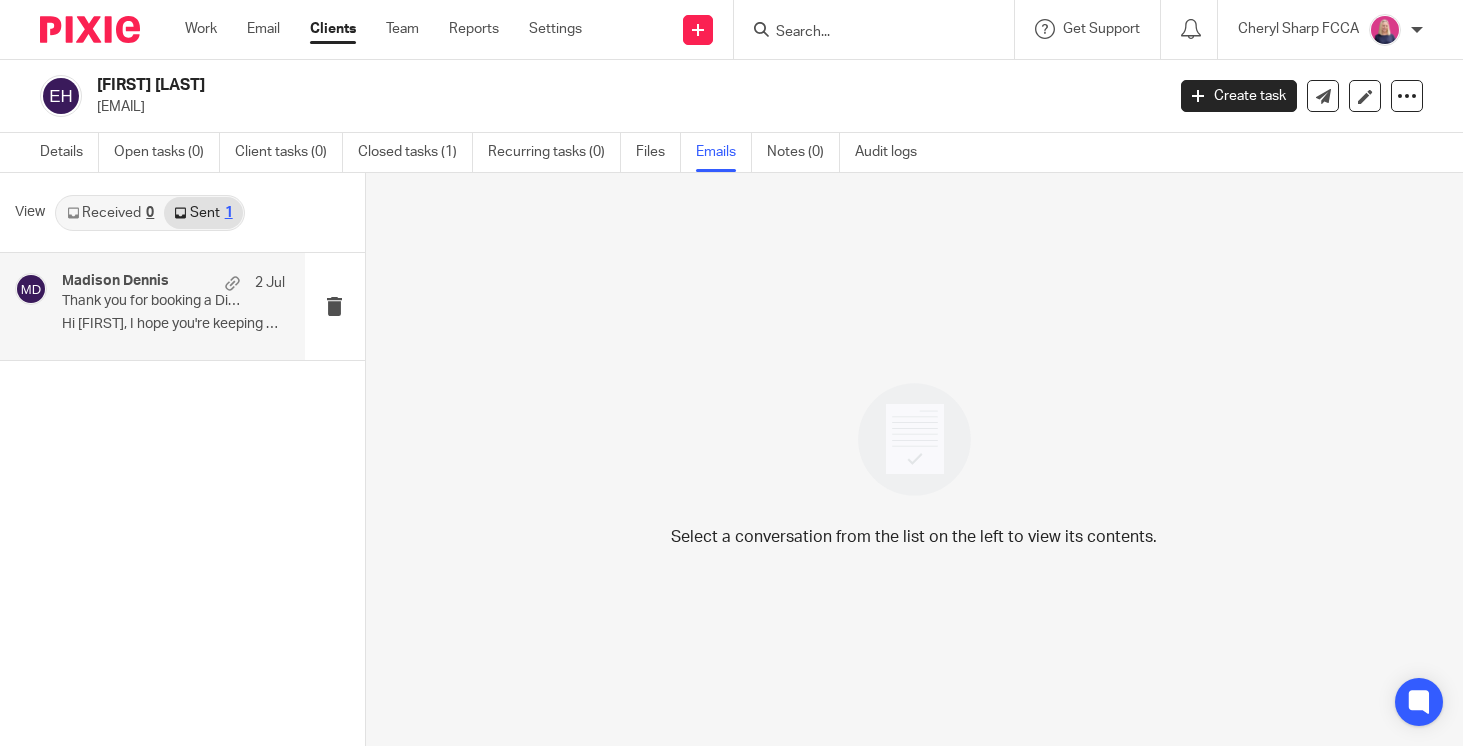 click on "Madison Dennis
2 Jul   Thank you for booking a Discovery Call with Pink Pig Financials   Hi Eleanor,   I hope you're keeping well. I..." at bounding box center (173, 306) 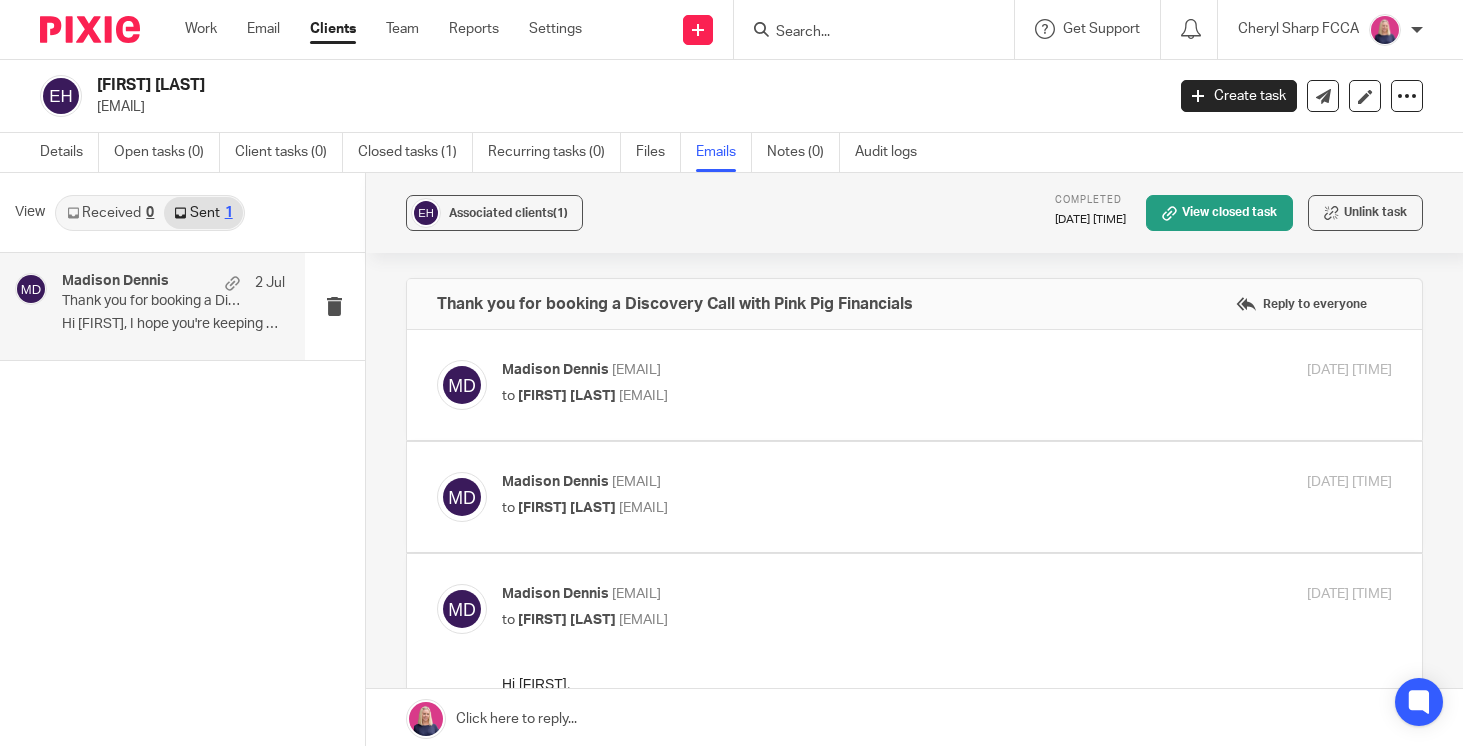 scroll, scrollTop: 0, scrollLeft: 0, axis: both 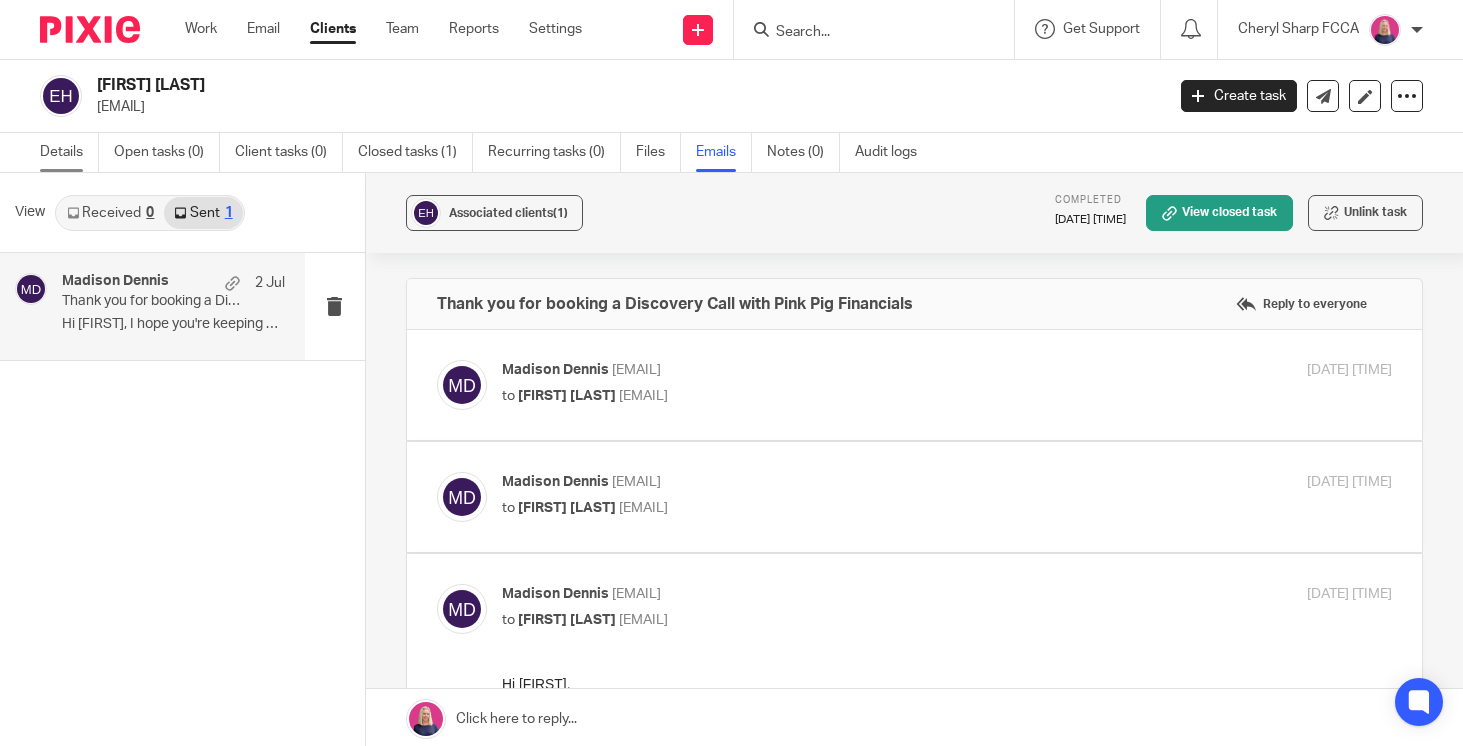 click on "Details" at bounding box center [69, 152] 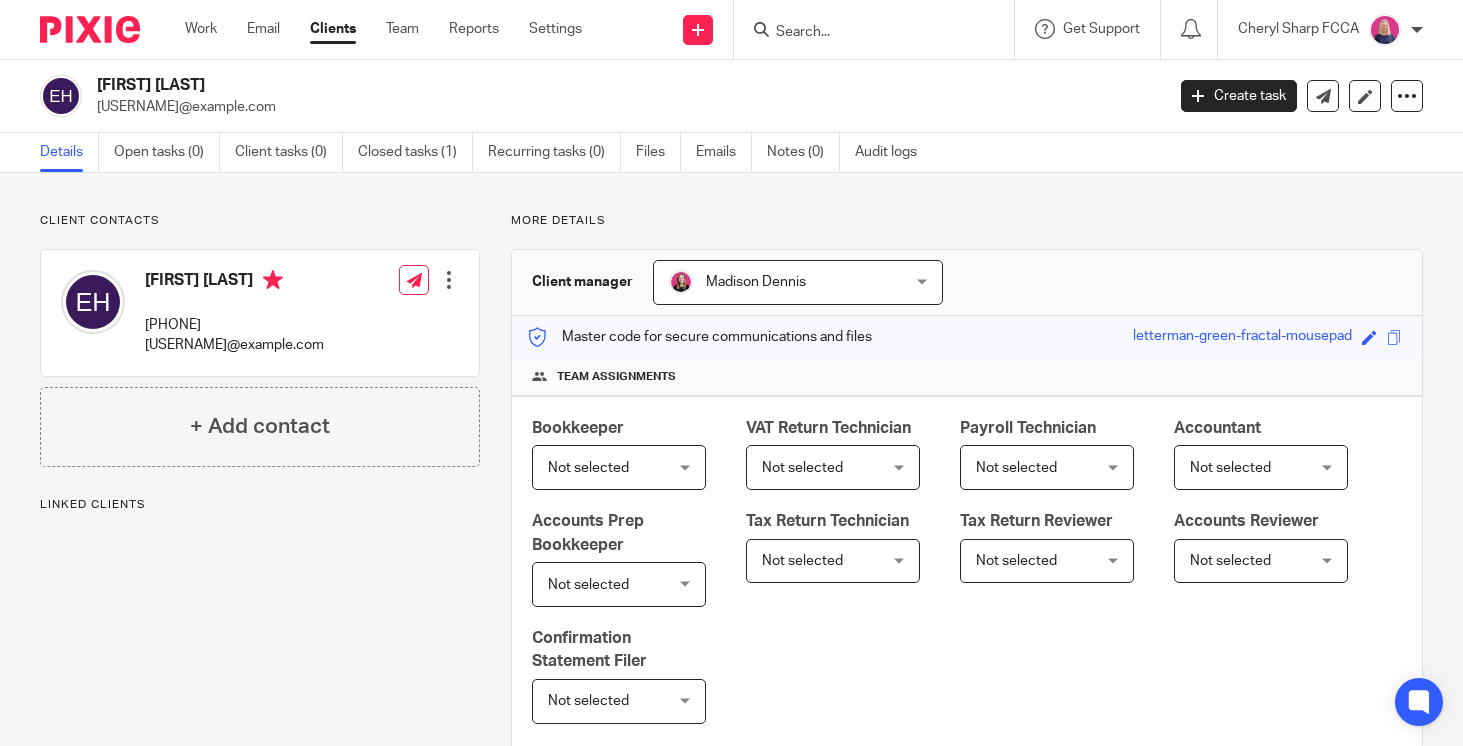 scroll, scrollTop: 0, scrollLeft: 0, axis: both 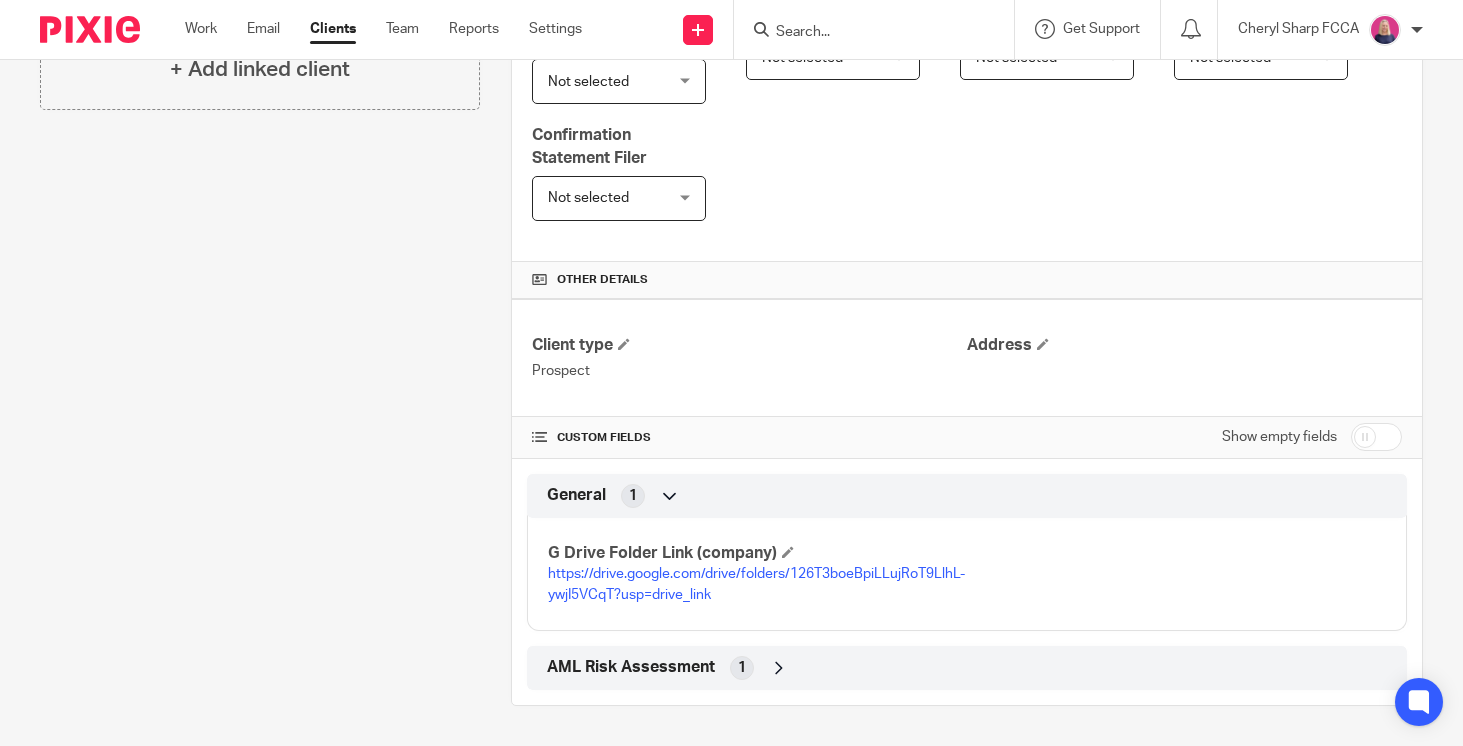 click on "https://drive.google.com/drive/folders/126T3boeBpiLLujRoT9LlhL-ywjI5VCqT?usp=drive_link" at bounding box center (756, 584) 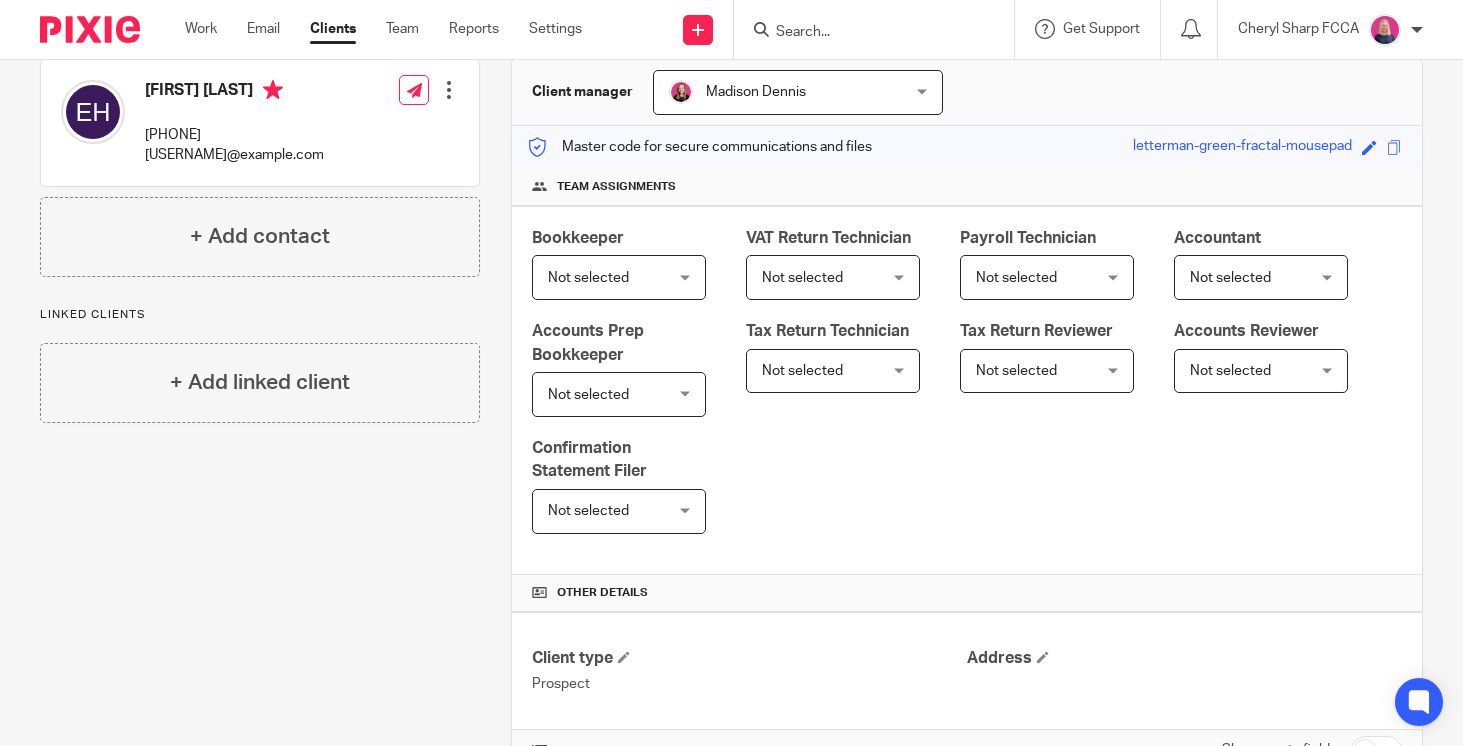 scroll, scrollTop: 0, scrollLeft: 0, axis: both 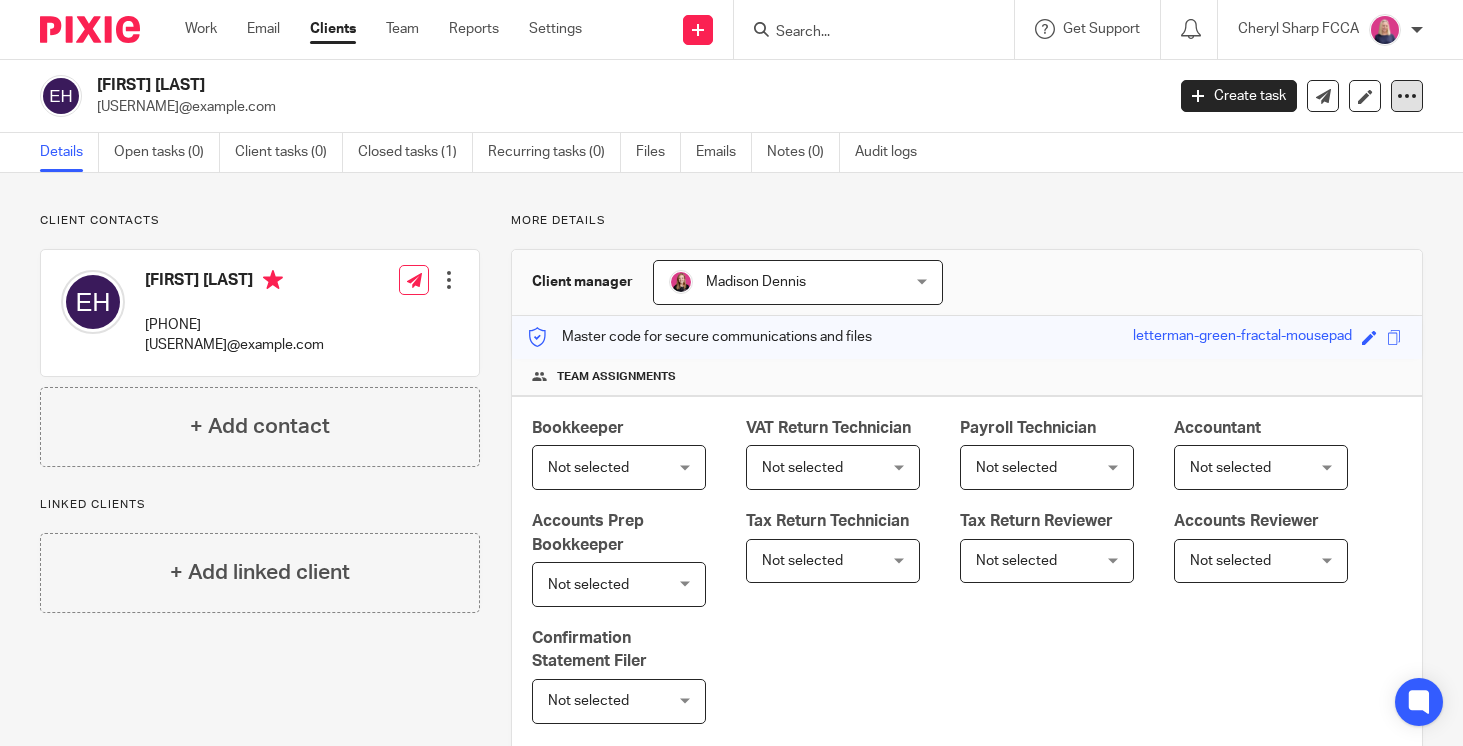 click at bounding box center (1407, 96) 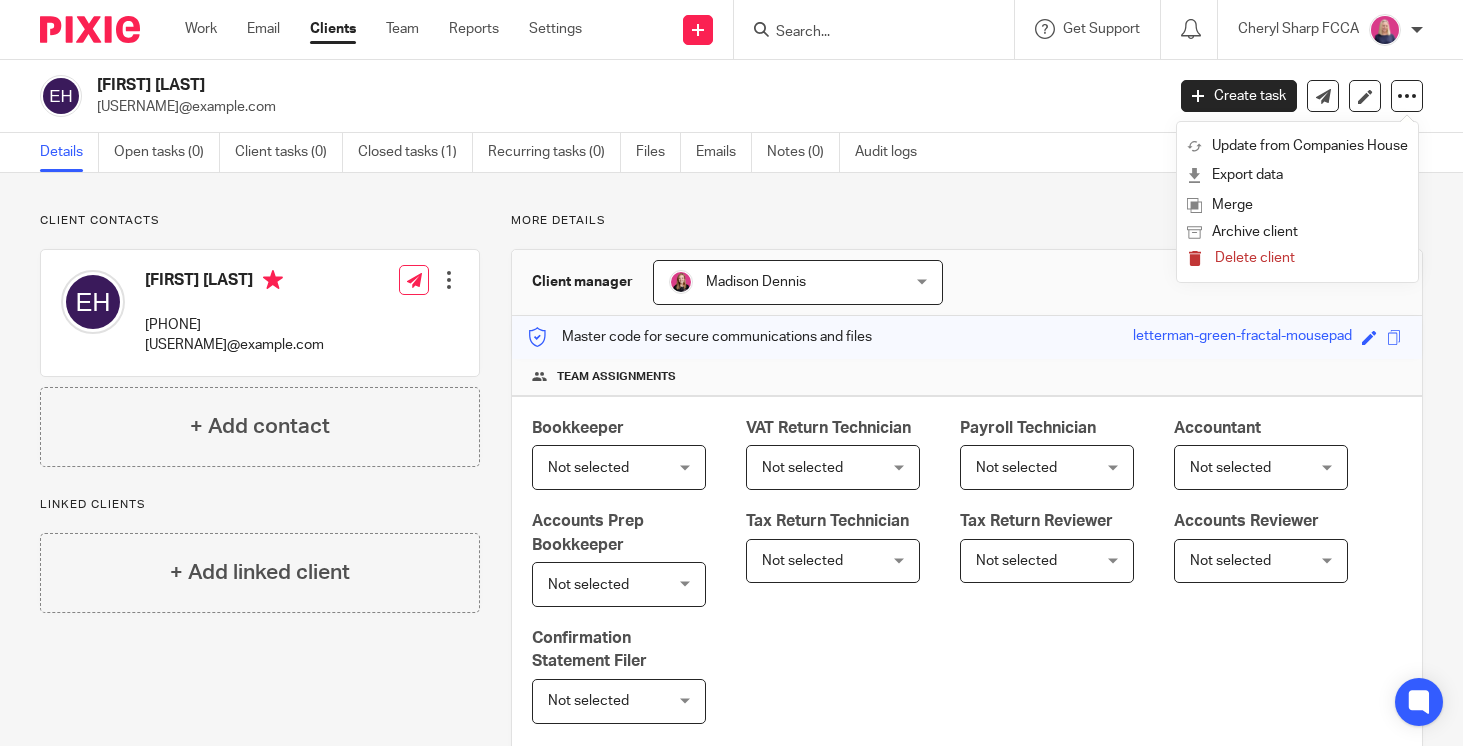 click on "Delete client" at bounding box center (1255, 258) 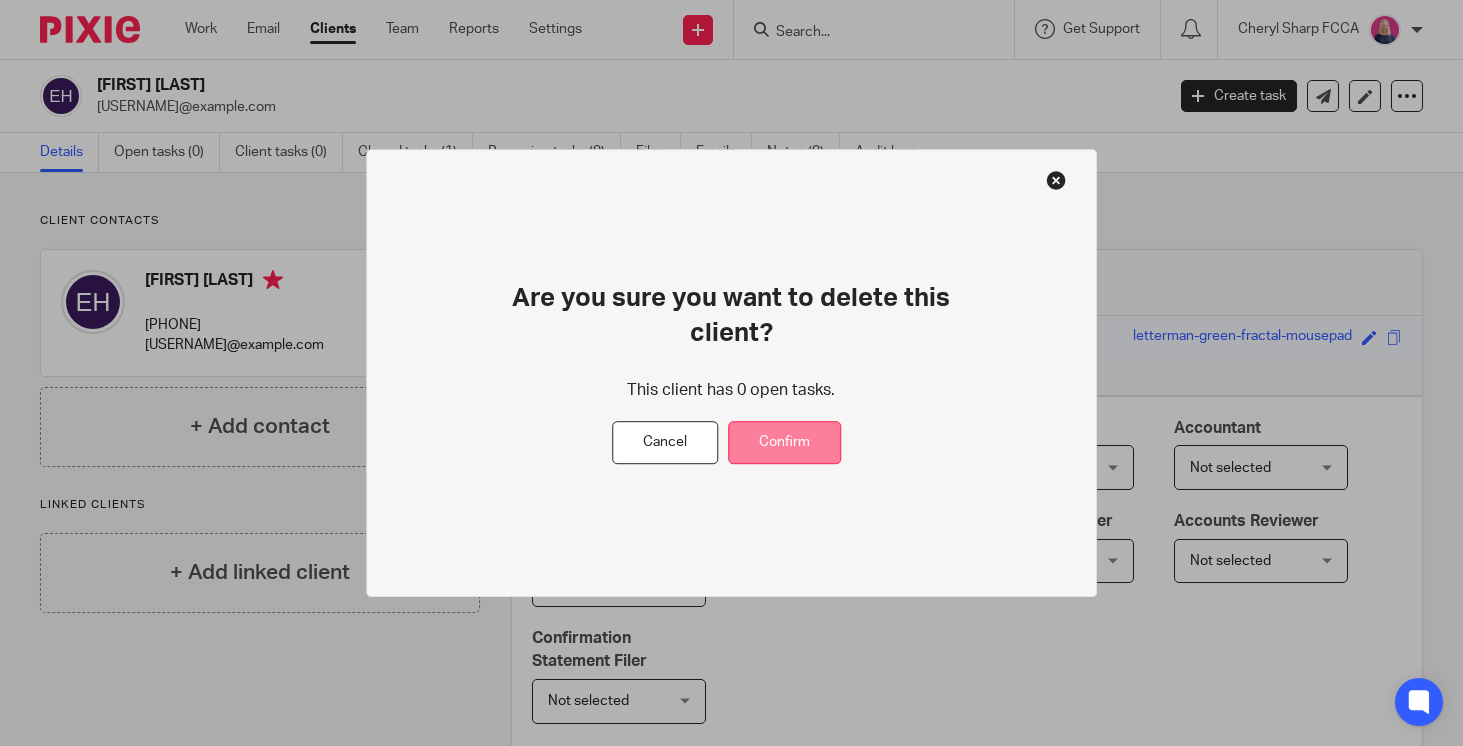 click on "Confirm" at bounding box center [784, 443] 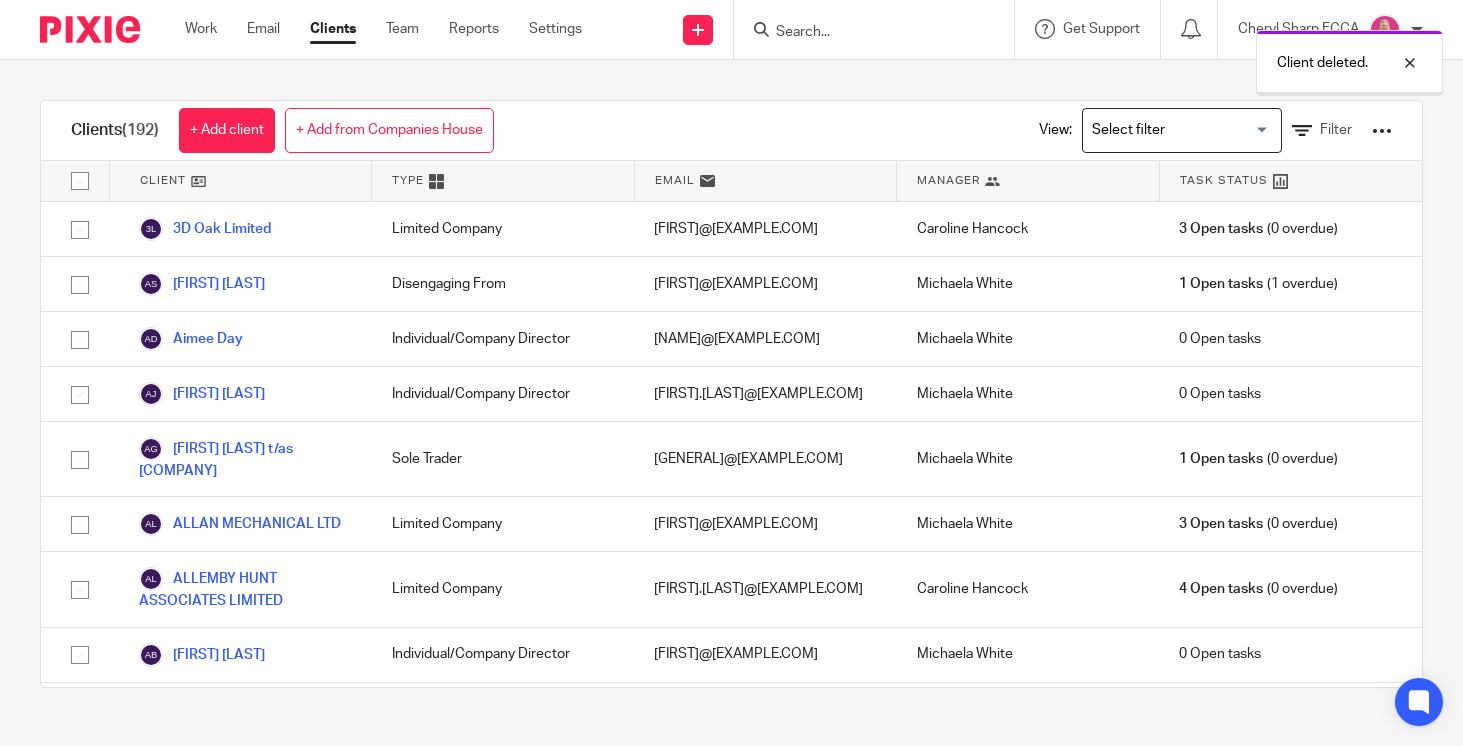scroll, scrollTop: 0, scrollLeft: 0, axis: both 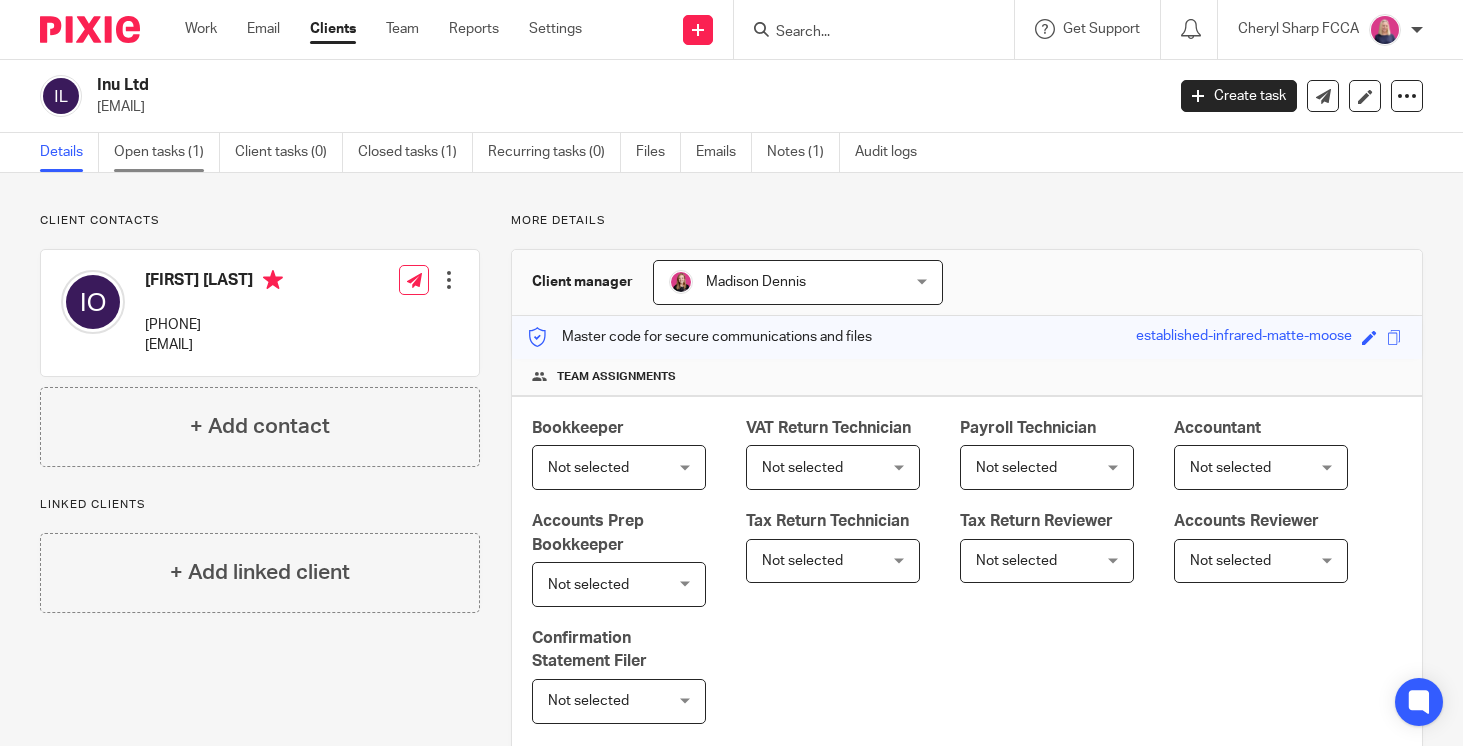 click on "Open tasks (1)" at bounding box center [167, 152] 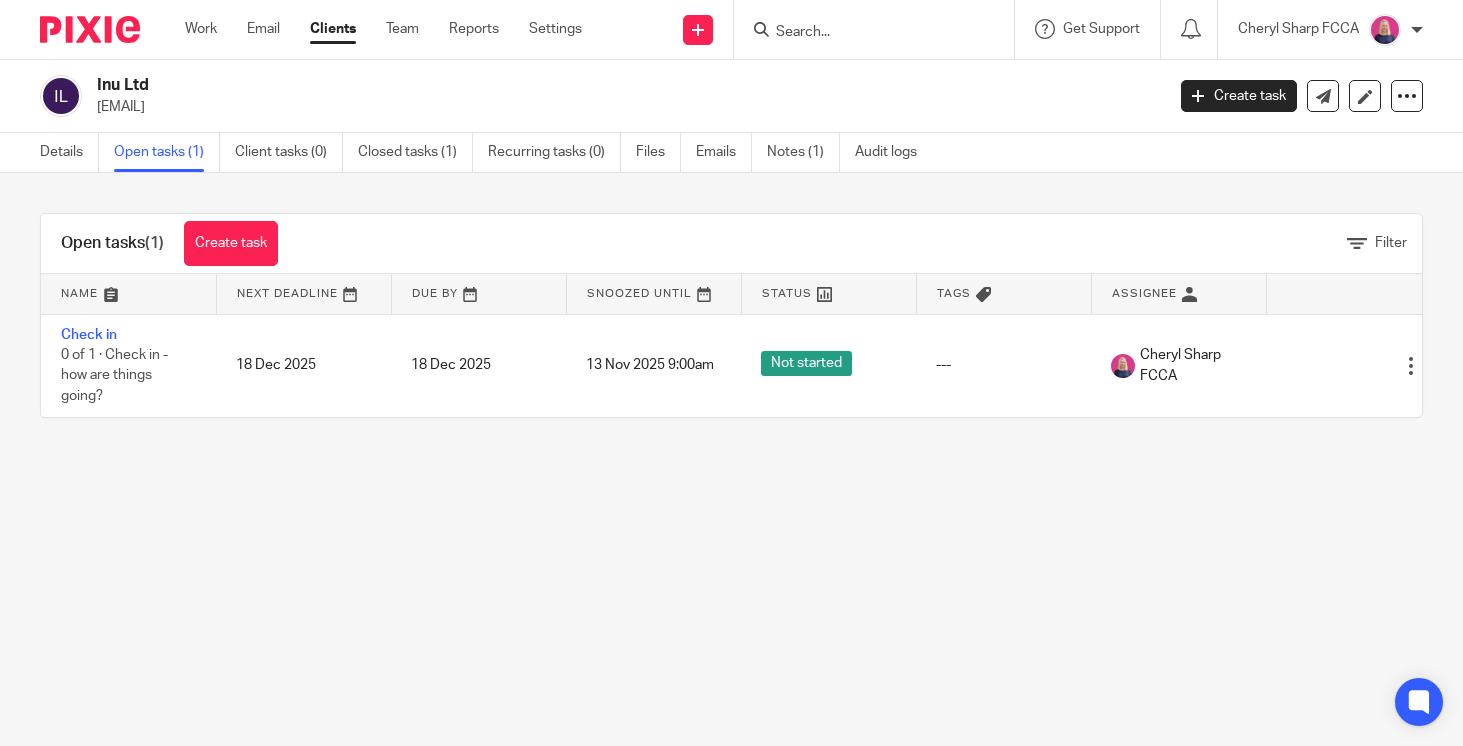 scroll, scrollTop: 0, scrollLeft: 0, axis: both 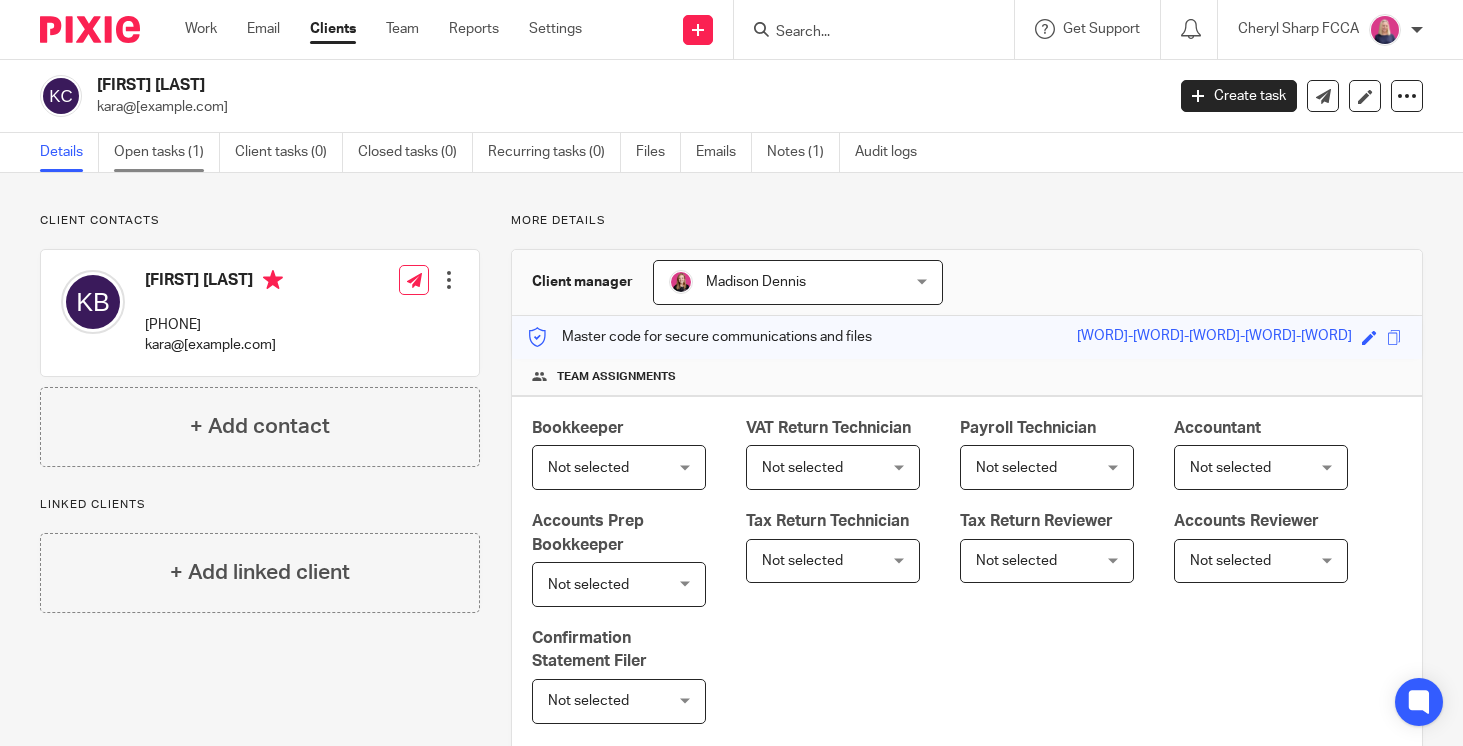 click on "Open tasks (1)" at bounding box center [167, 152] 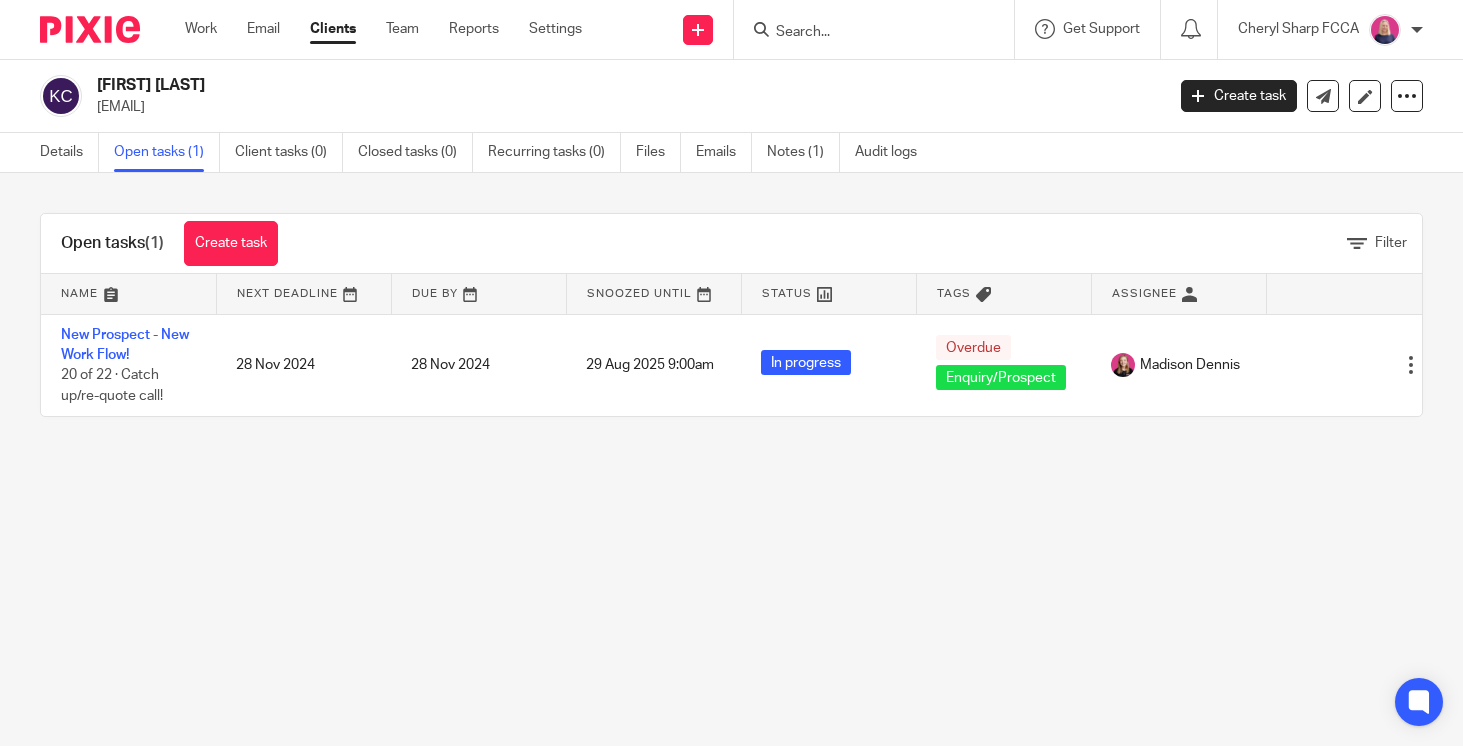 scroll, scrollTop: 0, scrollLeft: 0, axis: both 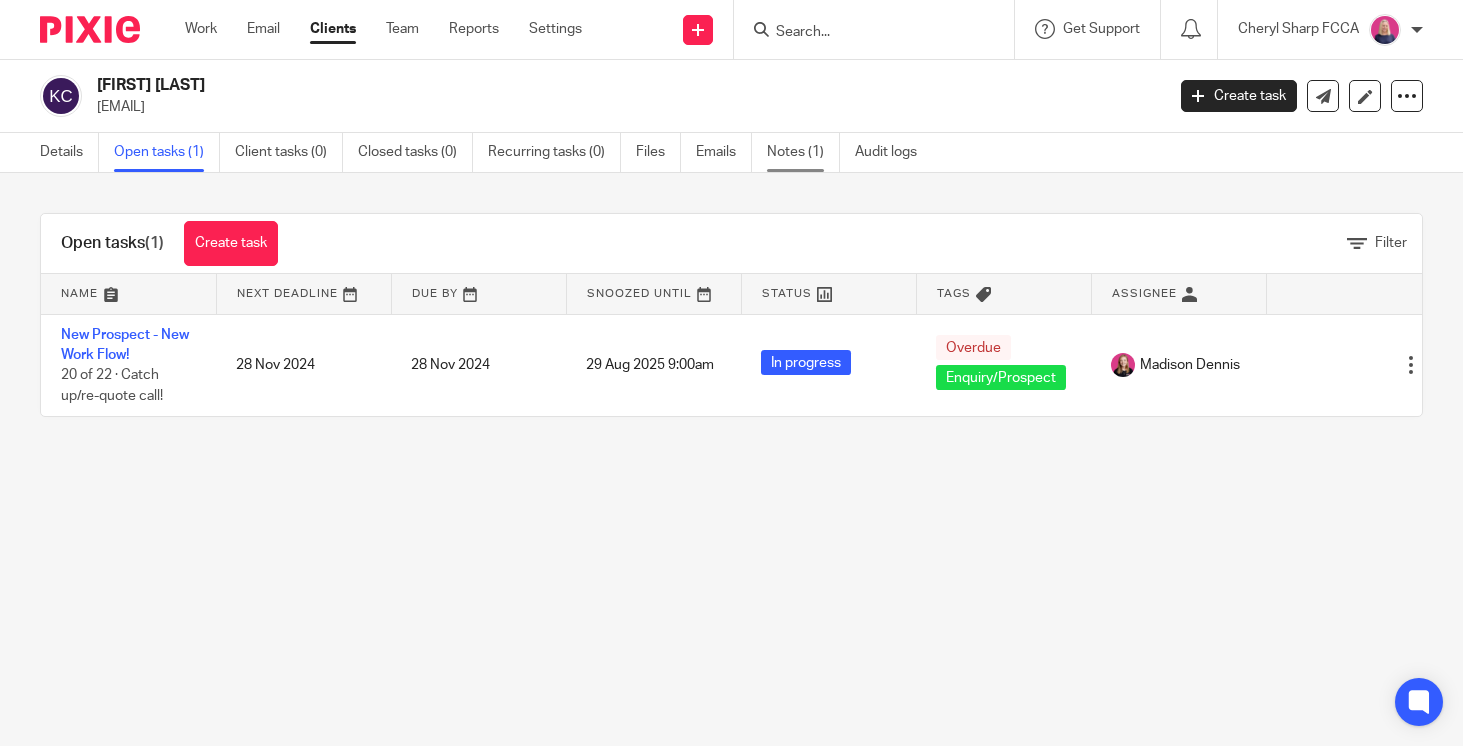 click on "Notes (1)" at bounding box center [803, 152] 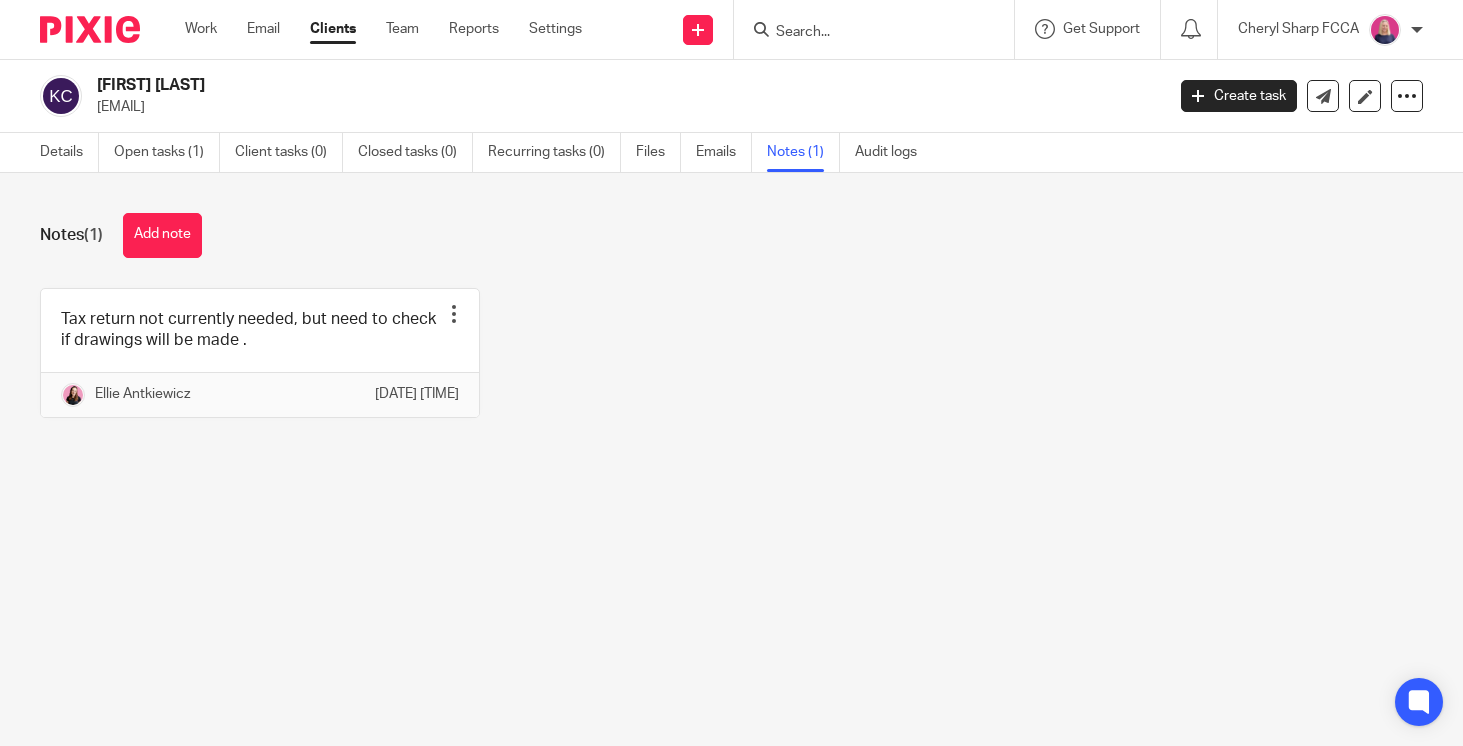 scroll, scrollTop: 0, scrollLeft: 0, axis: both 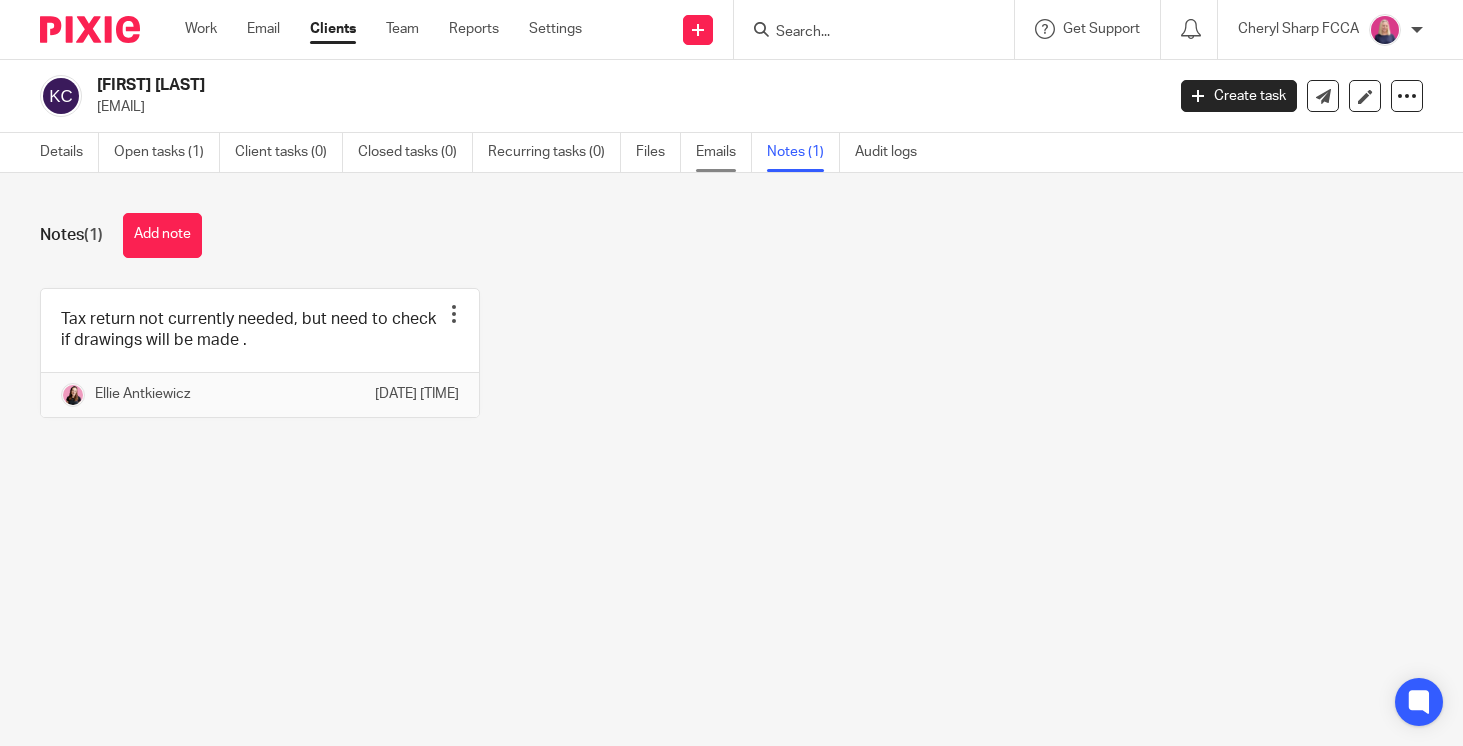 click on "Emails" at bounding box center [724, 152] 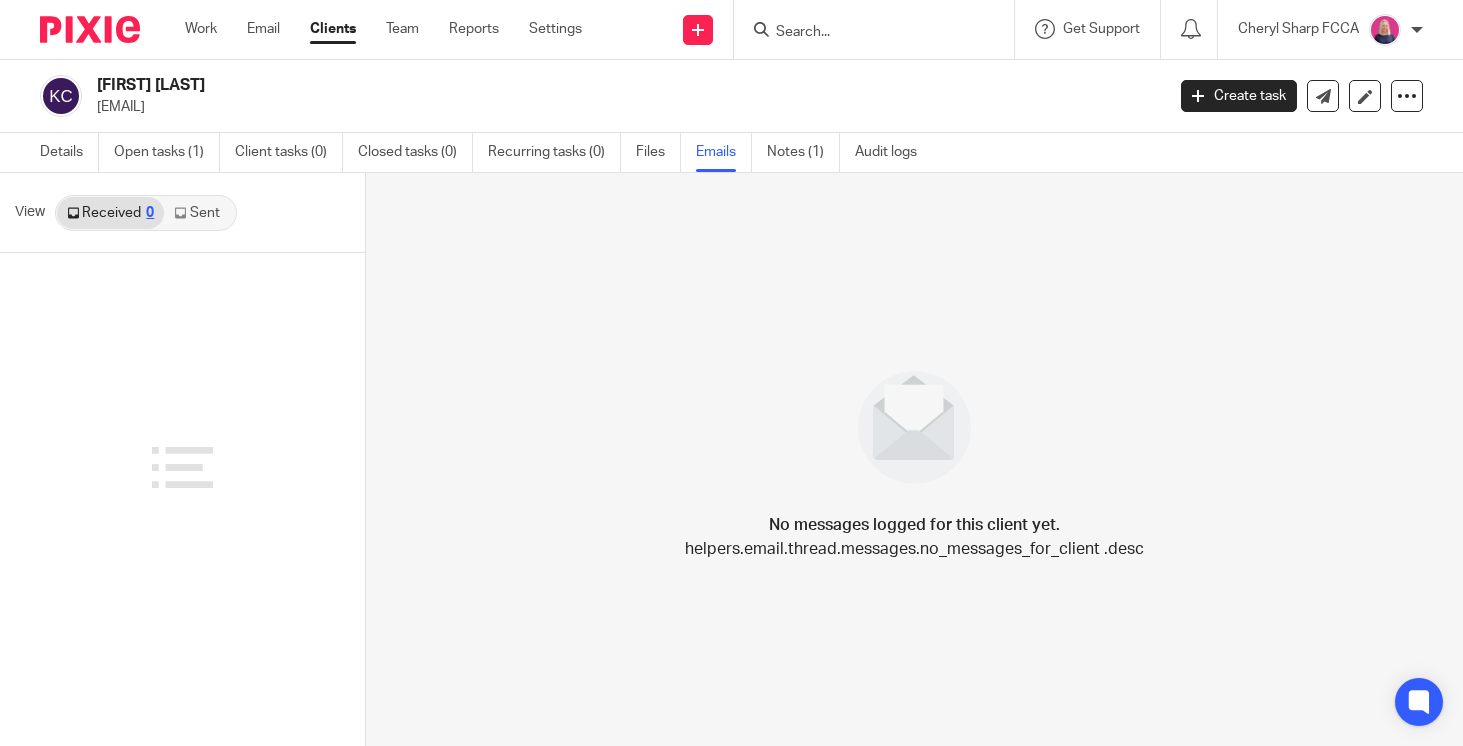 scroll, scrollTop: 0, scrollLeft: 0, axis: both 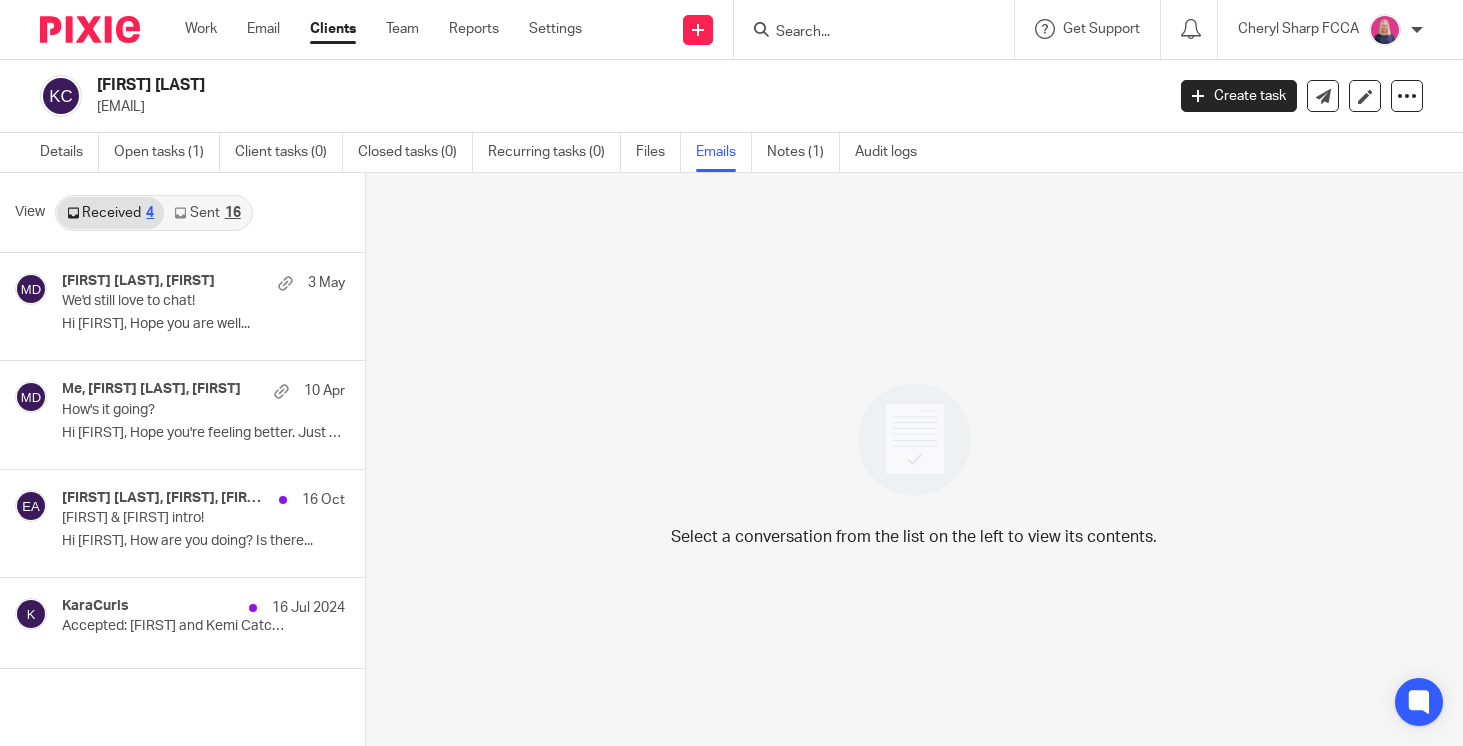click on "16" at bounding box center [233, 213] 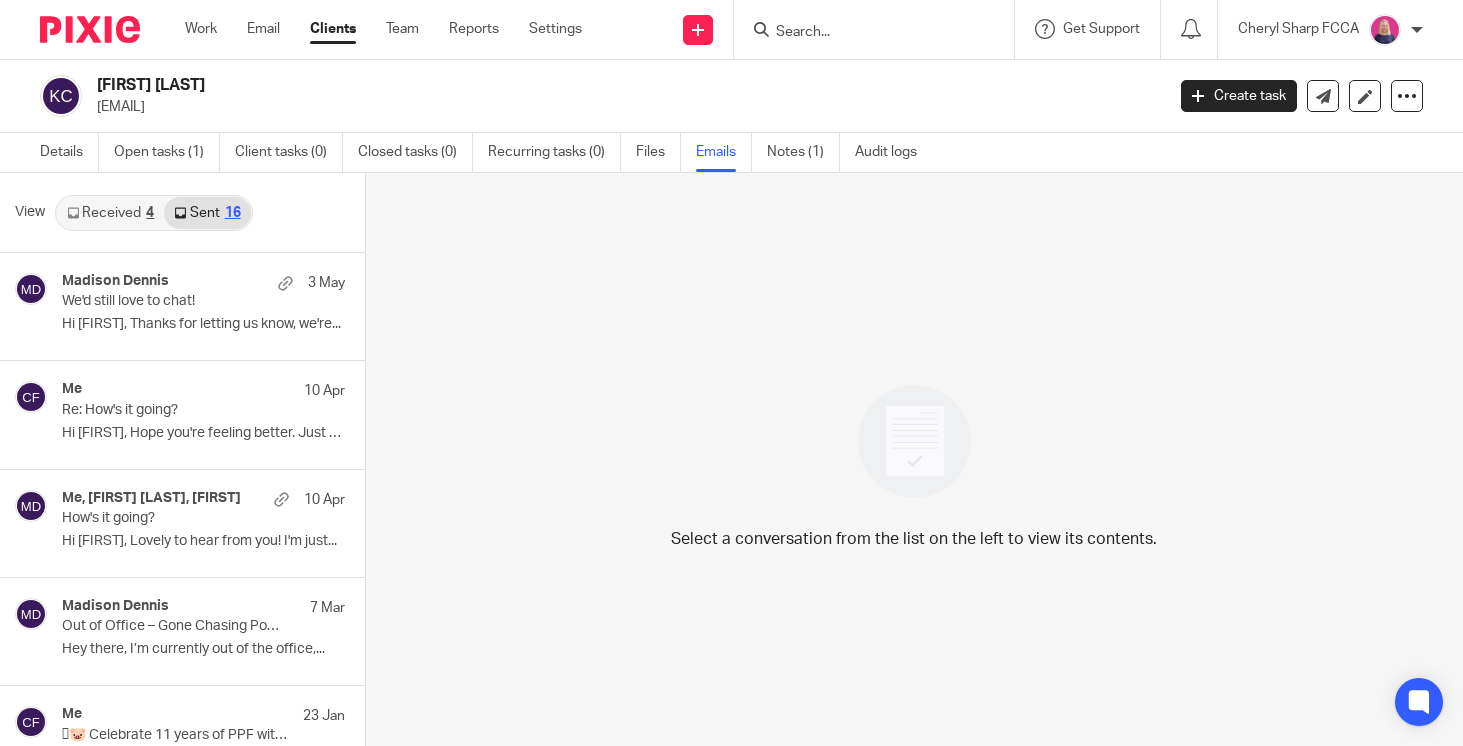 click on "4" at bounding box center [150, 213] 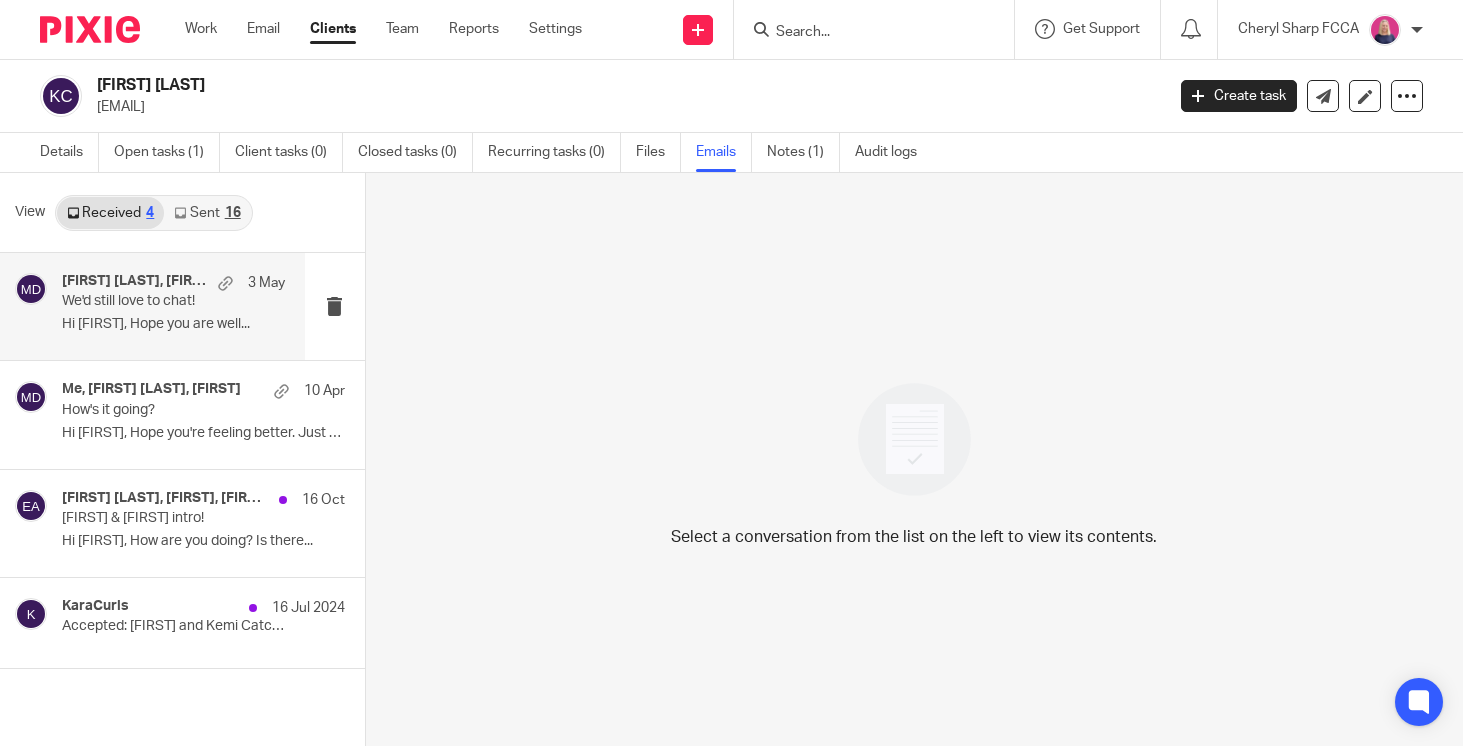 click on "We'd still love to chat!" at bounding box center (151, 301) 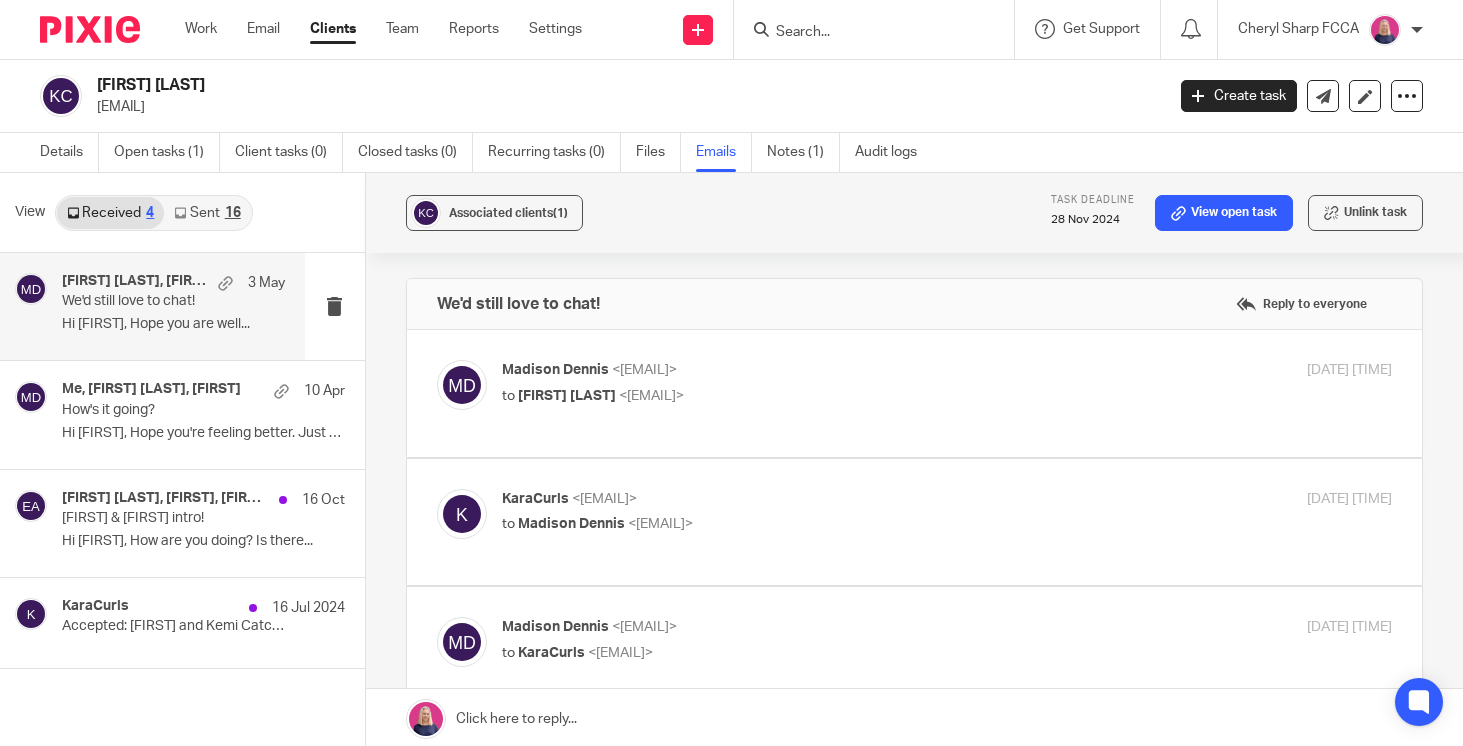 scroll, scrollTop: 0, scrollLeft: 0, axis: both 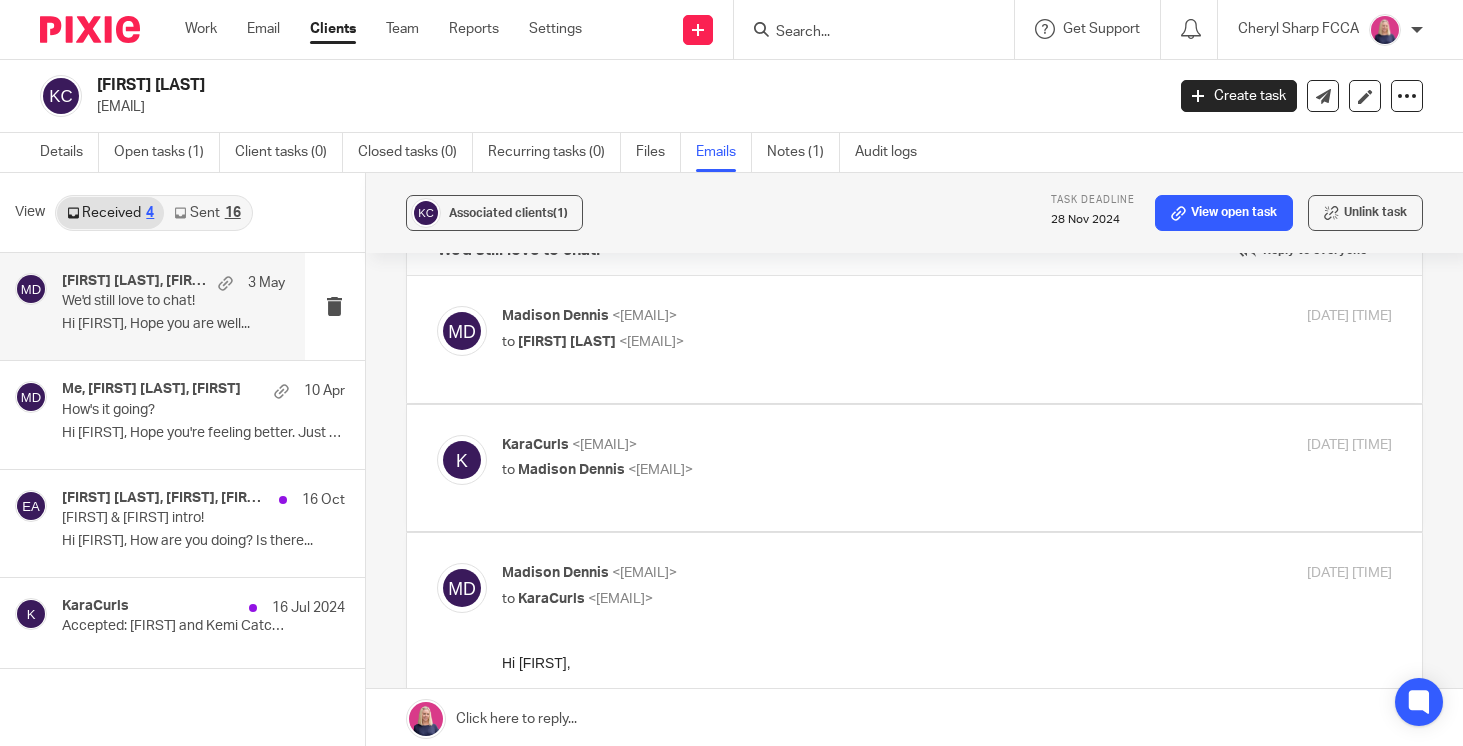 click on "KaraCurls
<kara@karacurls.co.uk>   to
Madison Dennis
<madison@pinkpigfinancials.co.uk>" at bounding box center (798, 458) 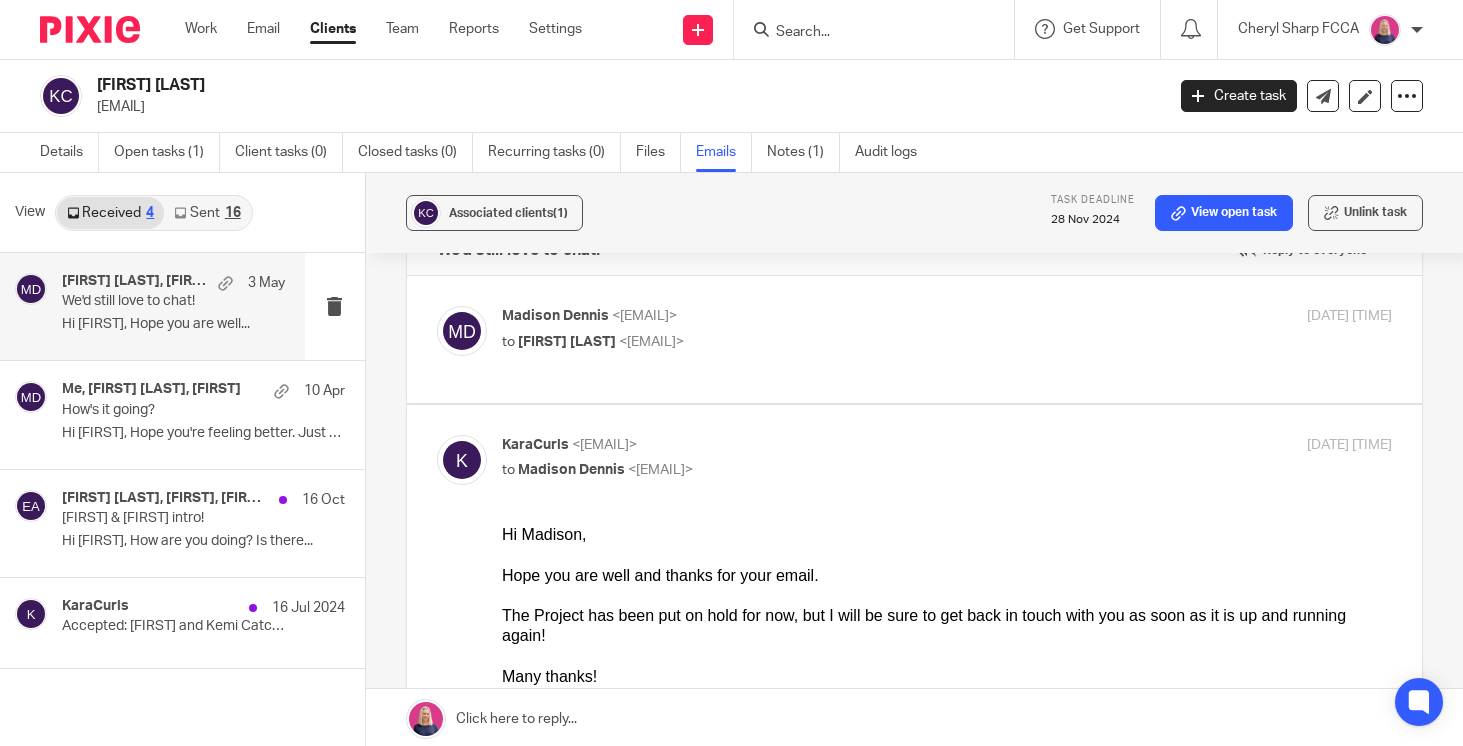 scroll, scrollTop: 0, scrollLeft: 0, axis: both 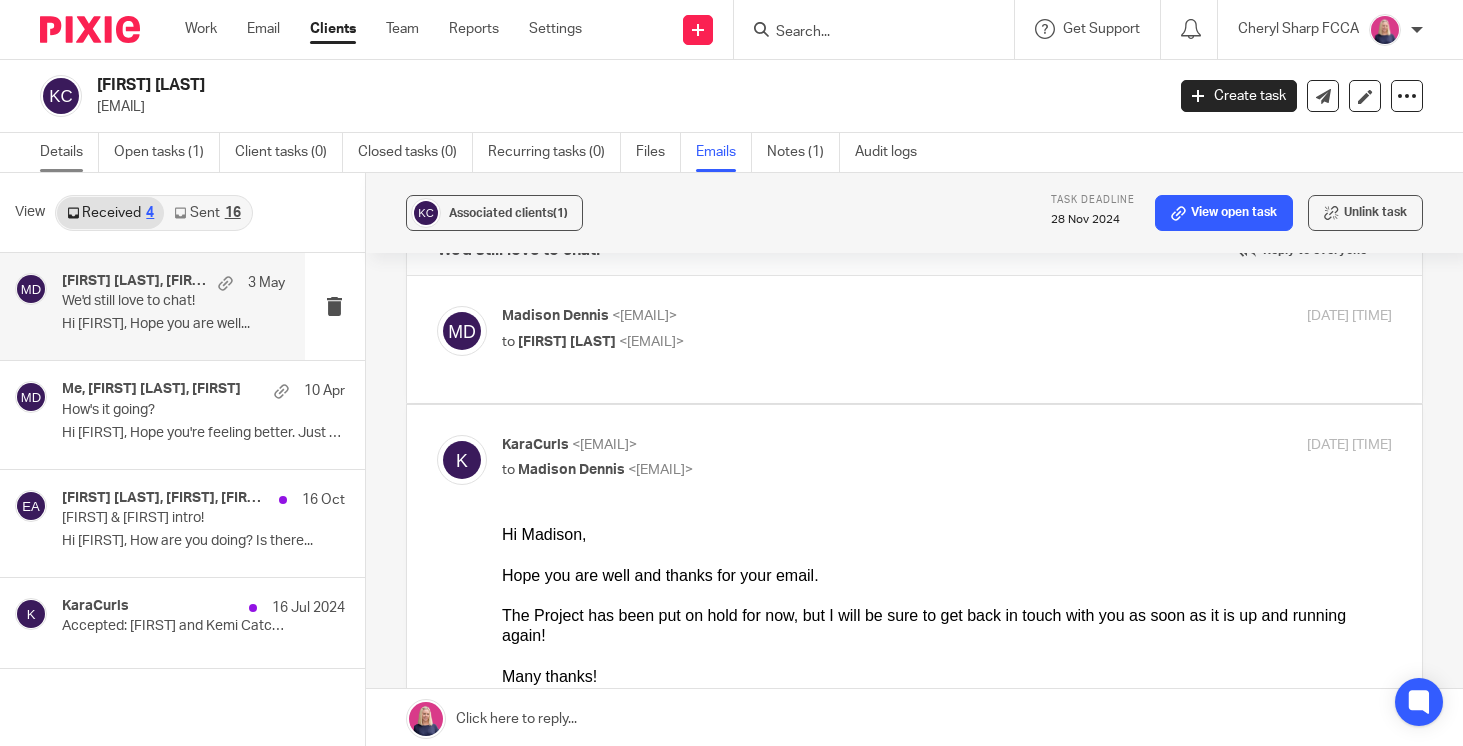 click on "Details" at bounding box center [69, 152] 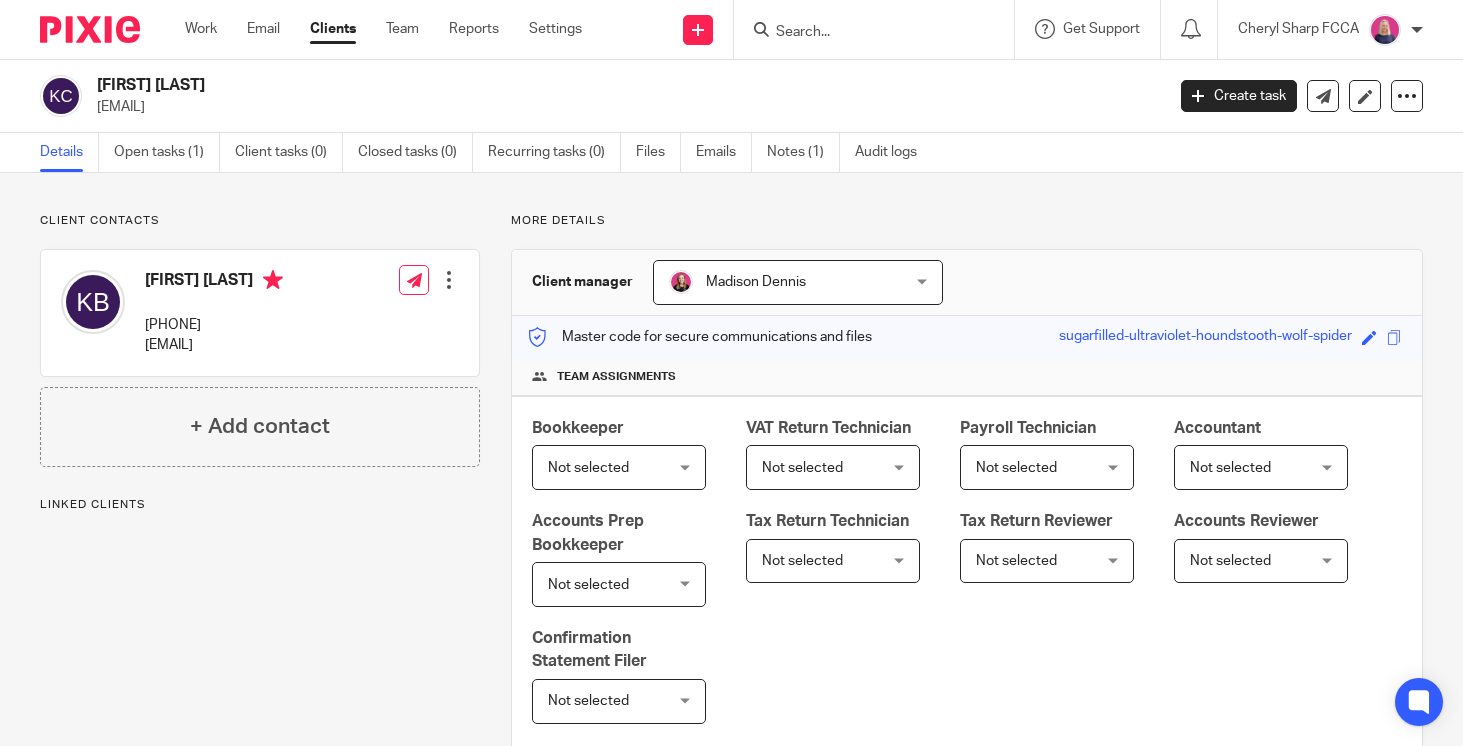 scroll, scrollTop: 0, scrollLeft: 0, axis: both 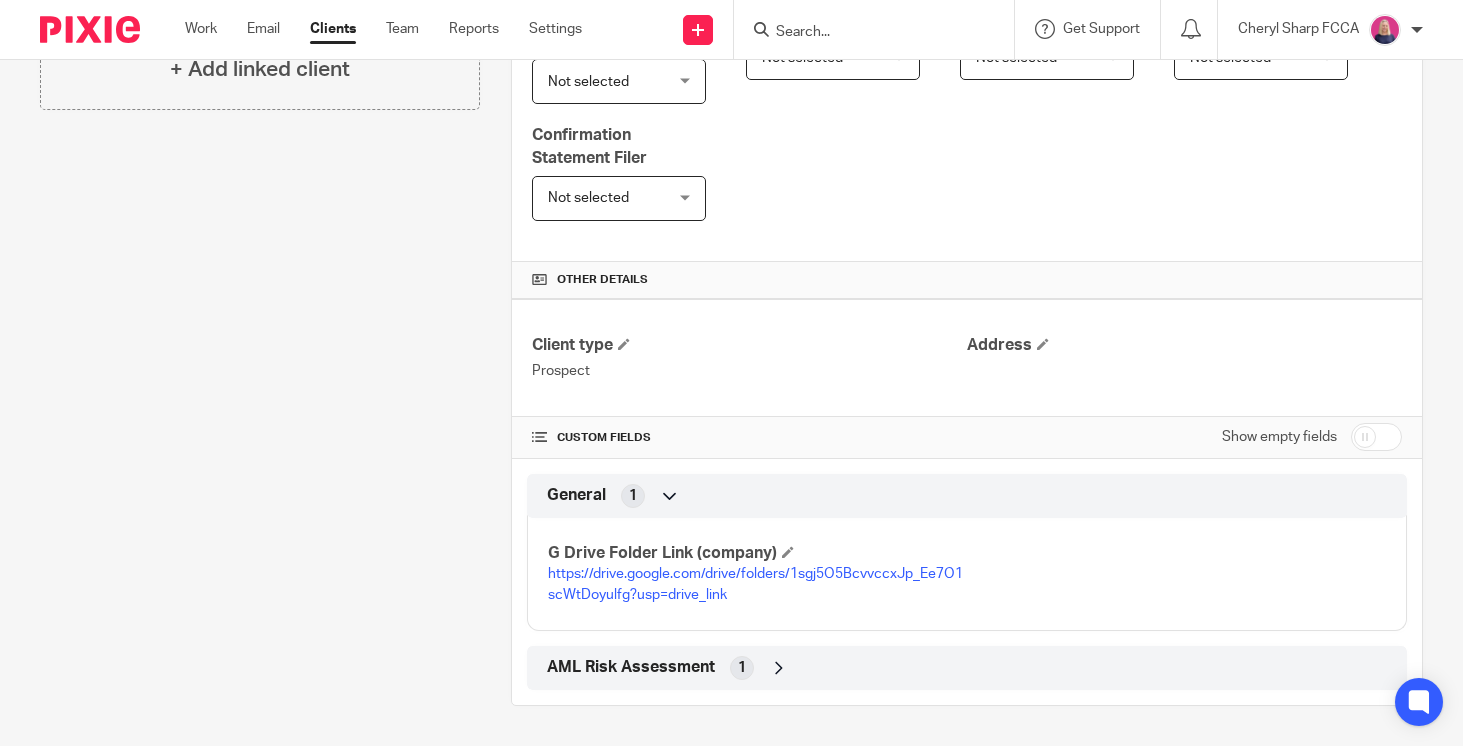click on "https://drive.google.com/drive/folders/1sgj5O5BcvvccxJp_Ee7O1scWtDoyulfg?usp=drive_link" at bounding box center (755, 584) 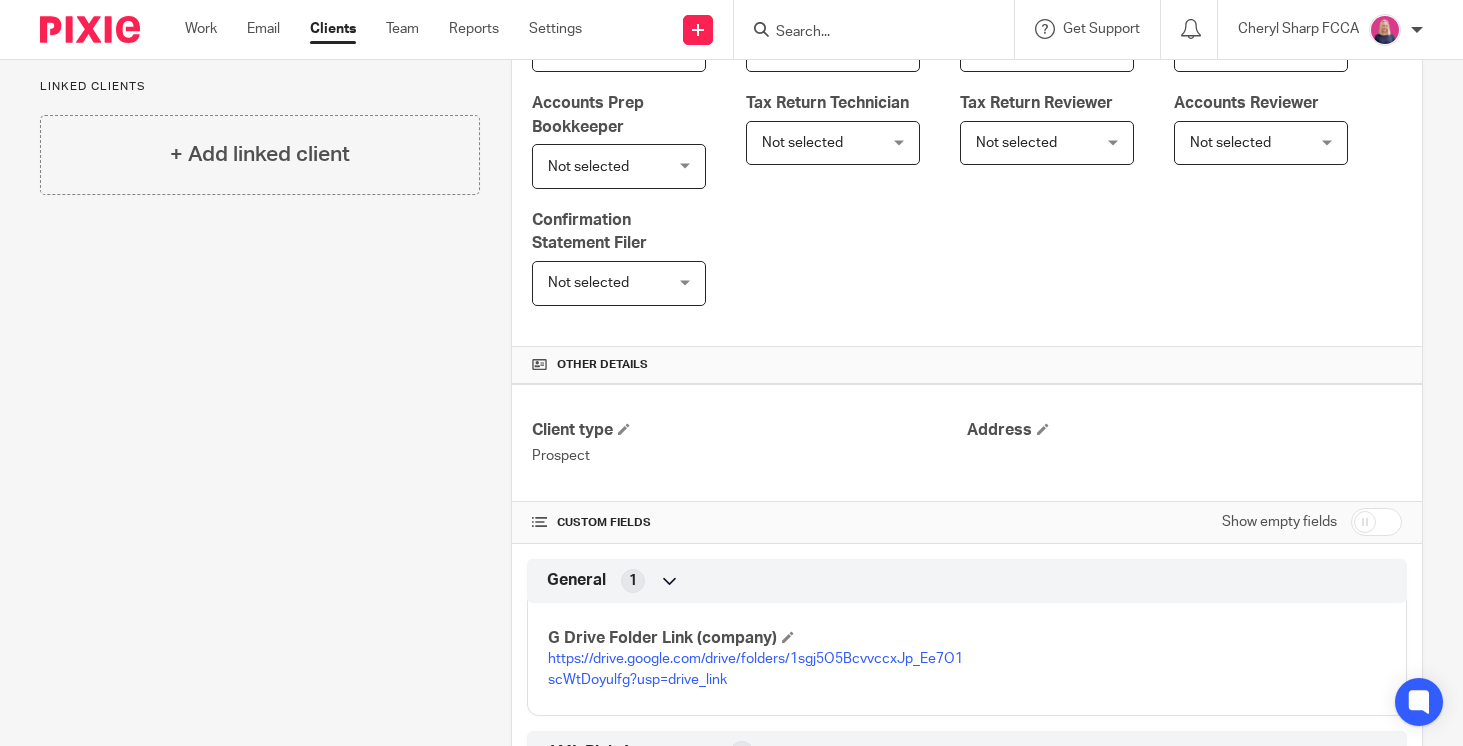 scroll, scrollTop: 0, scrollLeft: 0, axis: both 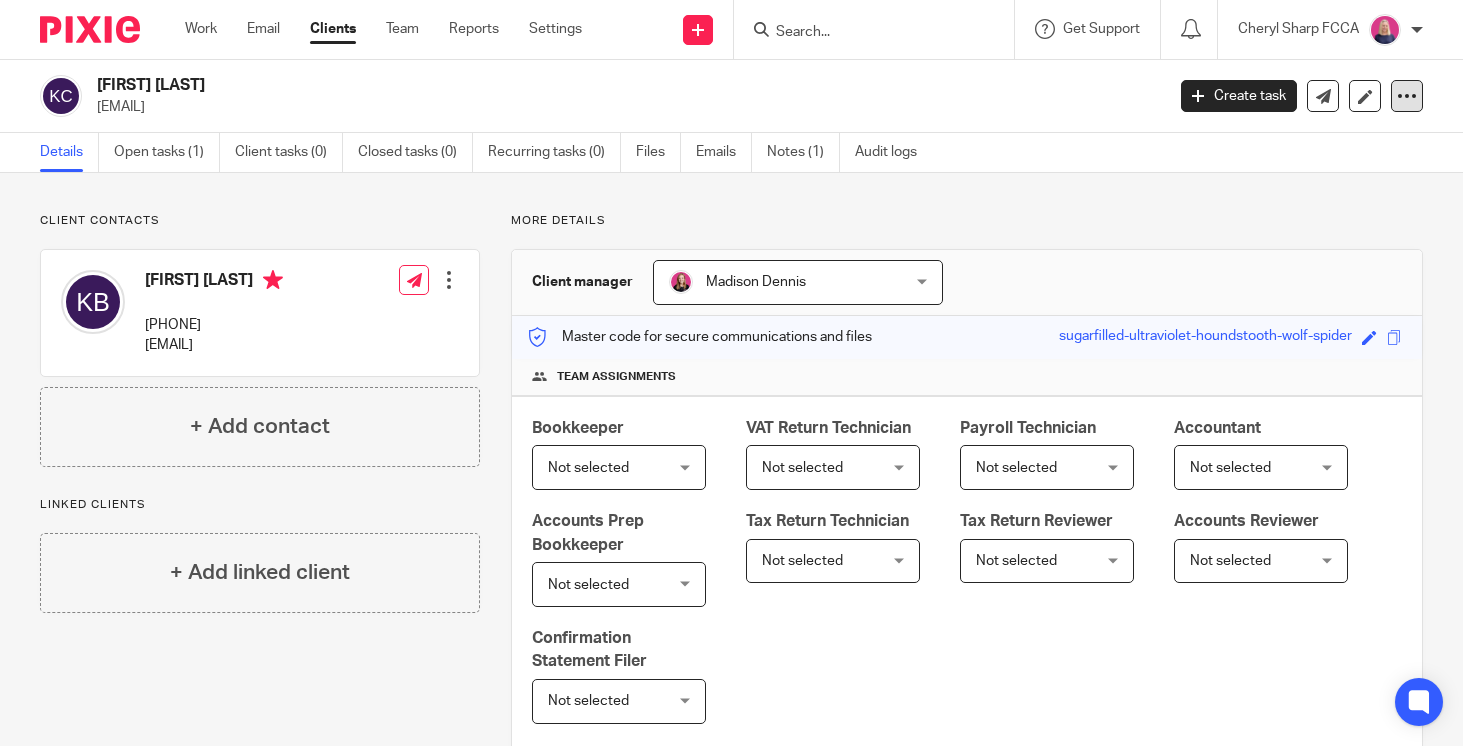 click at bounding box center (1407, 96) 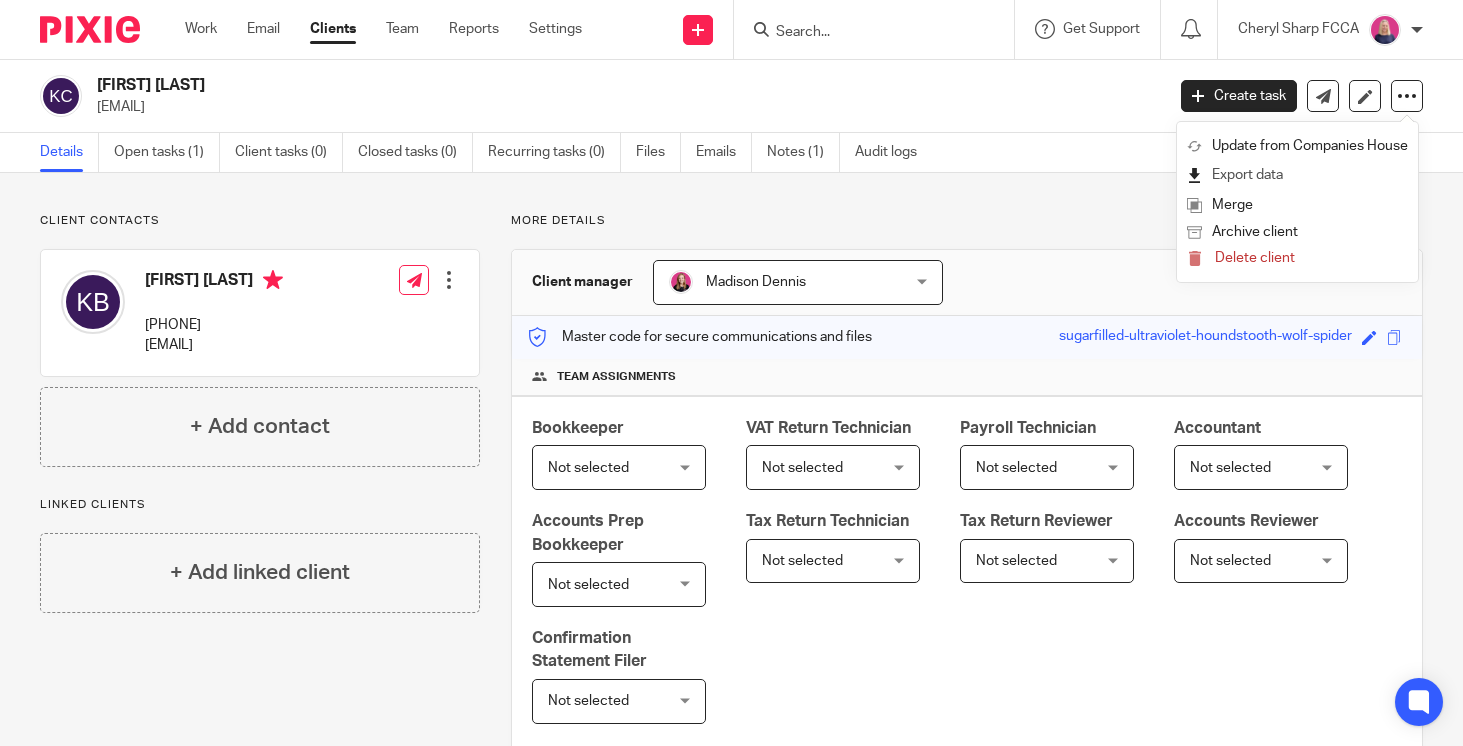 click on "Export data" at bounding box center [1297, 175] 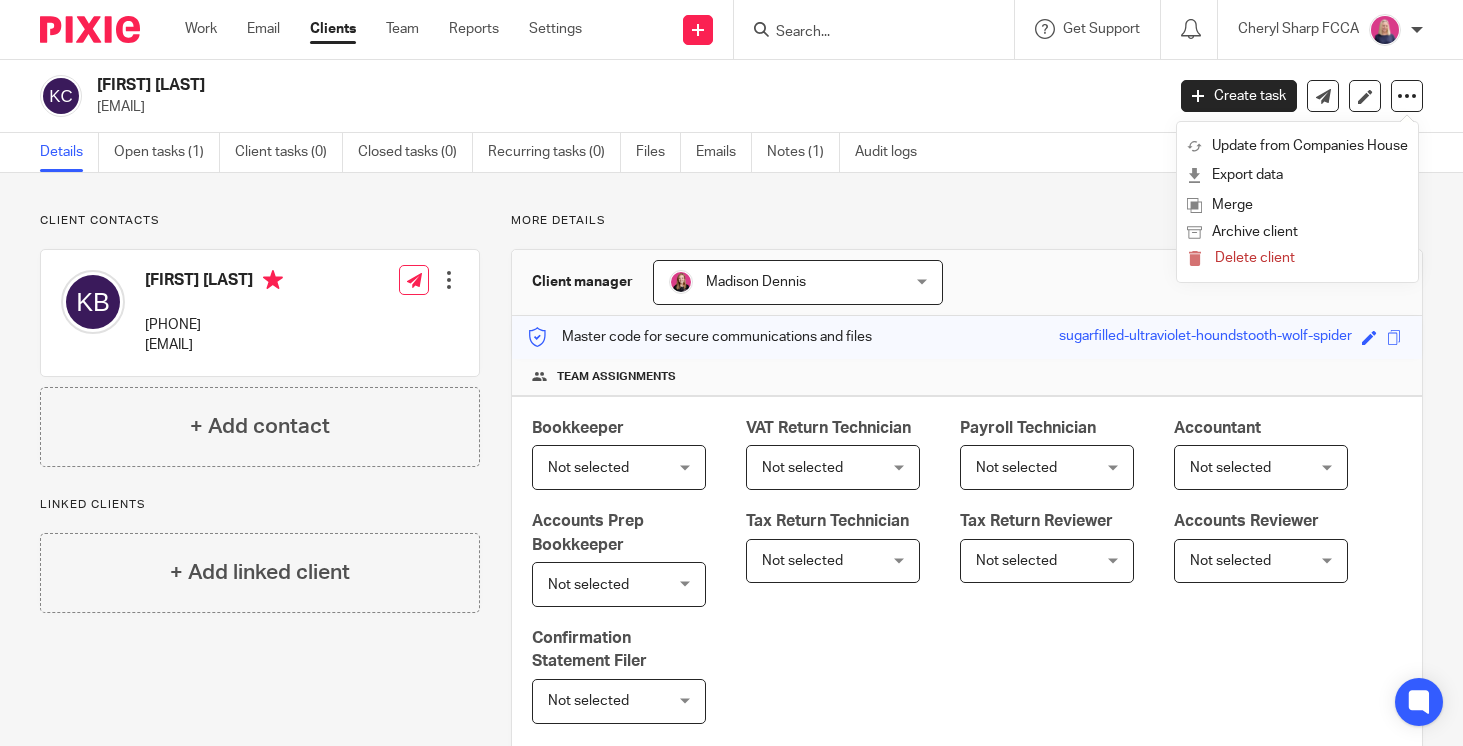 click on "Bookkeeper
Not selected
Not selected
Not selected
Caroline Hancock
Cheryl Sharp FCCA
Francesca Allebone
Jennifer Baratta
Kemi Ahmed
Madison Dennis
Michaela White
VAT Return Technician
Not selected
Not selected
Not selected
Caroline Hancock
Cheryl Sharp FCCA
Francesca Allebone
Jennifer Baratta
Kemi Ahmed
Madison Dennis
Michaela White" at bounding box center [967, 580] 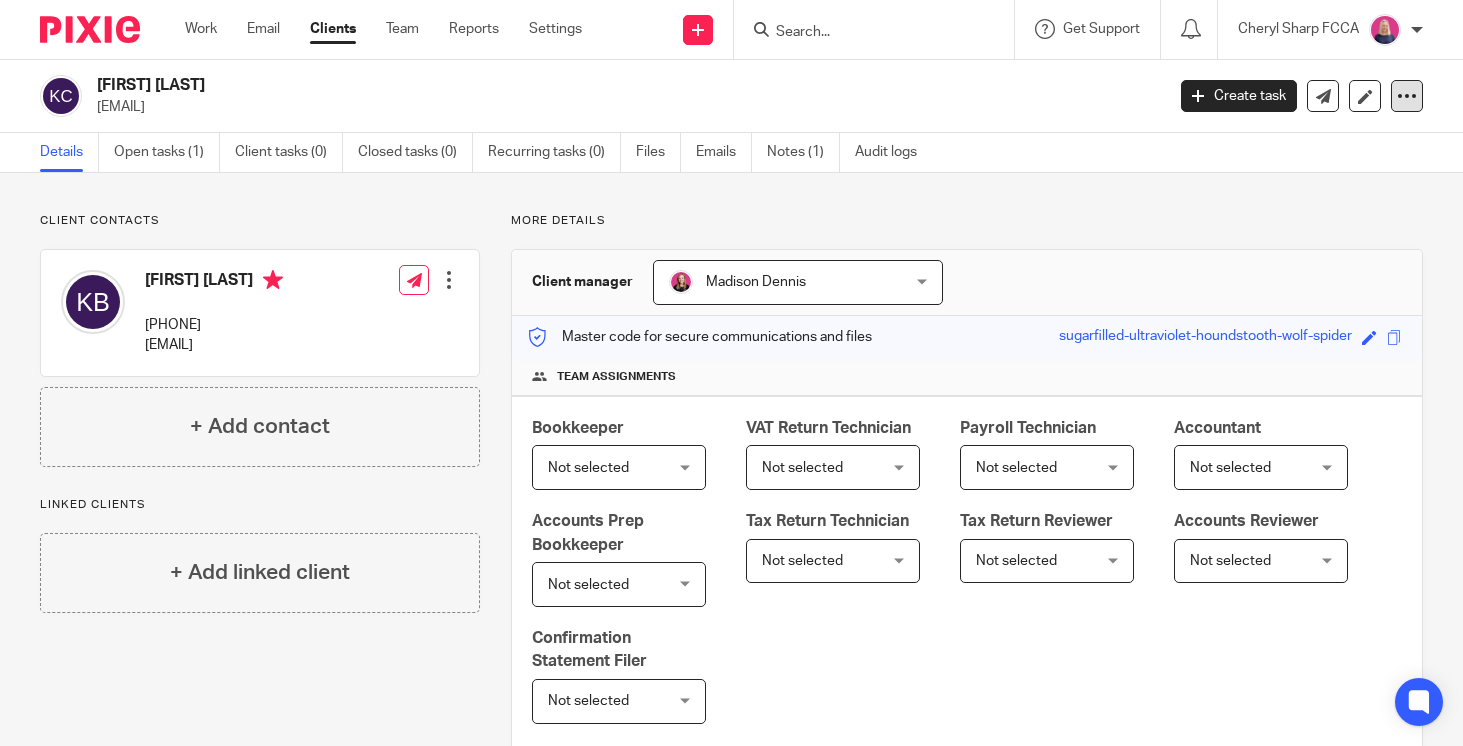 click at bounding box center [1407, 96] 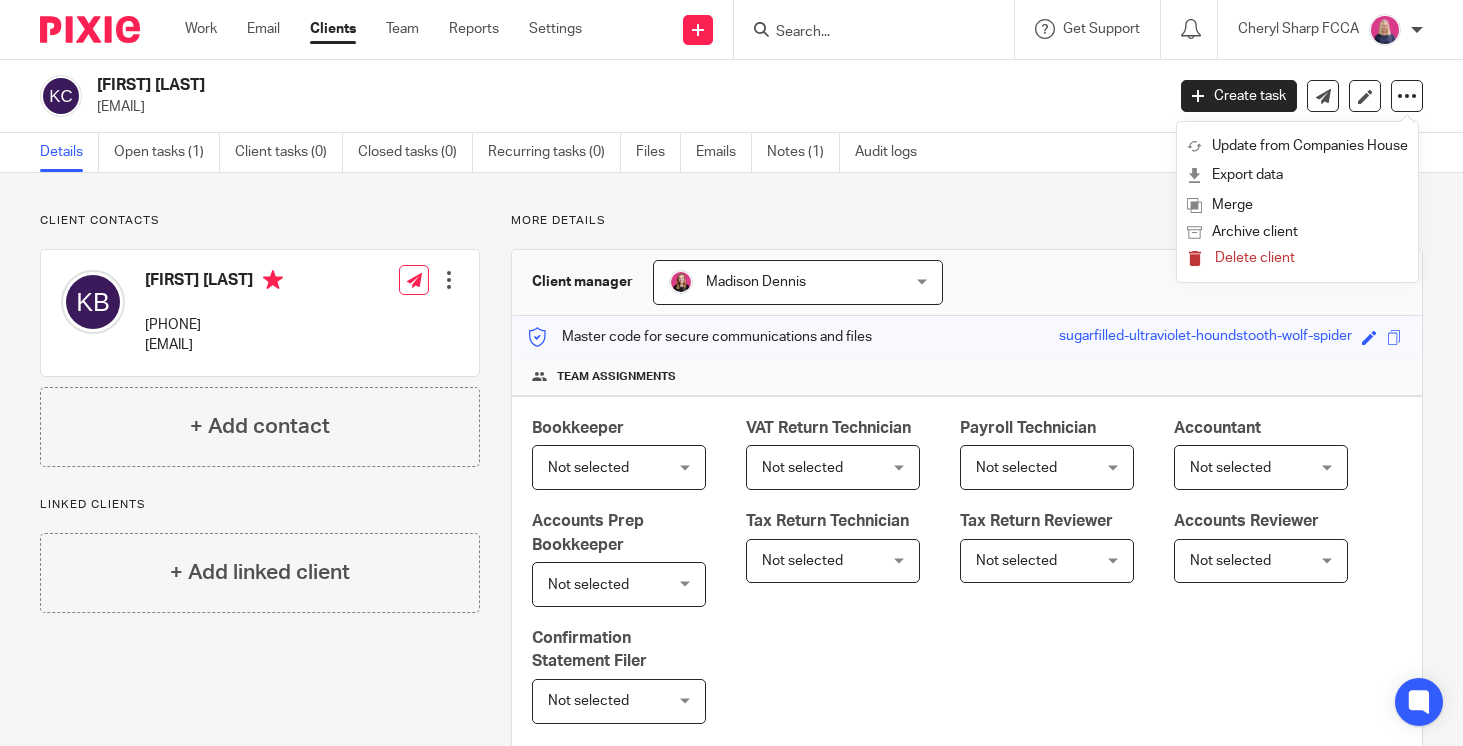 click on "Delete client" at bounding box center (1255, 258) 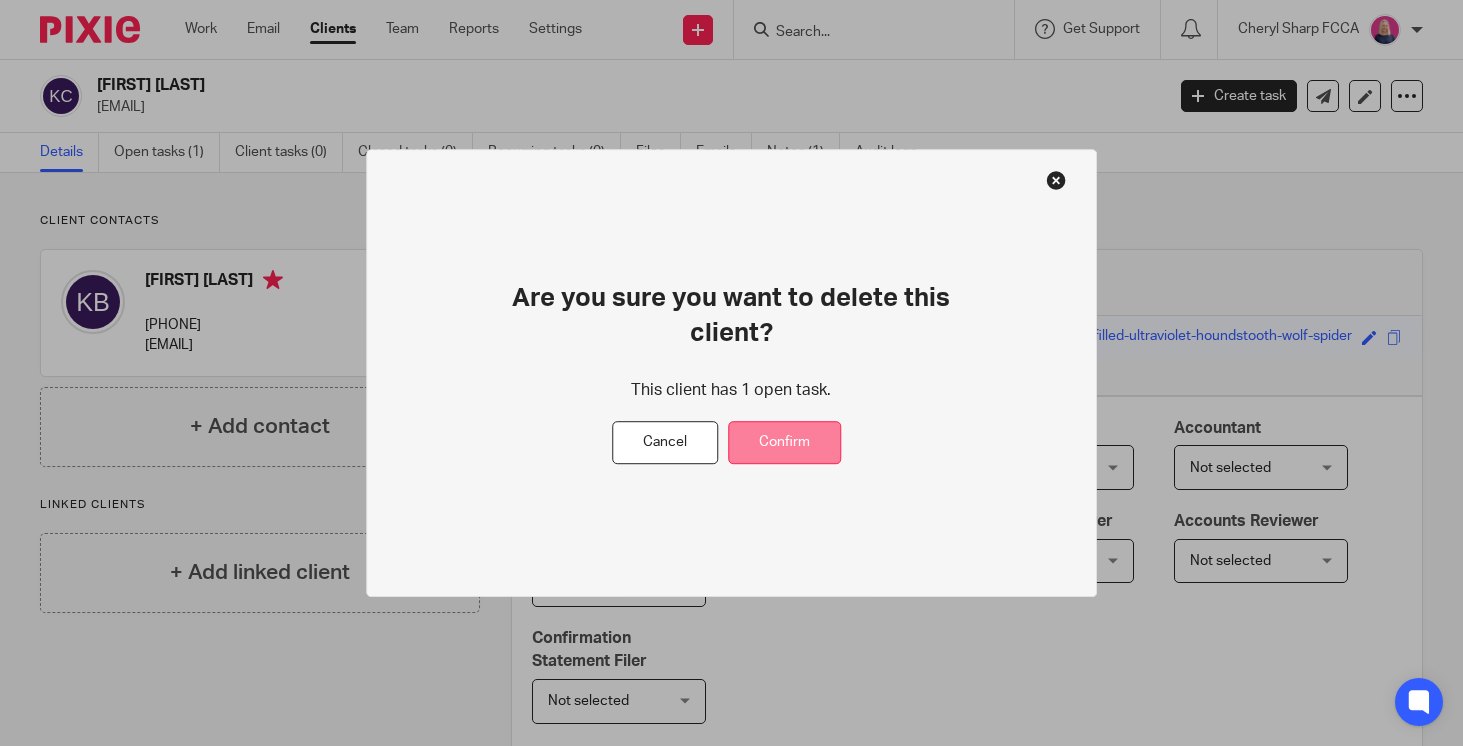 click on "Confirm" at bounding box center [784, 443] 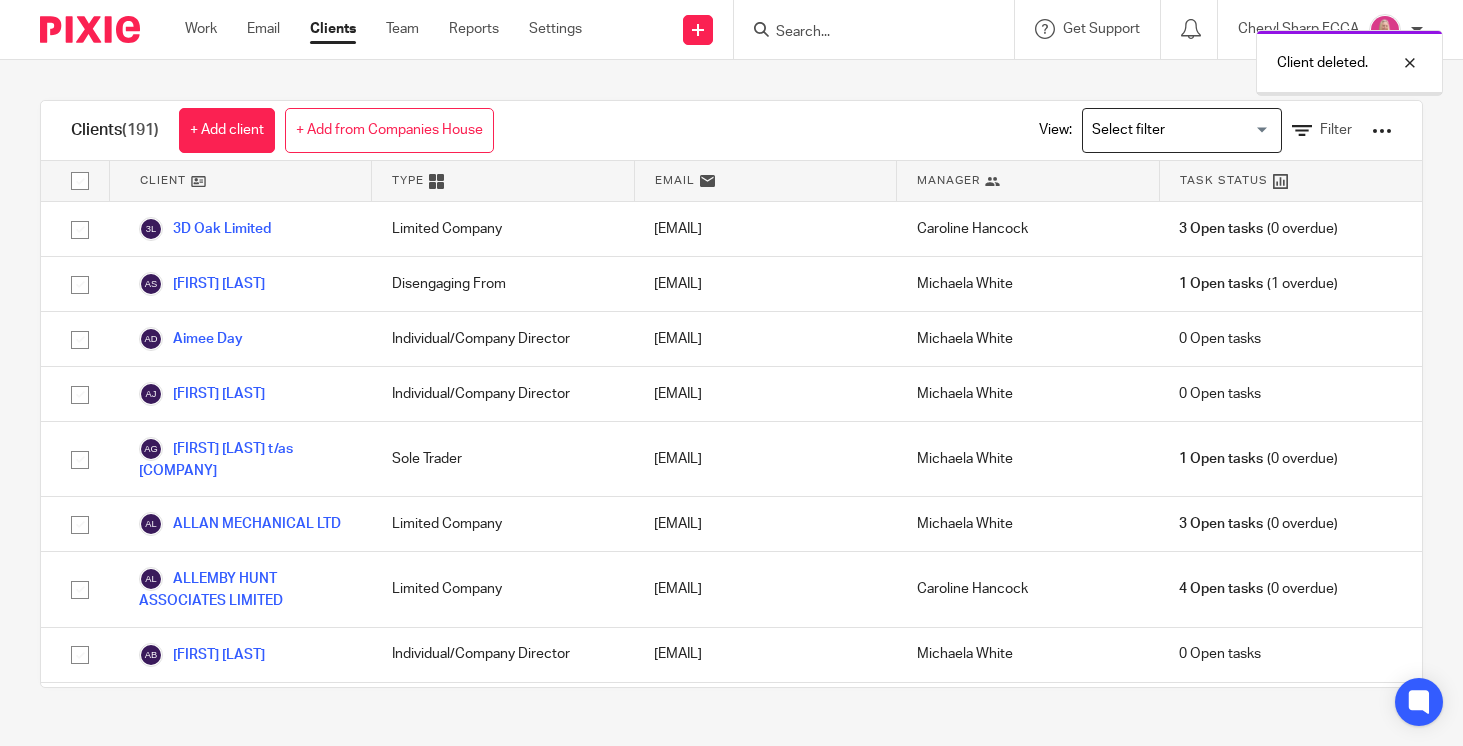 scroll, scrollTop: 0, scrollLeft: 0, axis: both 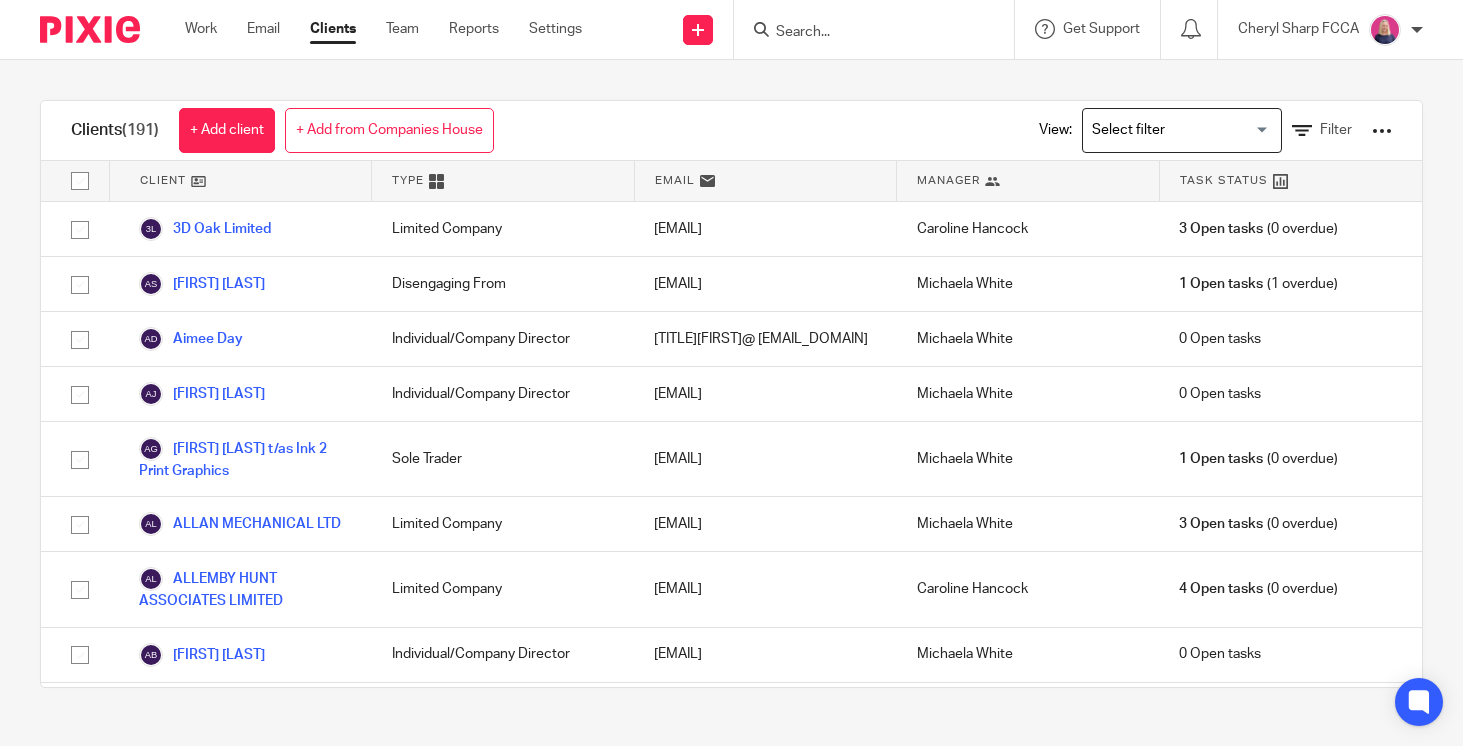 click at bounding box center (1177, 130) 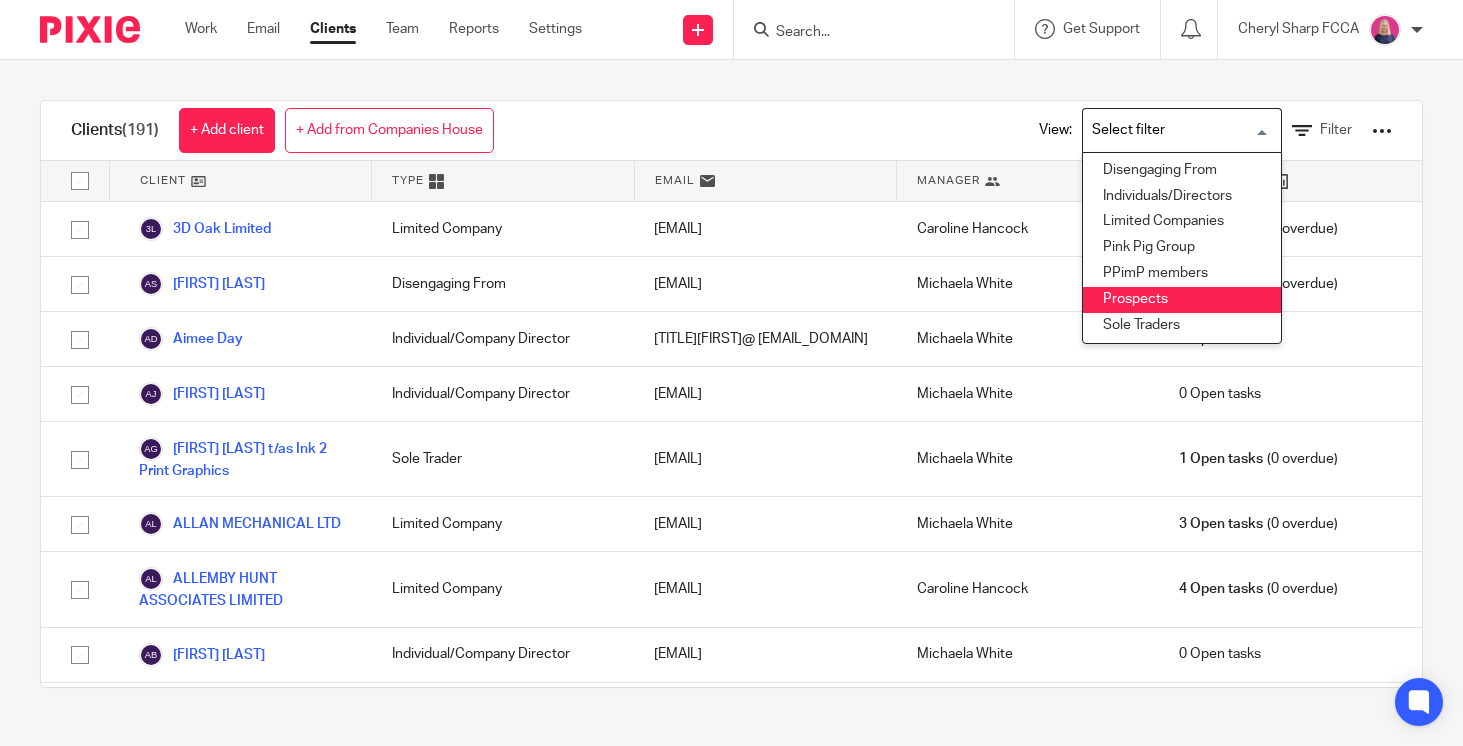 click on "Prospects" at bounding box center [1182, 300] 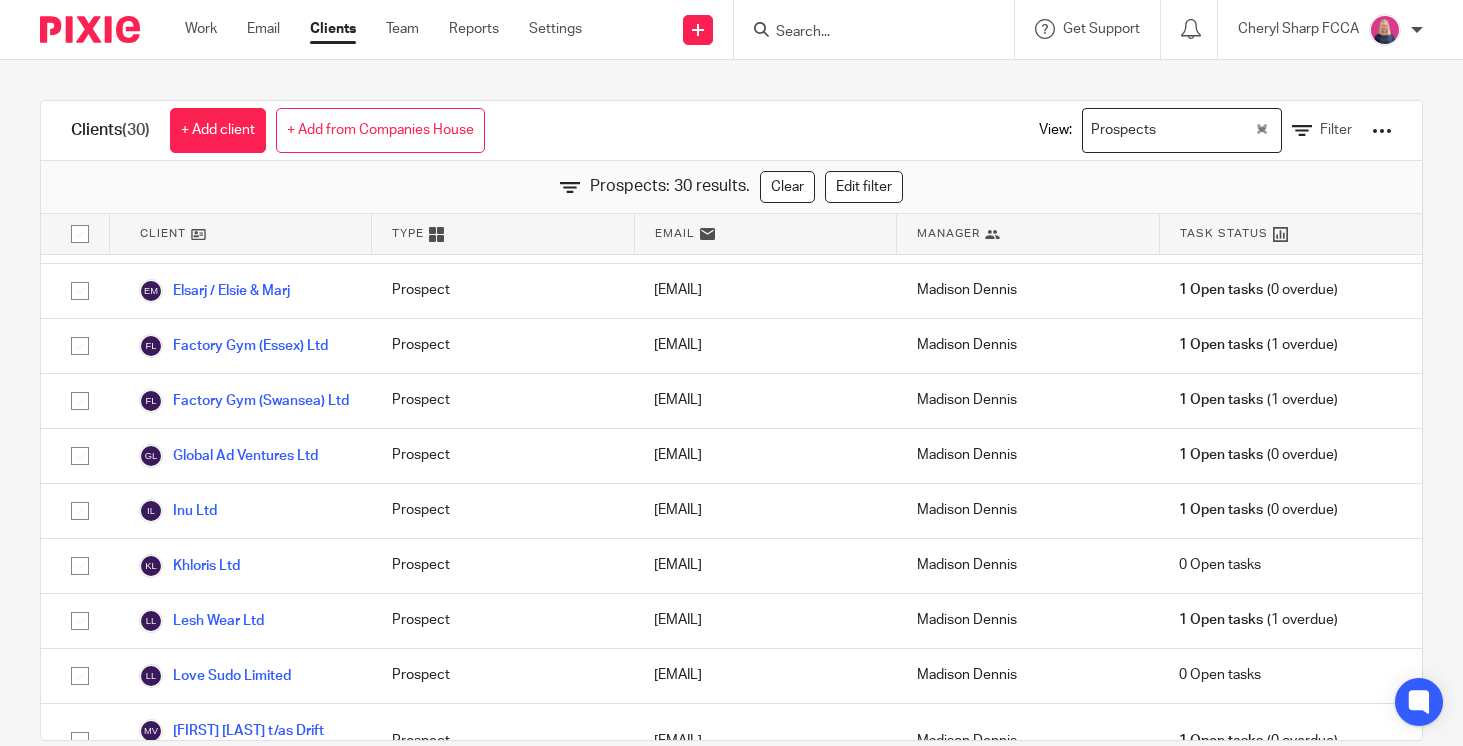 scroll, scrollTop: 479, scrollLeft: 0, axis: vertical 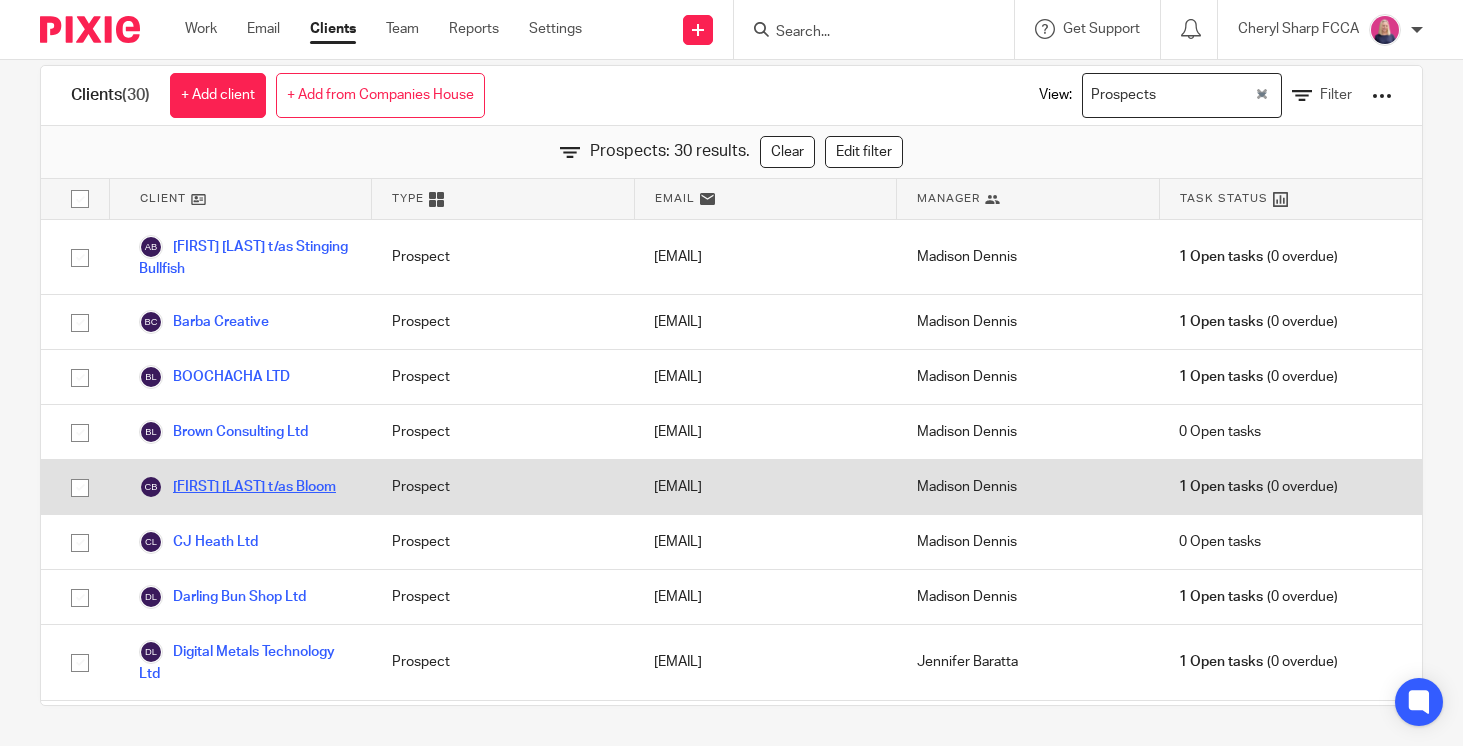 click on "Charlotte Clark t/as Bloom" at bounding box center (237, 487) 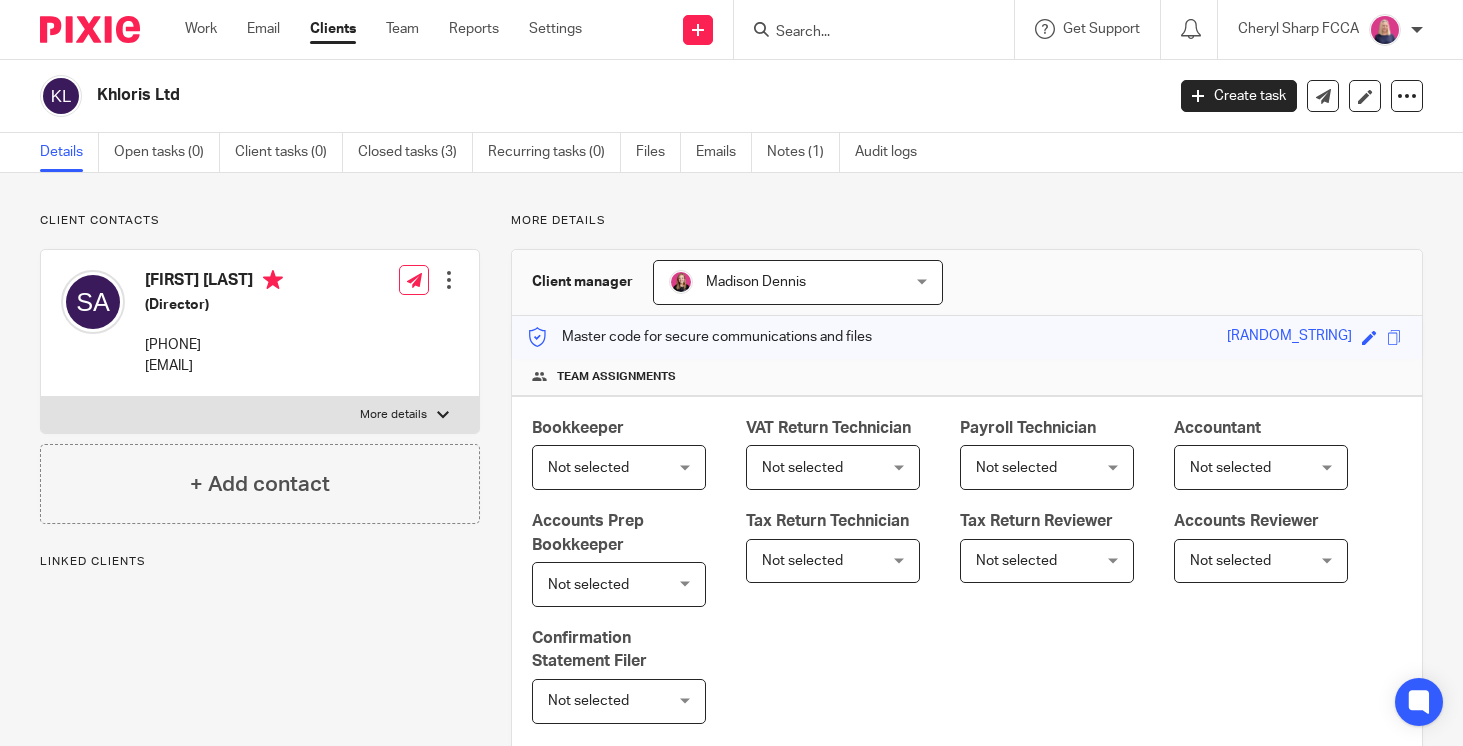 scroll, scrollTop: 0, scrollLeft: 0, axis: both 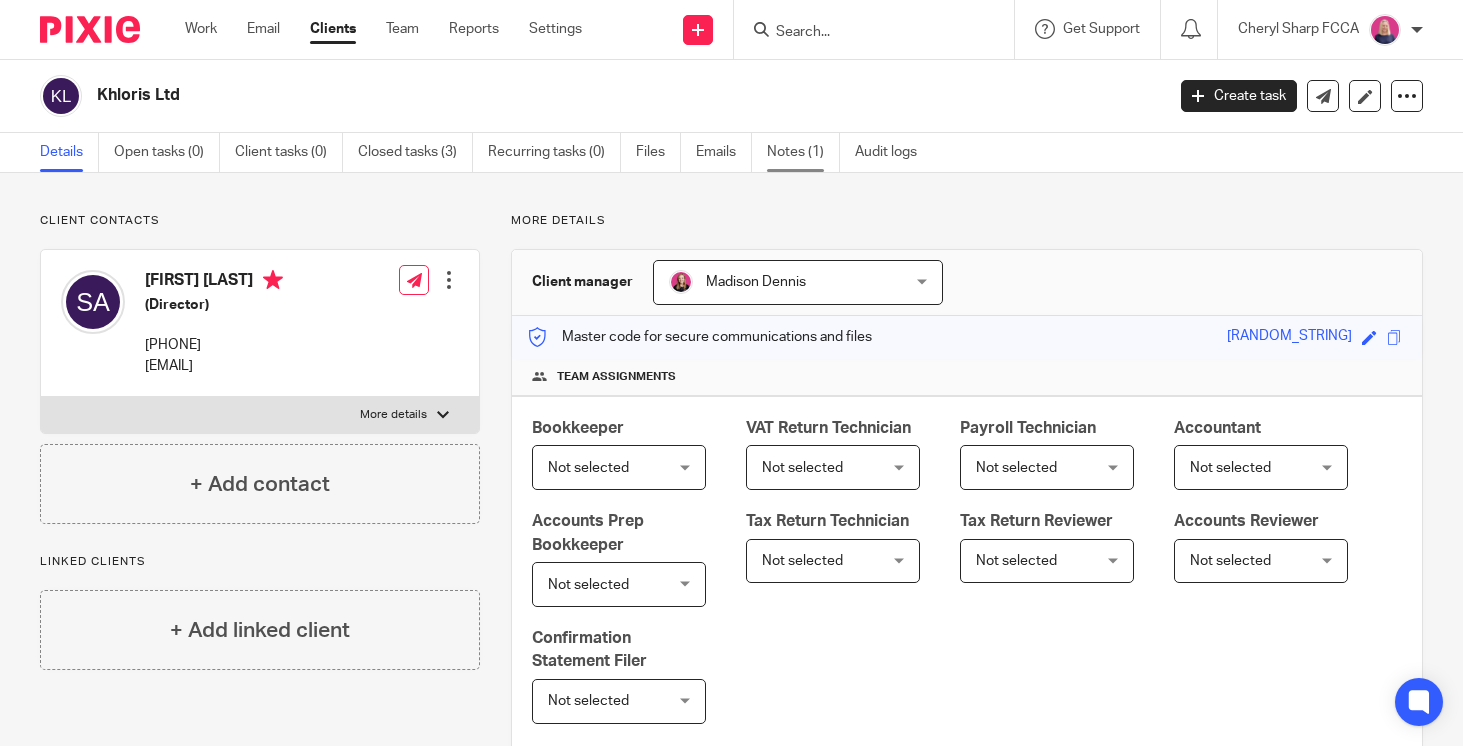click on "Notes (1)" at bounding box center (803, 152) 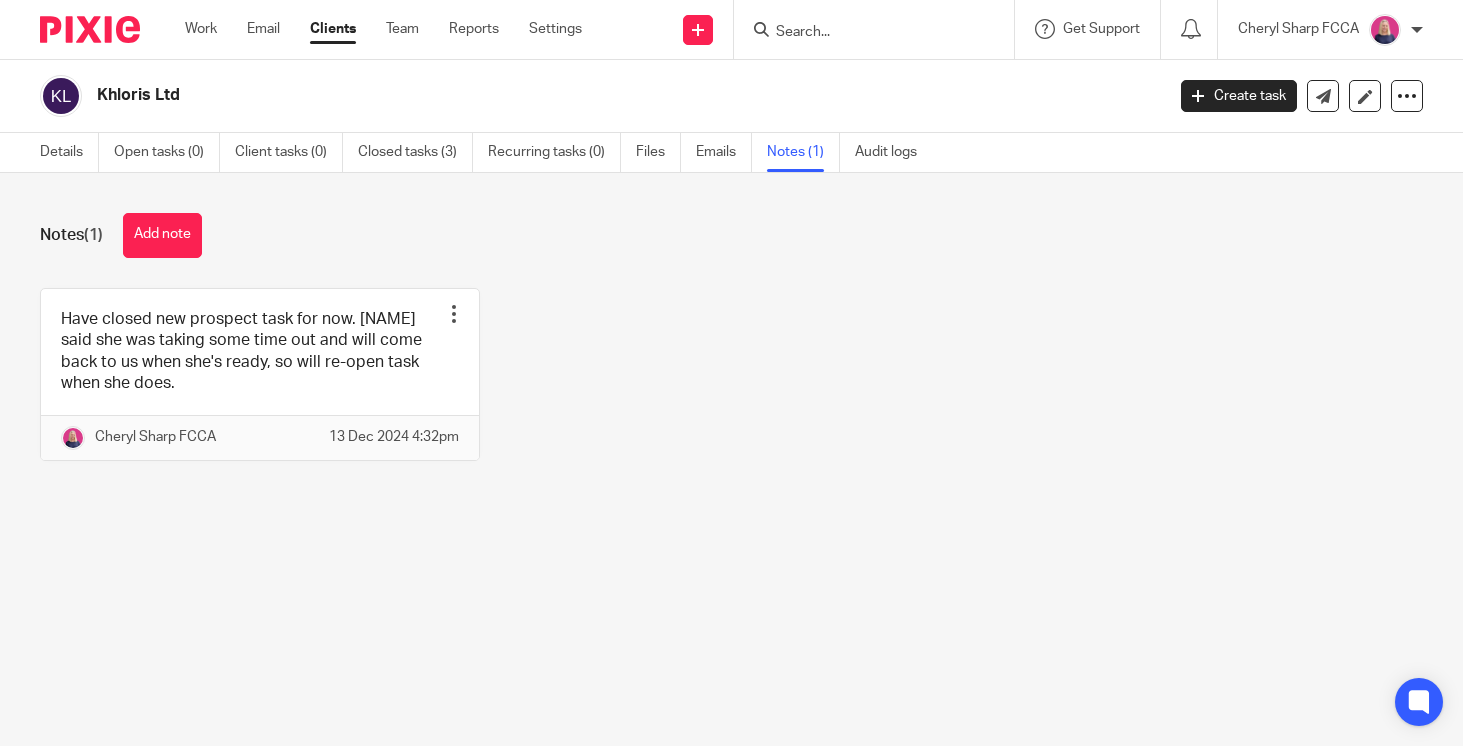 scroll, scrollTop: 0, scrollLeft: 0, axis: both 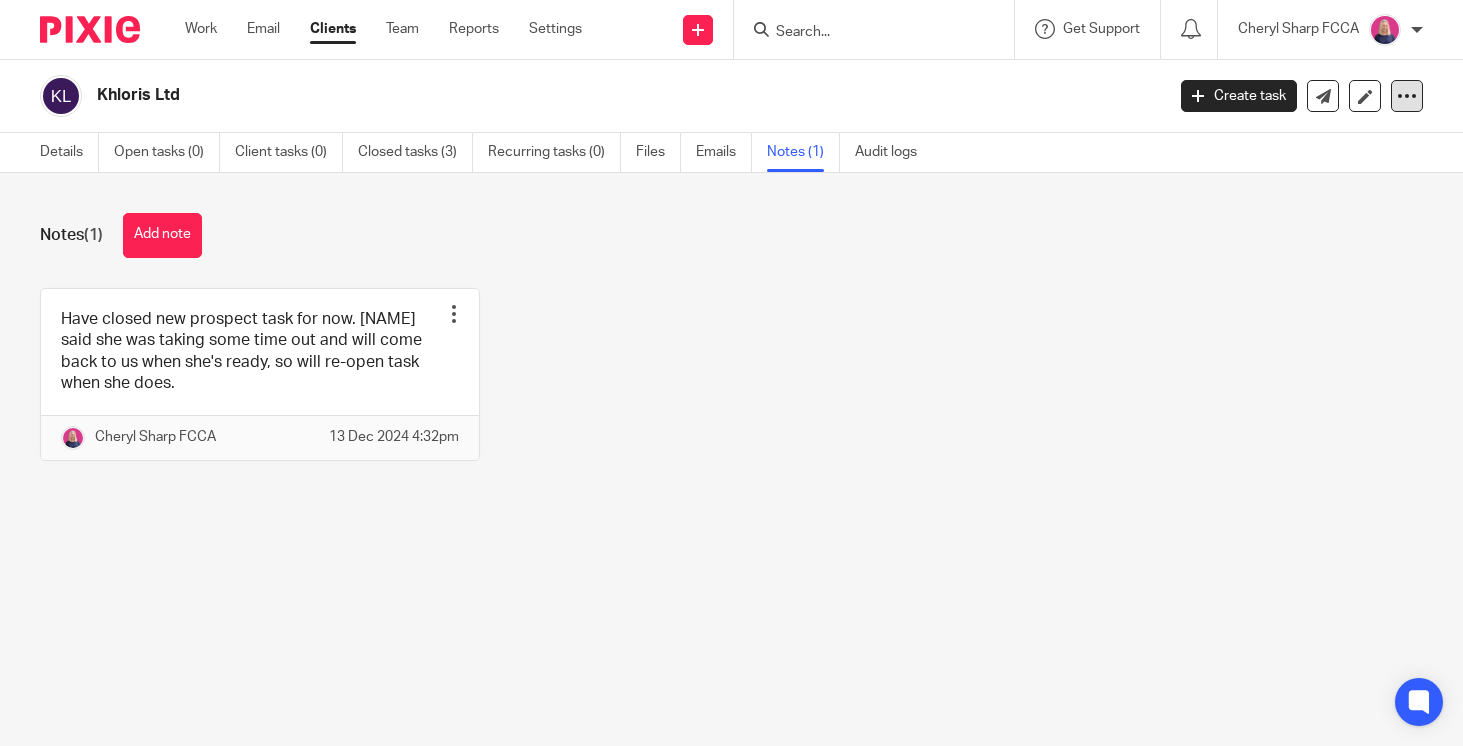 click at bounding box center [1407, 96] 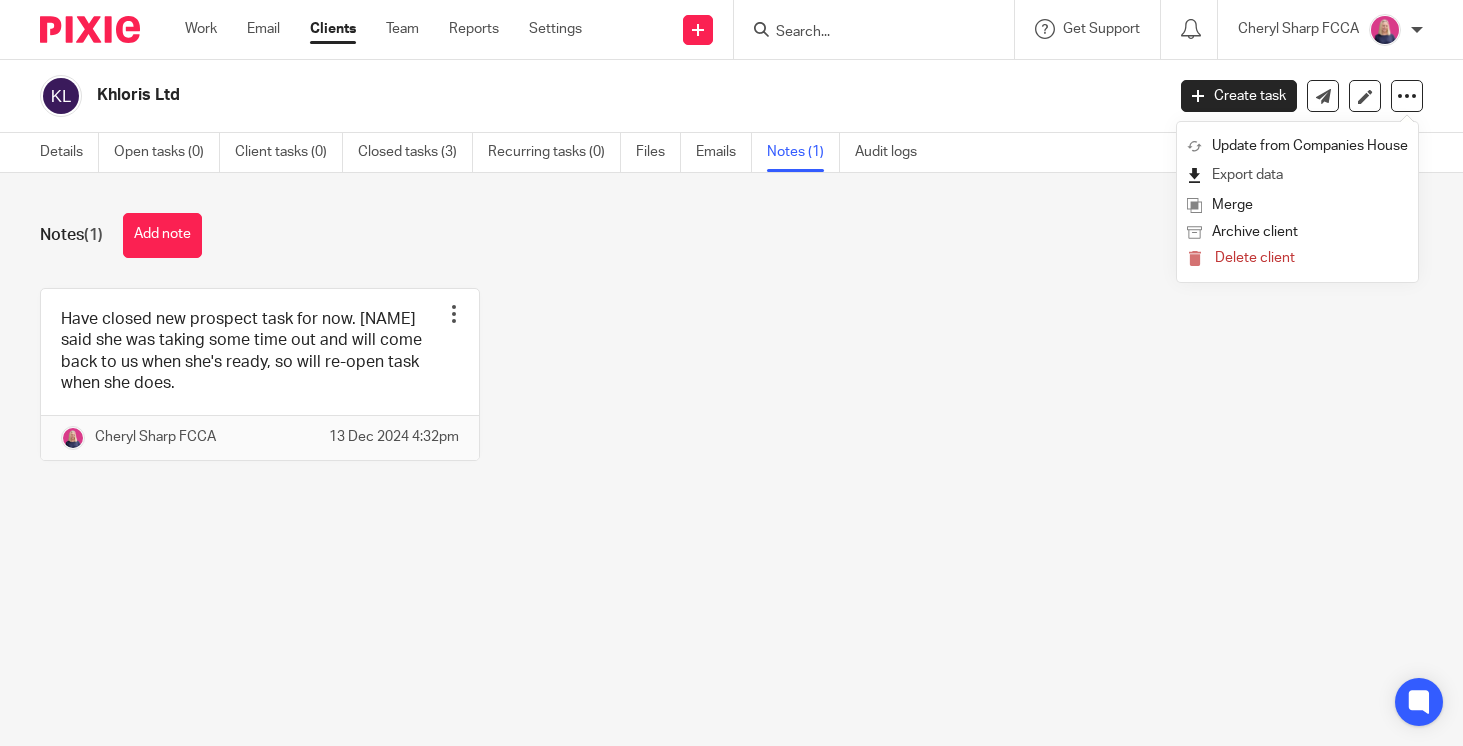 click on "Export data" at bounding box center [1297, 175] 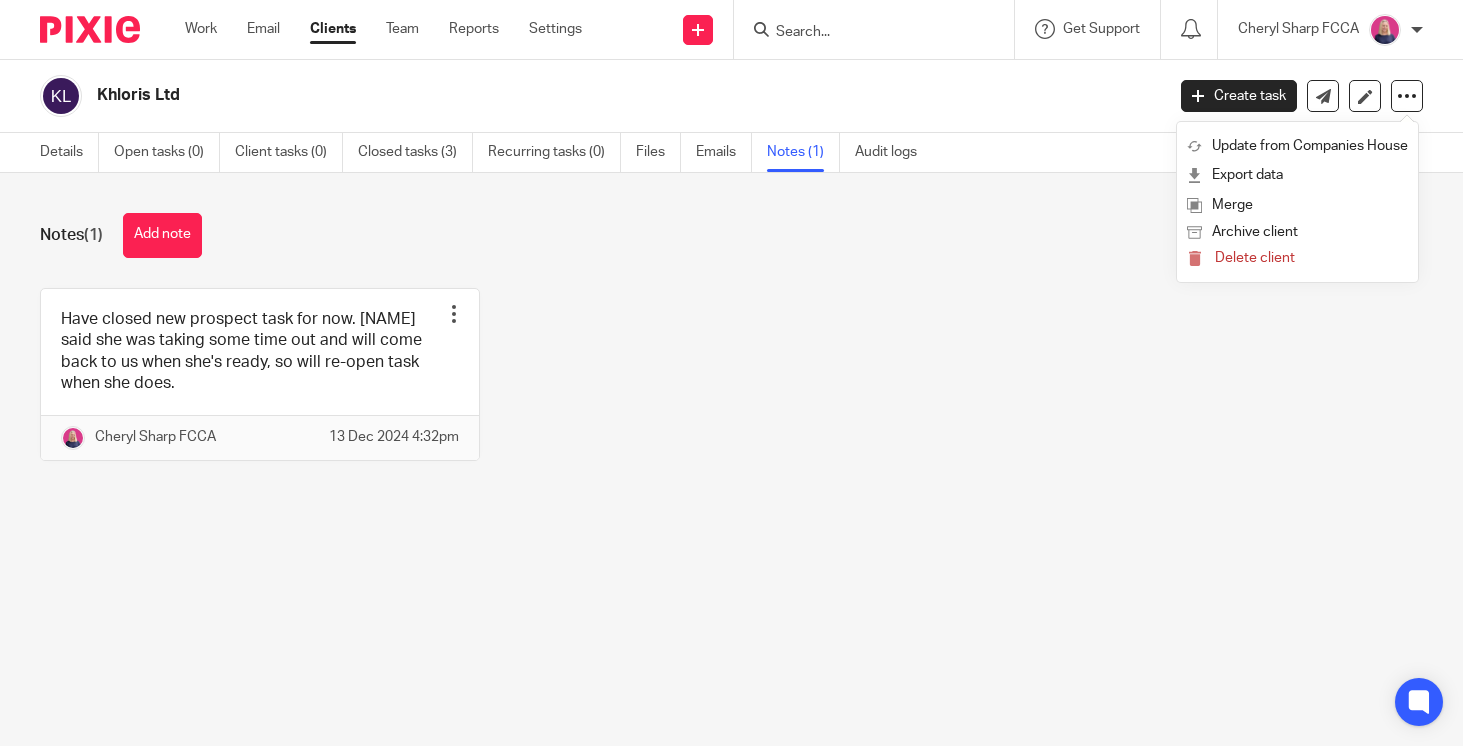 click on "Have closed new prospect task for now.  Sophie said she was taking some time out and will come back to us when she's ready, so will re-open task when she does.
Pin note
Edit note
Delete note
Cheryl Sharp FCCA
13 Dec 2024  4:32pm" at bounding box center (716, 389) 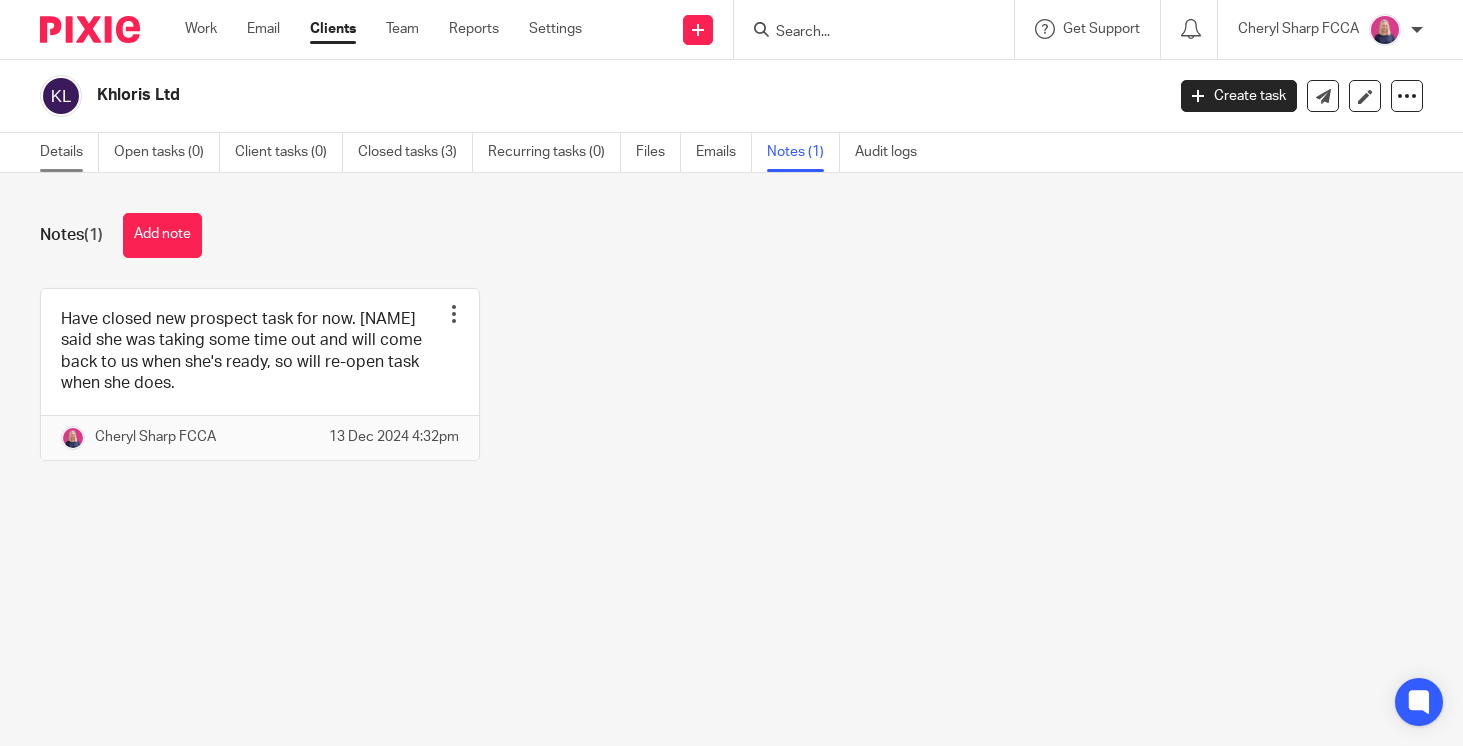 click on "Details" at bounding box center (69, 152) 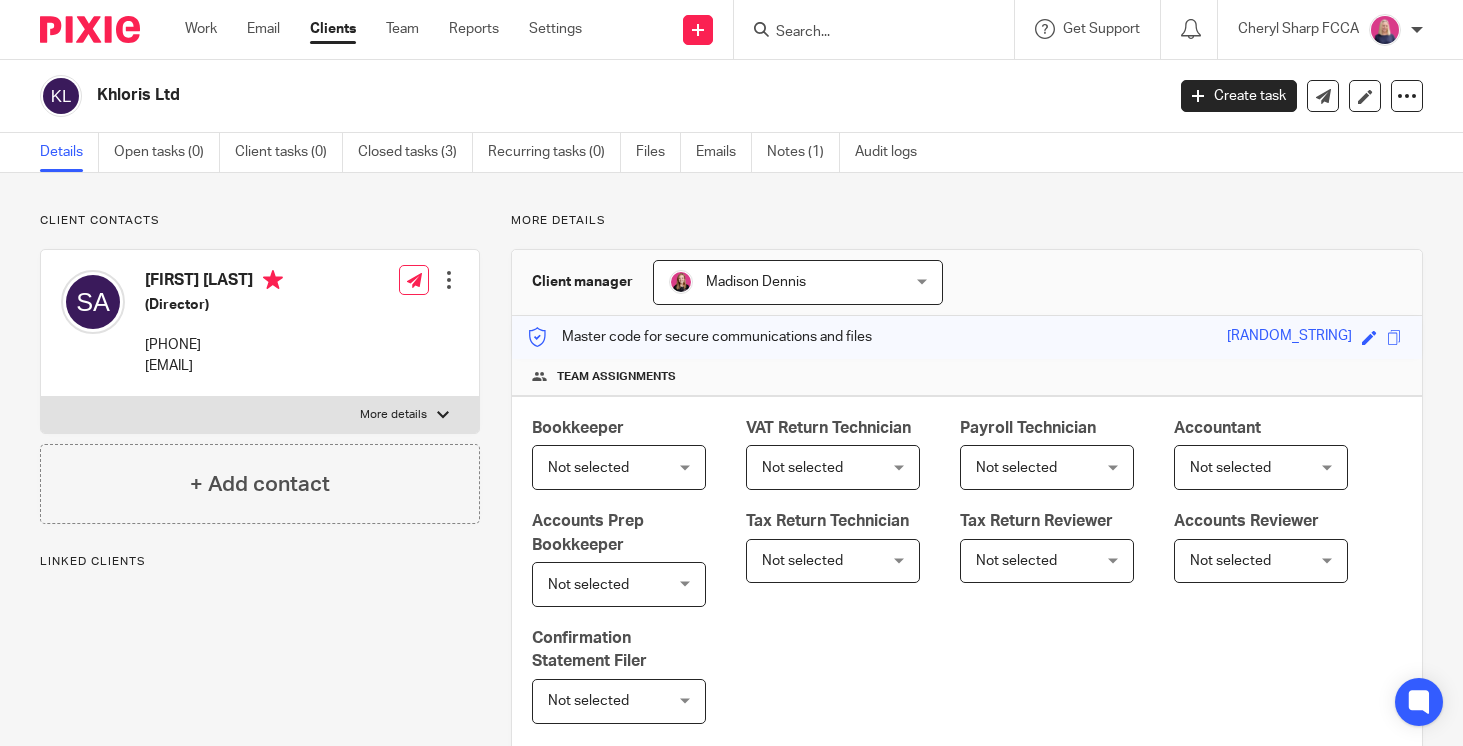 scroll, scrollTop: 0, scrollLeft: 0, axis: both 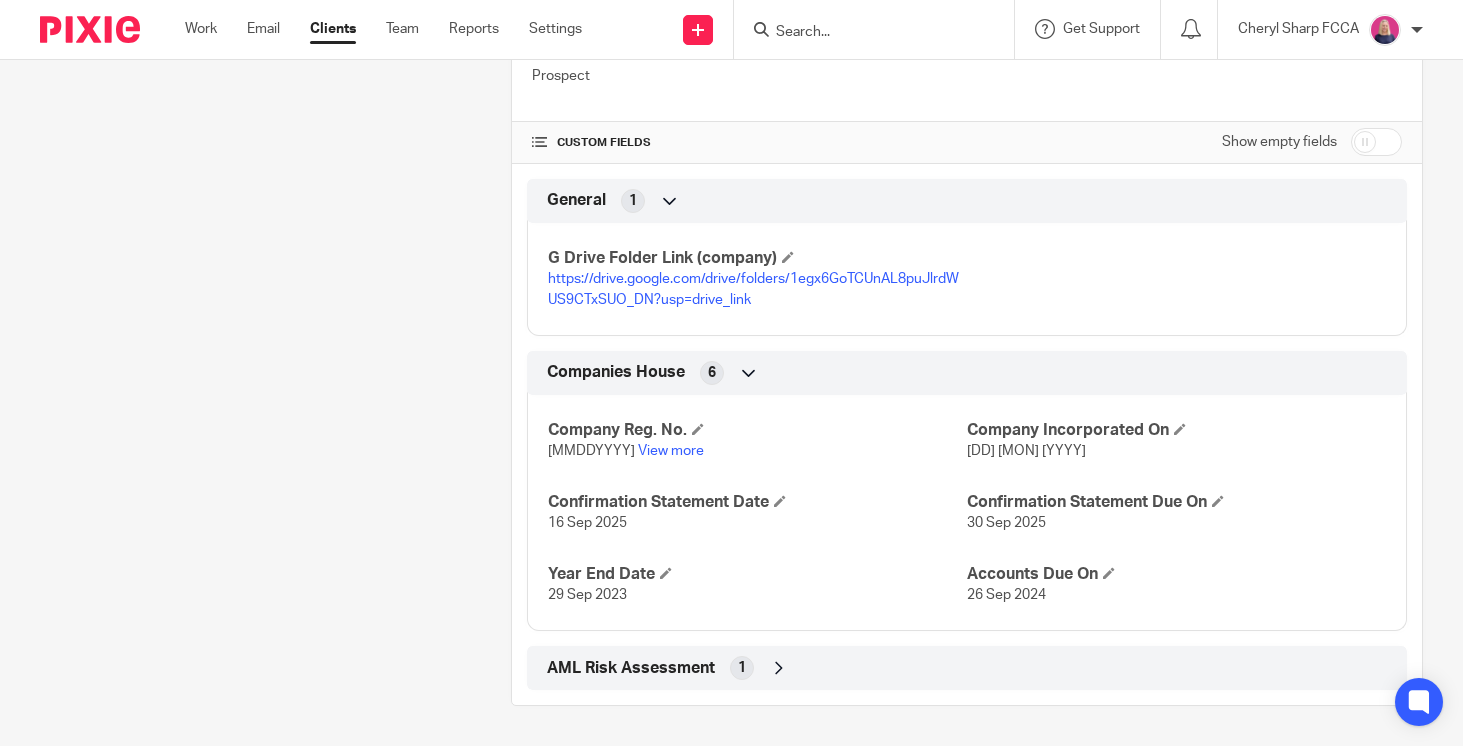 click on "https://drive.google.com/drive/folders/1egx6GoTCUnAL8puJlrdWUS9CTxSUO_DN?usp=drive_link" at bounding box center (753, 289) 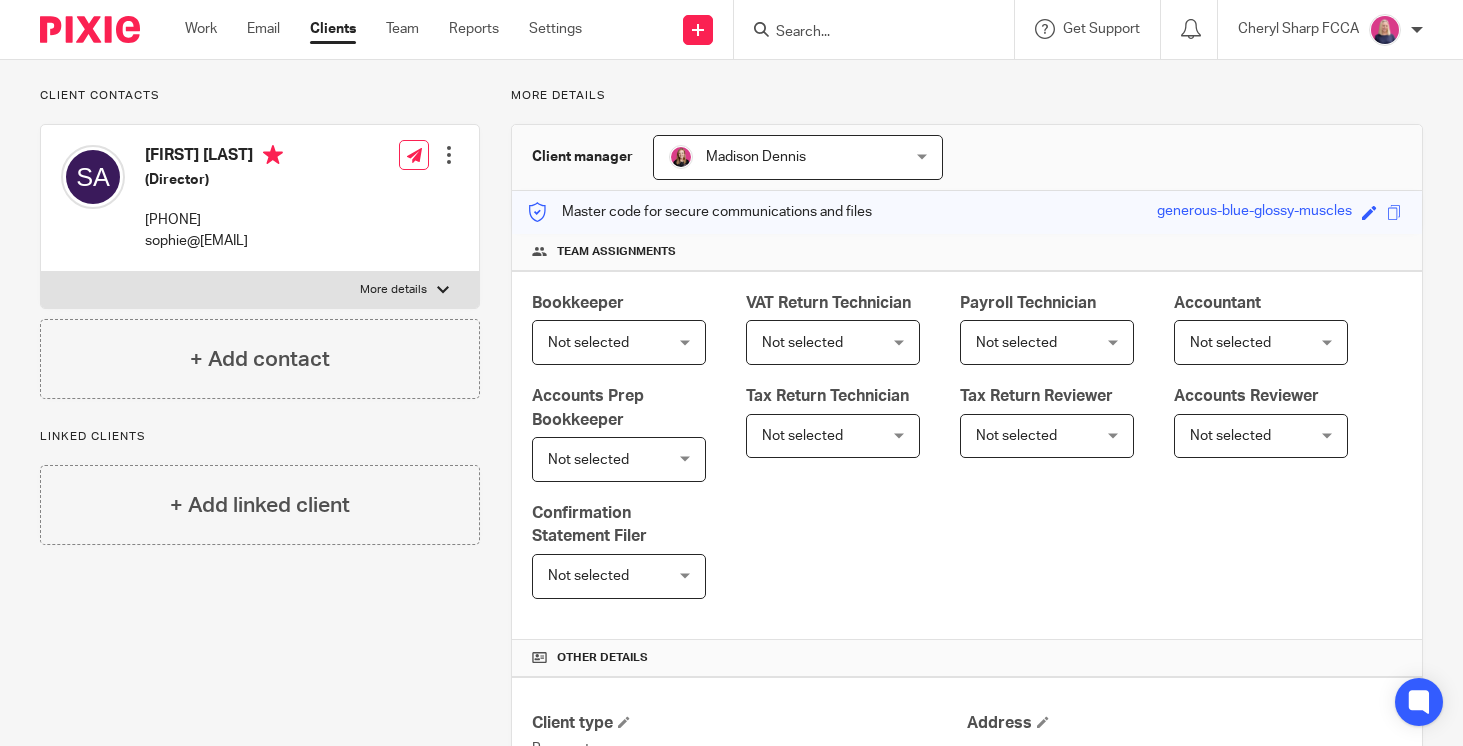scroll, scrollTop: 0, scrollLeft: 0, axis: both 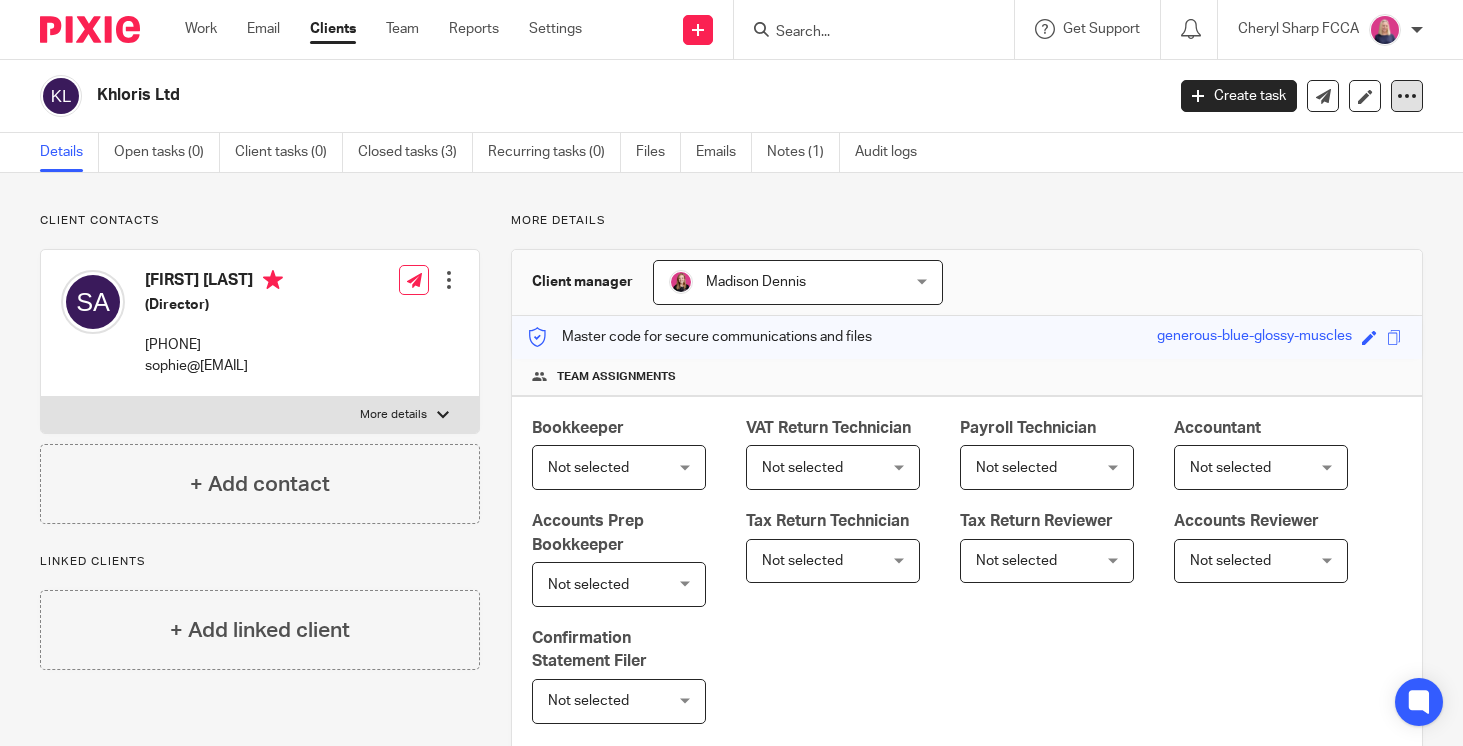 click at bounding box center (1407, 96) 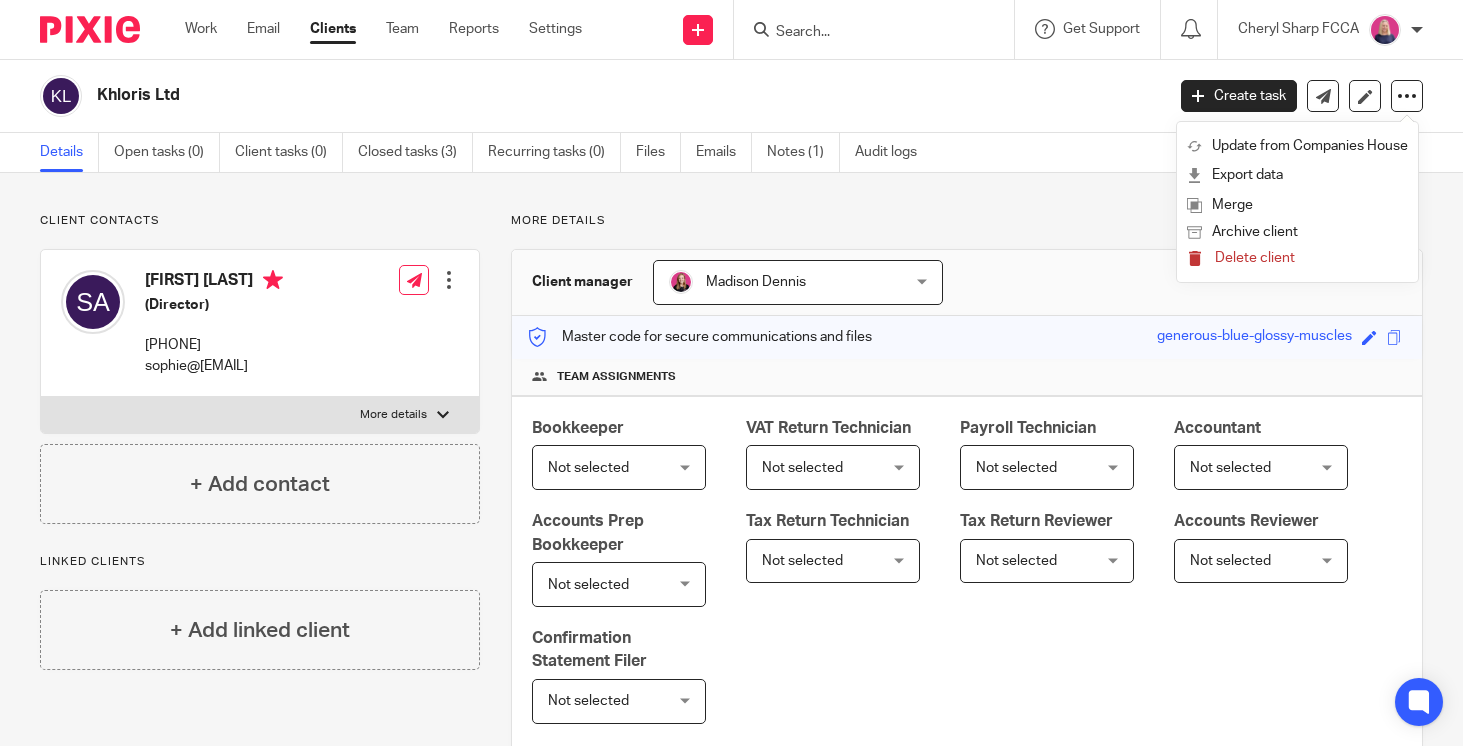 click on "Delete client" at bounding box center (1255, 258) 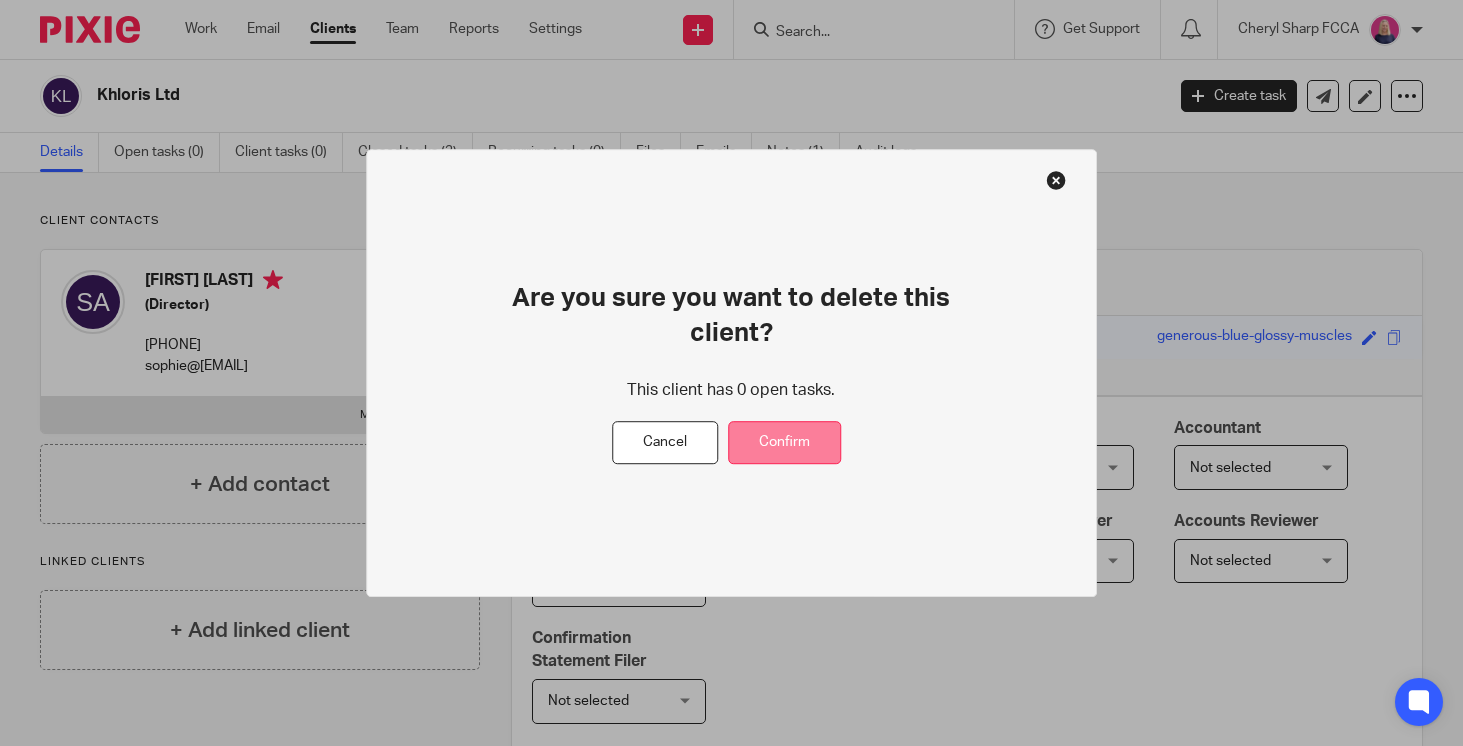 click on "Confirm" at bounding box center [784, 443] 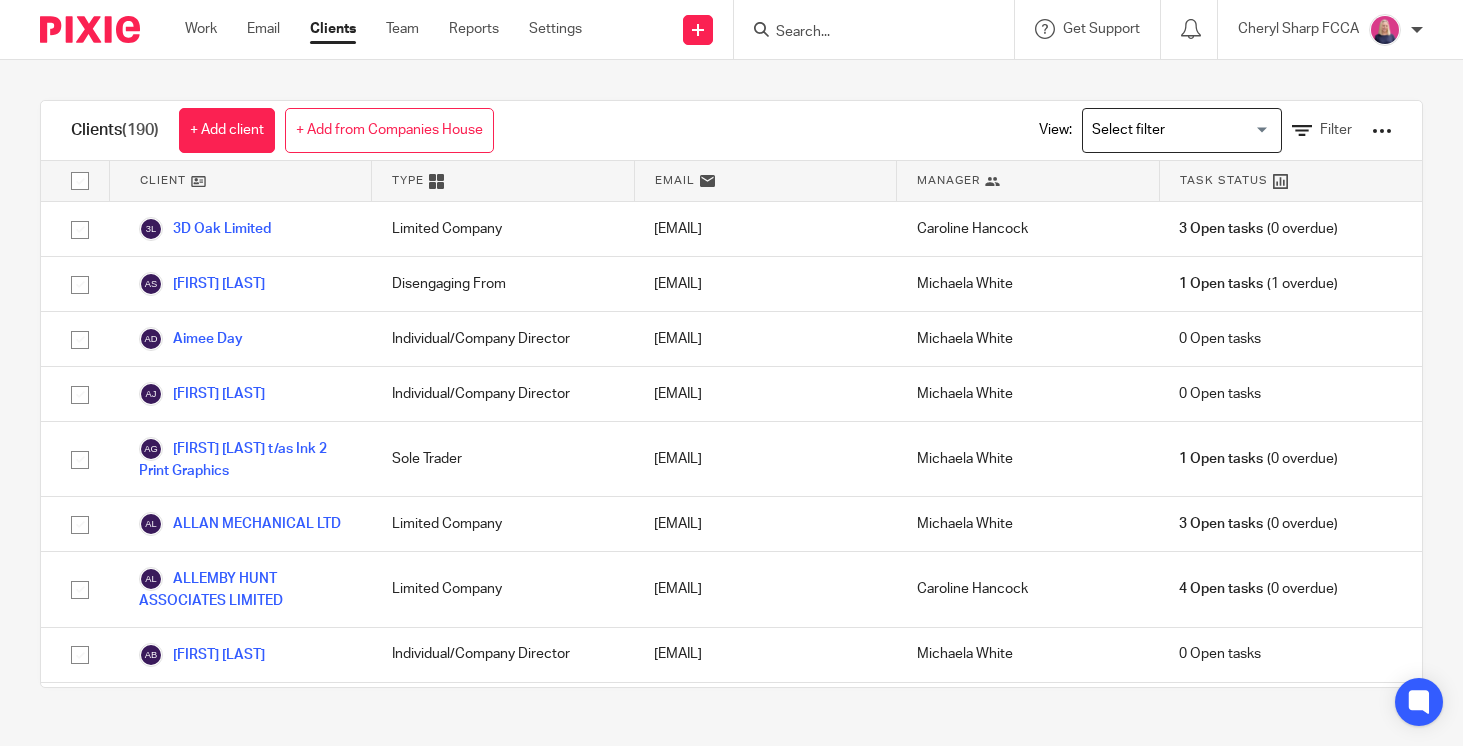 scroll, scrollTop: 0, scrollLeft: 0, axis: both 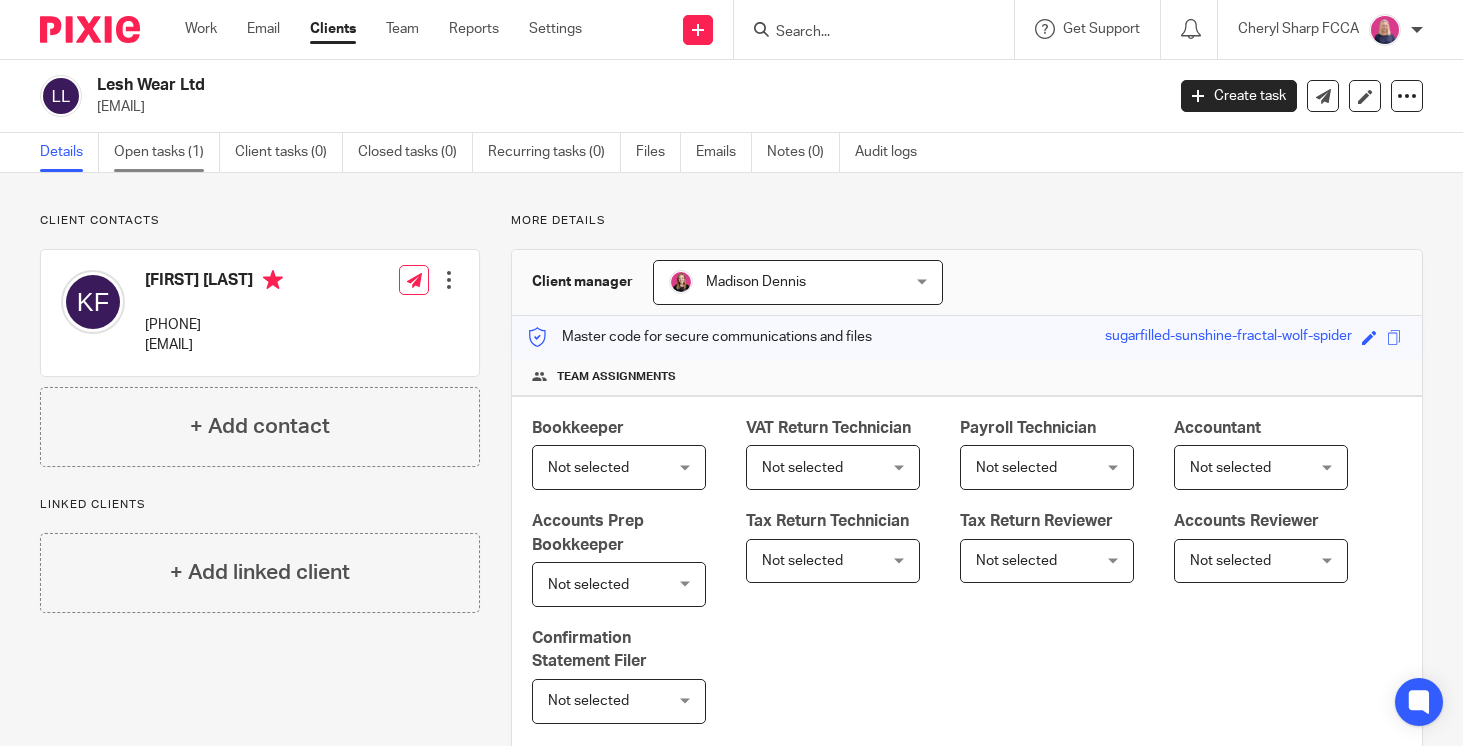 click on "Open tasks (1)" at bounding box center [167, 152] 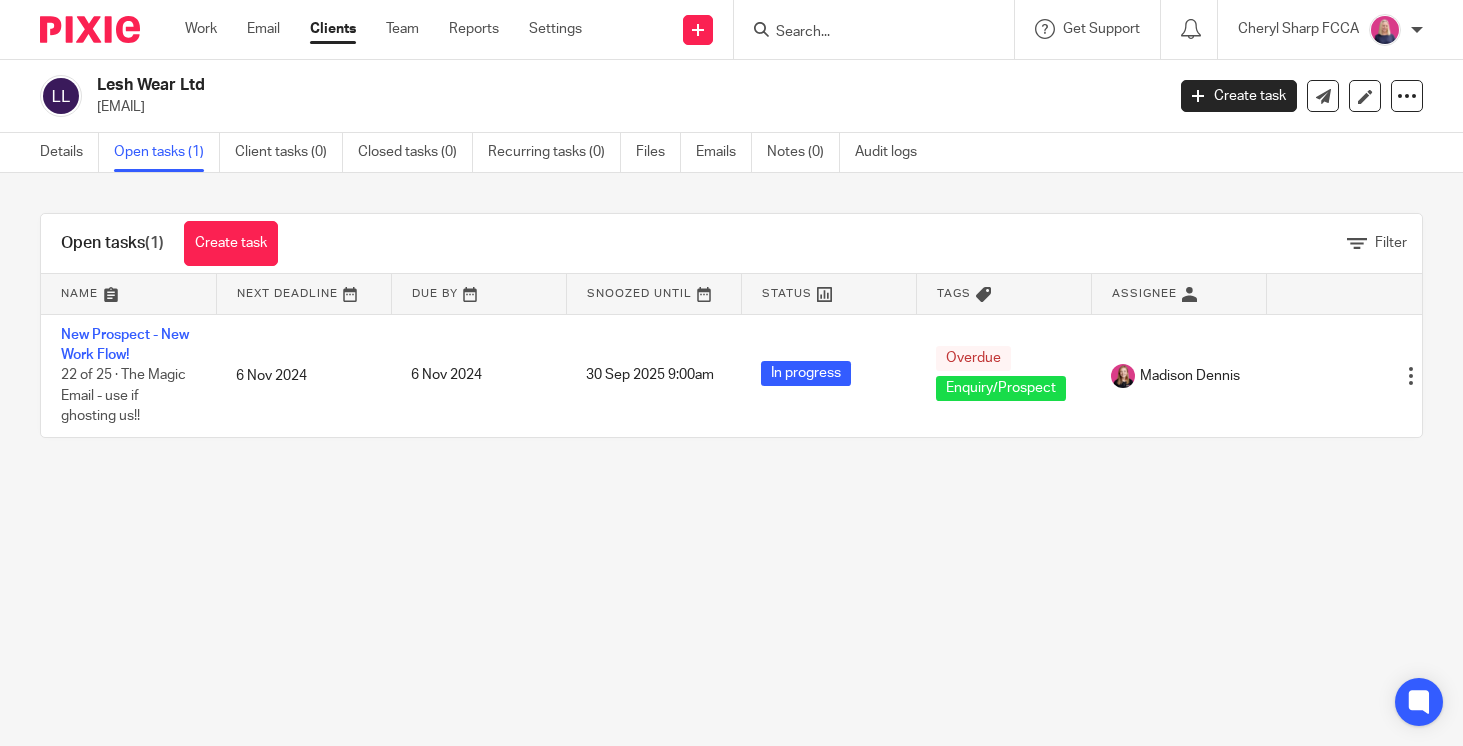 scroll, scrollTop: 0, scrollLeft: 0, axis: both 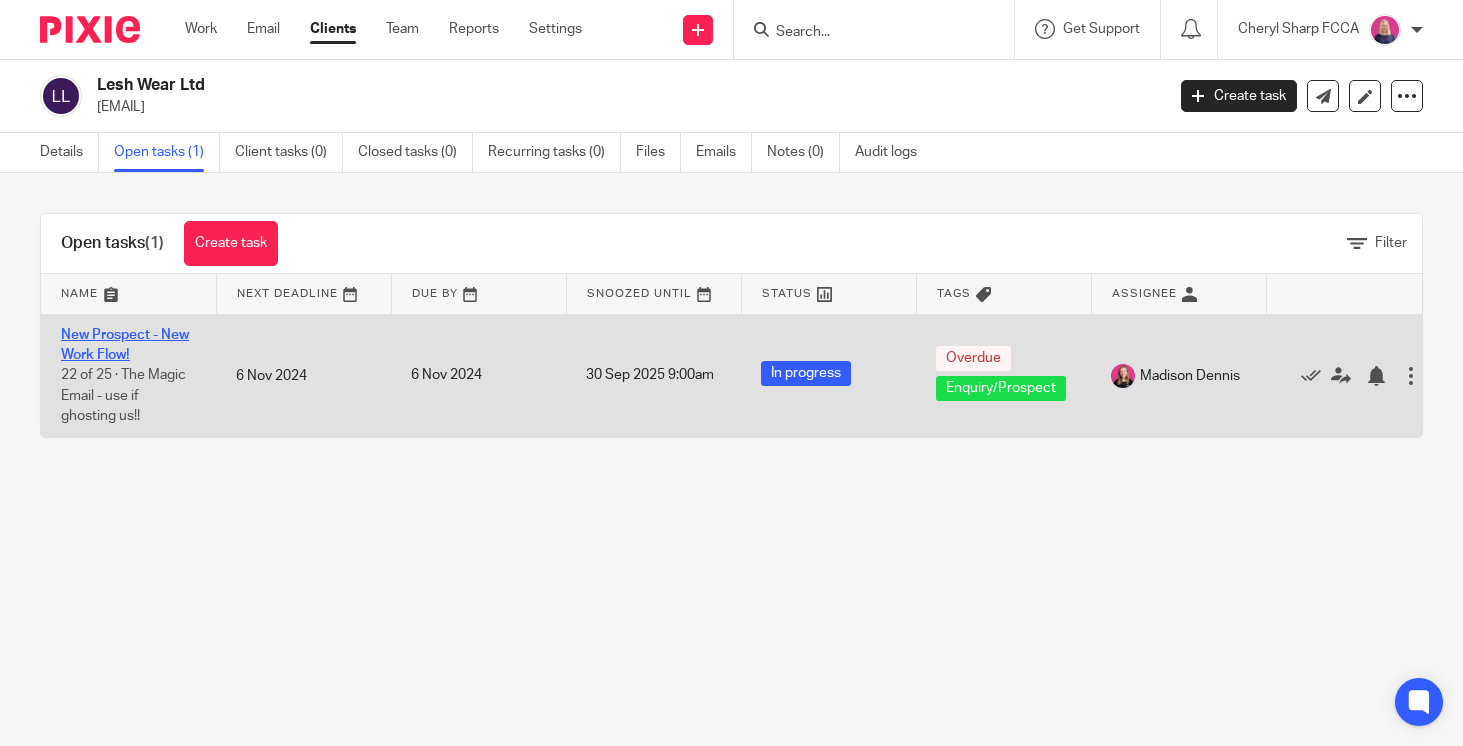 click on "New Prospect - New Work Flow!" at bounding box center [125, 345] 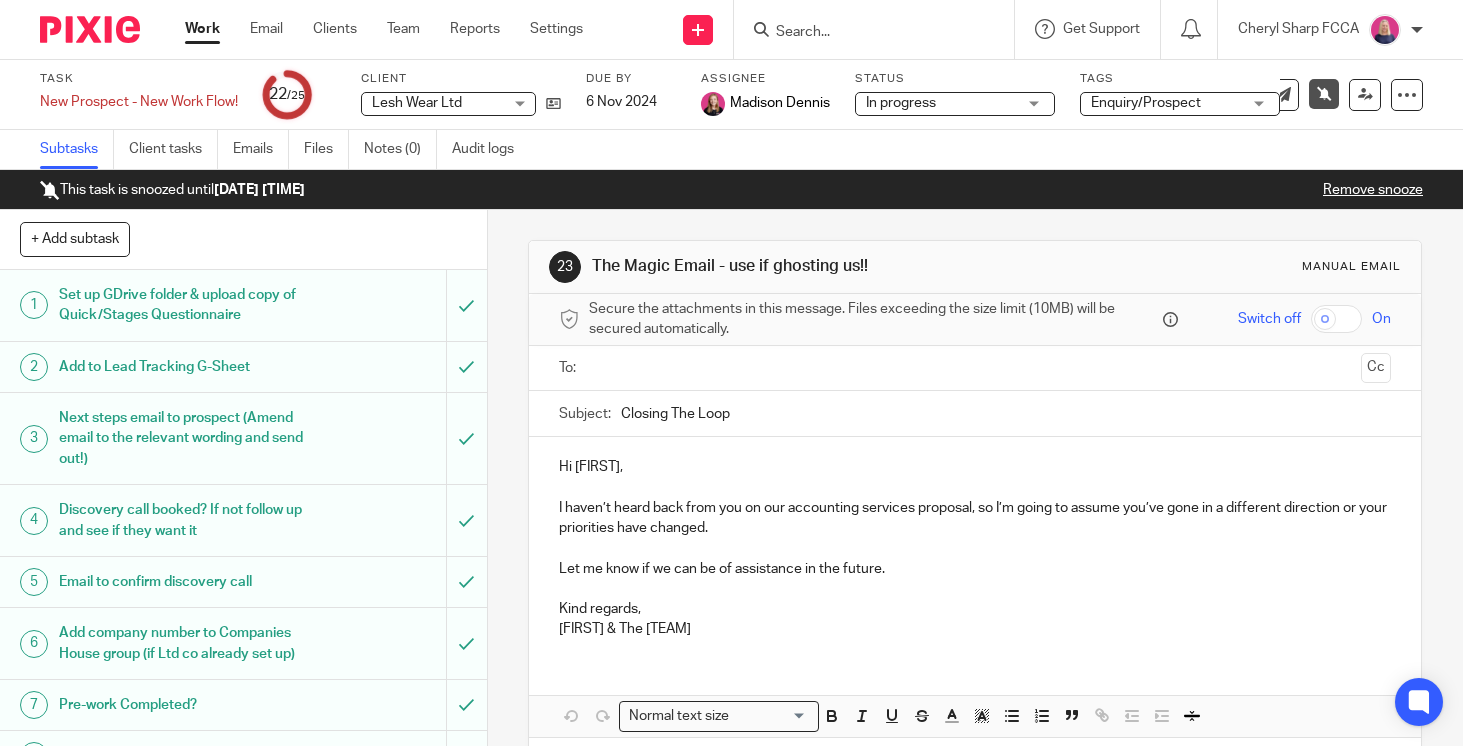 scroll, scrollTop: 0, scrollLeft: 0, axis: both 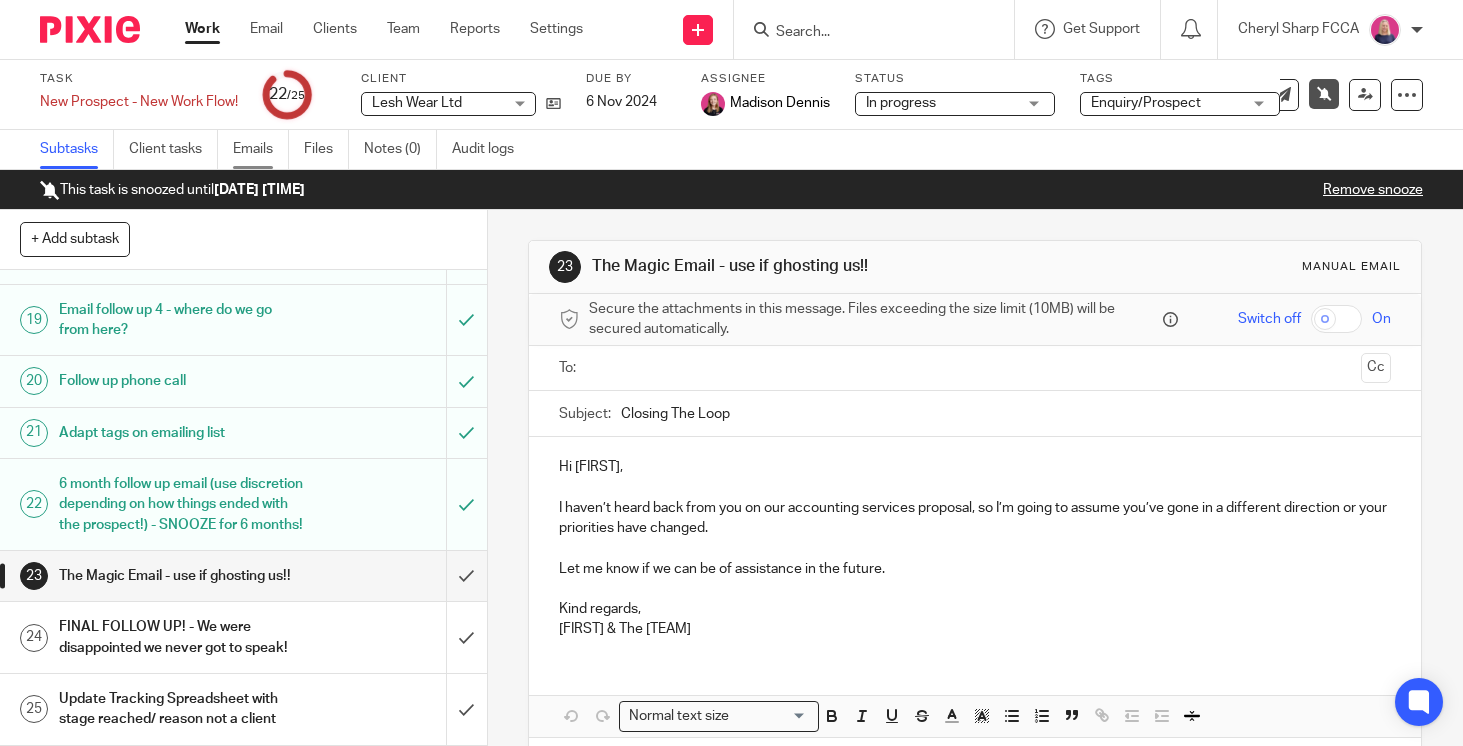 click on "Emails" at bounding box center (261, 149) 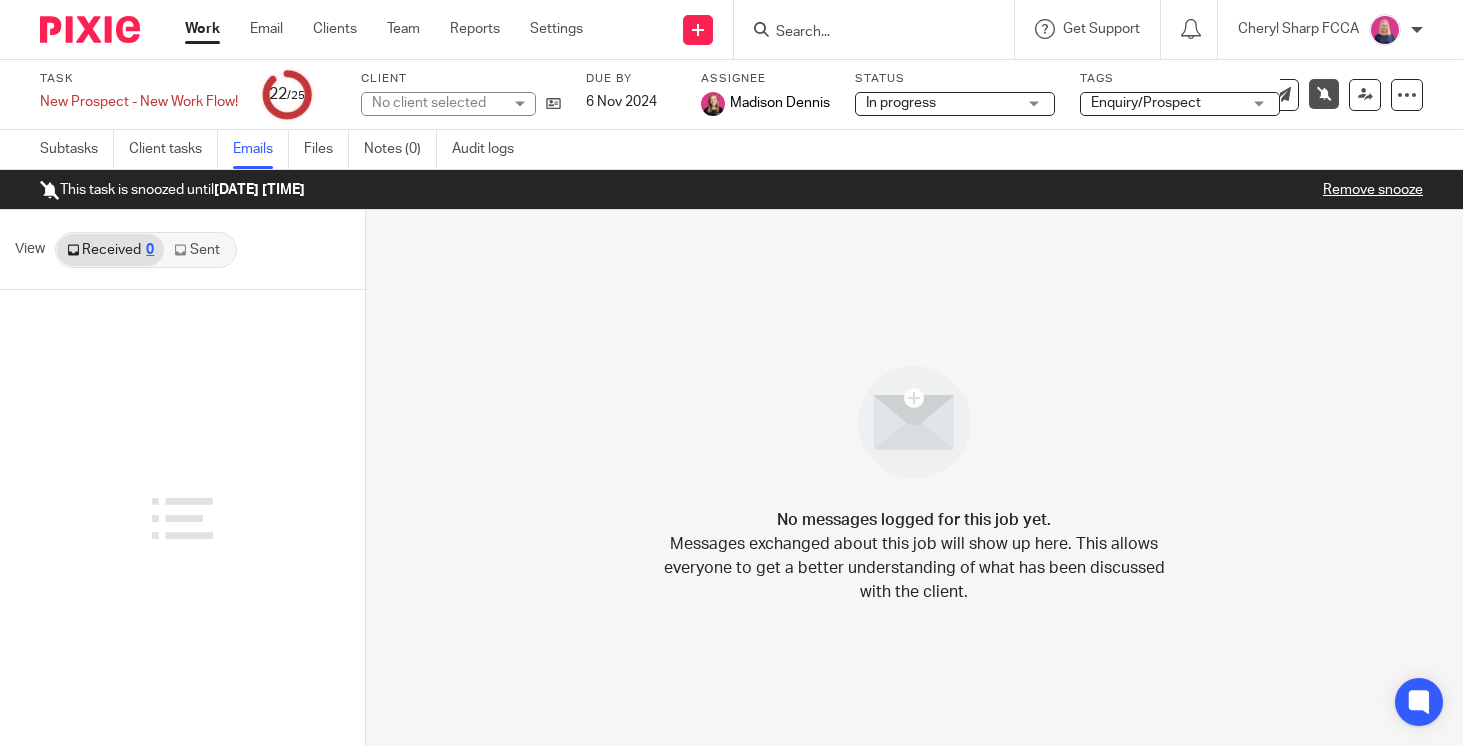 scroll, scrollTop: 0, scrollLeft: 0, axis: both 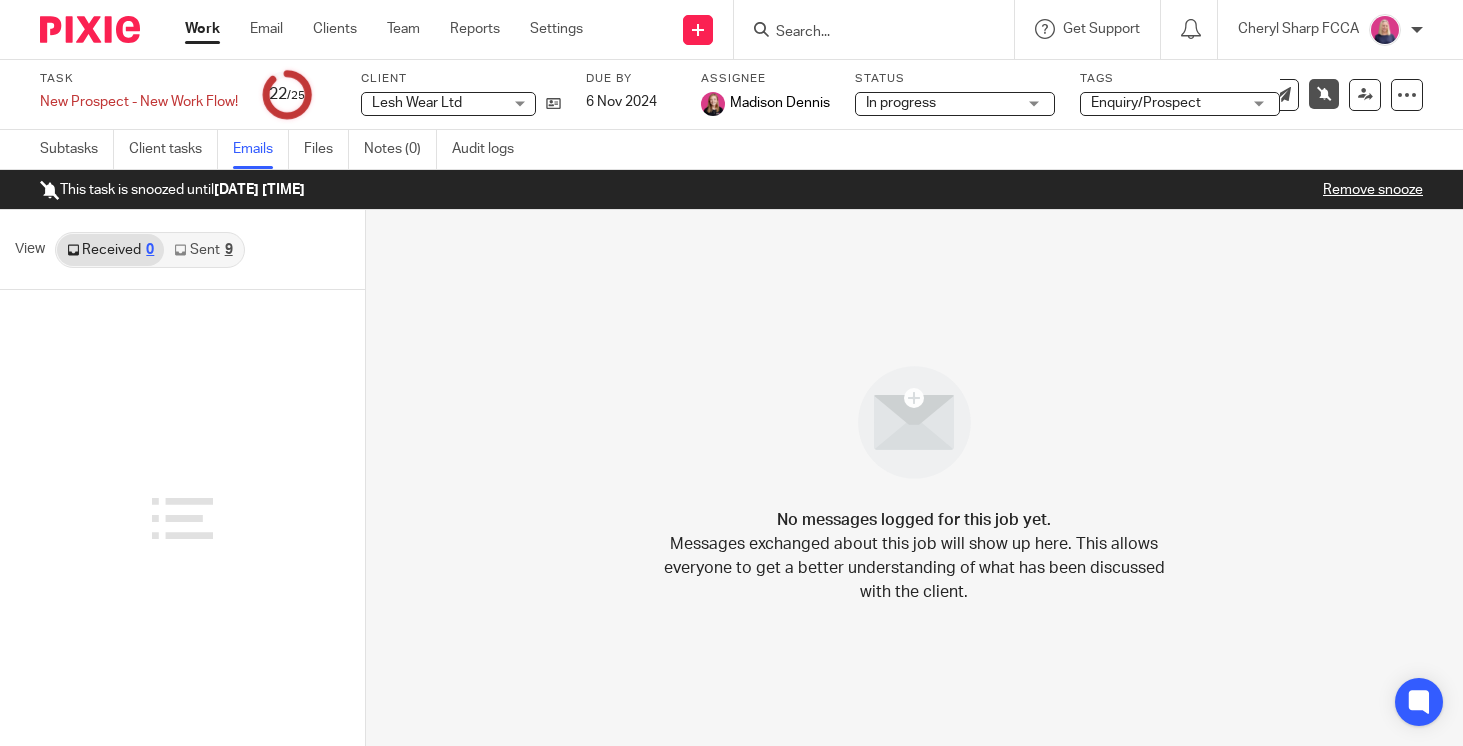 click on "9" at bounding box center [229, 250] 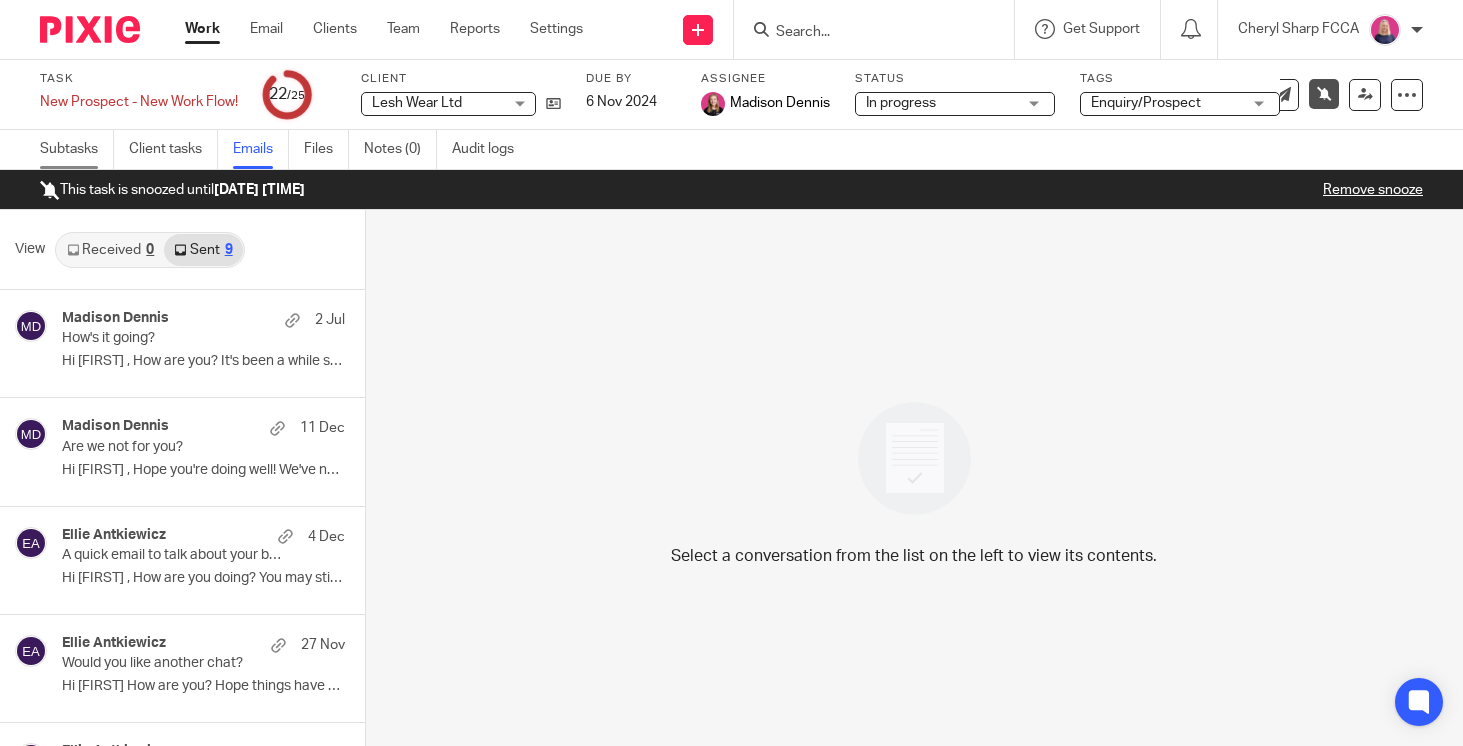 click on "Subtasks" at bounding box center [77, 149] 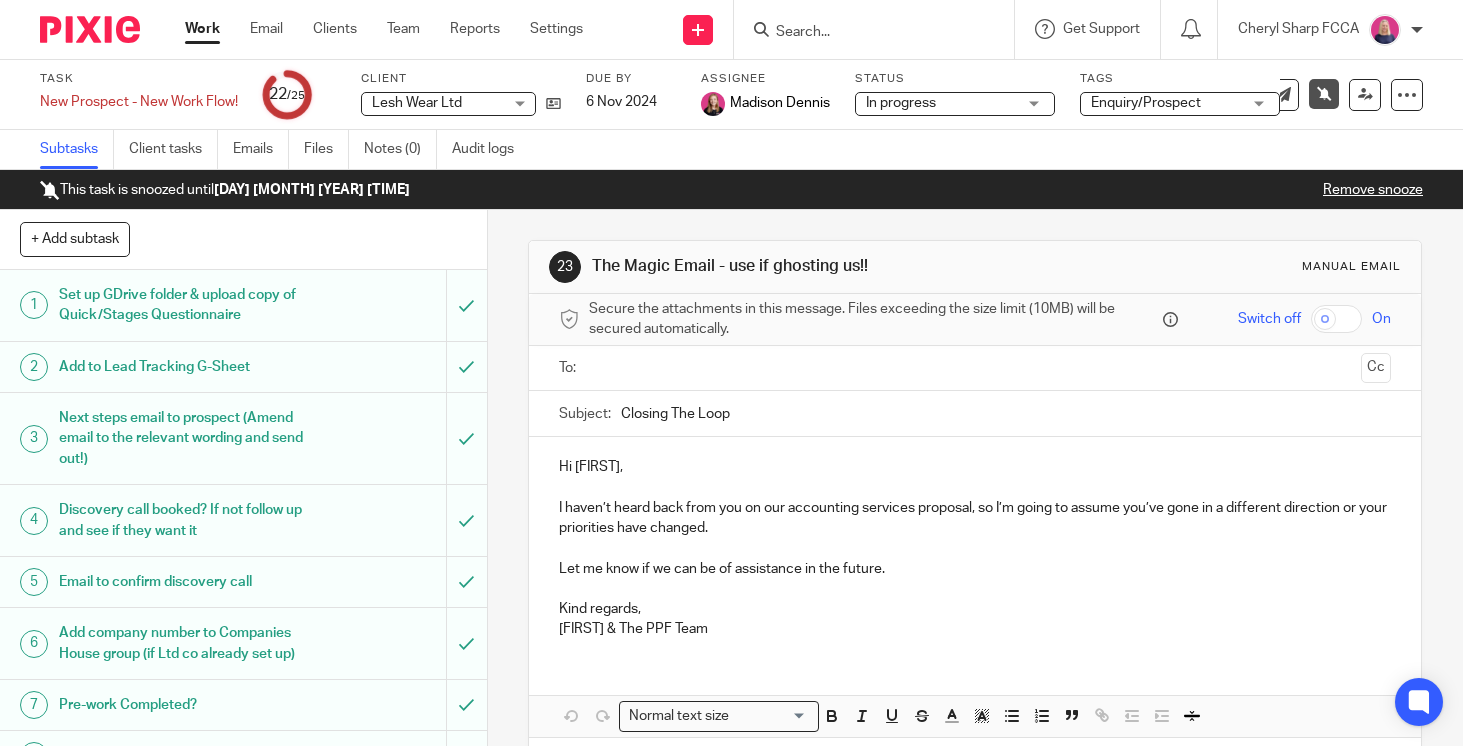 scroll, scrollTop: 0, scrollLeft: 0, axis: both 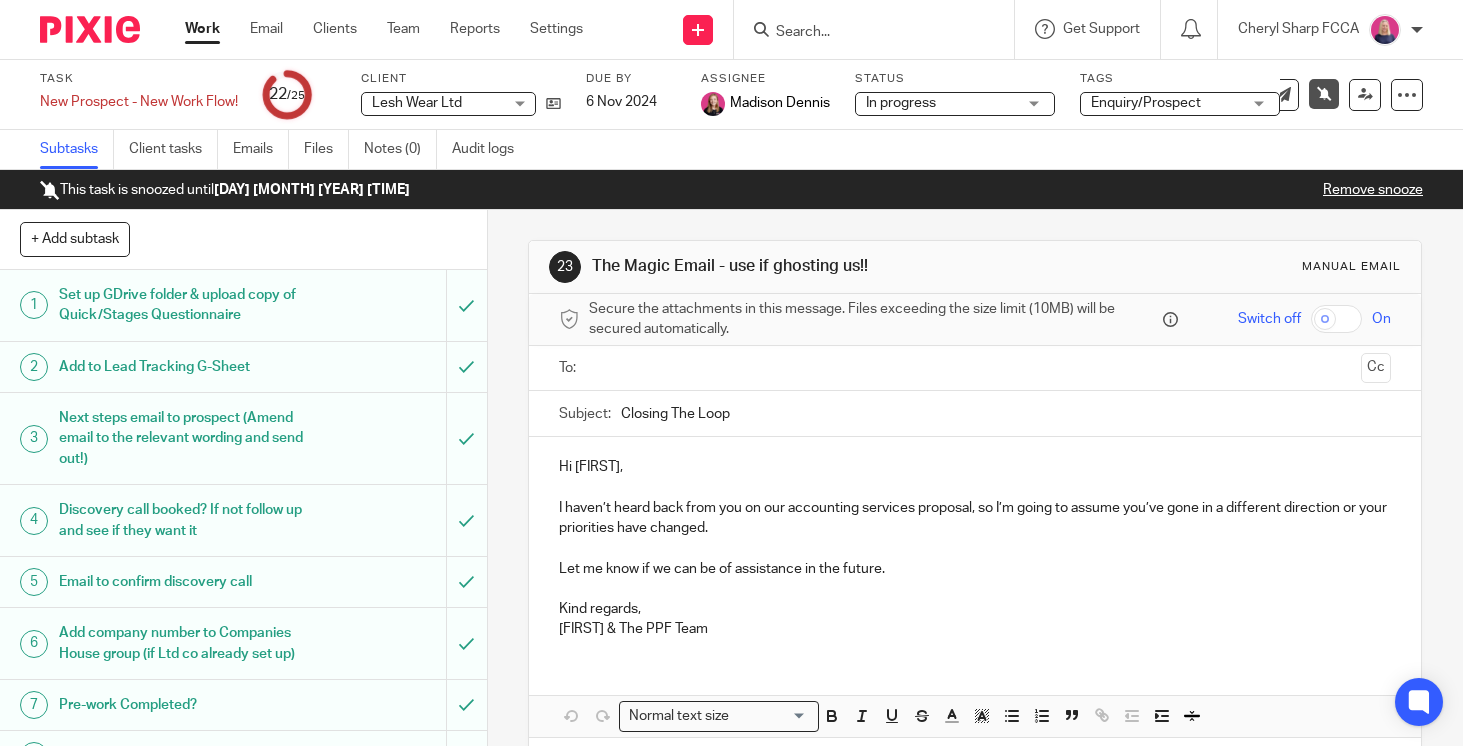 click on "I haven’t heard back from you on our accounting services proposal, so I’m going to assume you’ve gone in a different direction or your priorities have changed." at bounding box center [975, 518] 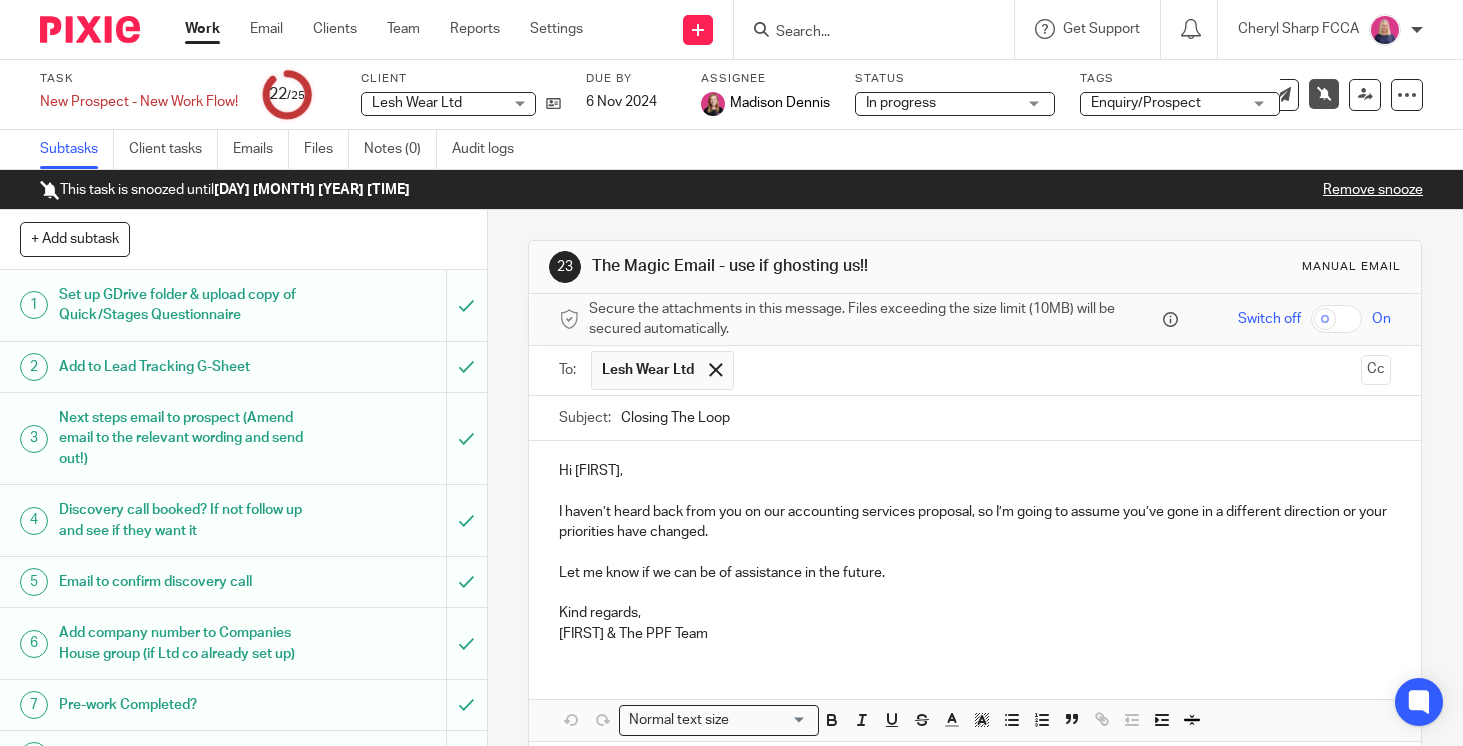 scroll, scrollTop: 91, scrollLeft: 0, axis: vertical 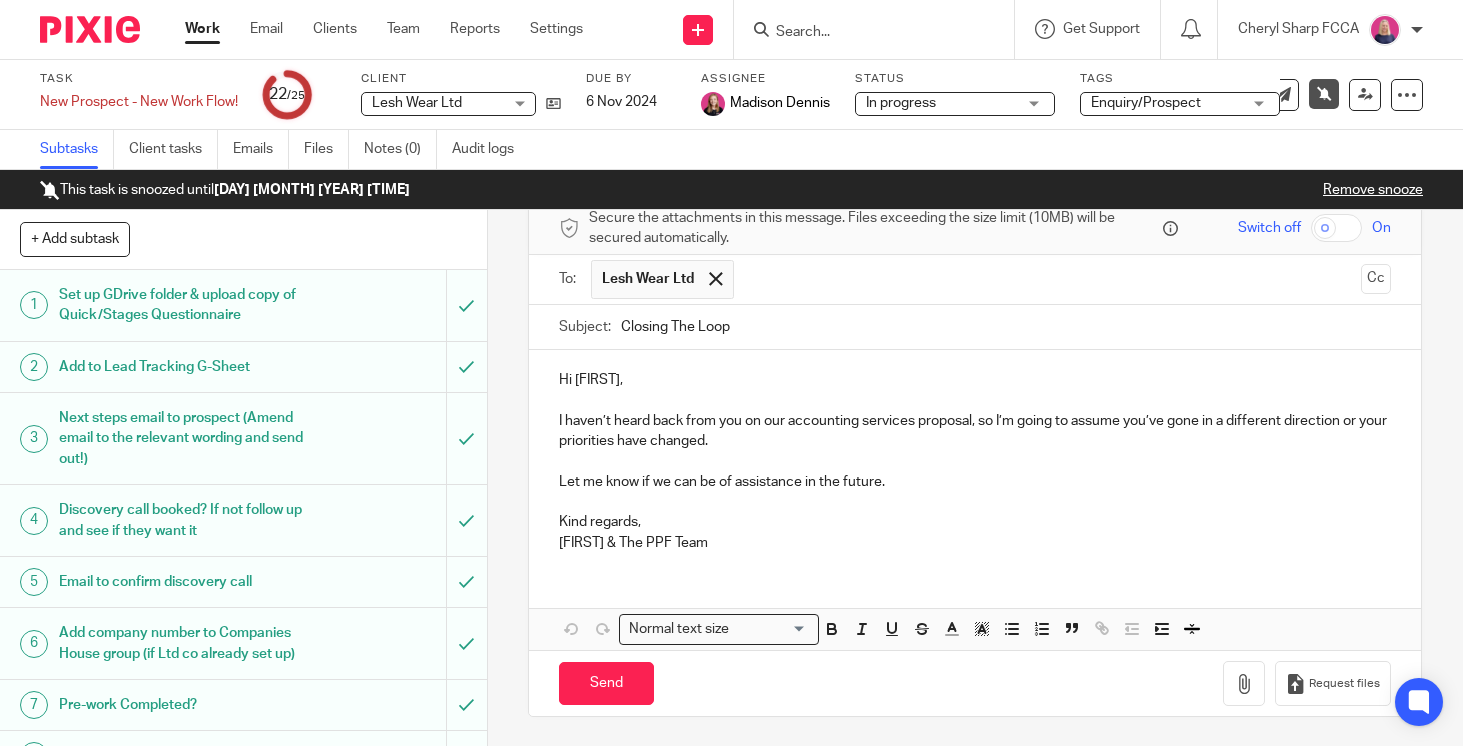 click on "Cheryl & The PPF Team" at bounding box center [975, 543] 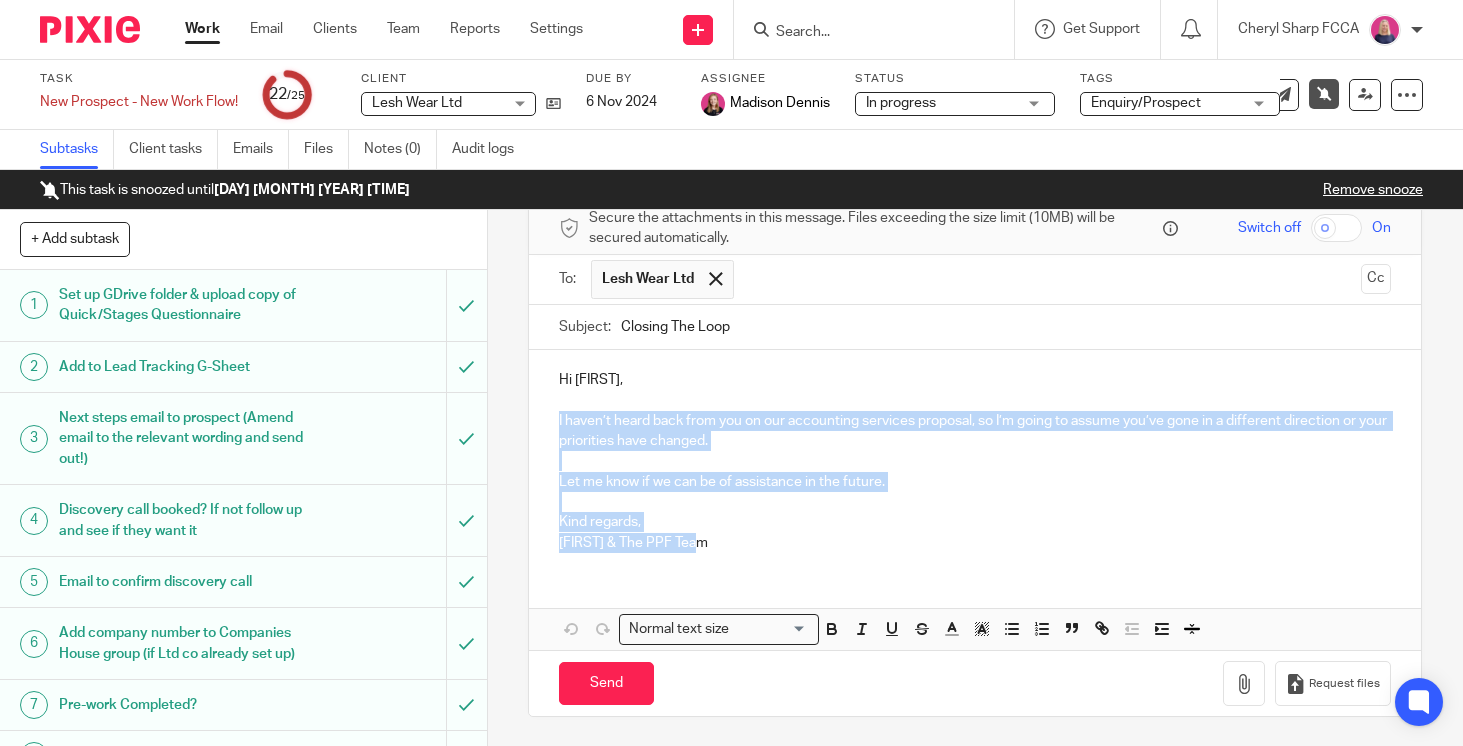 drag, startPoint x: 707, startPoint y: 542, endPoint x: 553, endPoint y: 421, distance: 195.84943 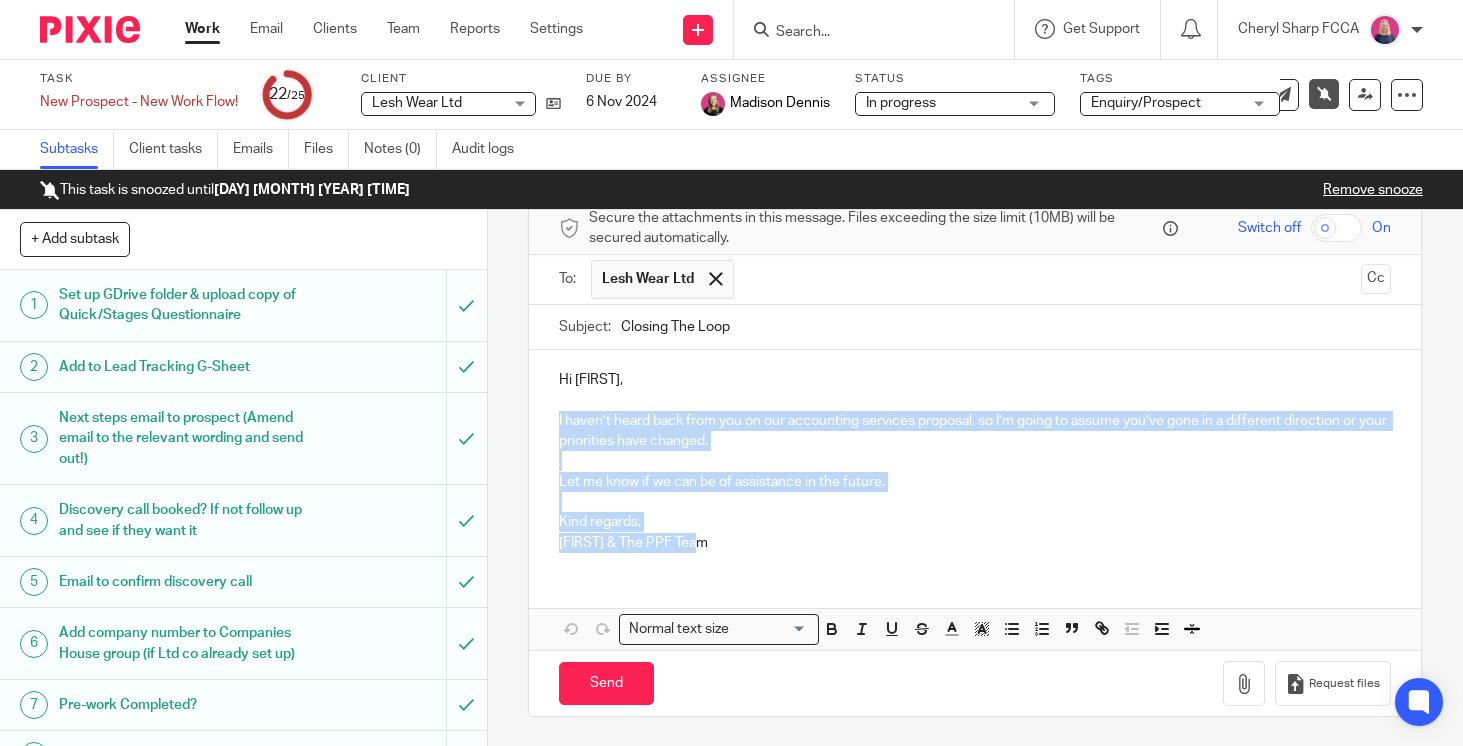 click on "Hi Kat, I haven’t heard back from you on our accounting services proposal, so I’m going to assume you’ve gone in a different direction or your priorities have changed. Let me know if we can be of assistance in the future. Kind regards, Cheryl & The PPF Team" at bounding box center [975, 458] 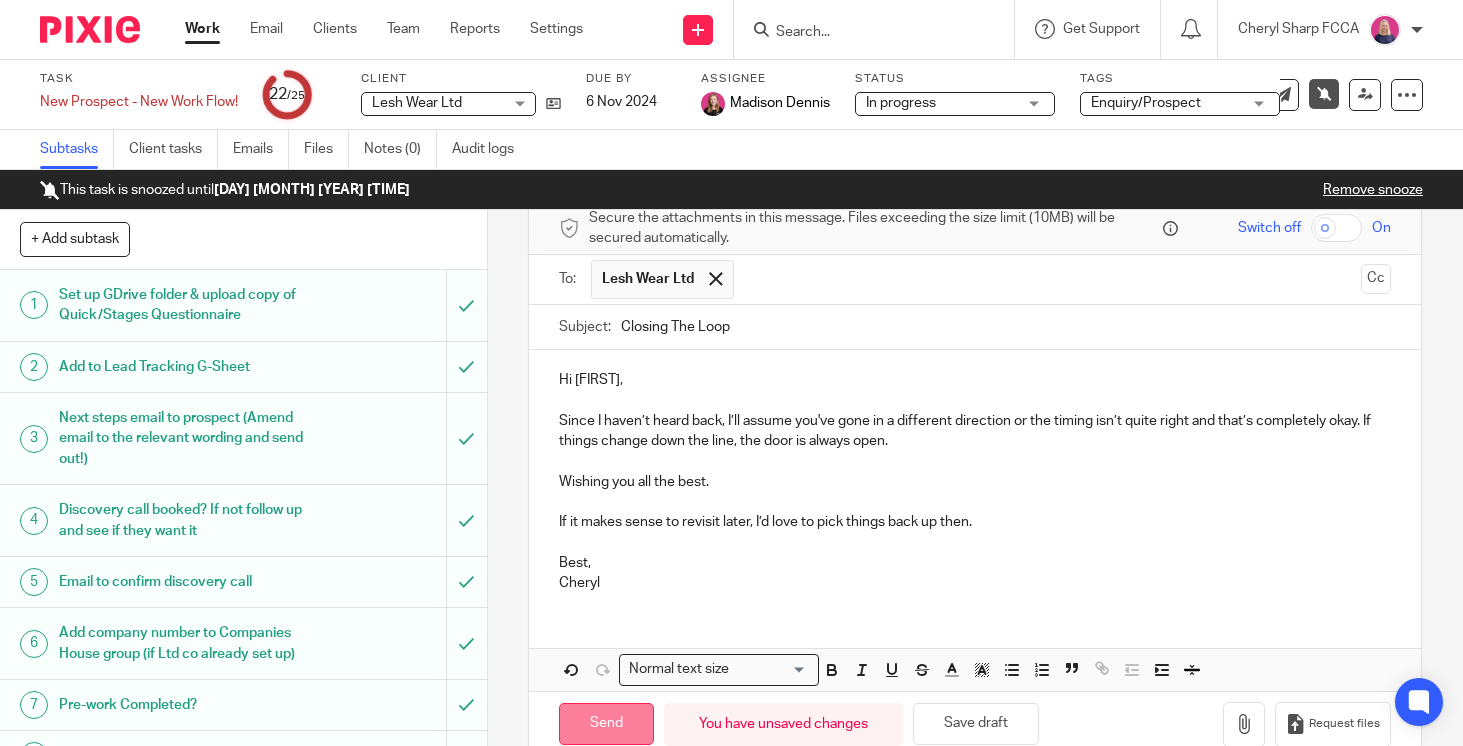 click on "Send" at bounding box center [606, 724] 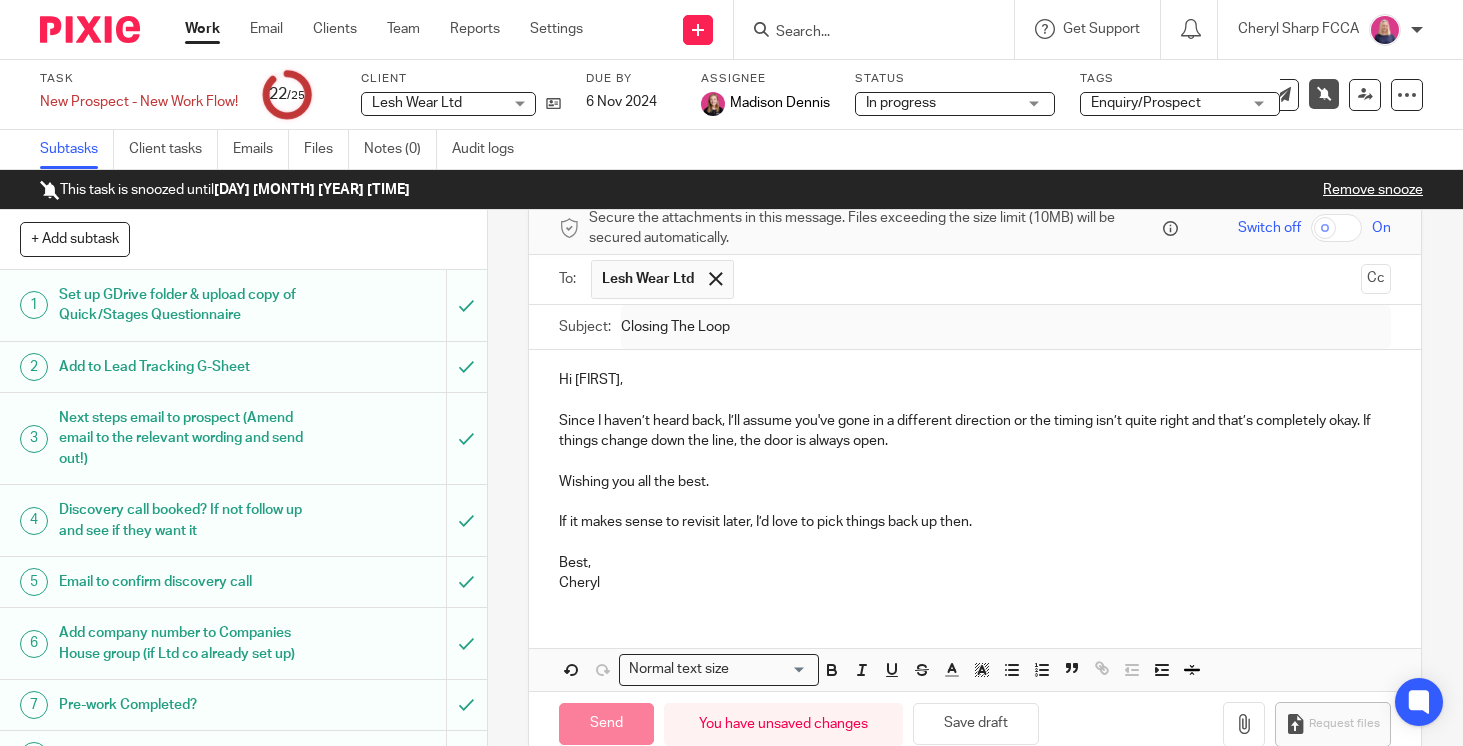 type on "Sent" 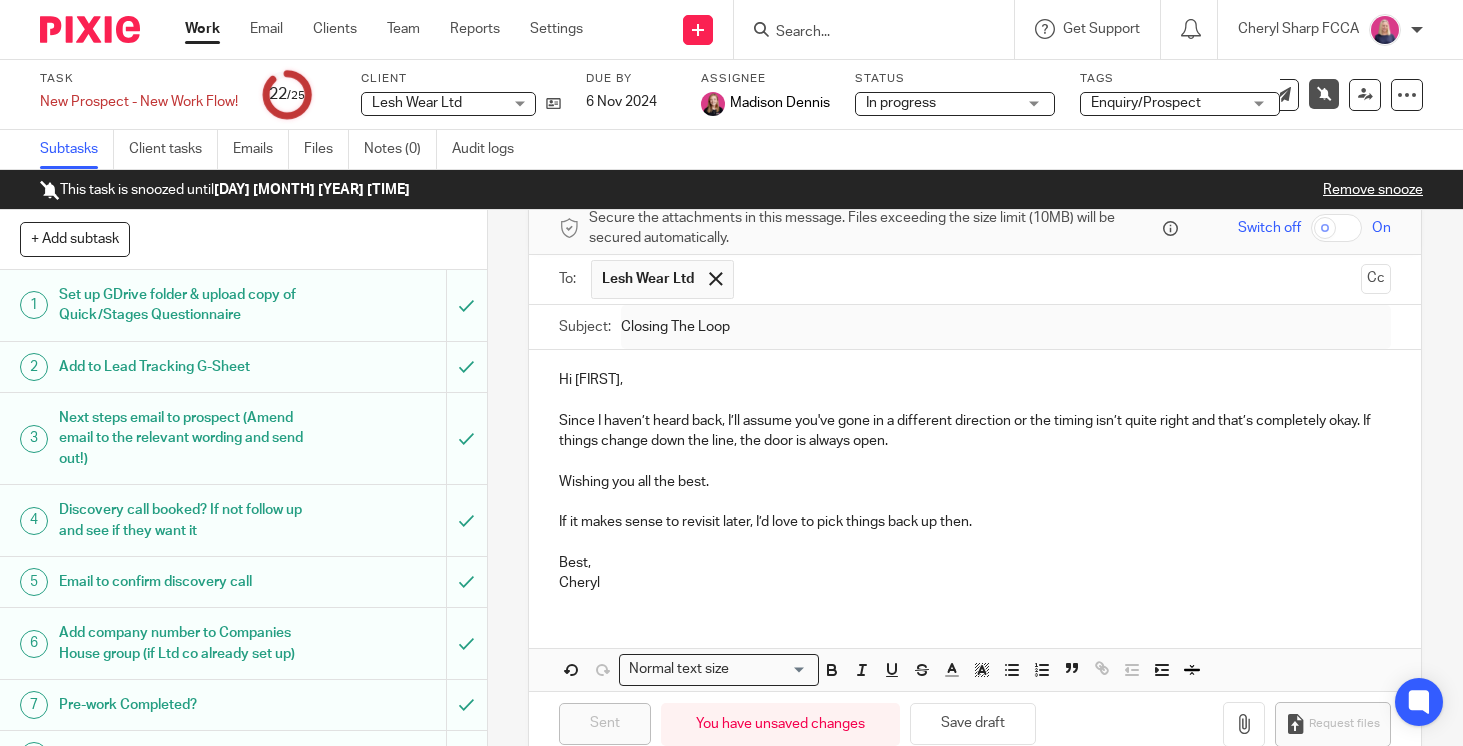 click on "Remove snooze" at bounding box center [1373, 190] 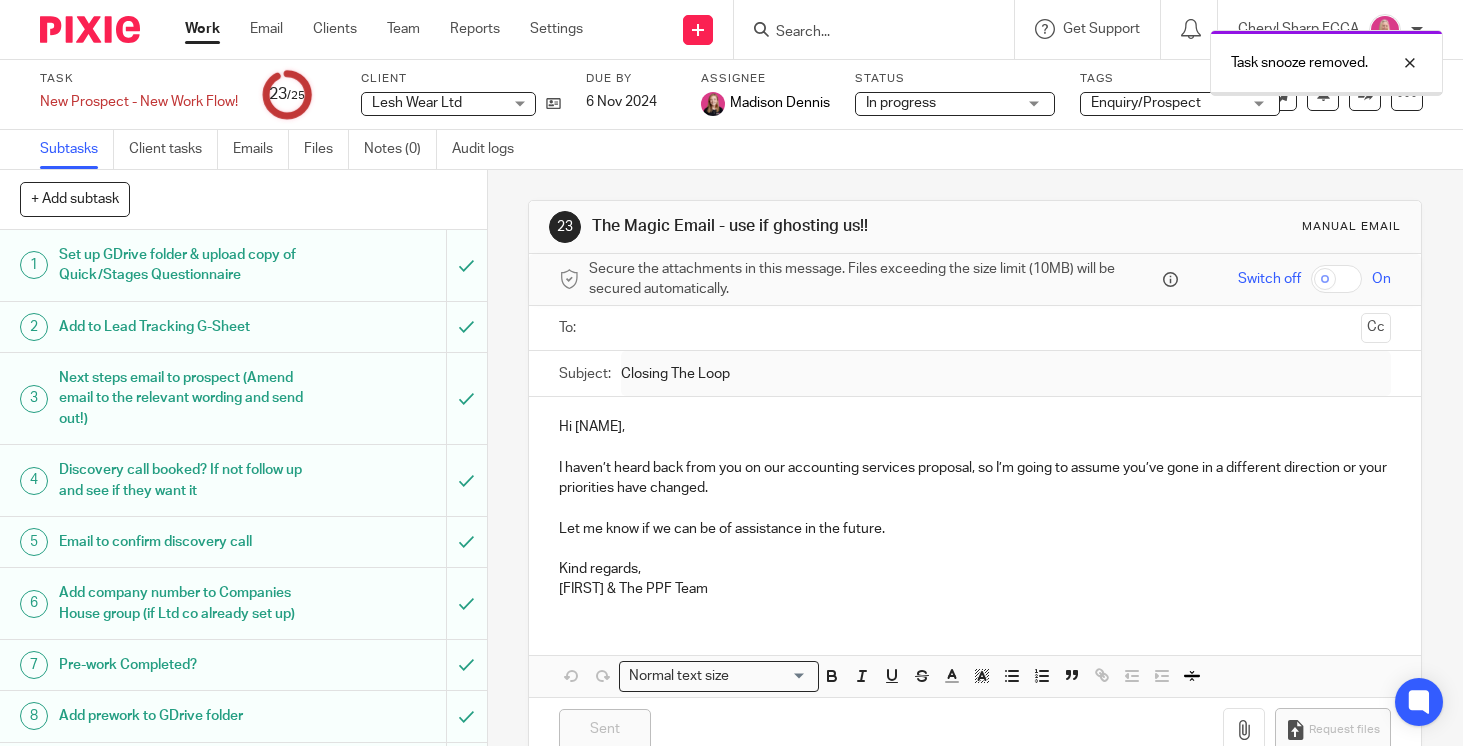 scroll, scrollTop: 0, scrollLeft: 0, axis: both 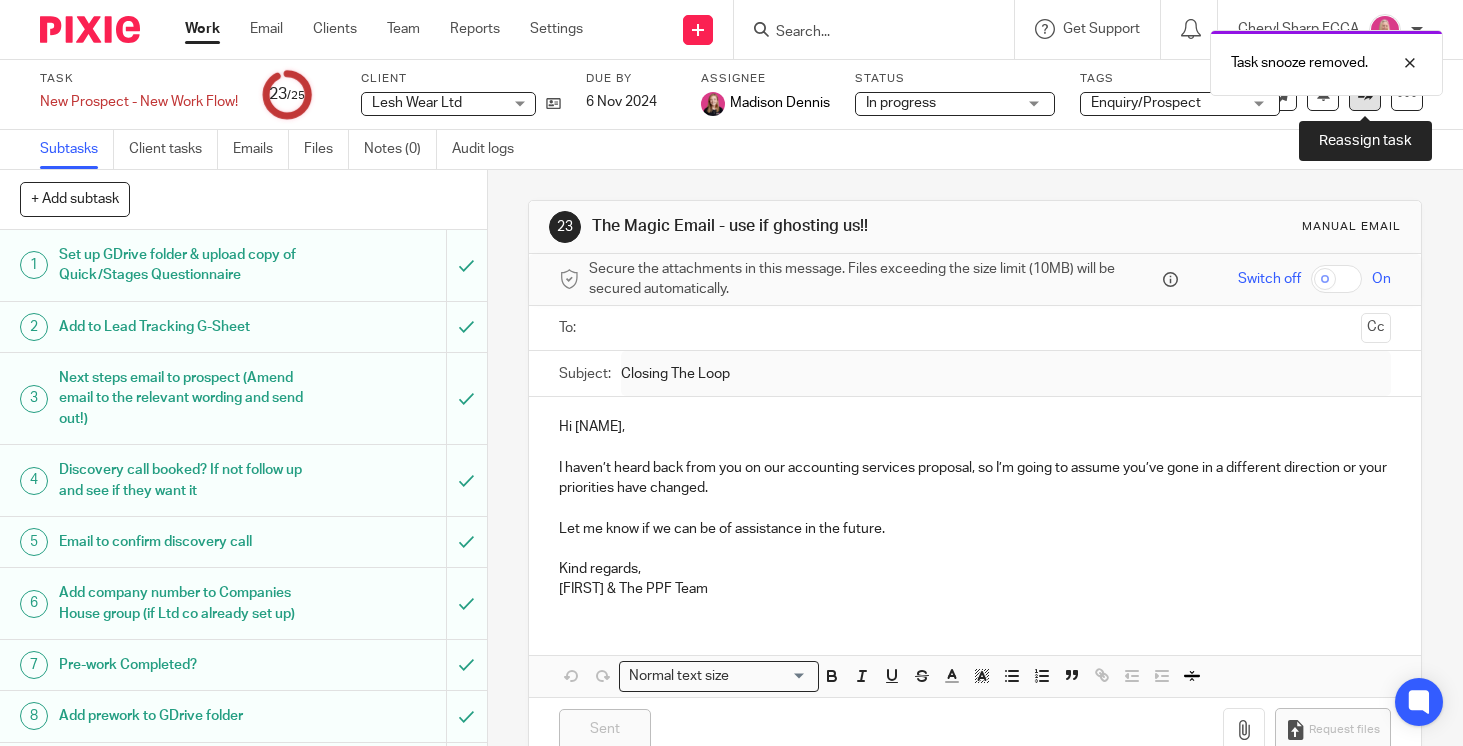 click at bounding box center [1365, 95] 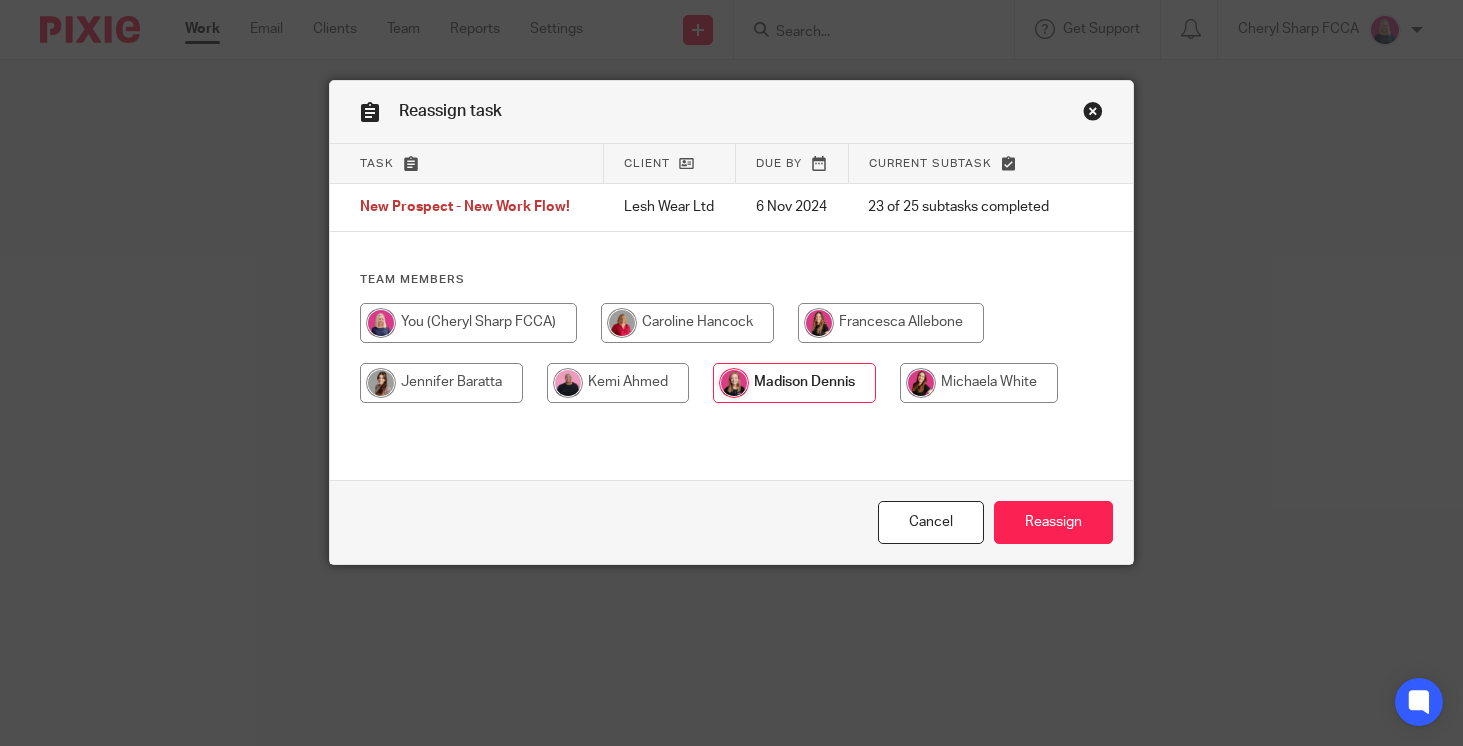 scroll, scrollTop: 0, scrollLeft: 0, axis: both 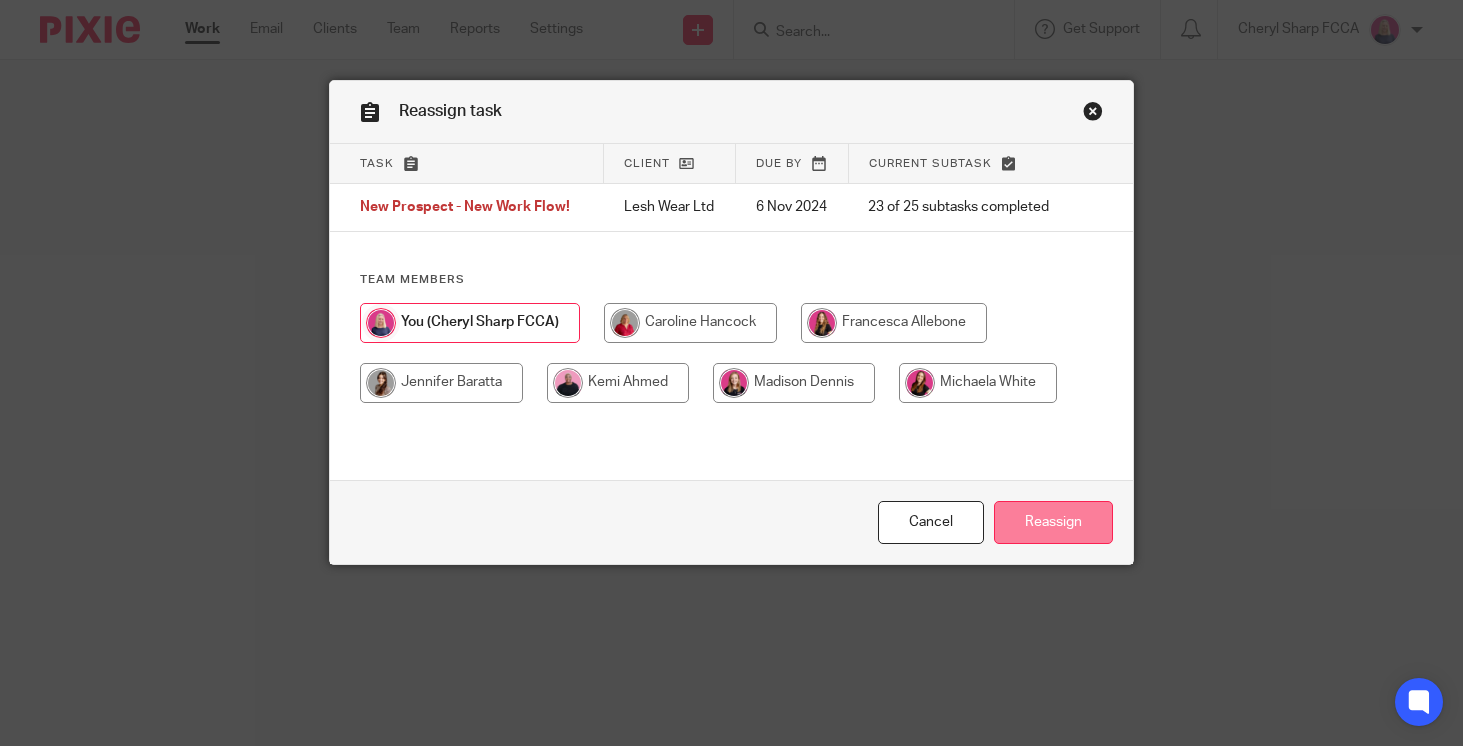 click on "Reassign" at bounding box center (1053, 522) 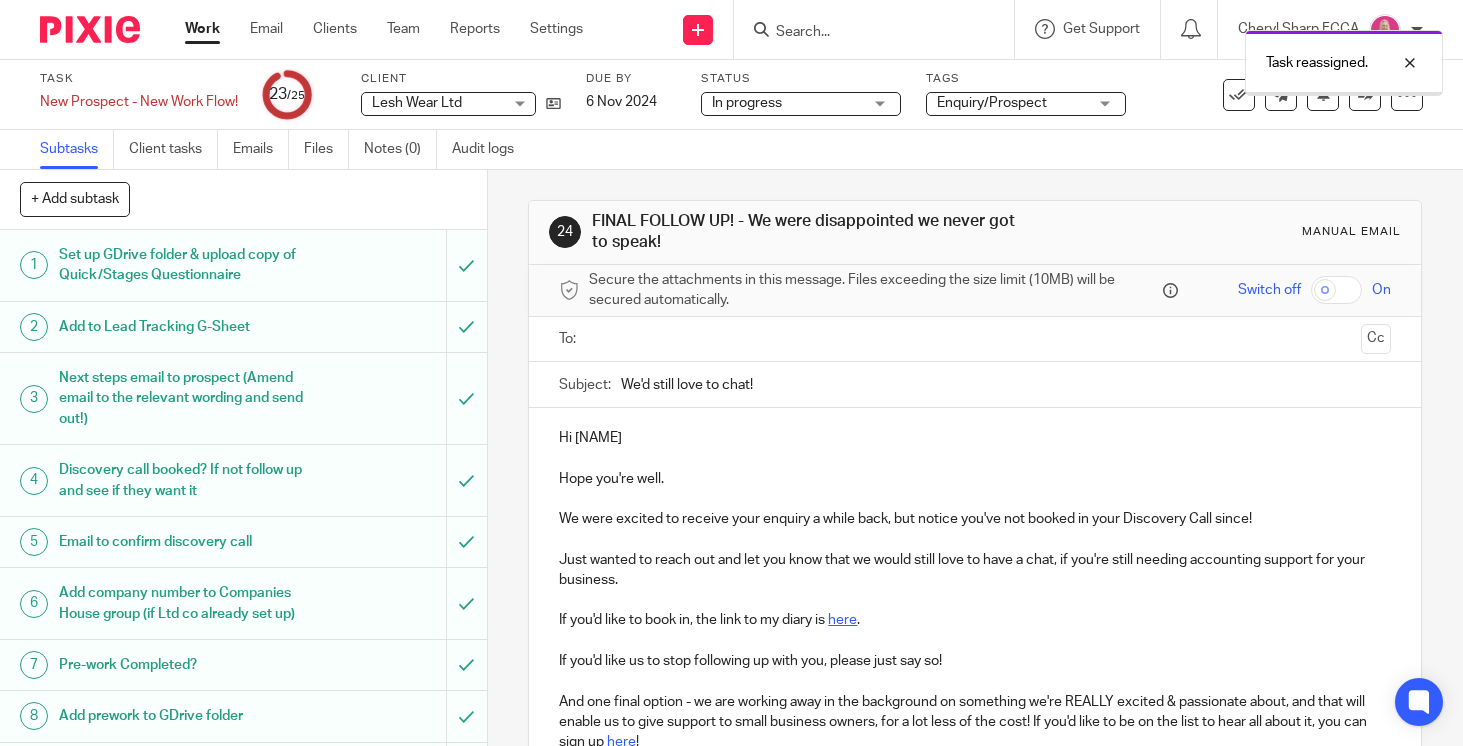 scroll, scrollTop: 0, scrollLeft: 0, axis: both 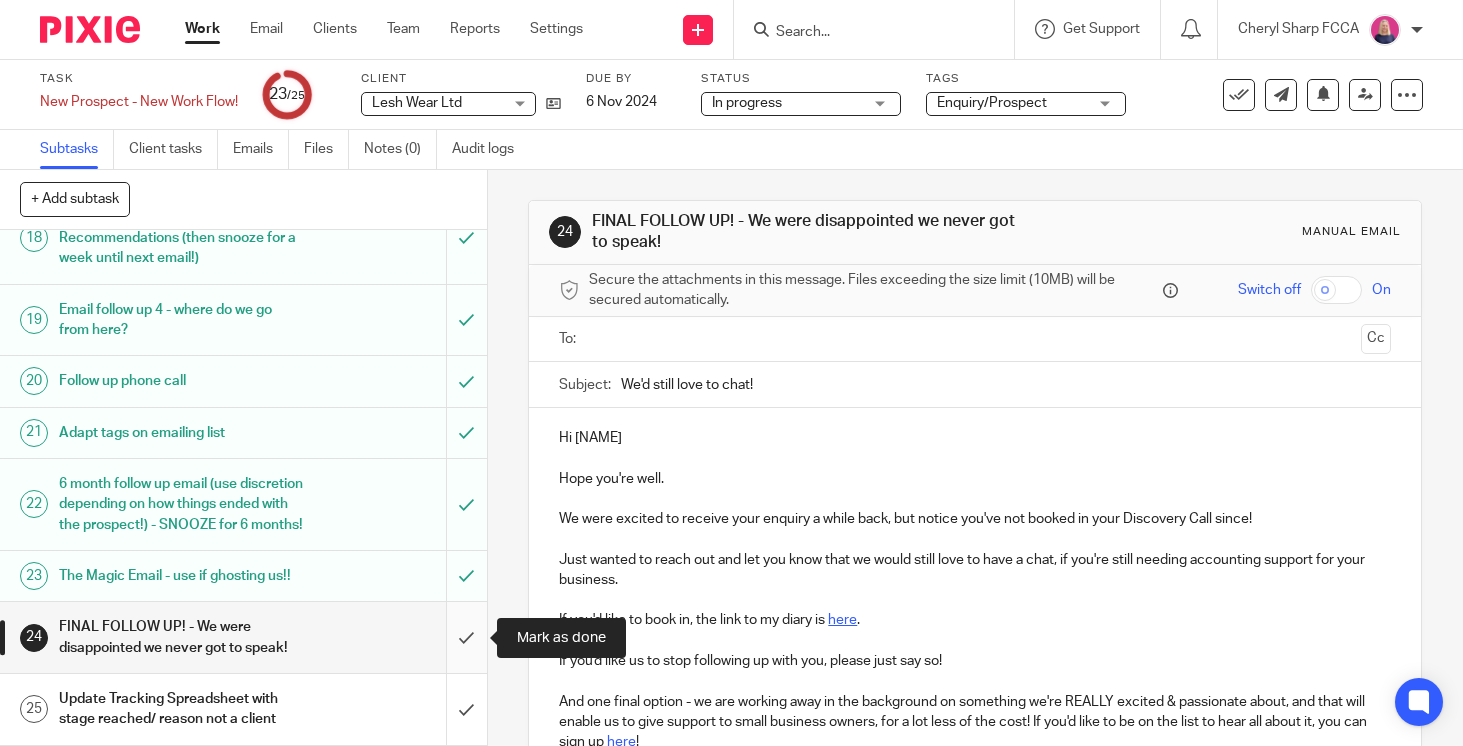 click at bounding box center (243, 637) 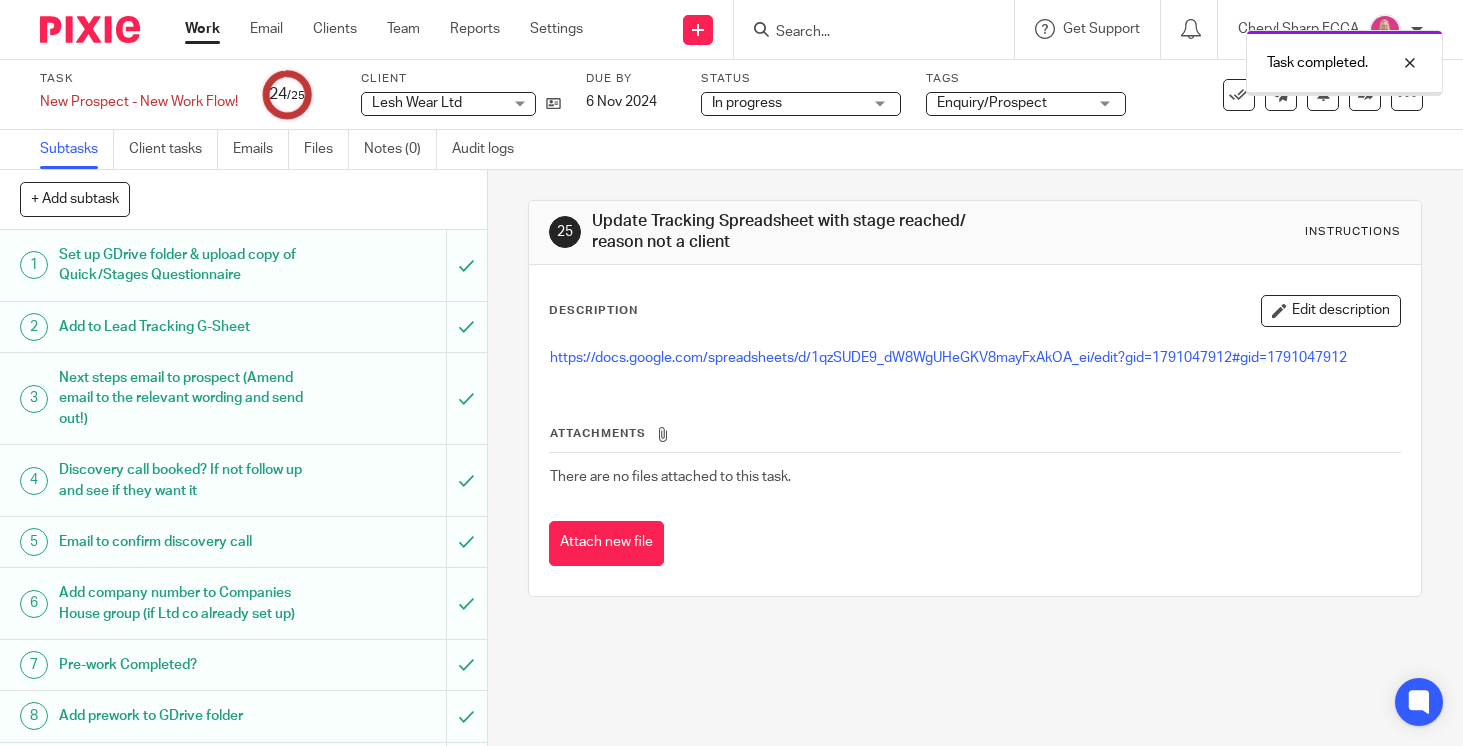 scroll, scrollTop: 0, scrollLeft: 0, axis: both 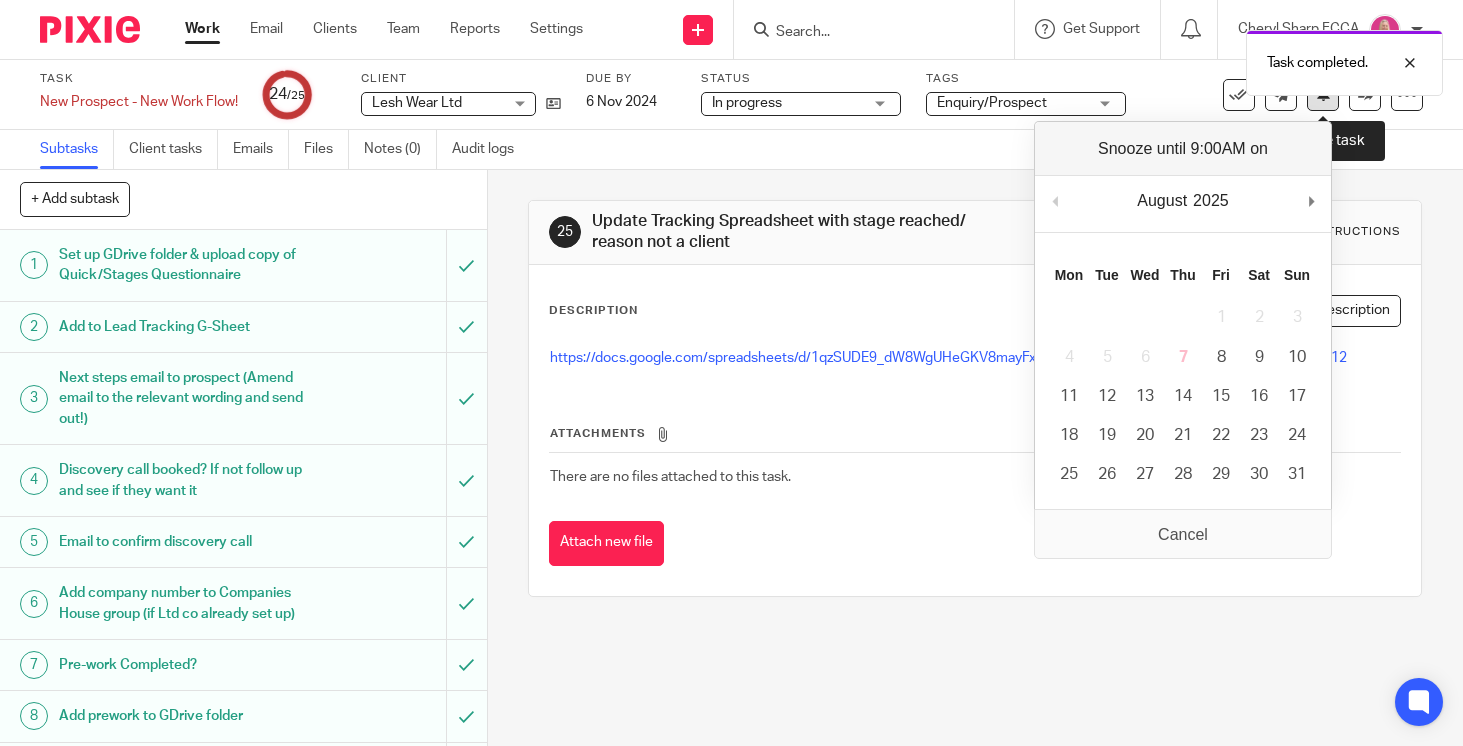 click at bounding box center [1323, 93] 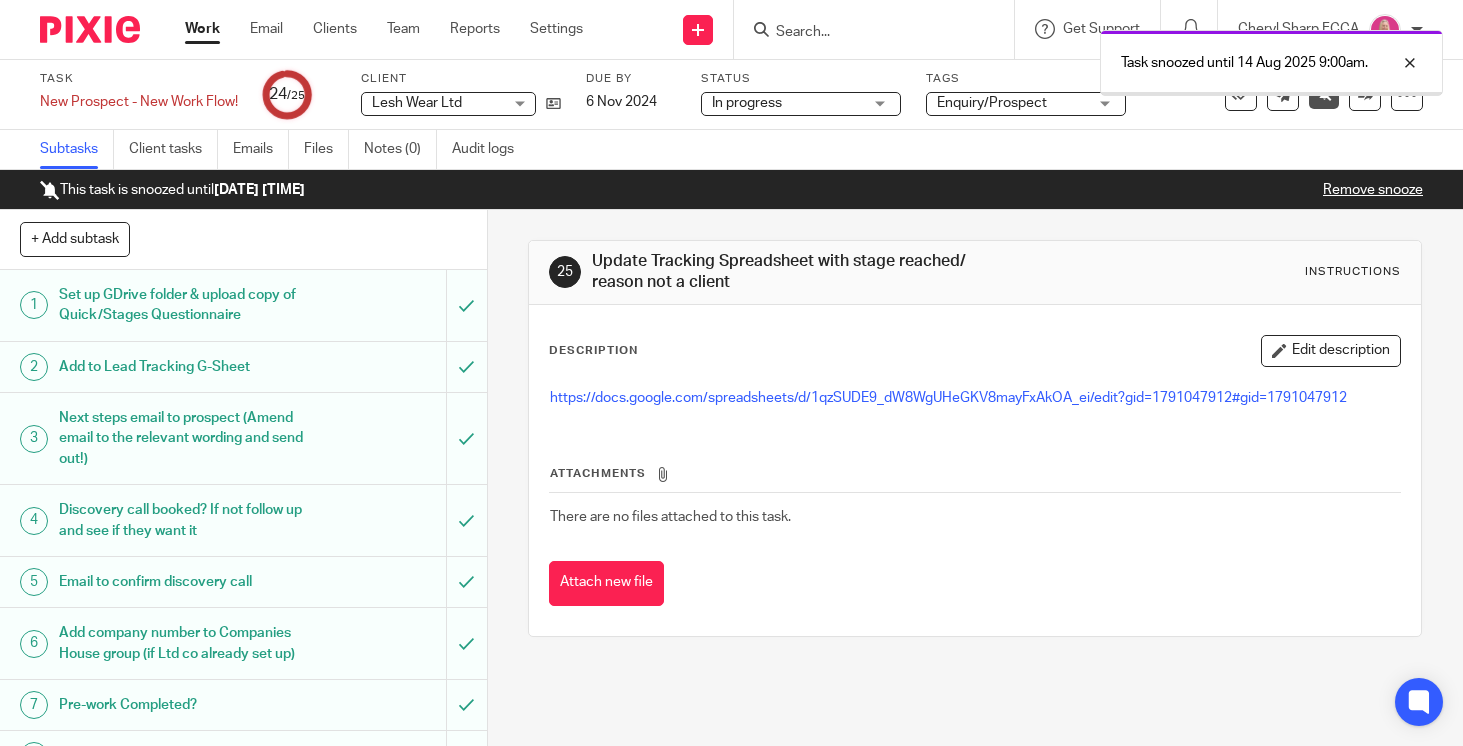 scroll, scrollTop: 0, scrollLeft: 0, axis: both 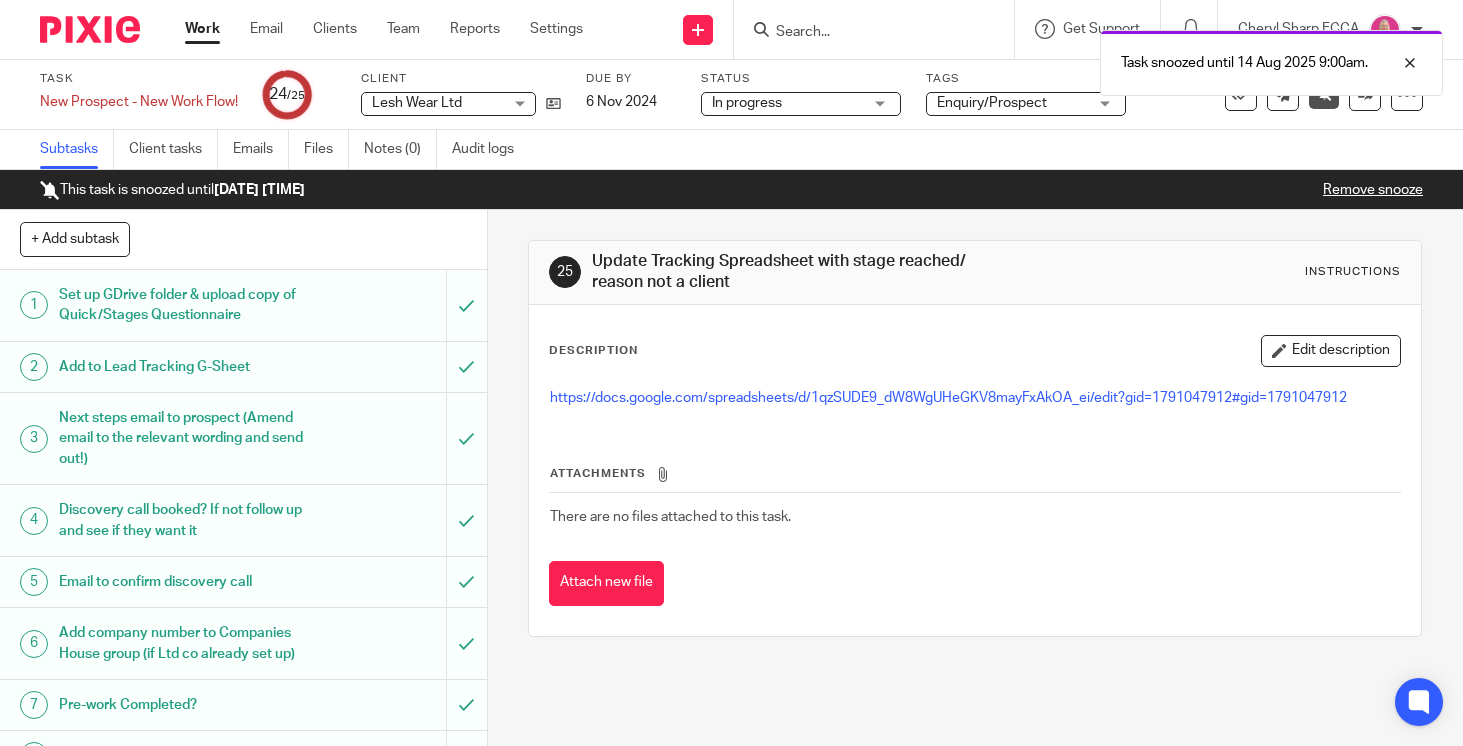 click at bounding box center [90, 29] 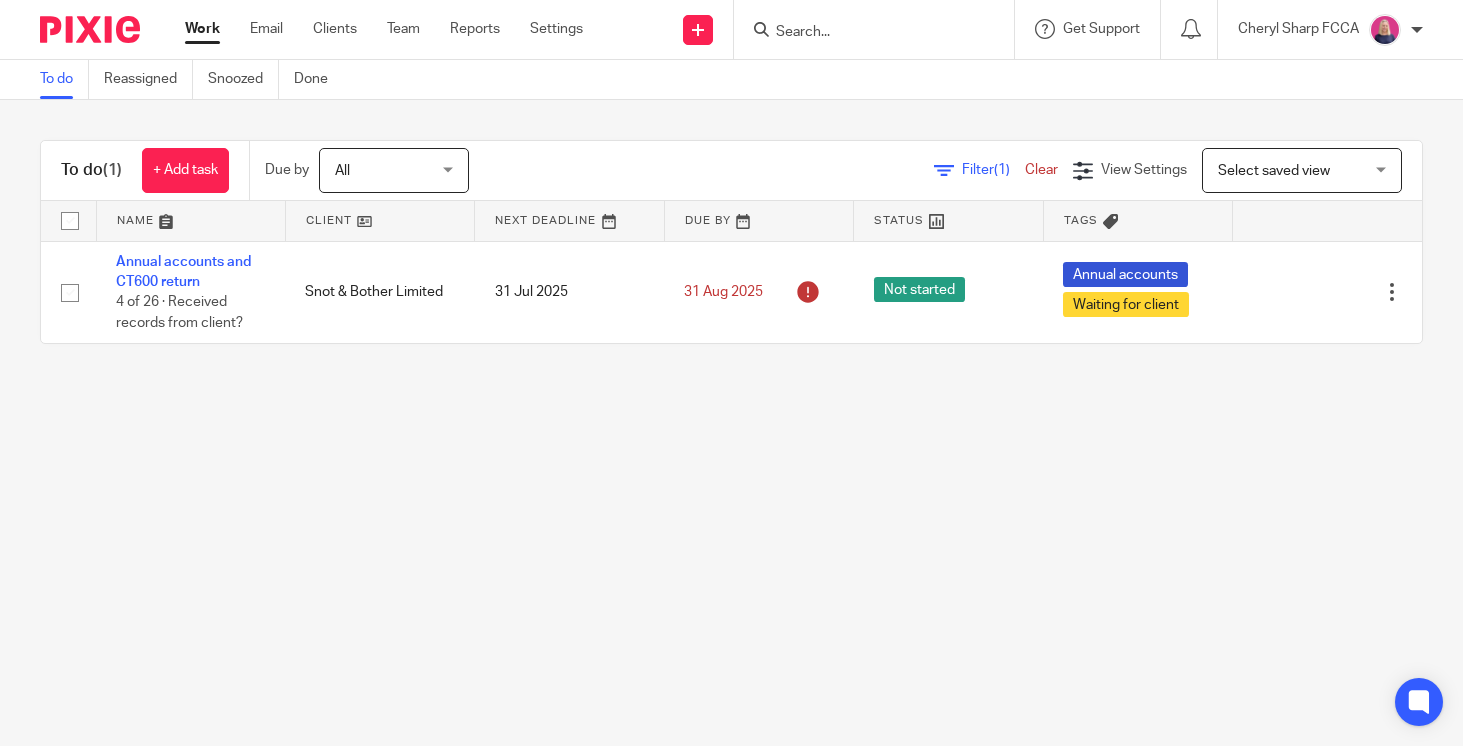 scroll, scrollTop: 0, scrollLeft: 0, axis: both 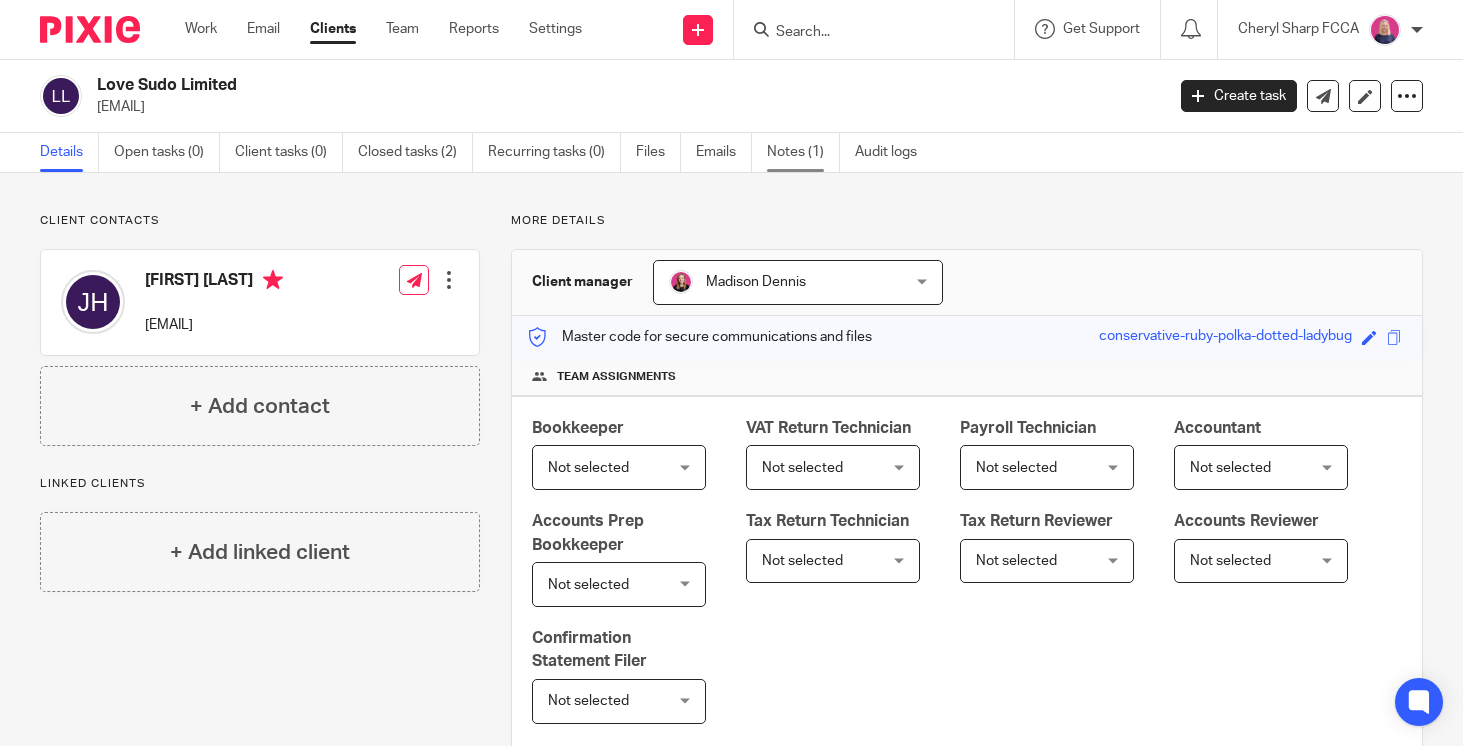 click on "Notes (1)" at bounding box center (803, 152) 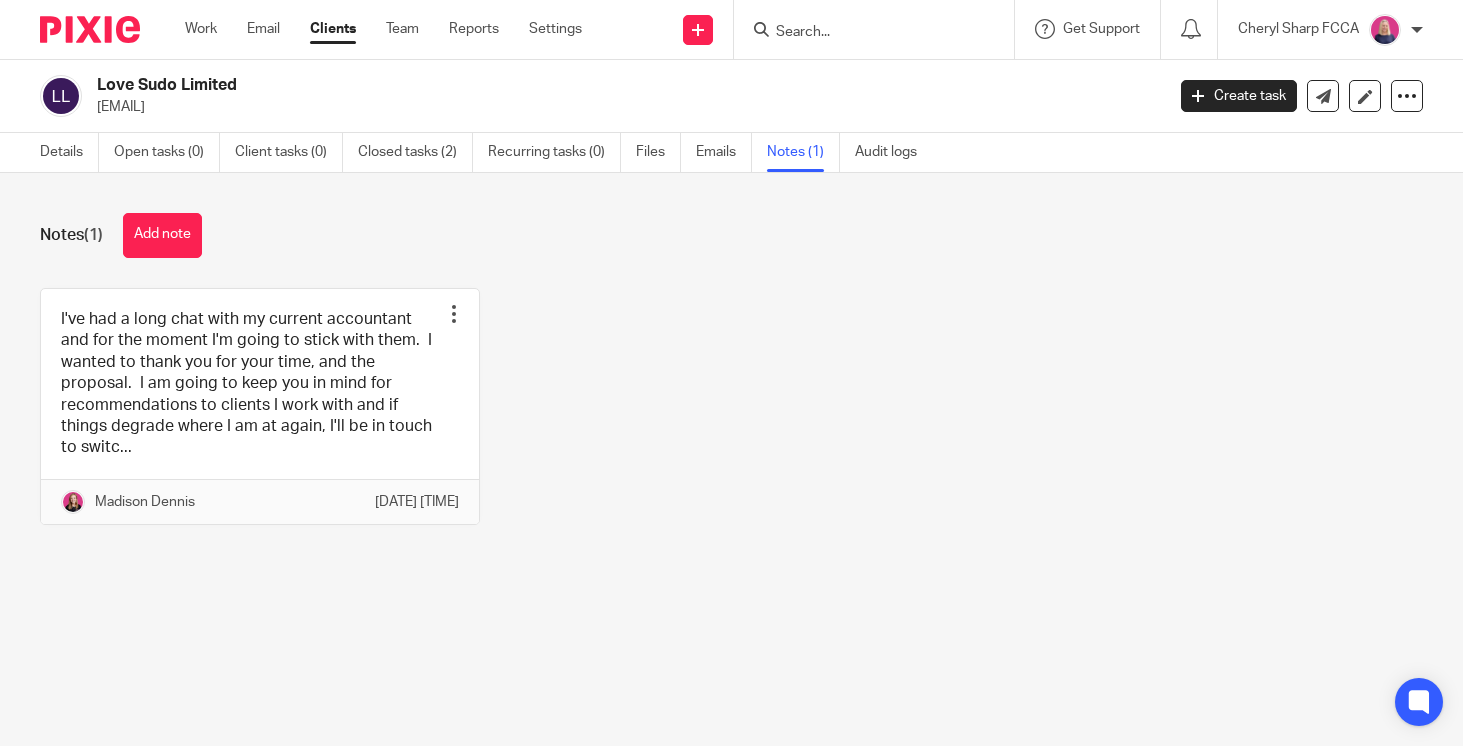 scroll, scrollTop: 0, scrollLeft: 0, axis: both 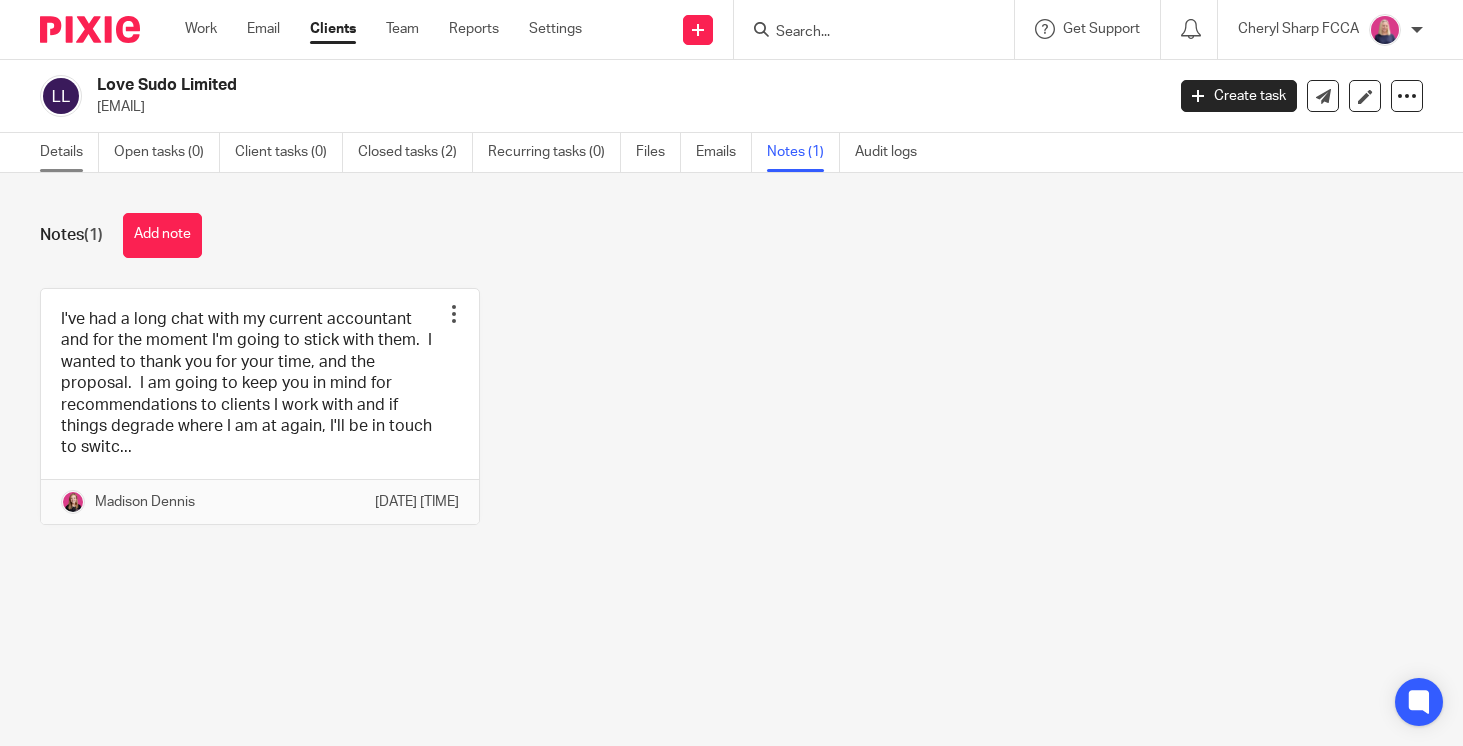 click on "Details" at bounding box center (69, 152) 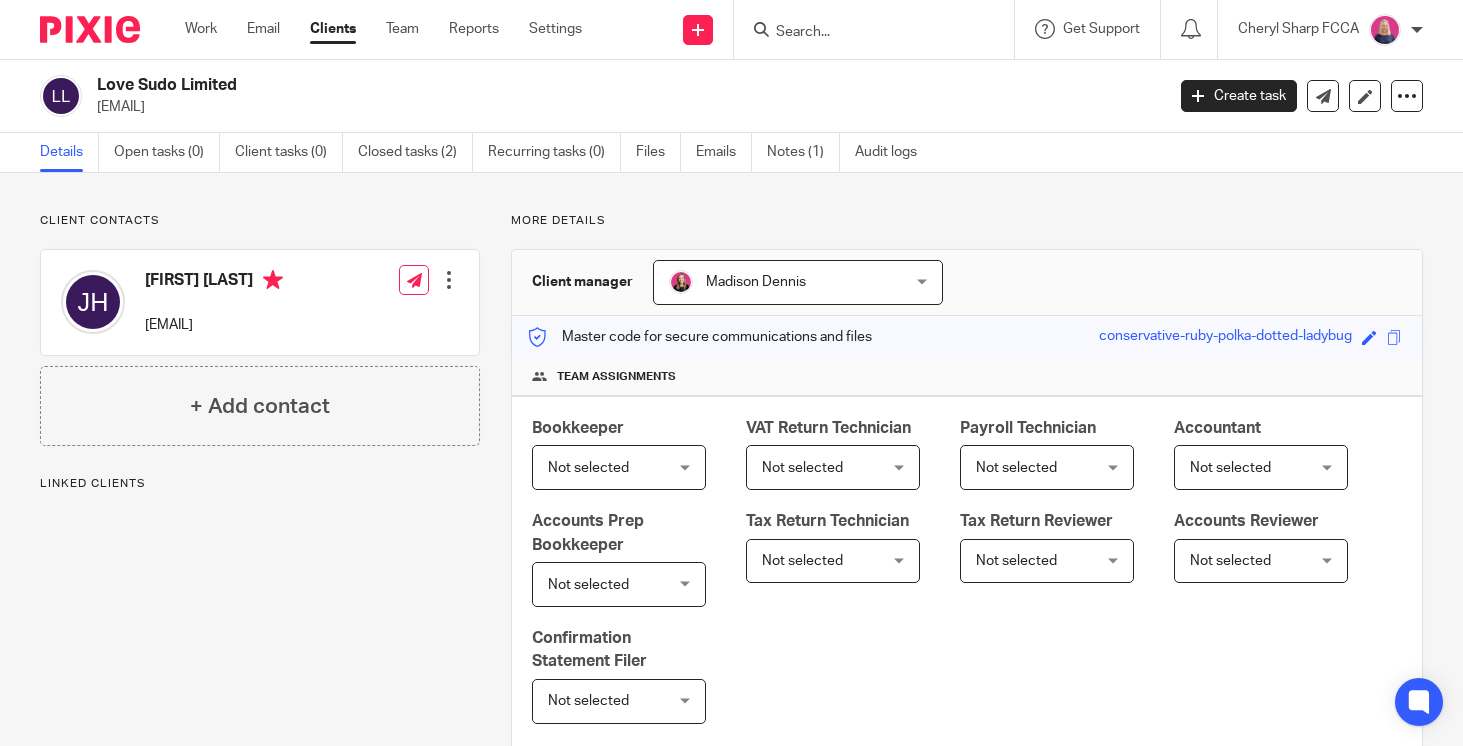 scroll, scrollTop: 0, scrollLeft: 0, axis: both 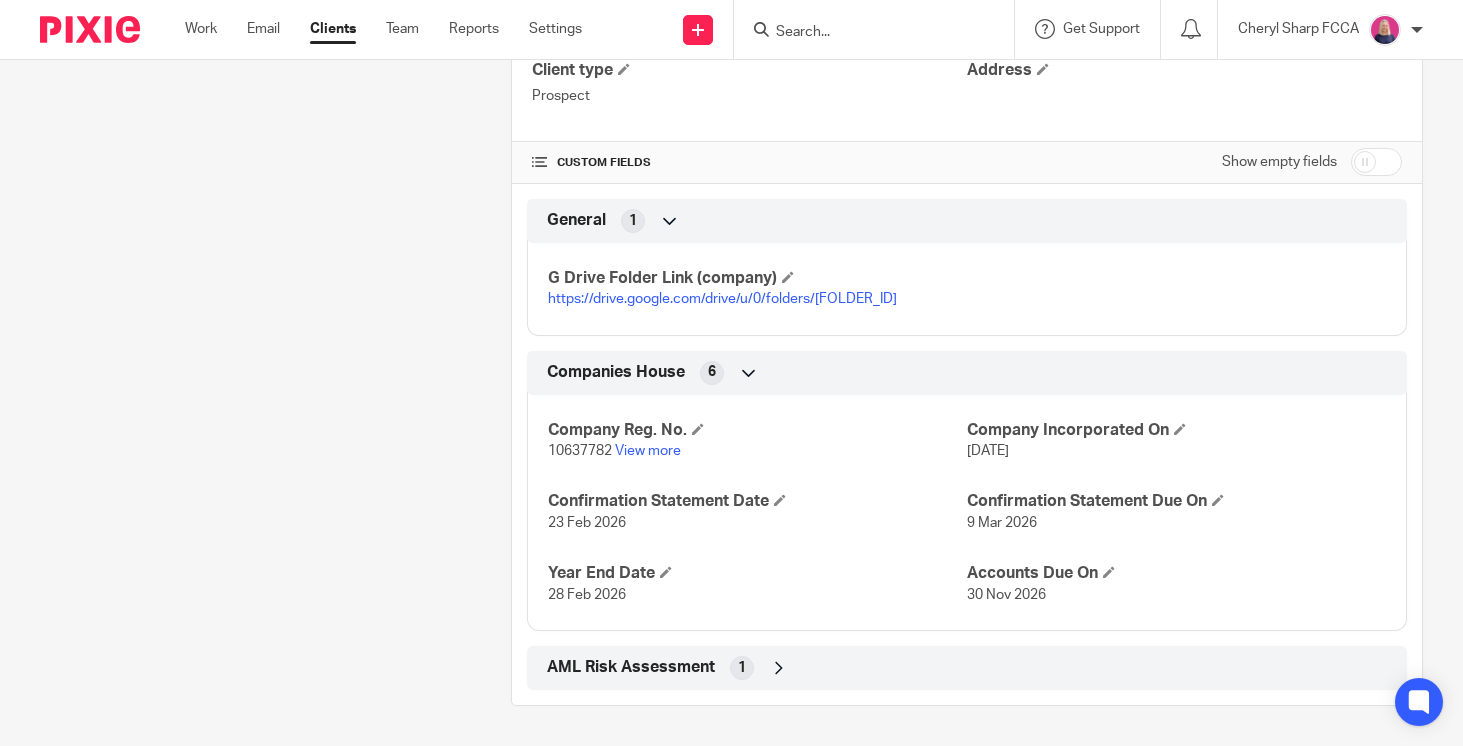 click on "https://drive.google.com/drive/u/0/folders/1W1Bu3eRCMmqSWmmADhPhNQ0BuTMmG4NK" at bounding box center (722, 299) 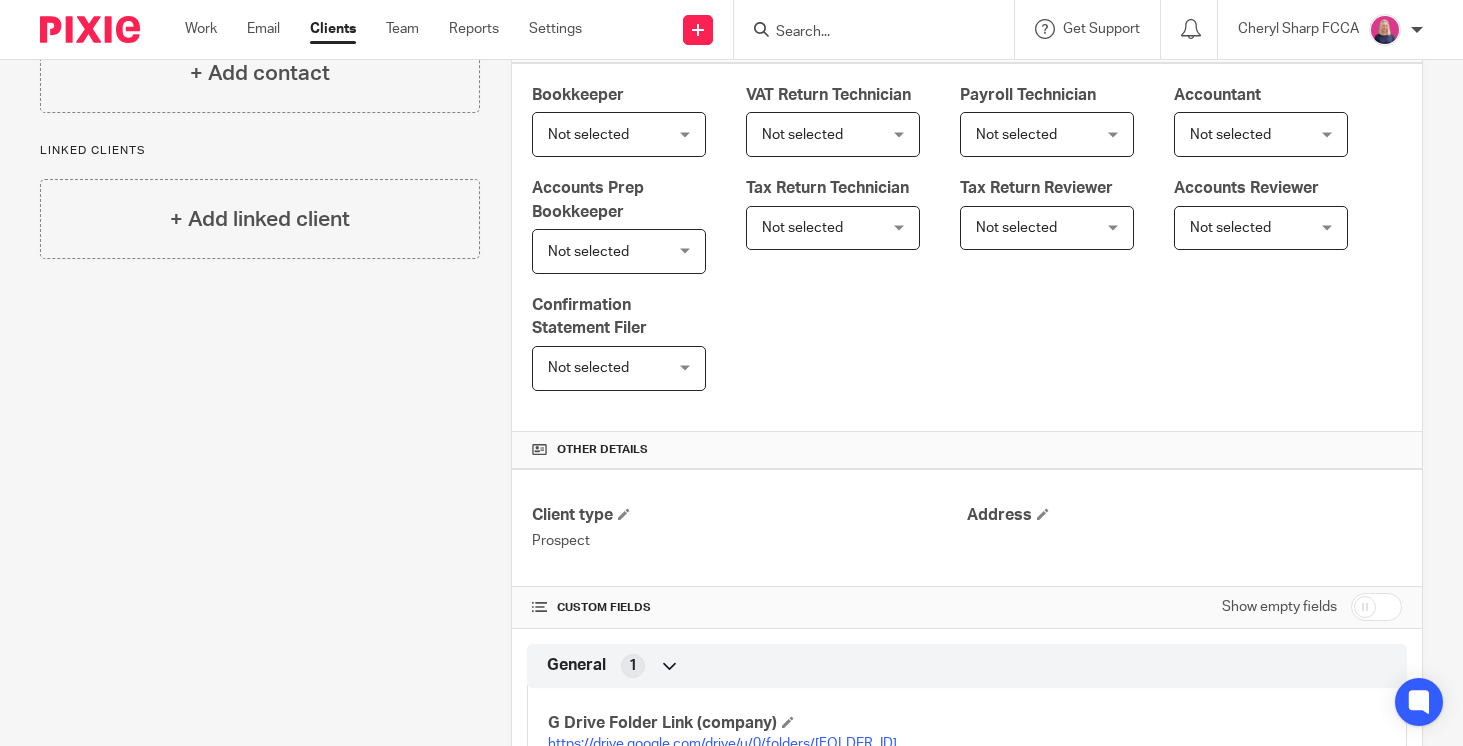scroll, scrollTop: 0, scrollLeft: 0, axis: both 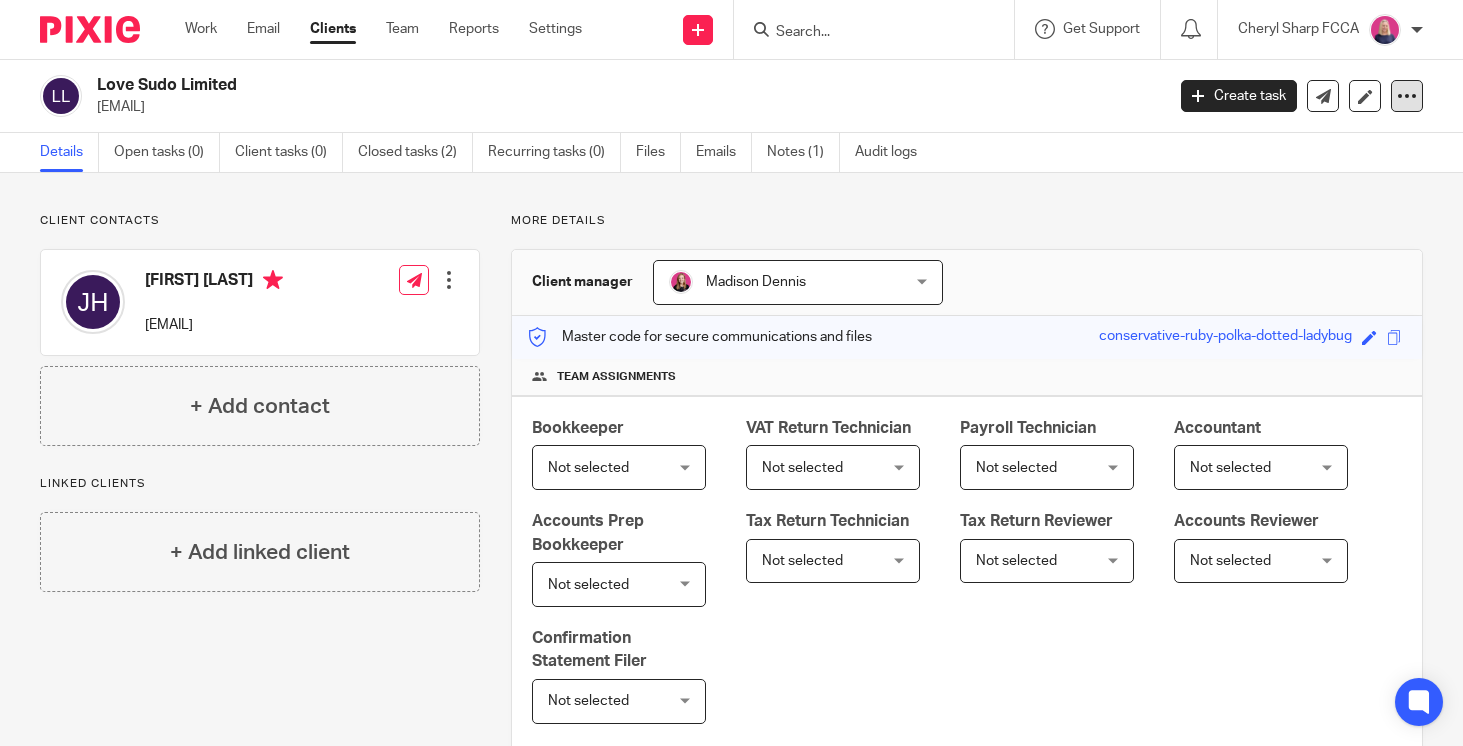 click at bounding box center [1407, 96] 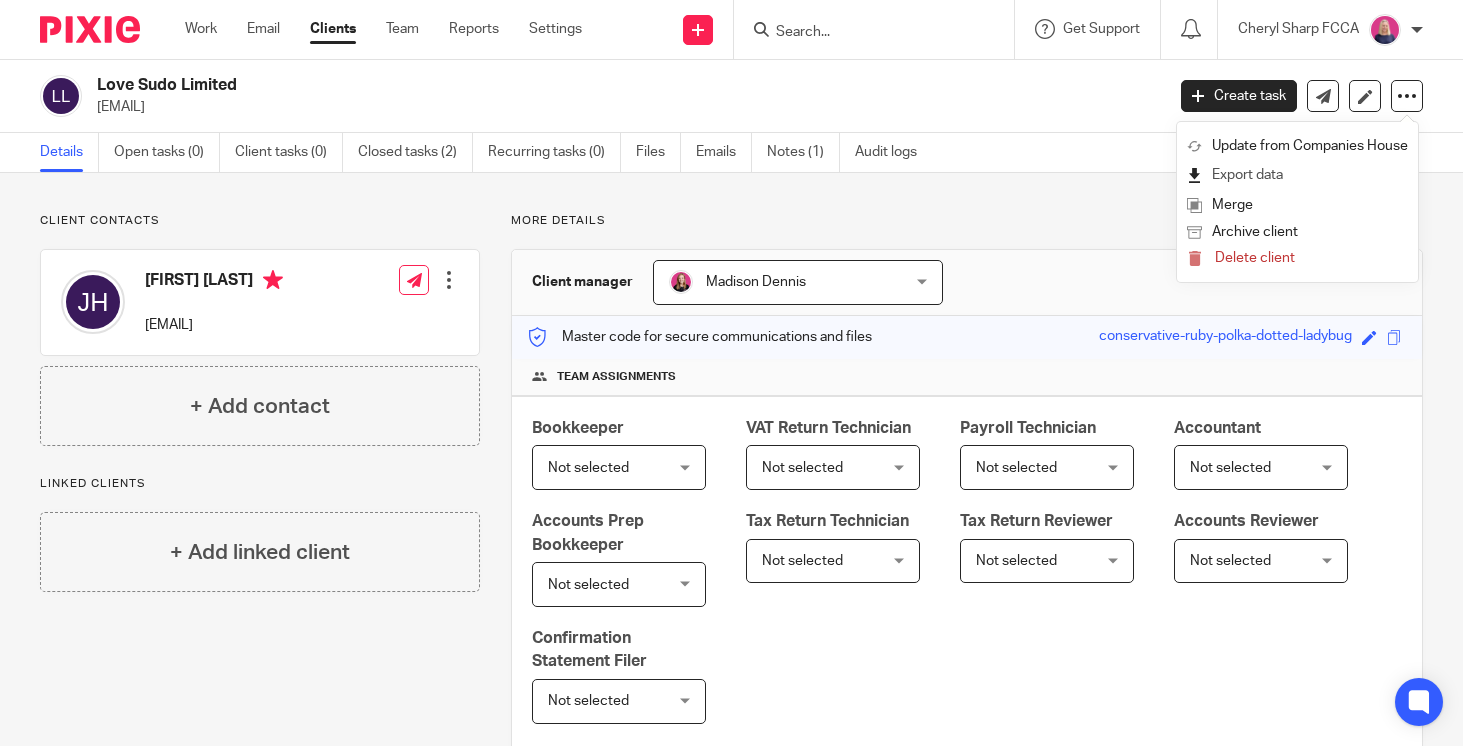 click on "Export data" at bounding box center [1297, 175] 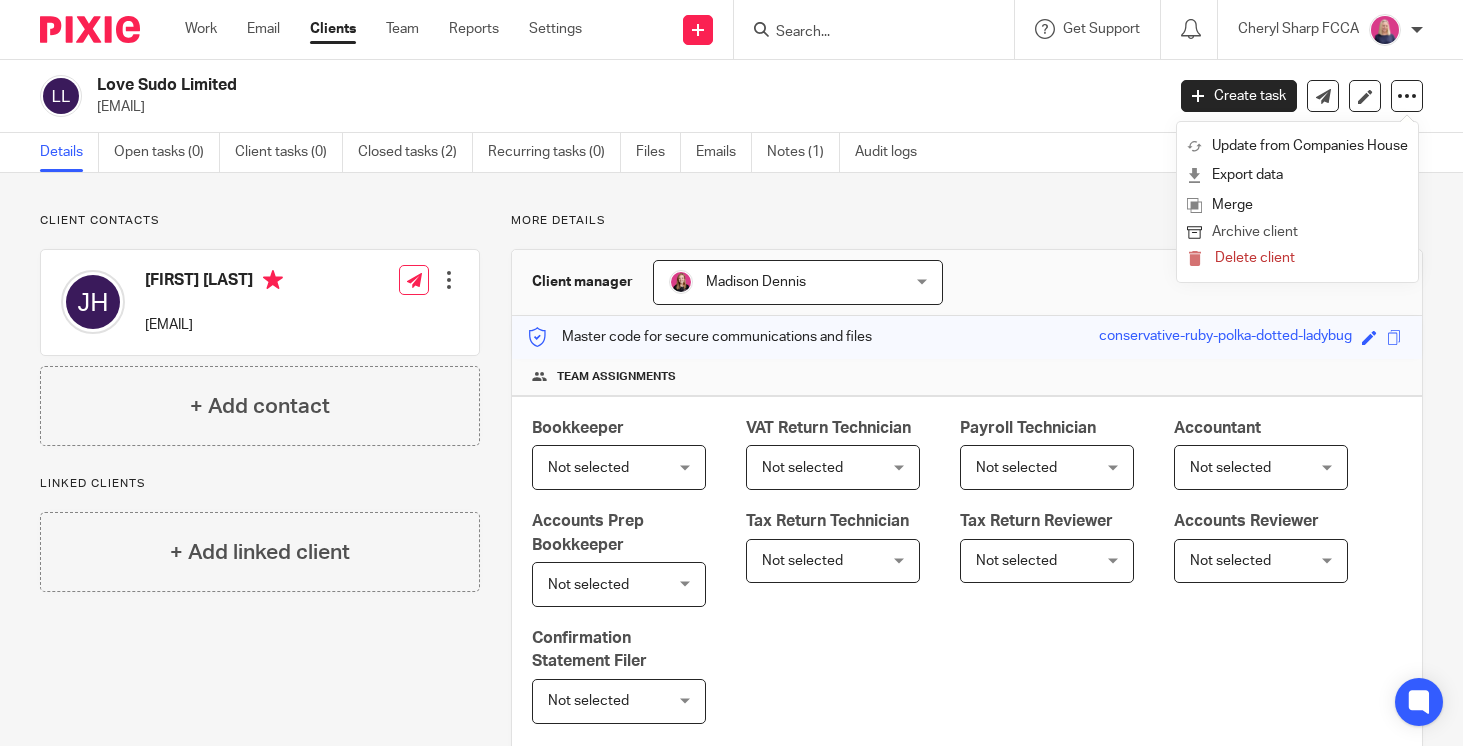 click on "Archive client" at bounding box center (1297, 233) 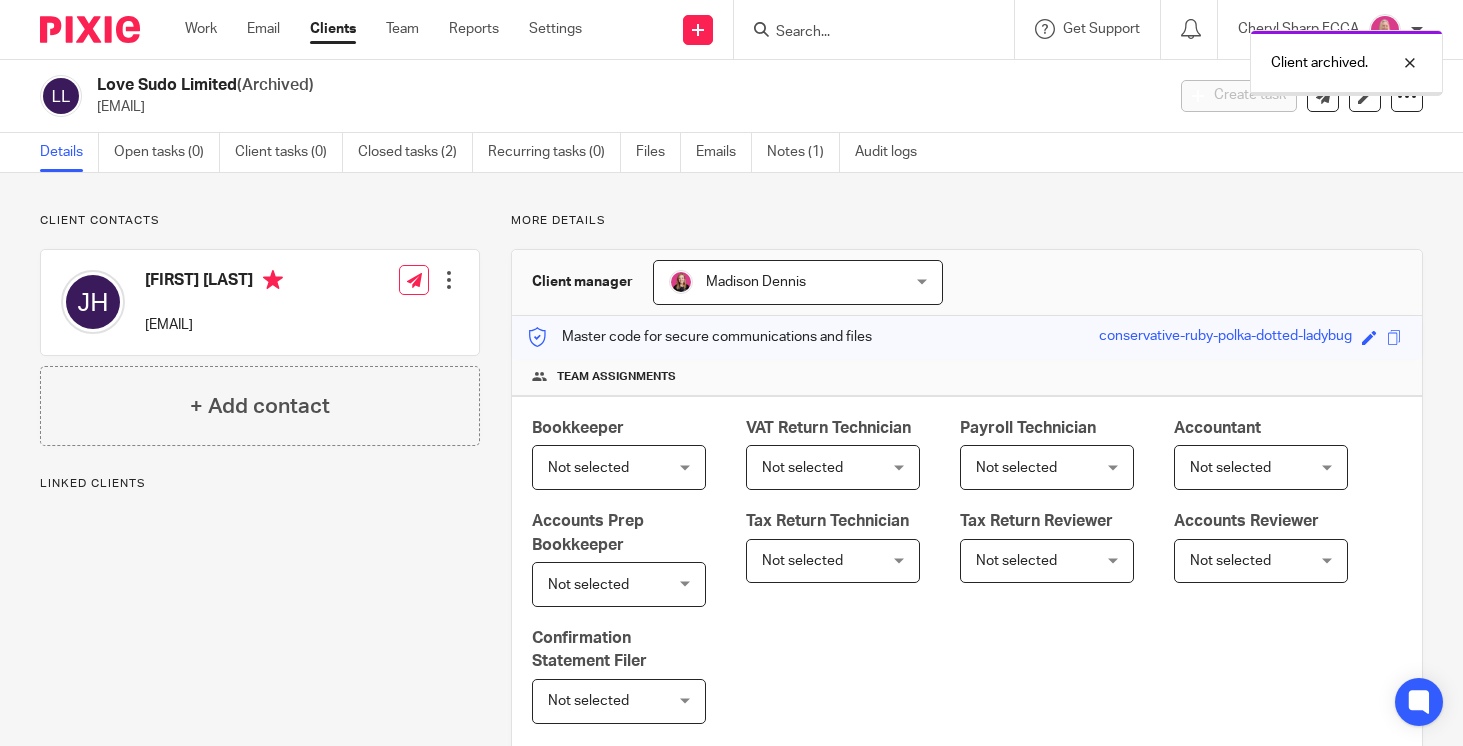 scroll, scrollTop: 0, scrollLeft: 0, axis: both 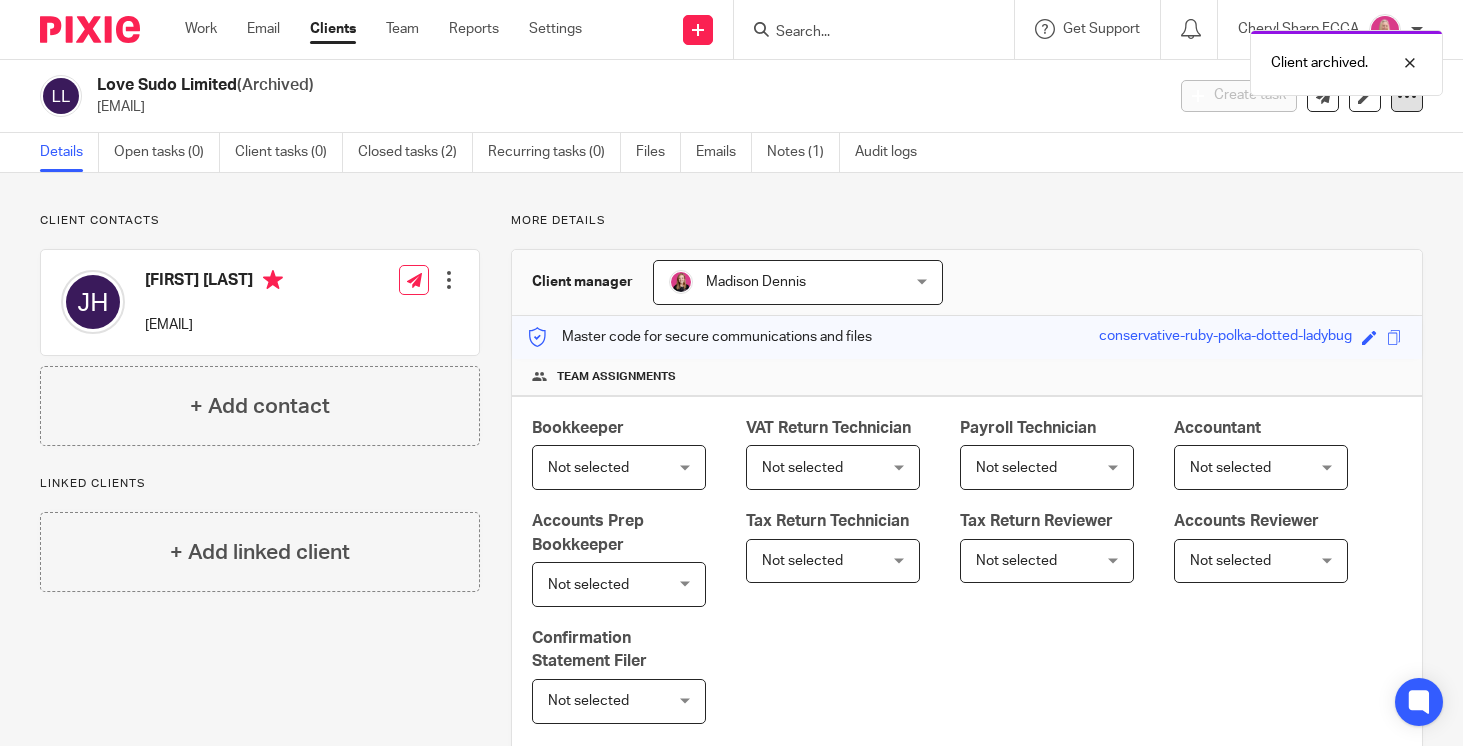 click at bounding box center (1407, 96) 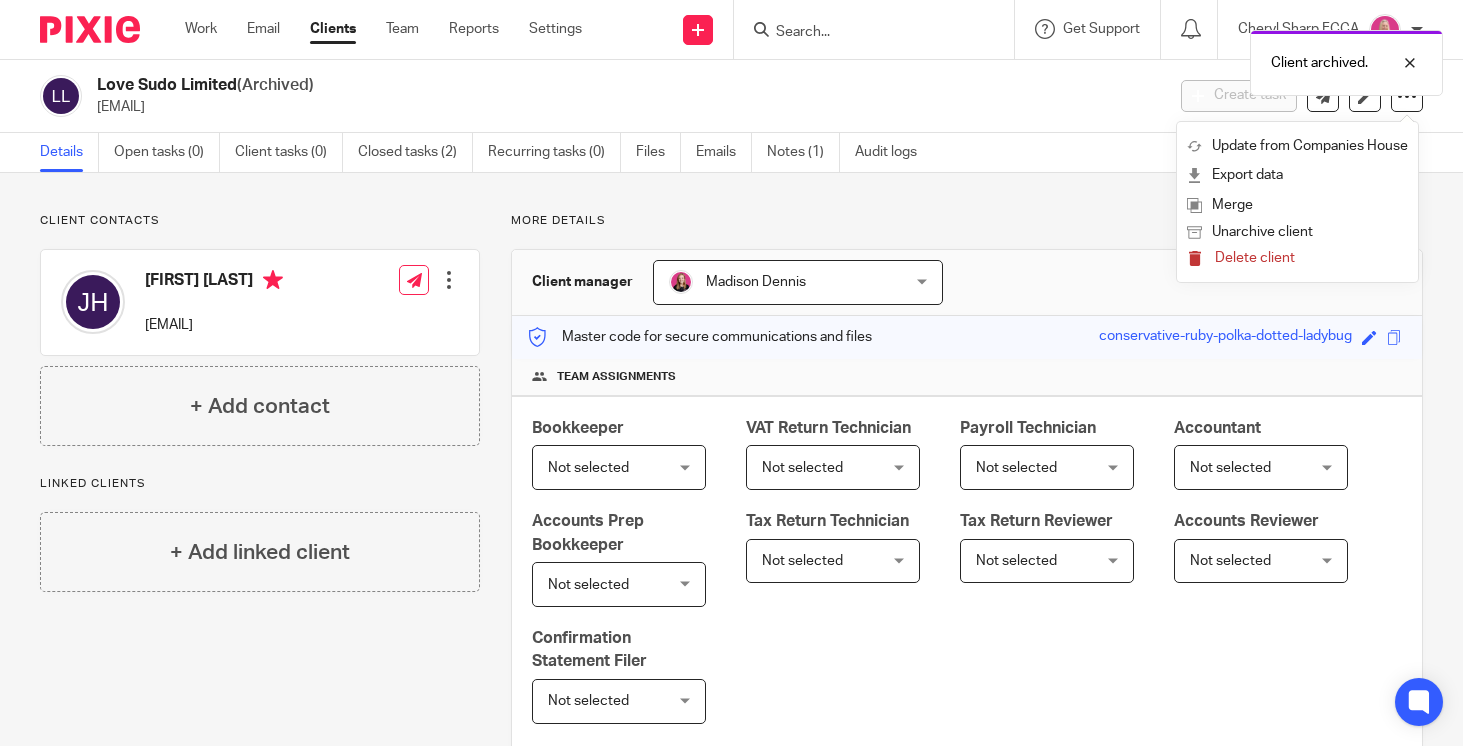 click on "Delete client" at bounding box center [1255, 258] 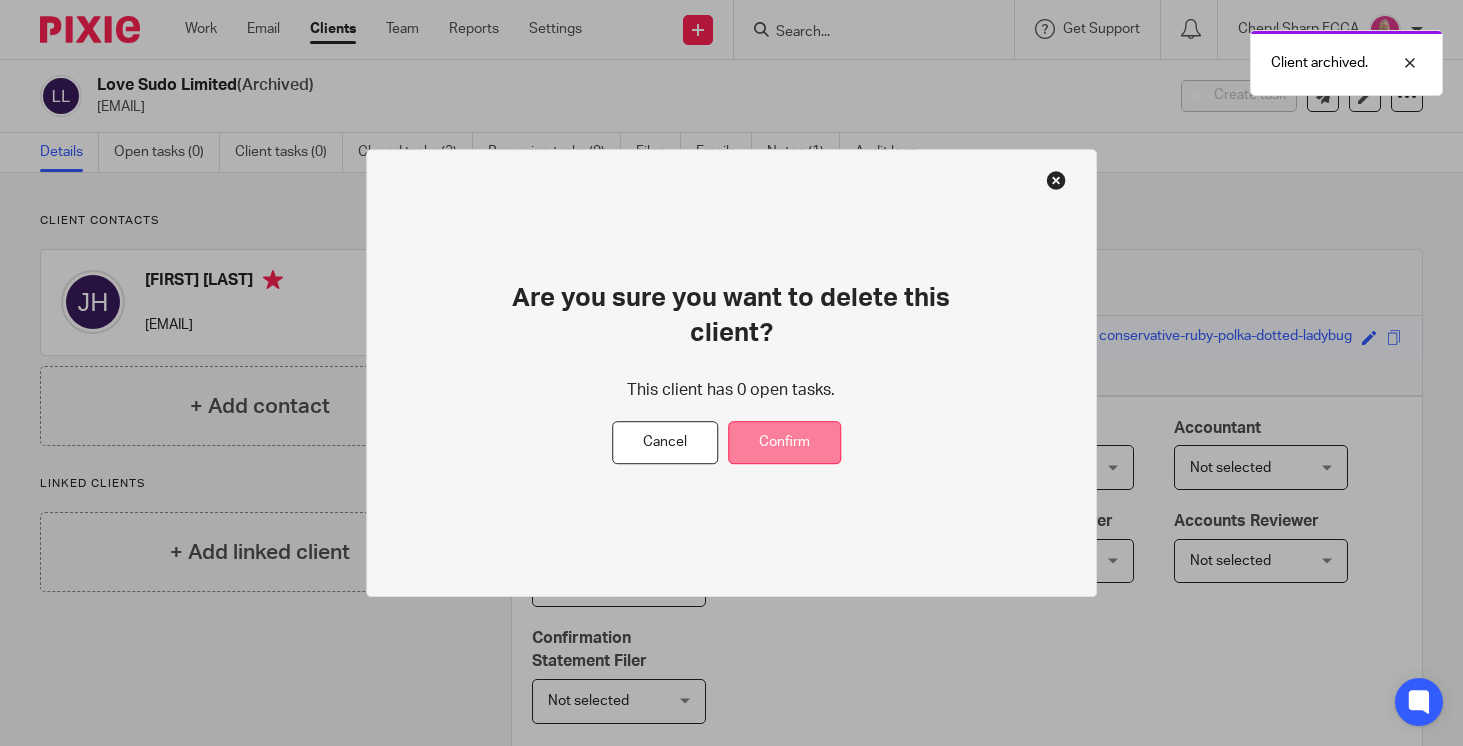 click on "Confirm" at bounding box center (784, 443) 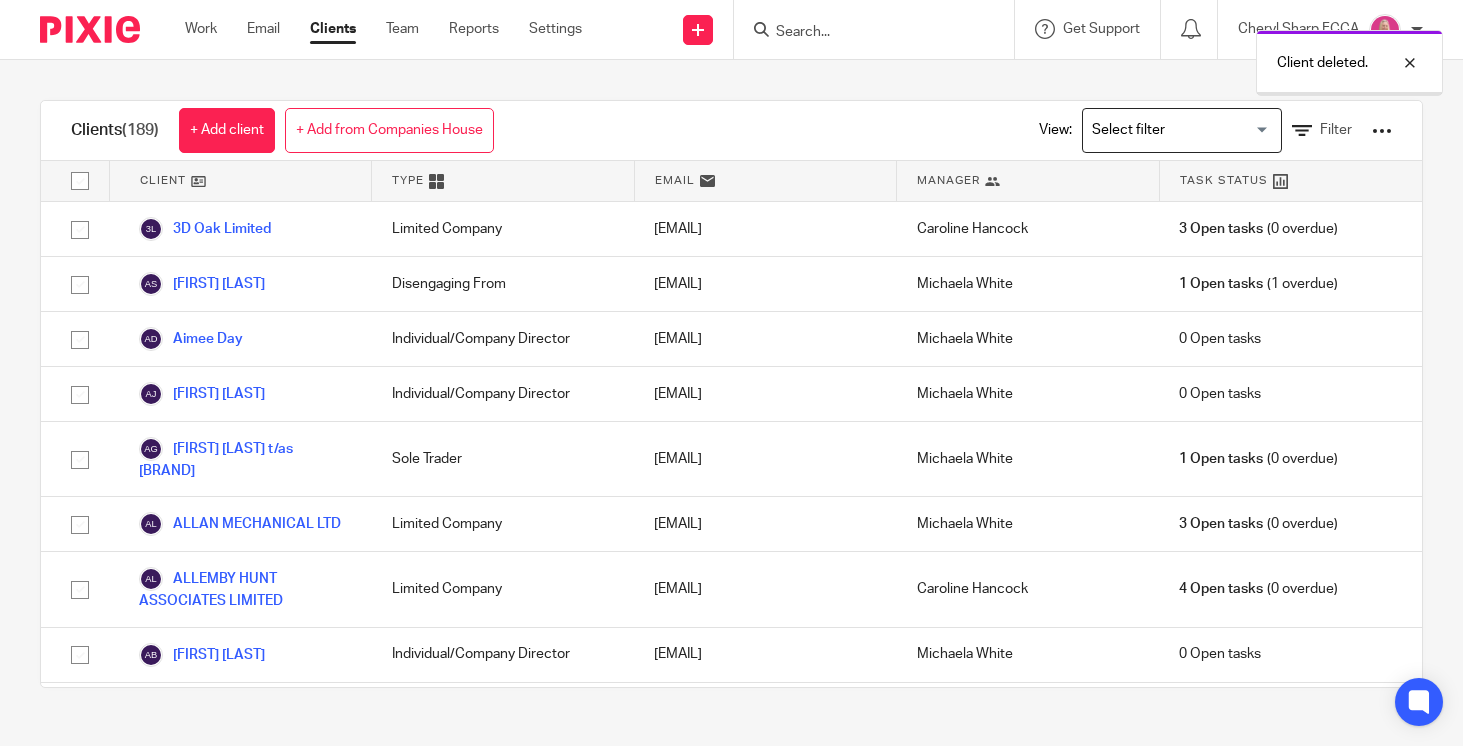 scroll, scrollTop: 0, scrollLeft: 0, axis: both 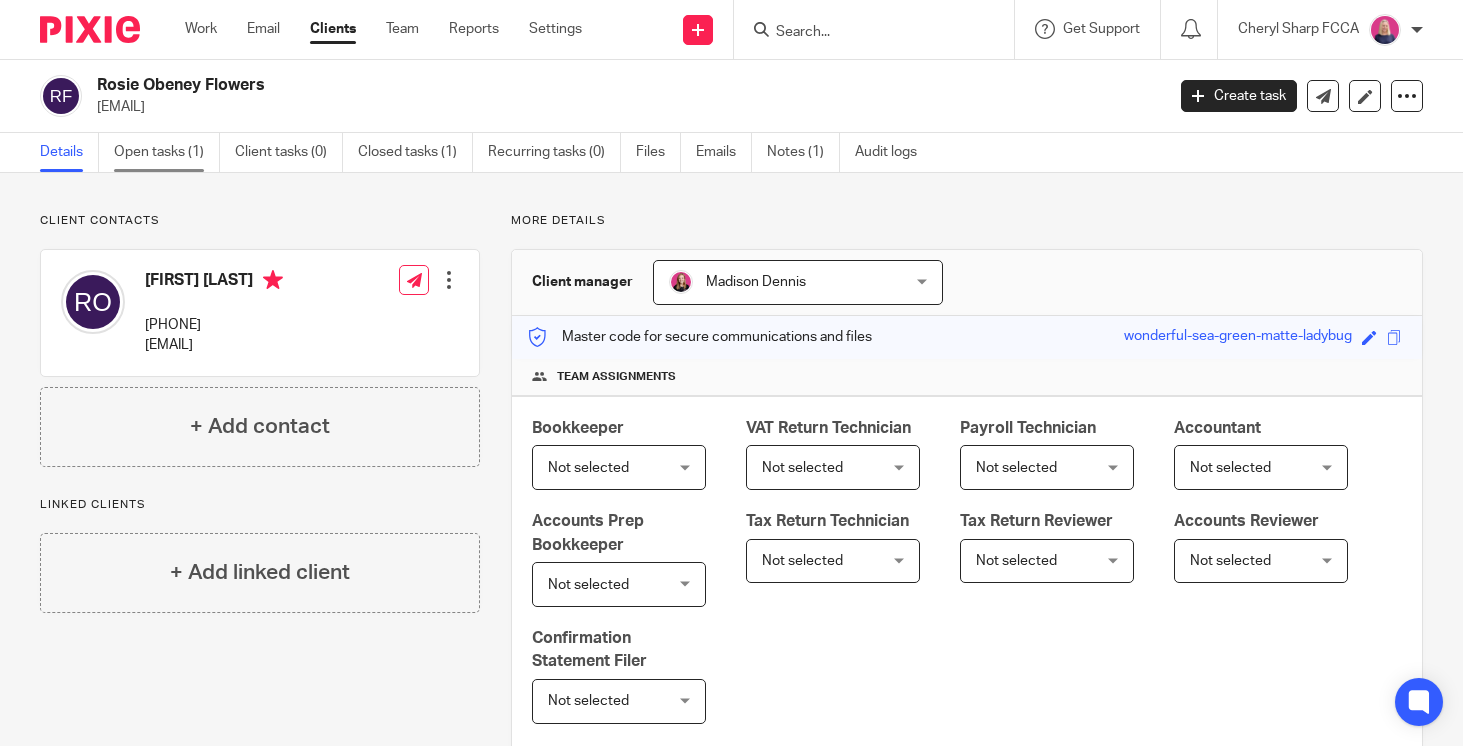 click on "Open tasks (1)" at bounding box center (167, 152) 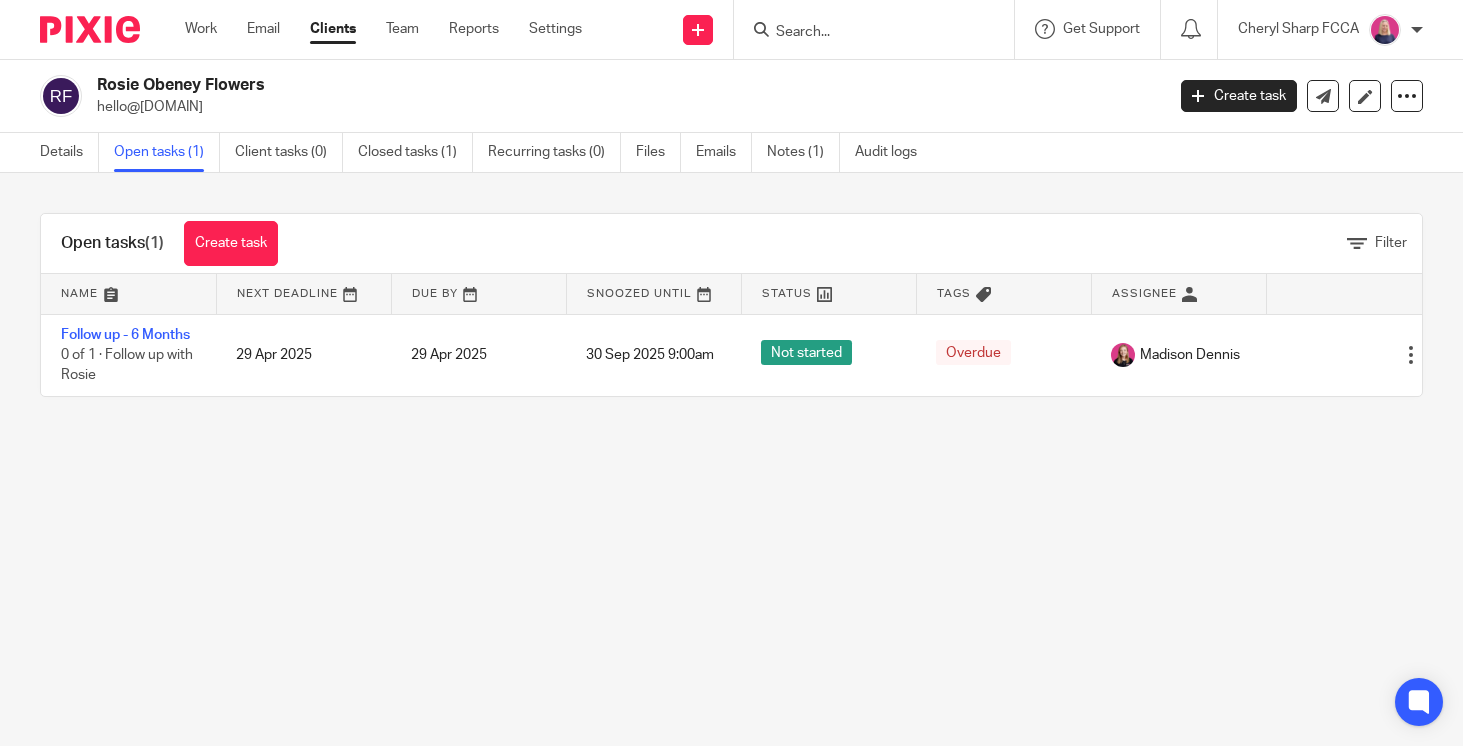 scroll, scrollTop: 0, scrollLeft: 0, axis: both 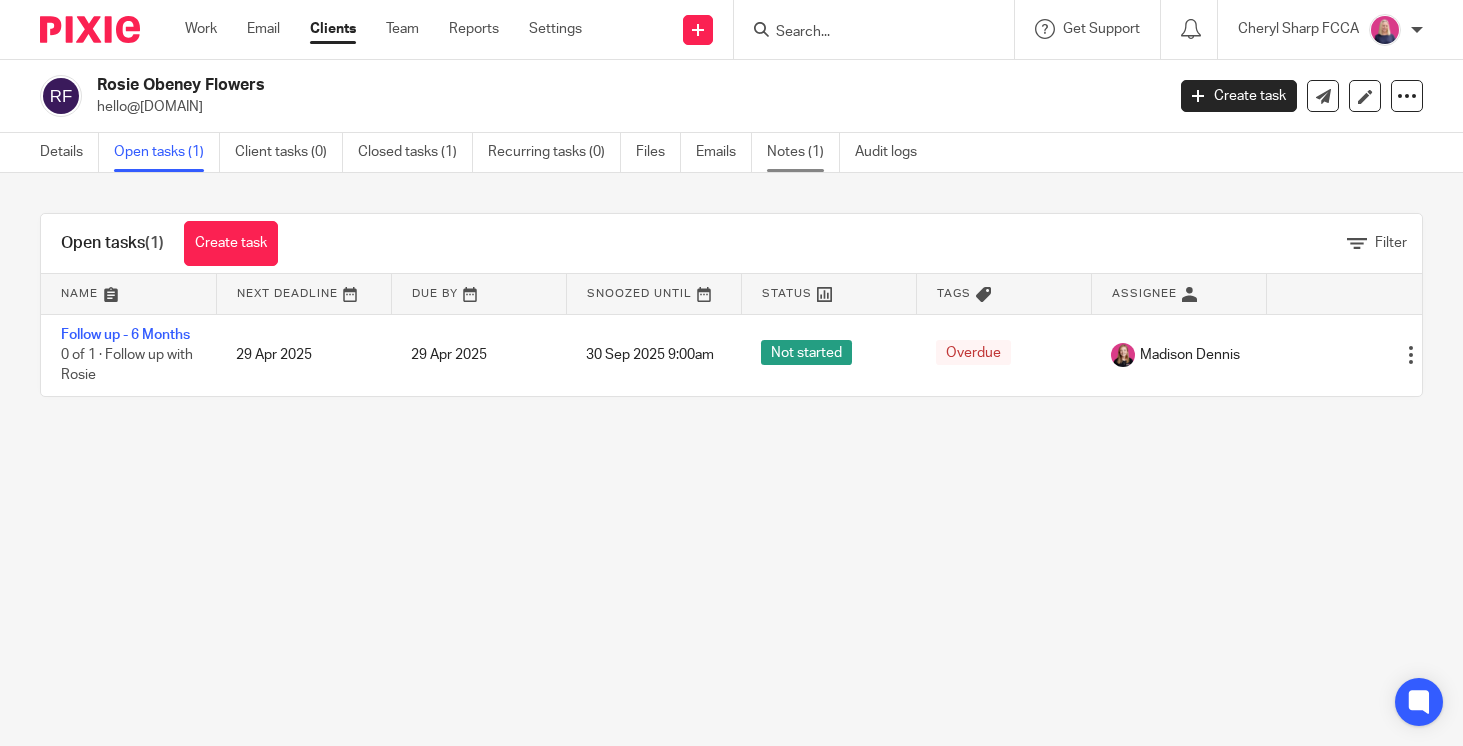 click on "Notes (1)" at bounding box center (803, 152) 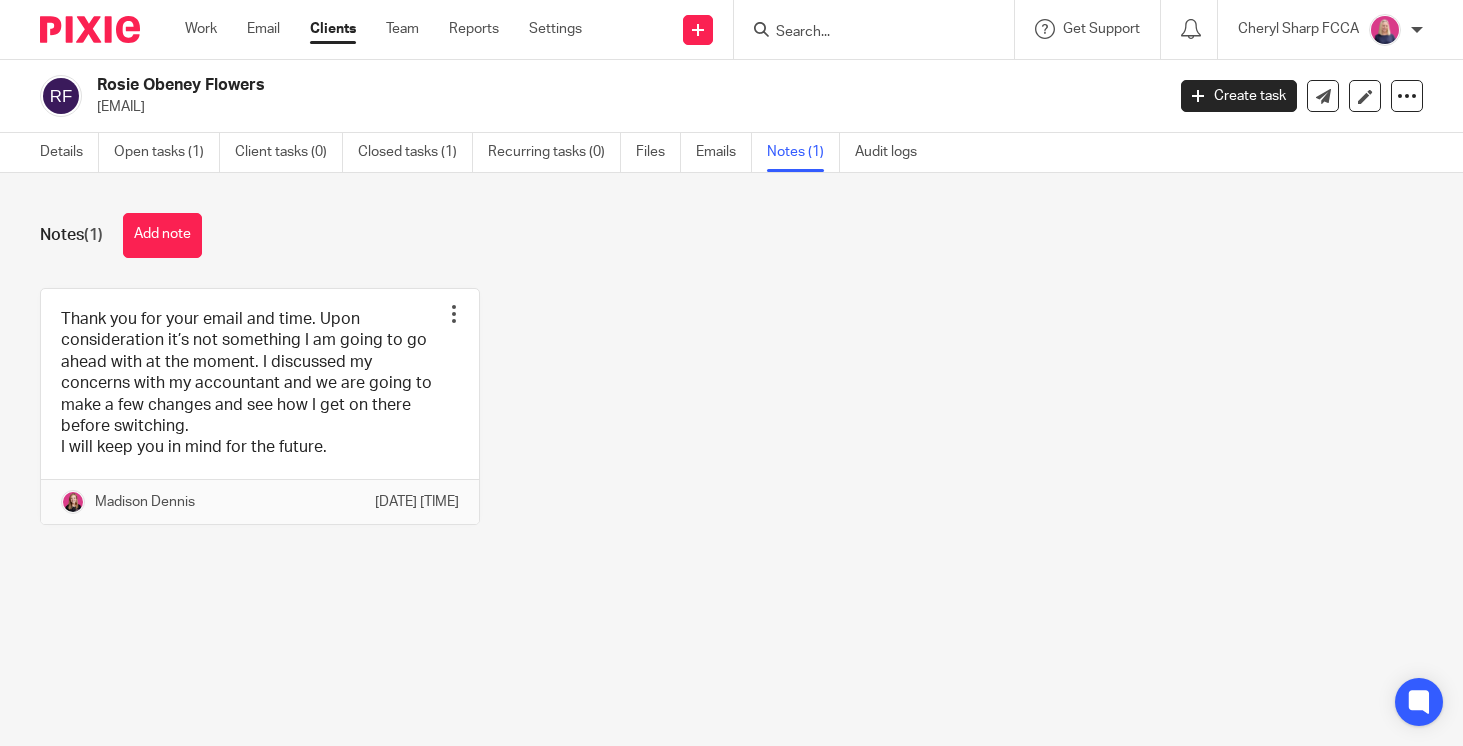 scroll, scrollTop: 0, scrollLeft: 0, axis: both 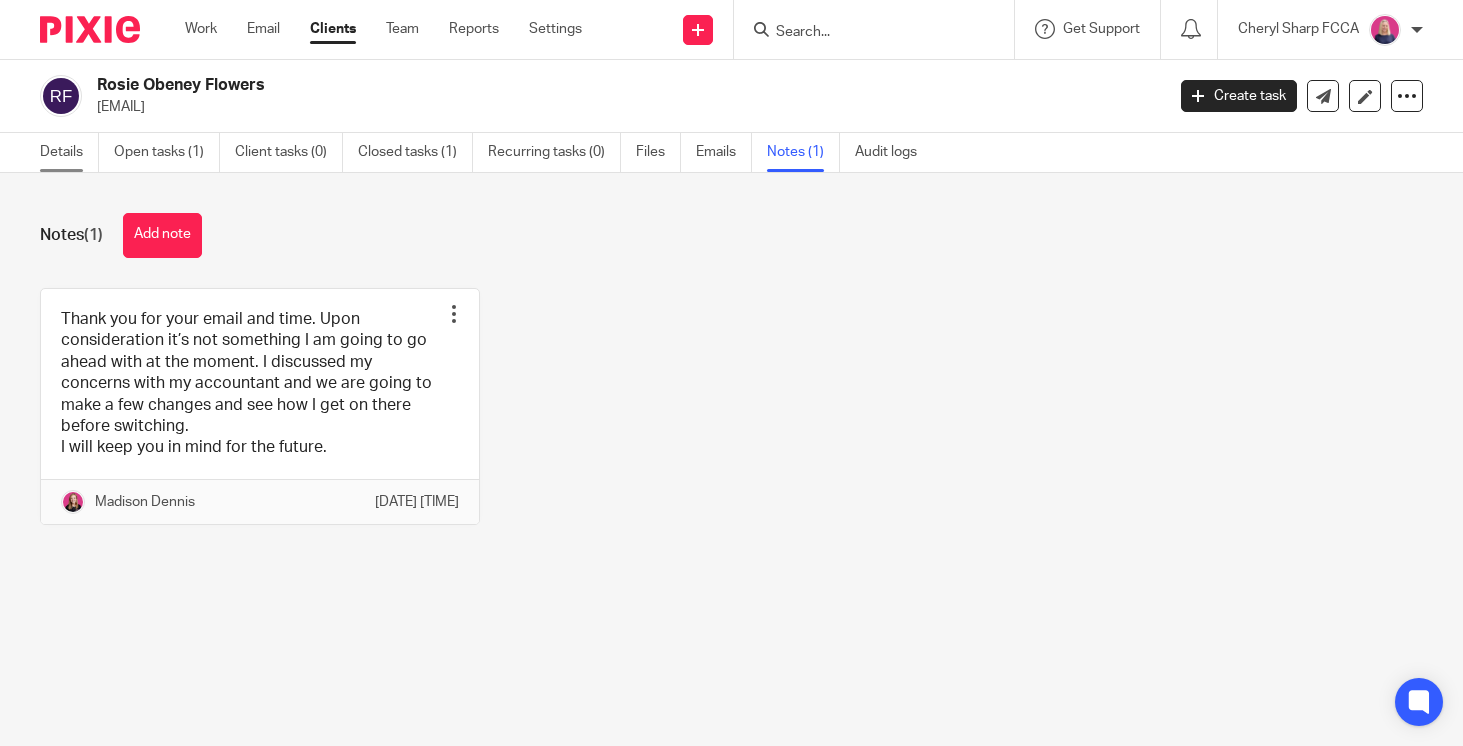 click on "Details" at bounding box center (69, 152) 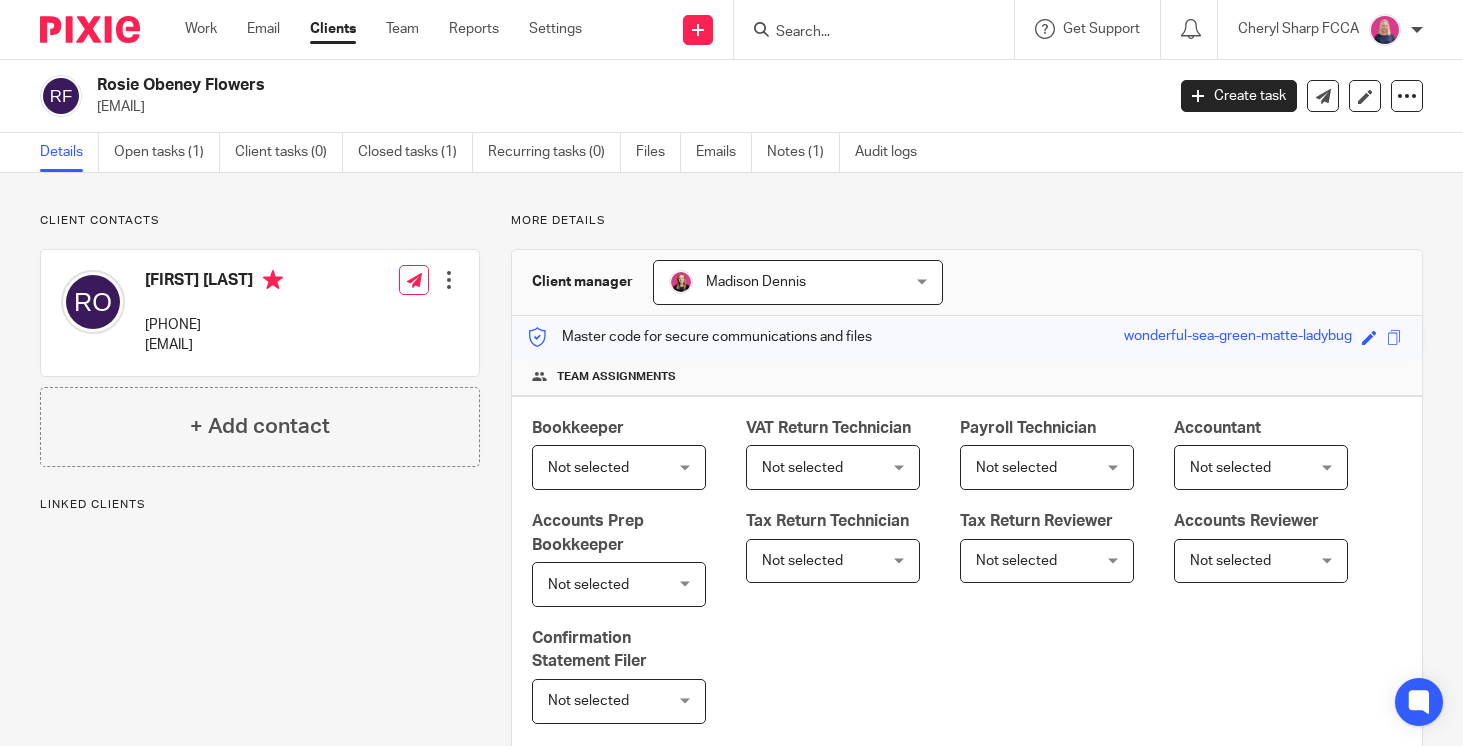 scroll, scrollTop: 0, scrollLeft: 0, axis: both 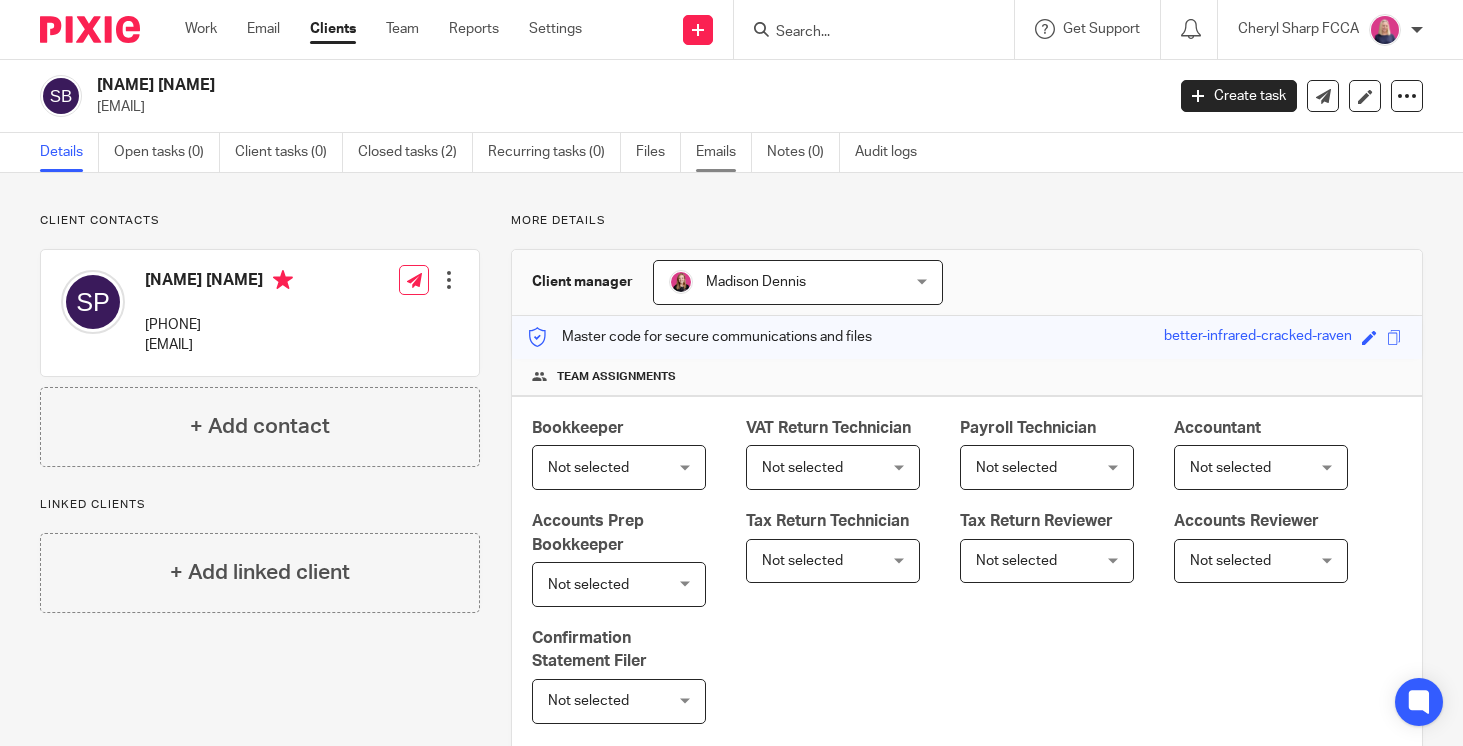 click on "Emails" at bounding box center (724, 152) 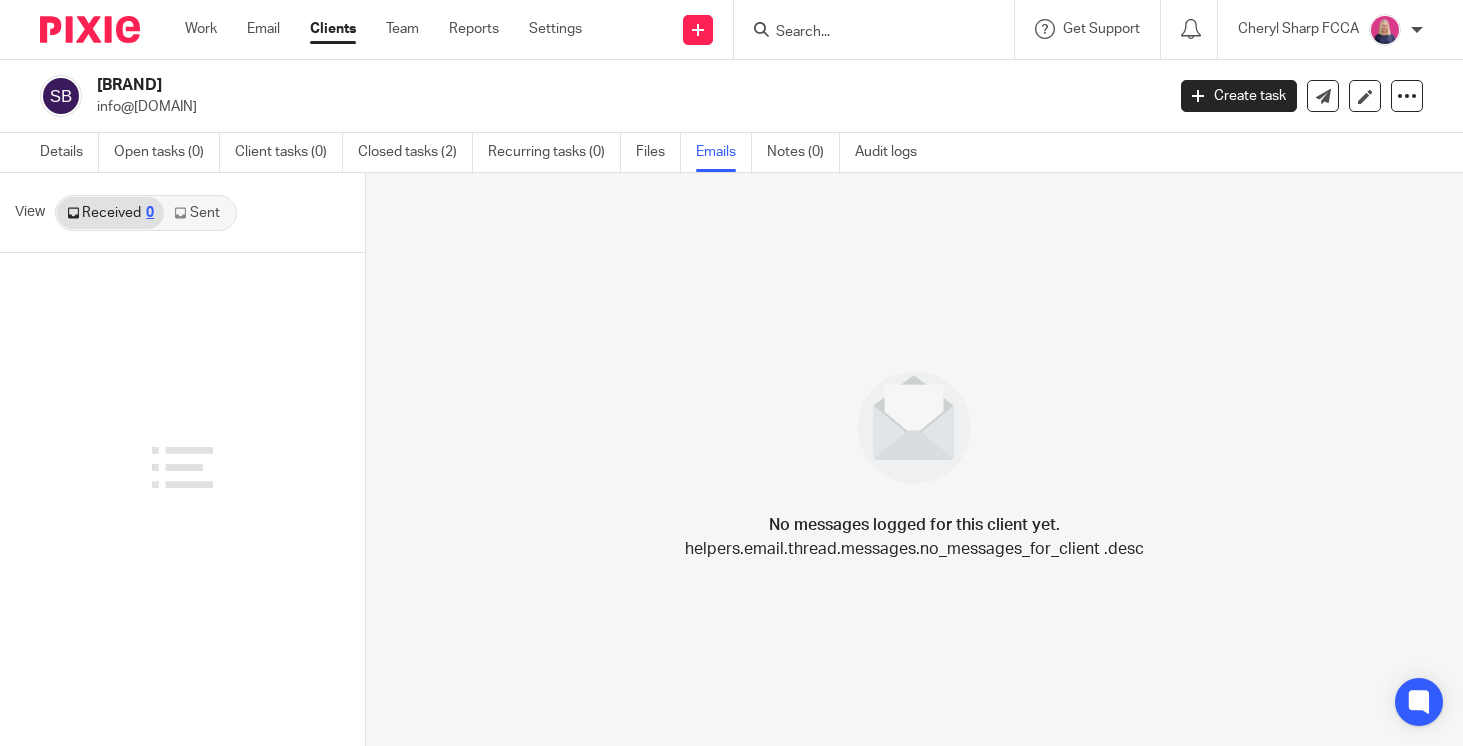 scroll, scrollTop: 0, scrollLeft: 0, axis: both 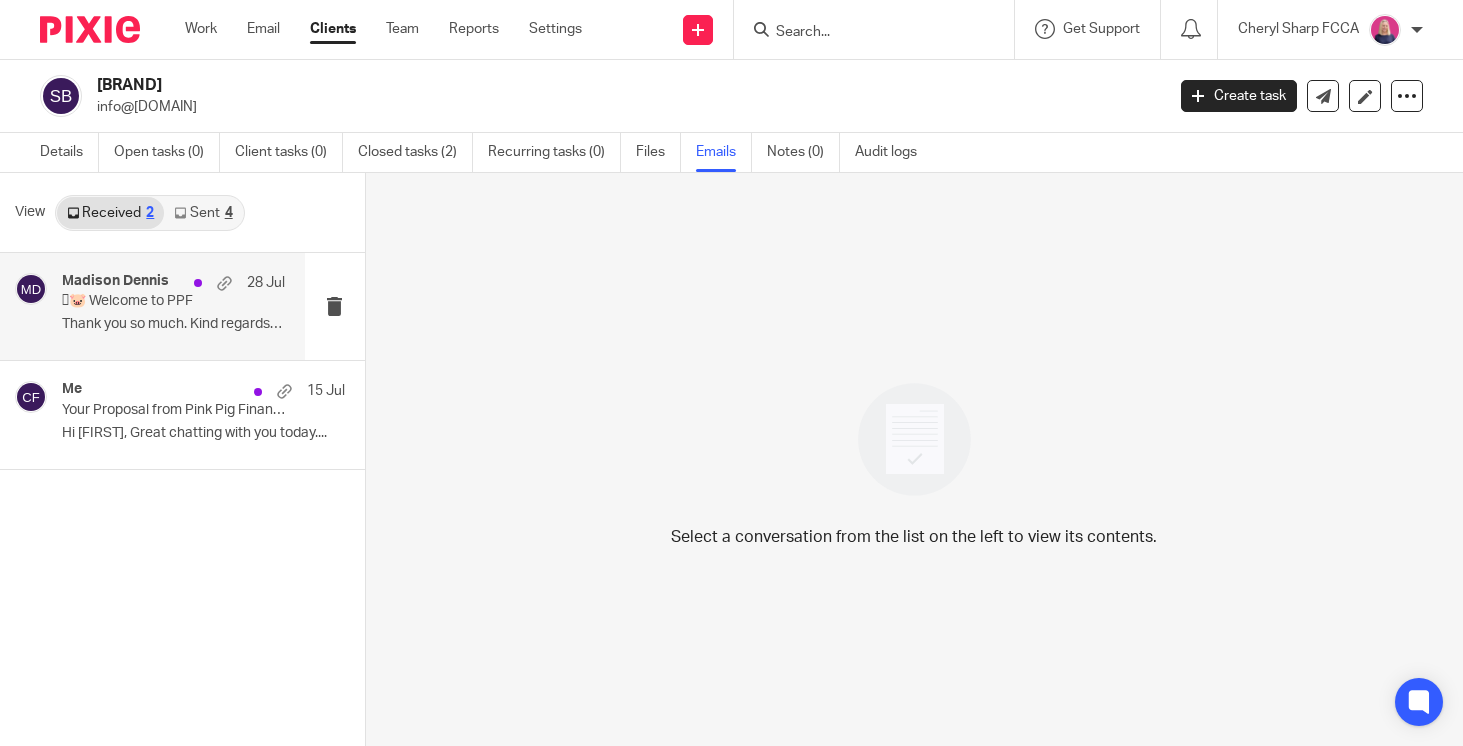 click on "🩷🐷 Welcome to PPF" at bounding box center (151, 301) 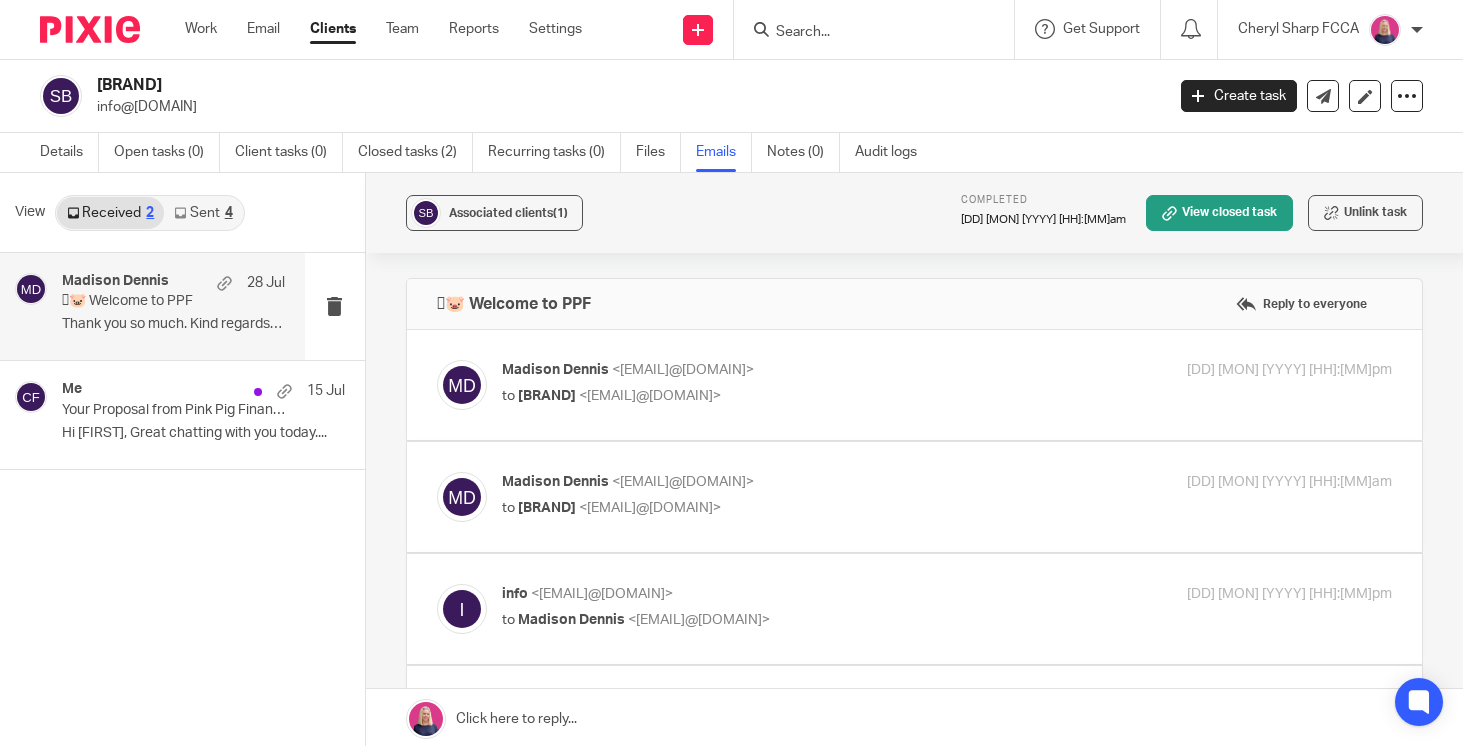 scroll, scrollTop: 0, scrollLeft: 0, axis: both 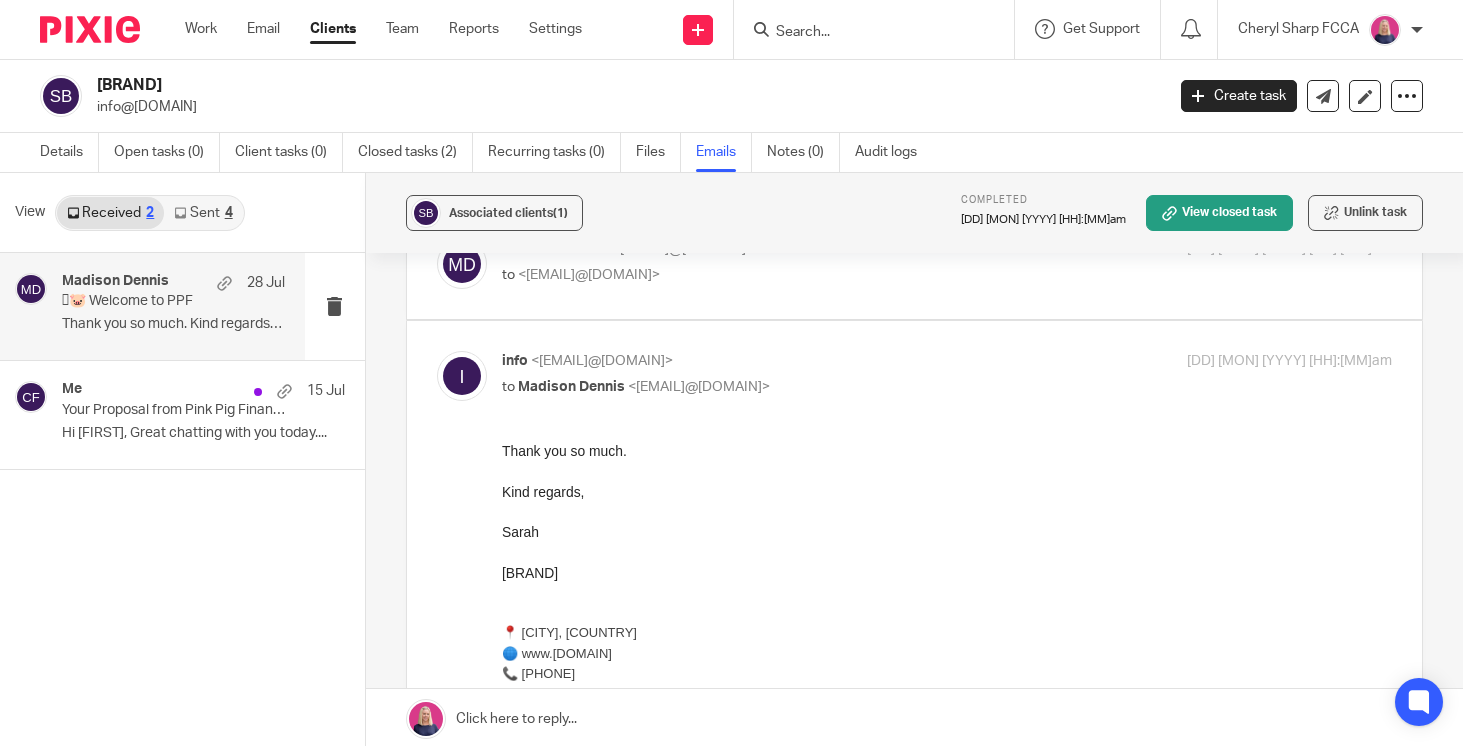 click on "Madison Dennis
<madison@pinkpigfinancials.co.uk>" at bounding box center (798, 249) 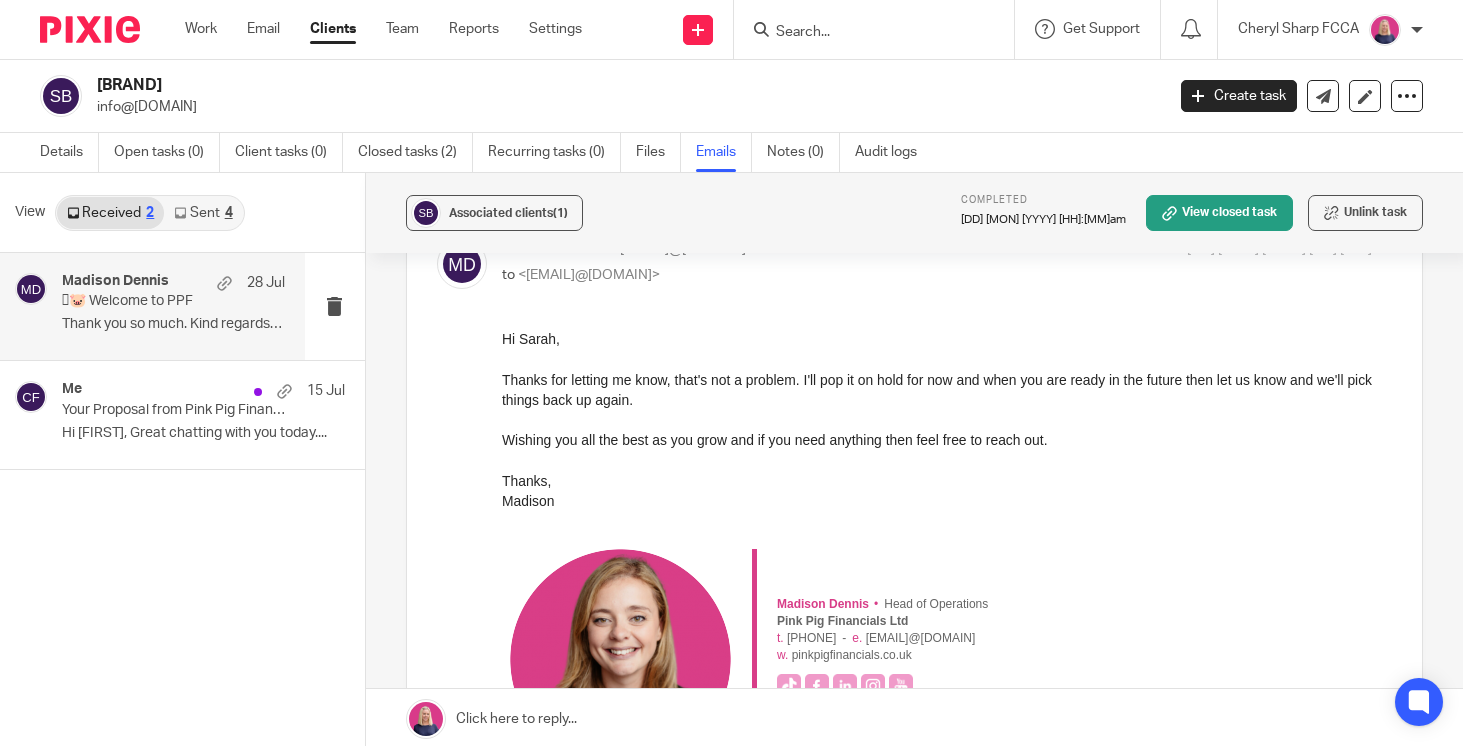 scroll, scrollTop: 0, scrollLeft: 0, axis: both 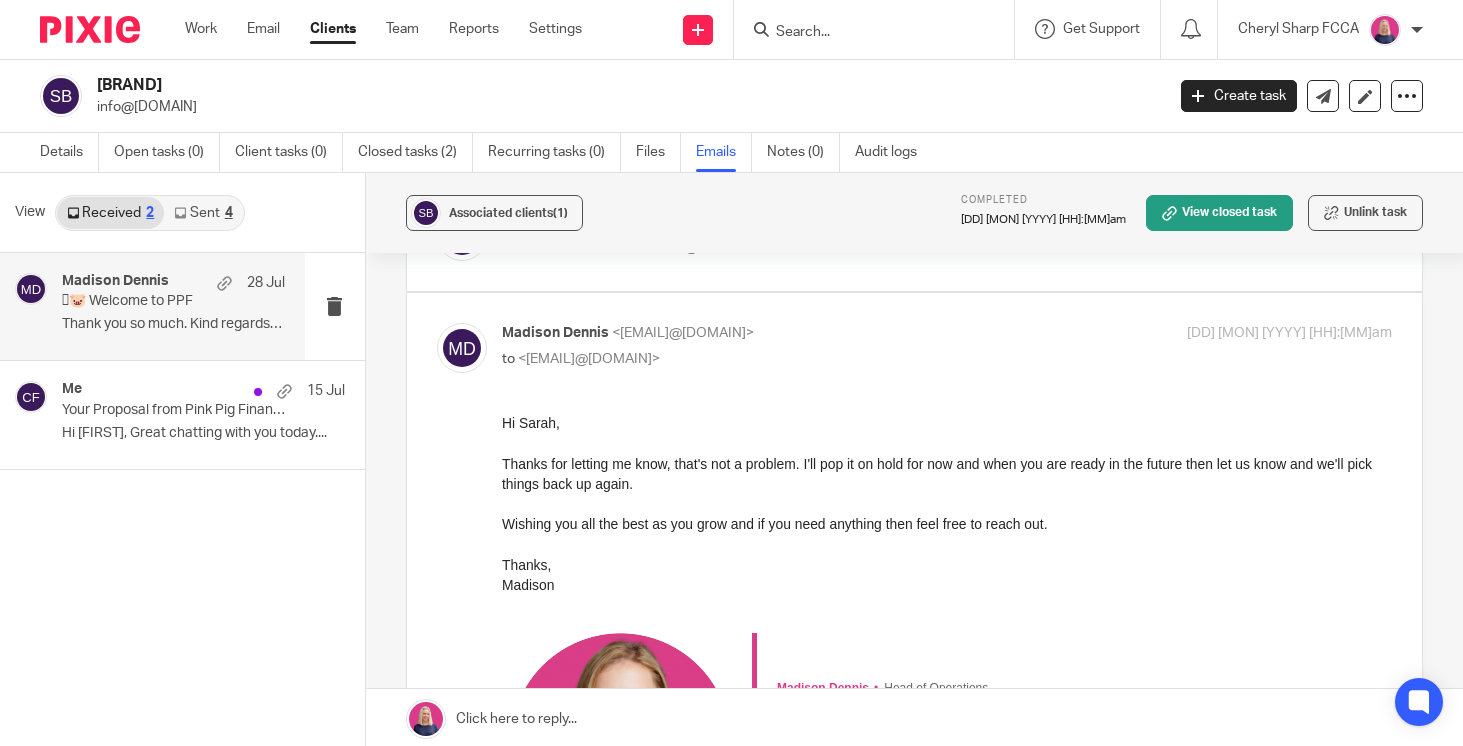 click on "to
Madison Dennis
<madison@pinkpigfinancials.co.uk>" at bounding box center (798, 247) 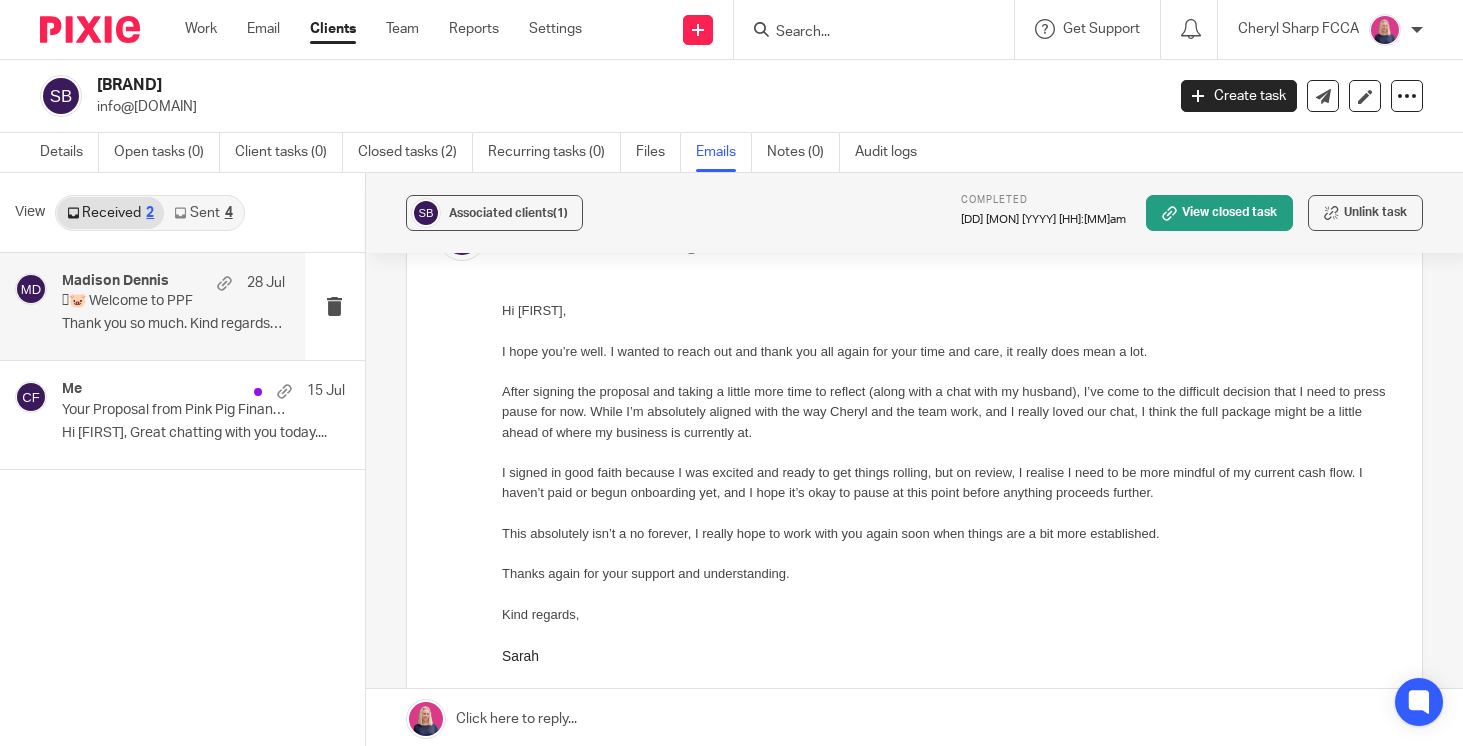 scroll, scrollTop: 0, scrollLeft: 0, axis: both 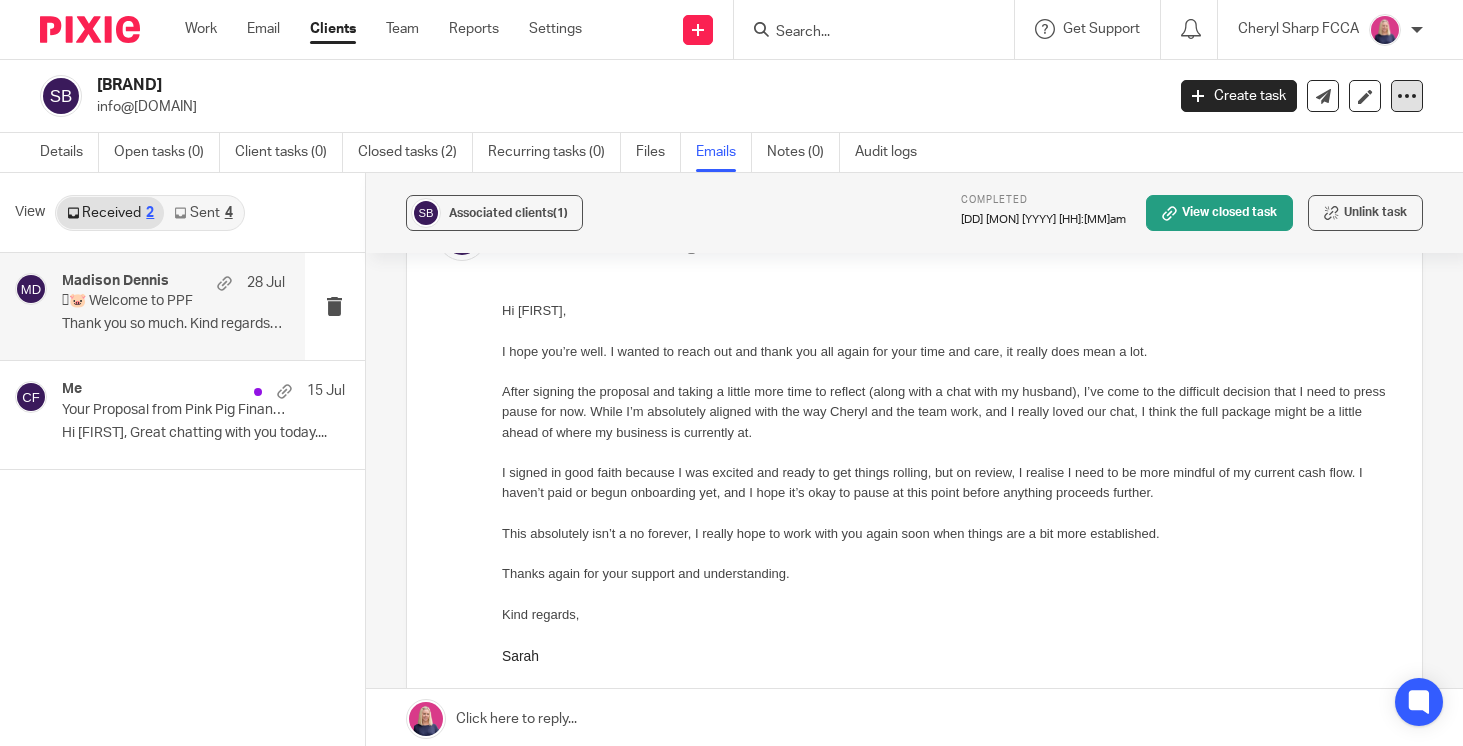 click at bounding box center [1407, 96] 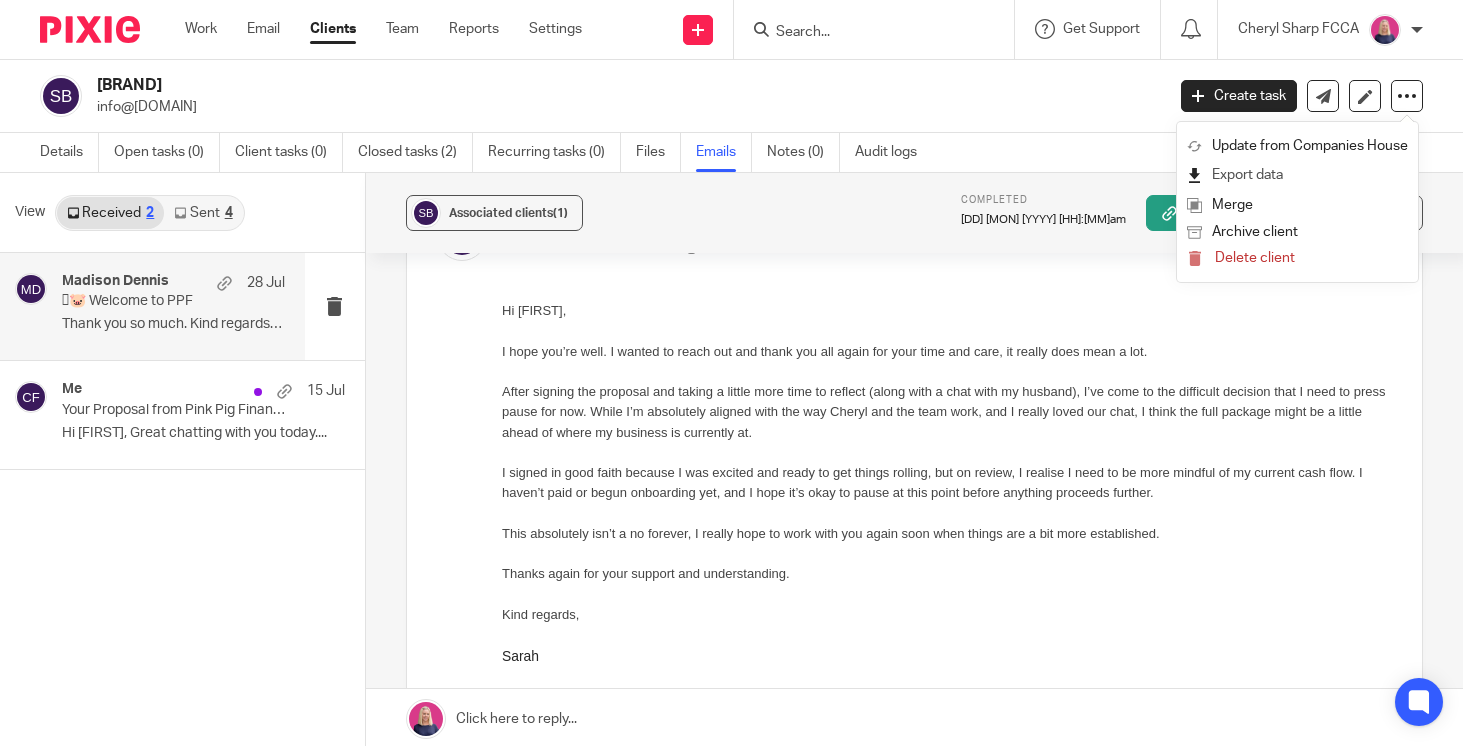 click on "Export data" at bounding box center (1297, 175) 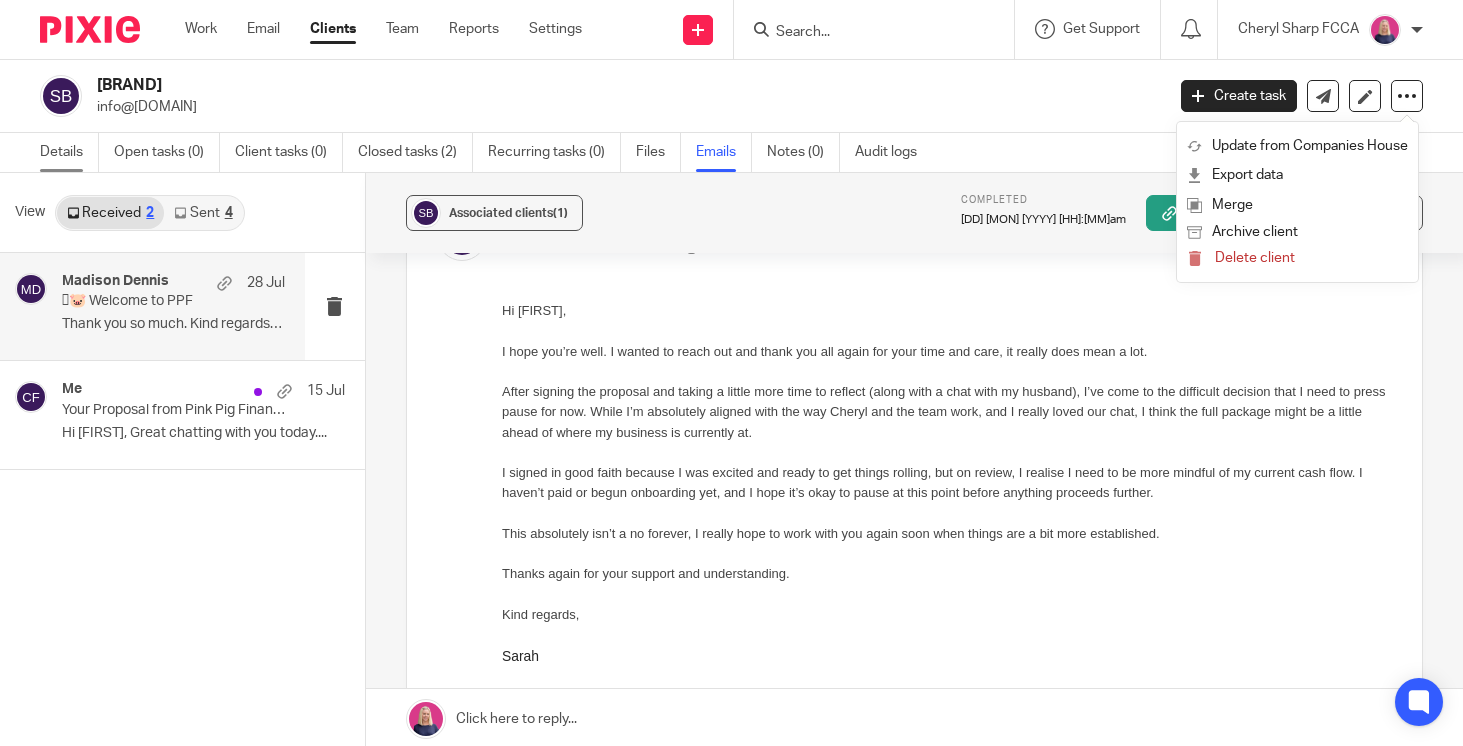 click on "Details" at bounding box center (69, 152) 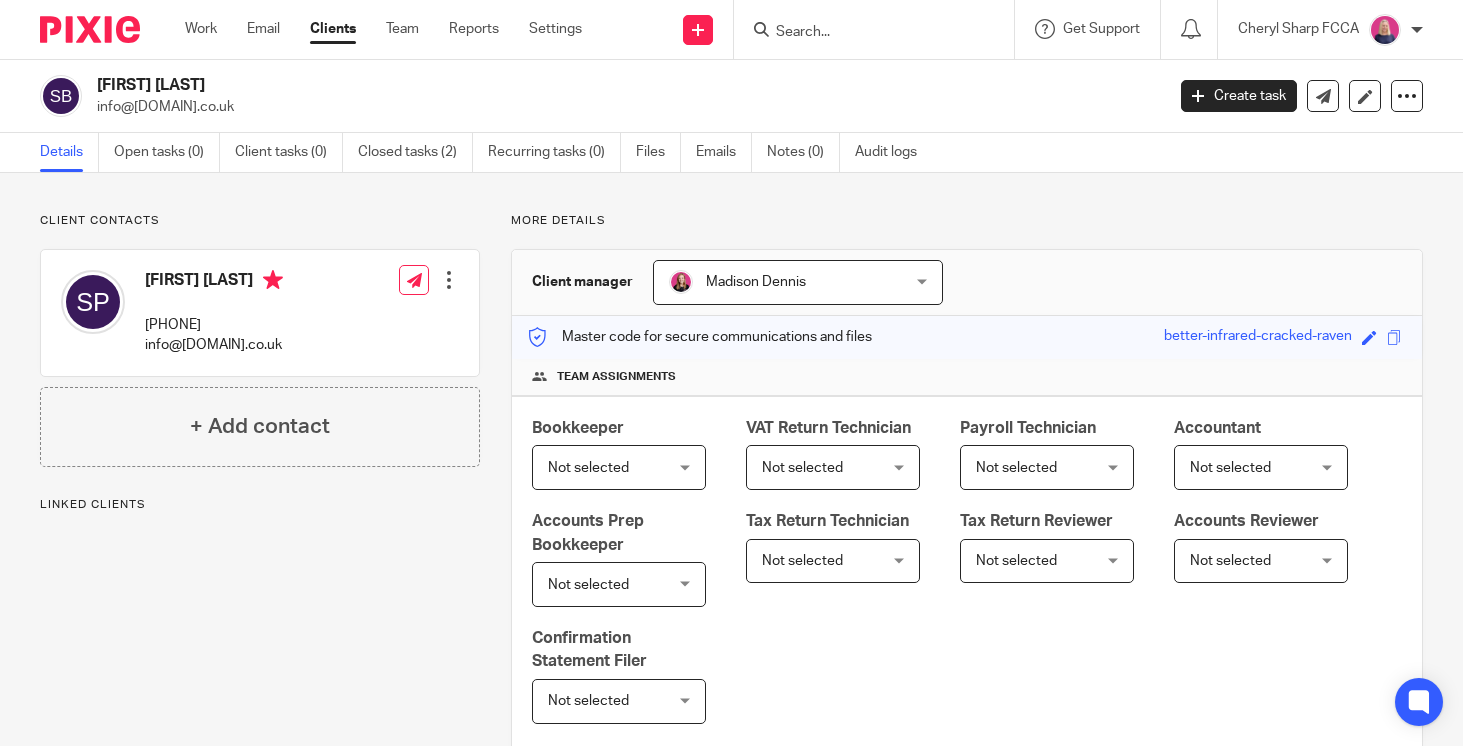 scroll, scrollTop: 0, scrollLeft: 0, axis: both 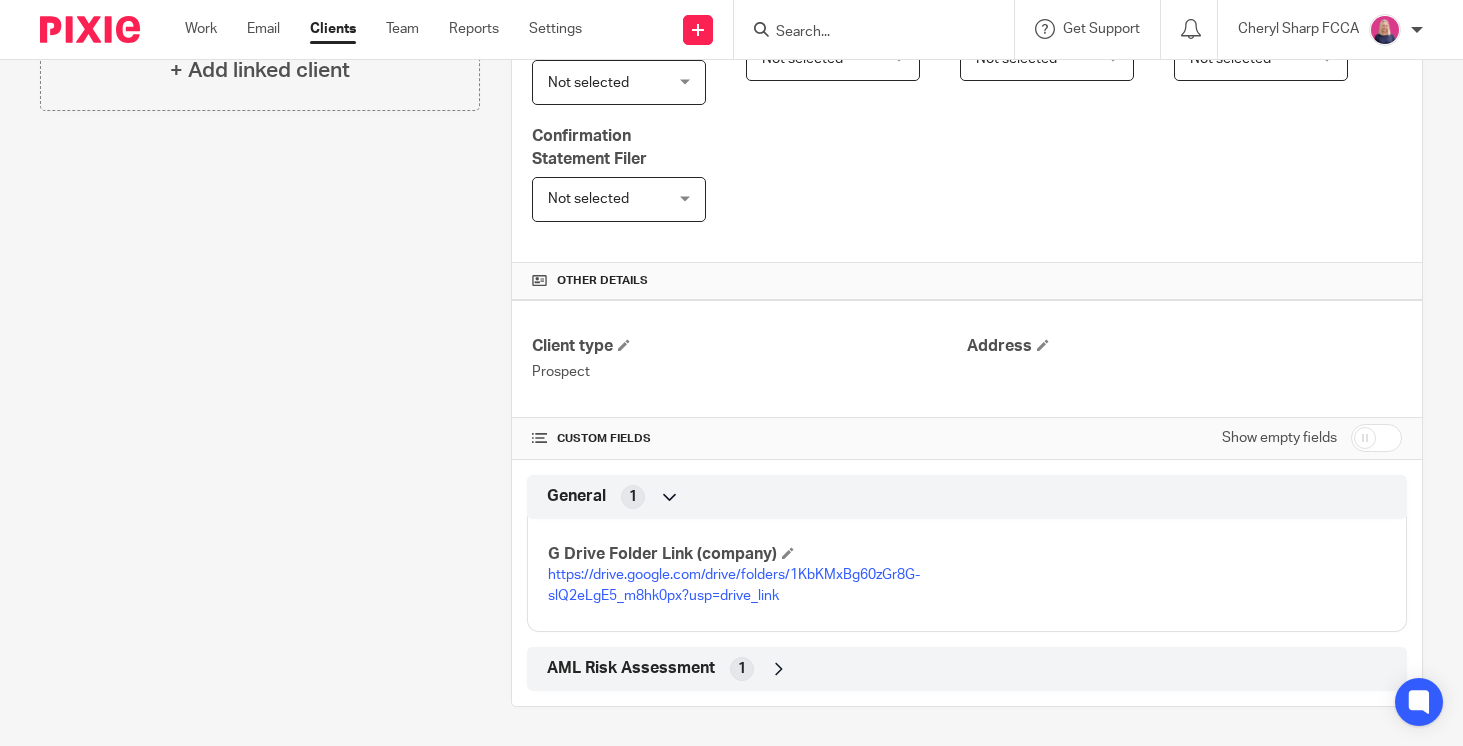 click on "https://drive.google.com/drive/folders/1KbKMxBg60zGr8G-slQ2eLgE5_m8hk0px?usp=drive_link" at bounding box center [734, 585] 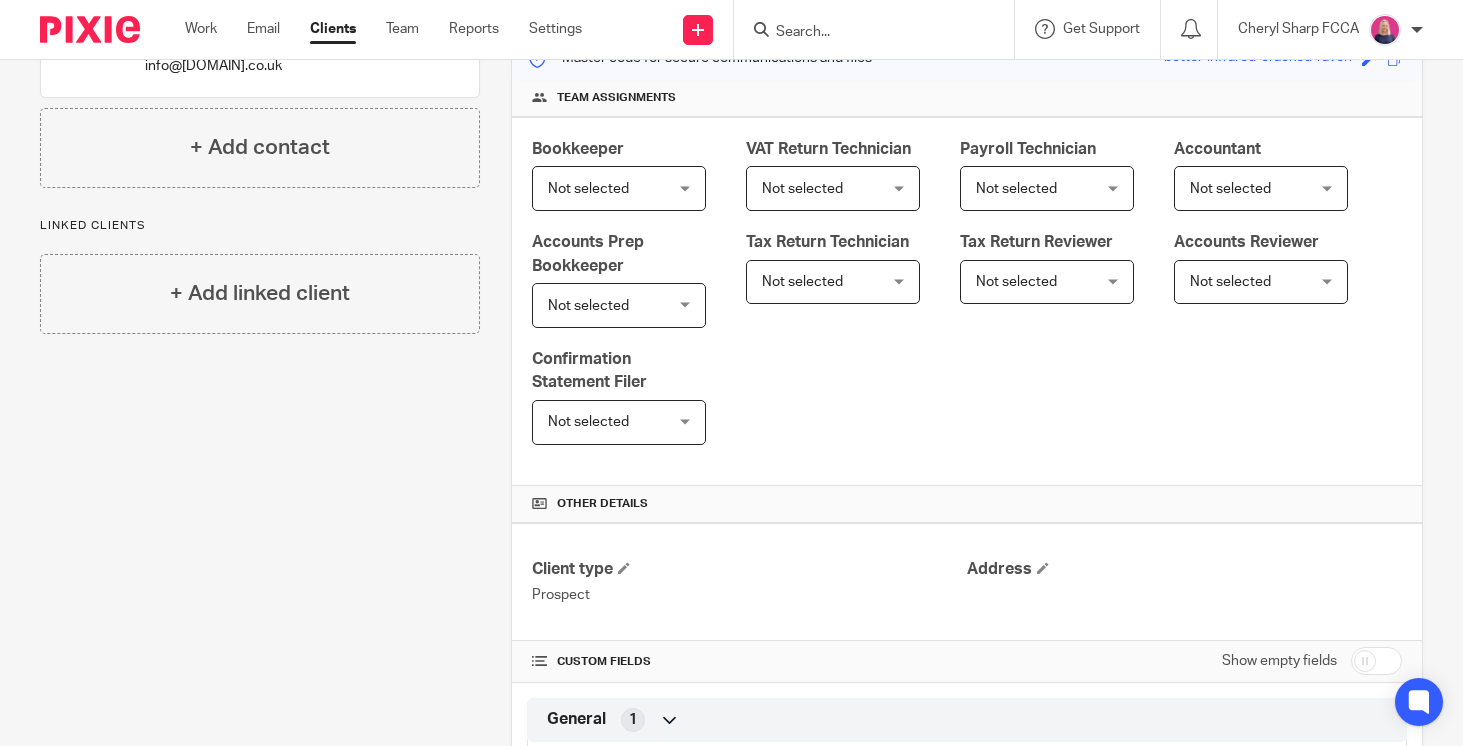 scroll, scrollTop: 0, scrollLeft: 0, axis: both 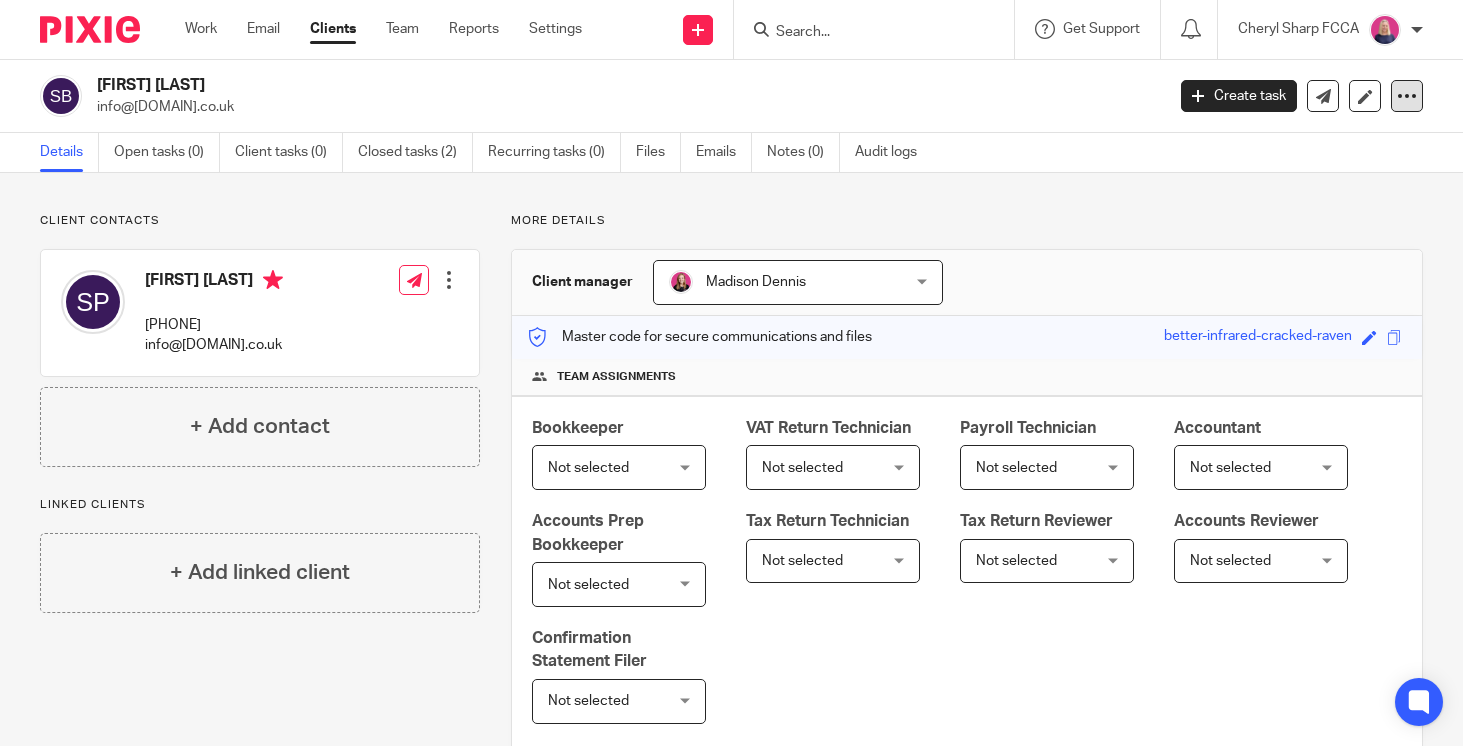 click at bounding box center (1407, 96) 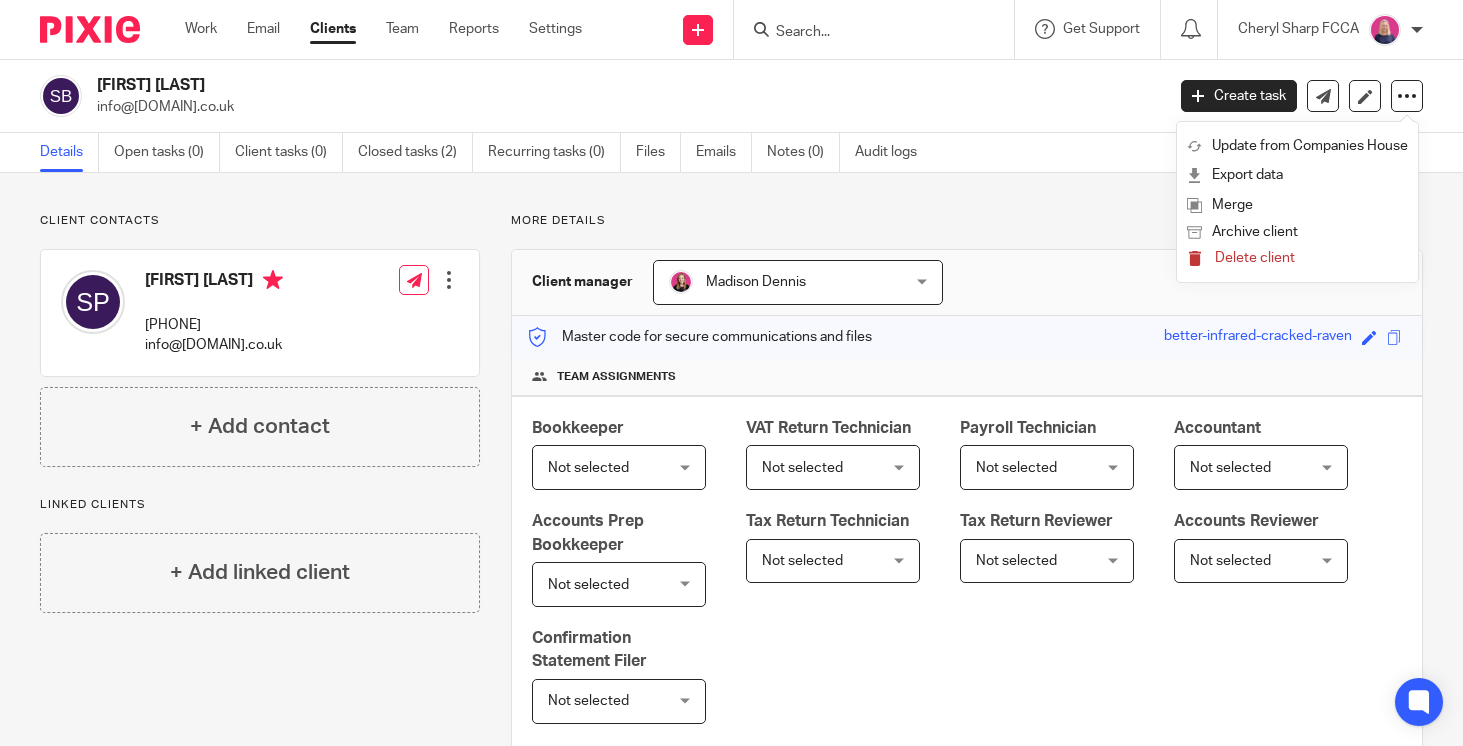click on "Delete client" at bounding box center [1255, 258] 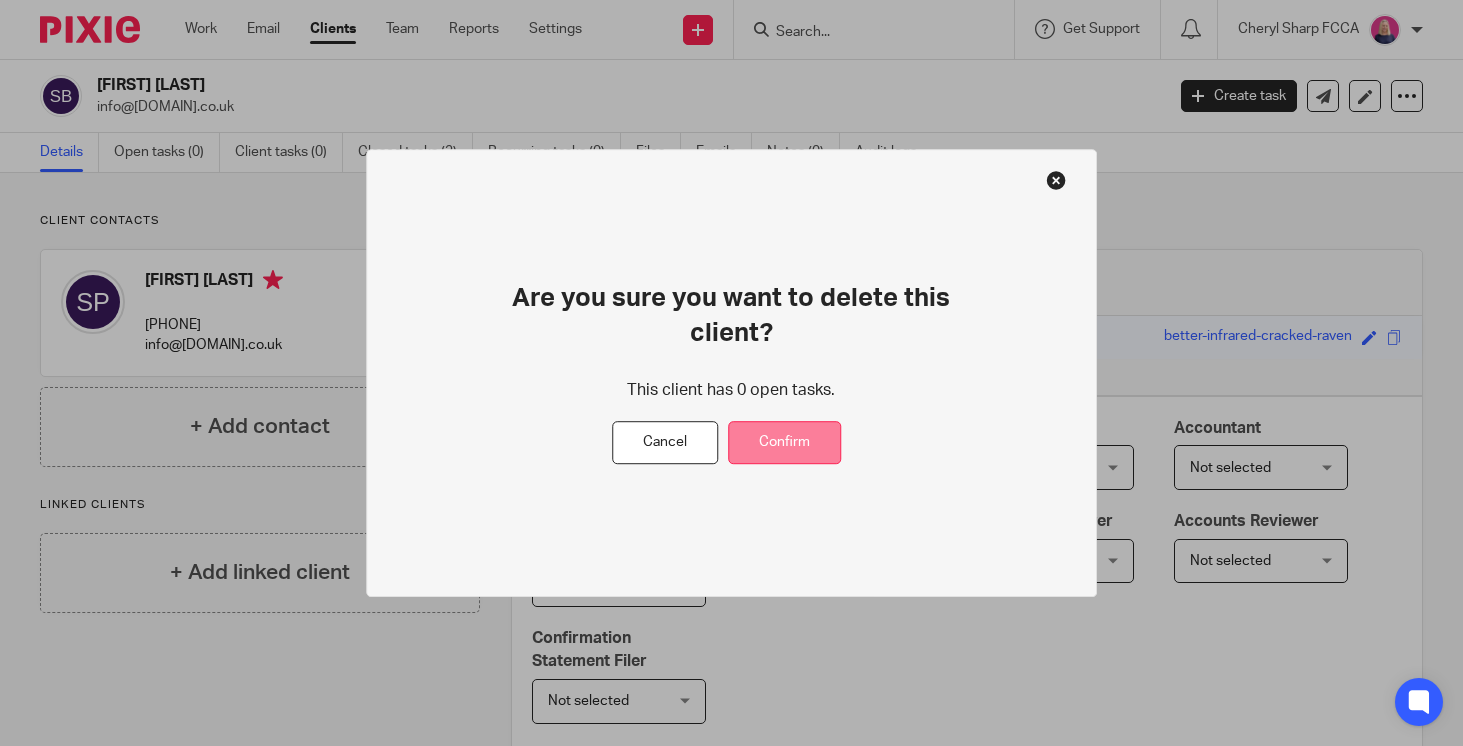 click on "Confirm" at bounding box center [784, 443] 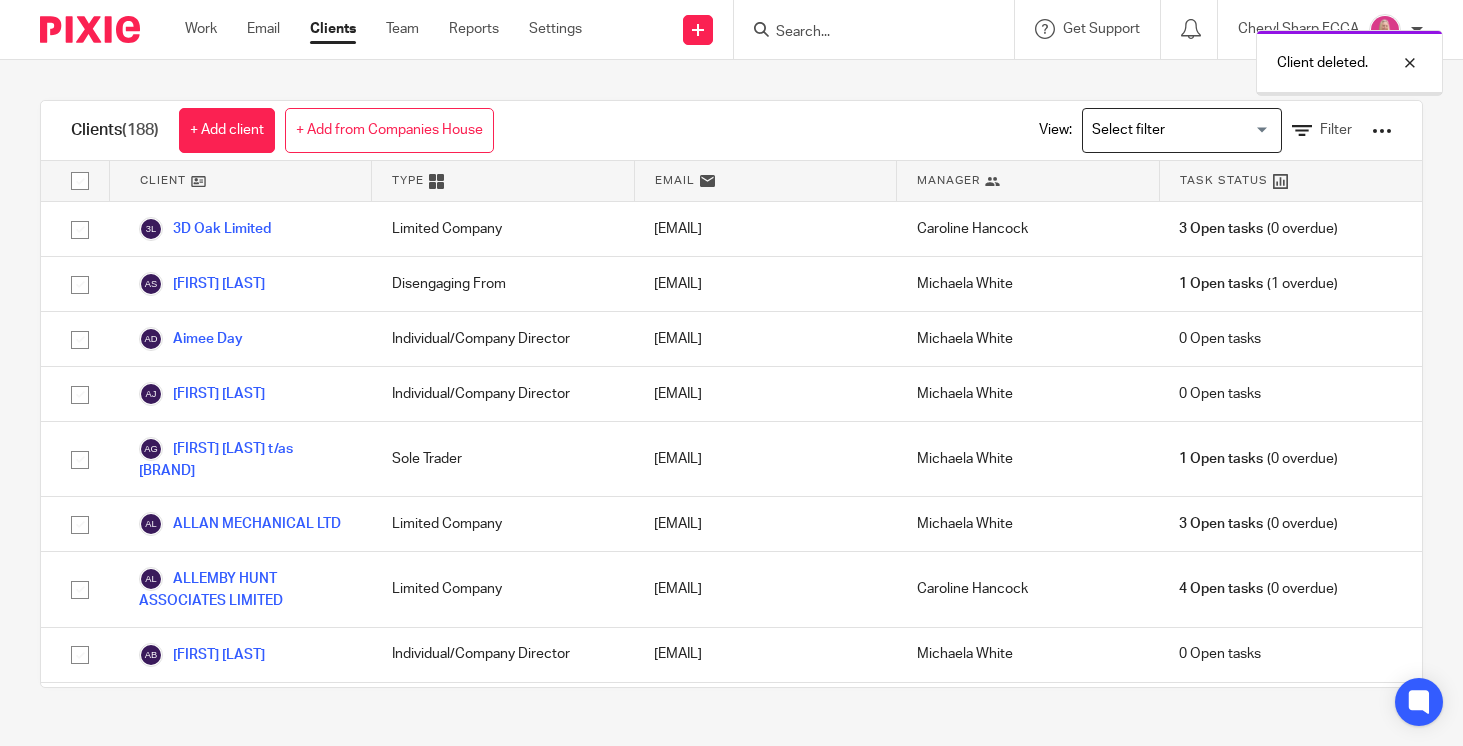 scroll, scrollTop: 0, scrollLeft: 0, axis: both 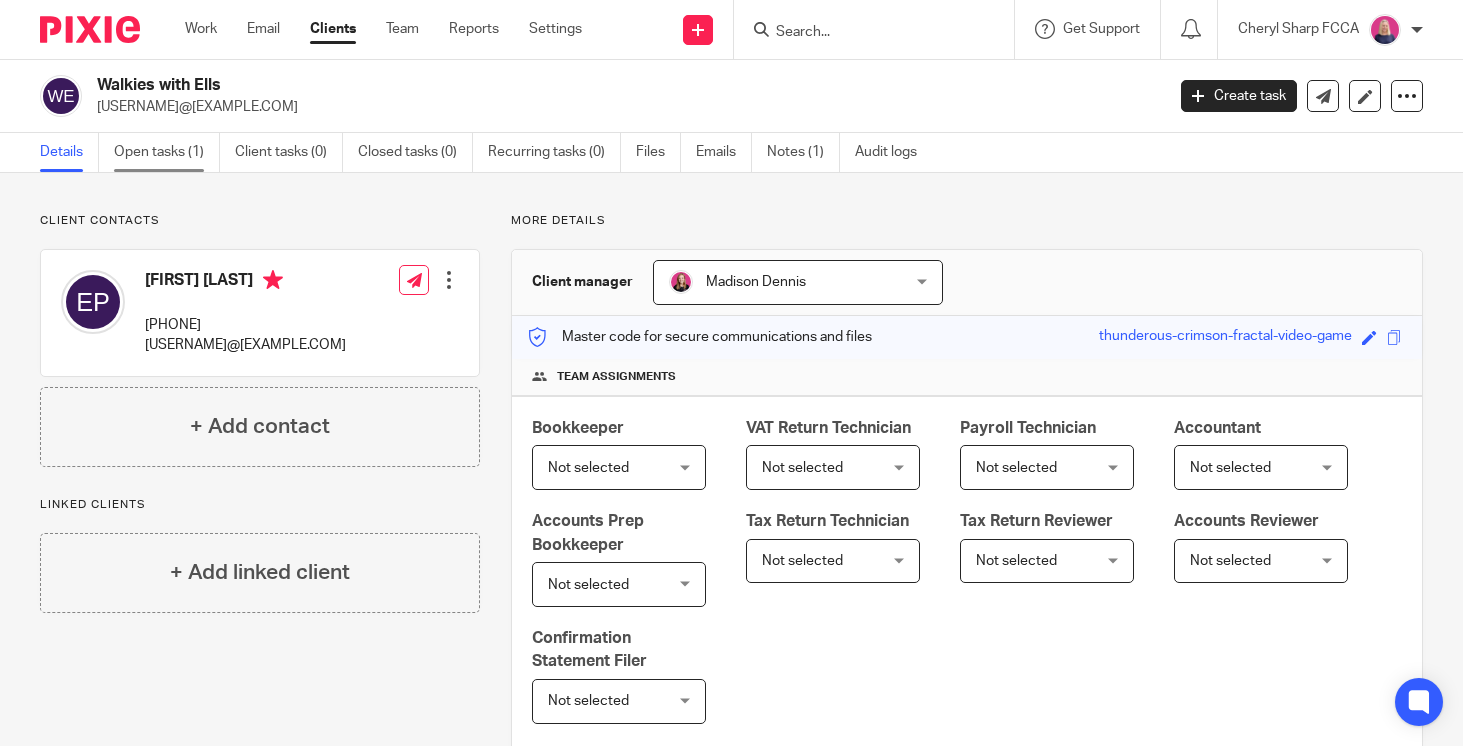click on "Open tasks (1)" at bounding box center (167, 152) 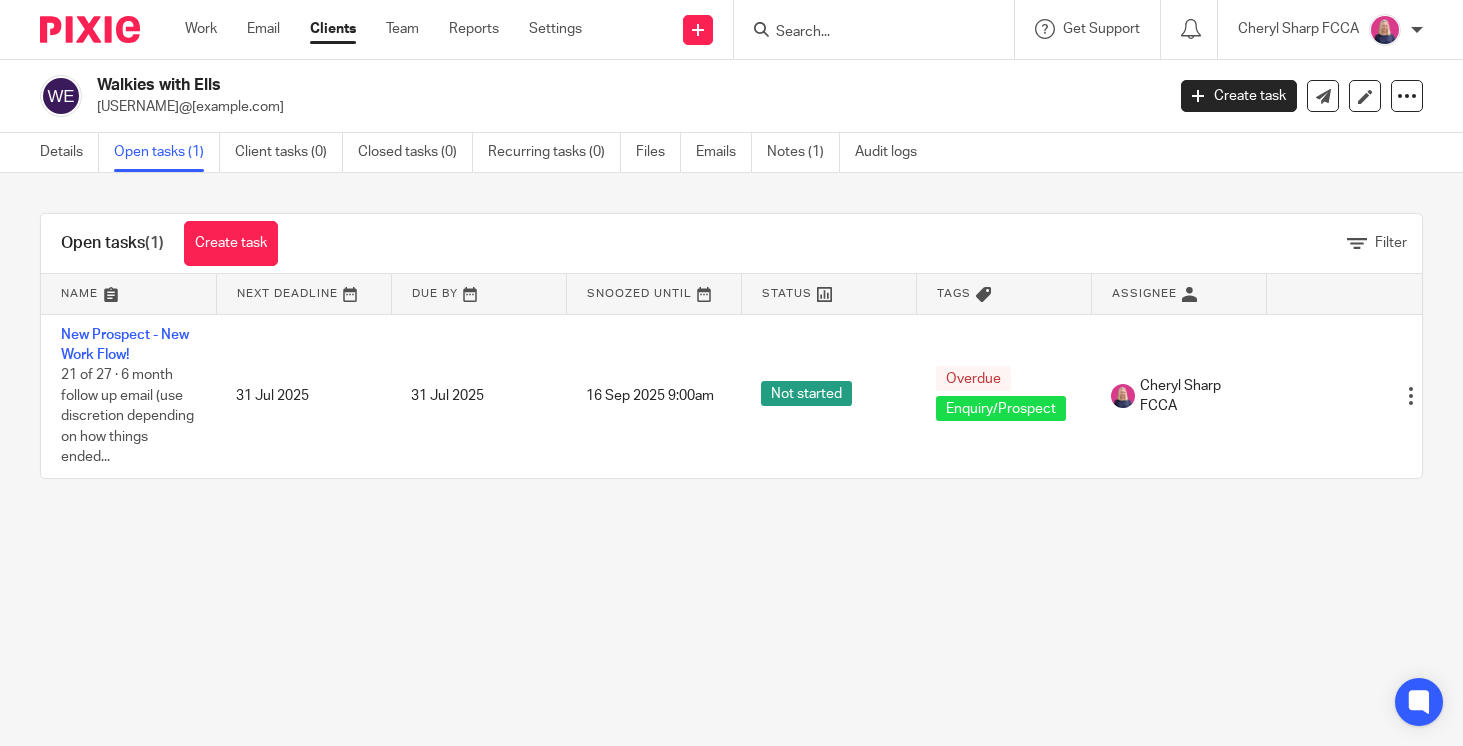 scroll, scrollTop: 0, scrollLeft: 0, axis: both 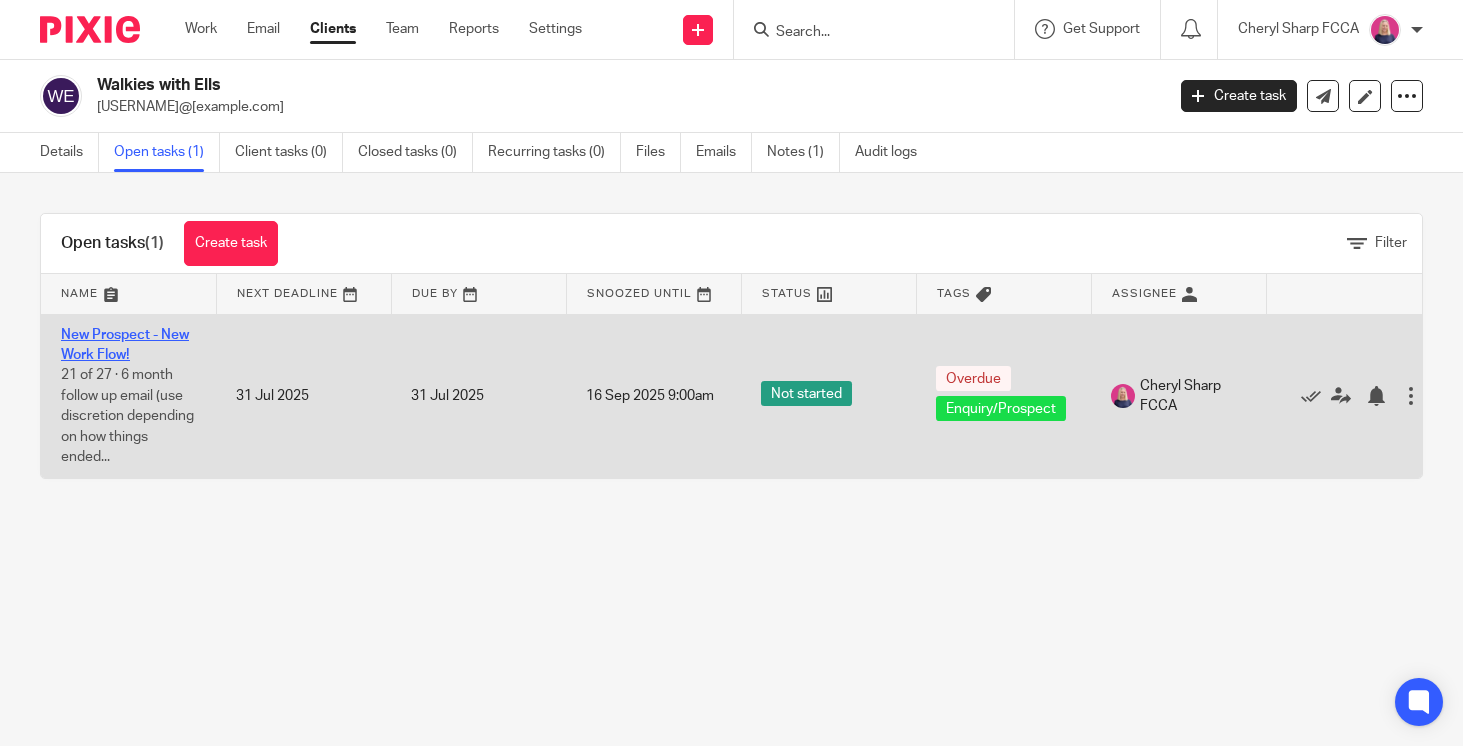 click on "New Prospect - New Work Flow!" at bounding box center [125, 345] 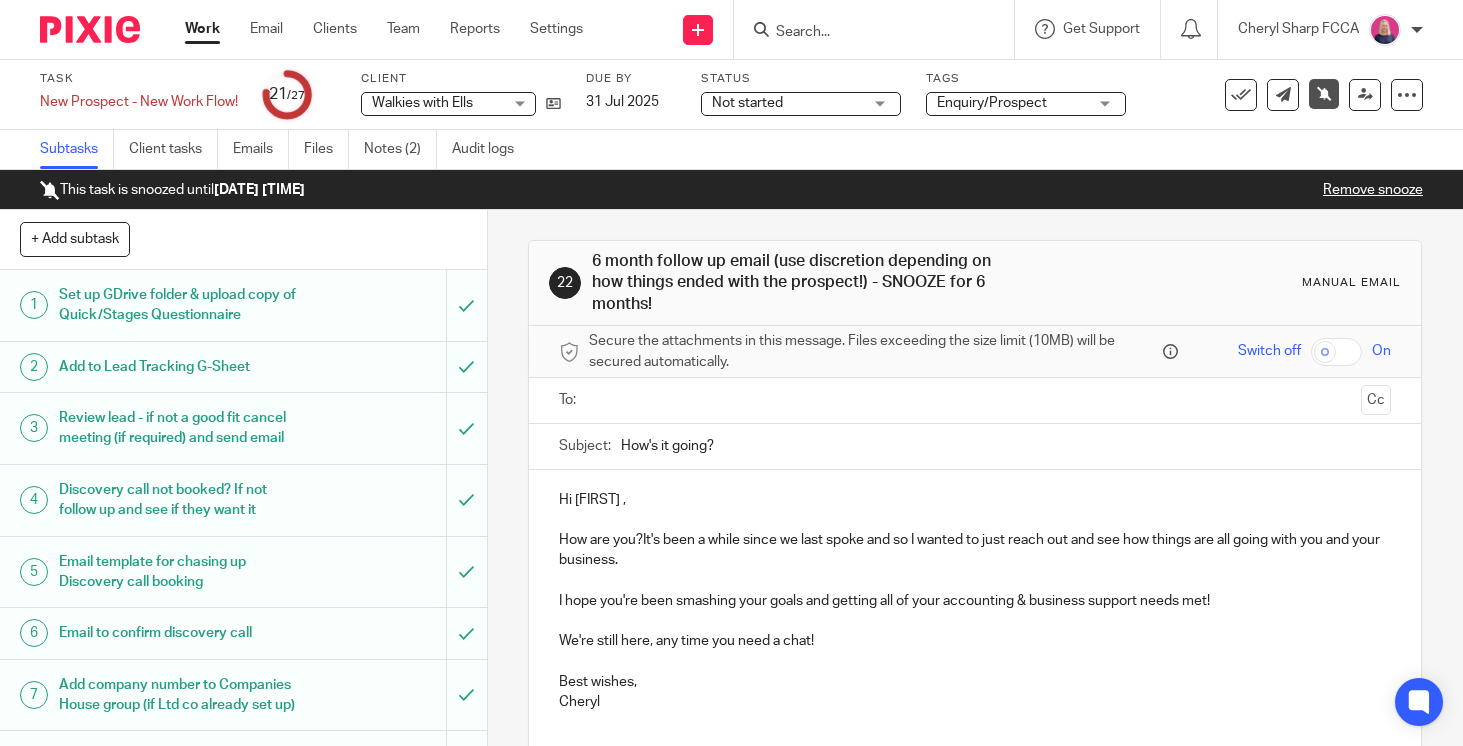 scroll, scrollTop: 0, scrollLeft: 0, axis: both 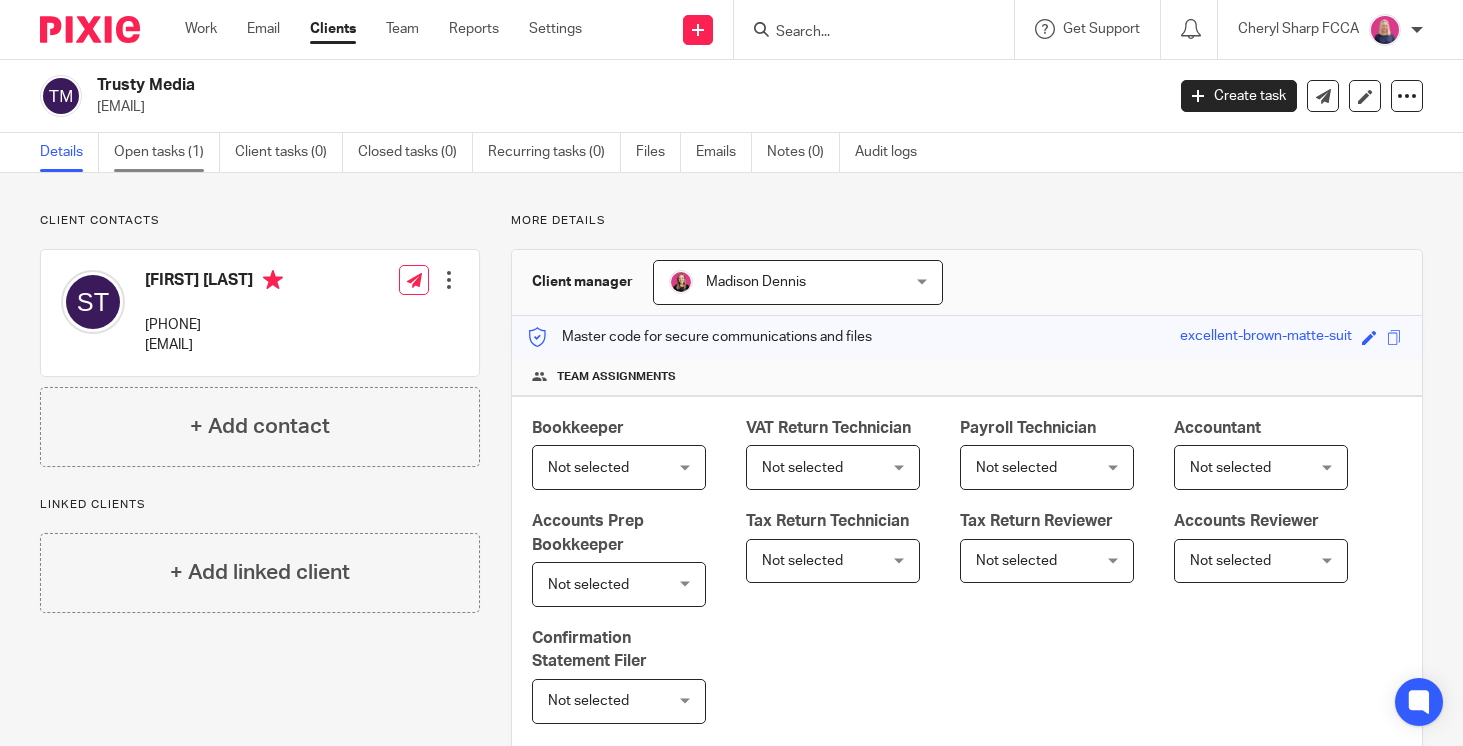click on "Open tasks (1)" at bounding box center (167, 152) 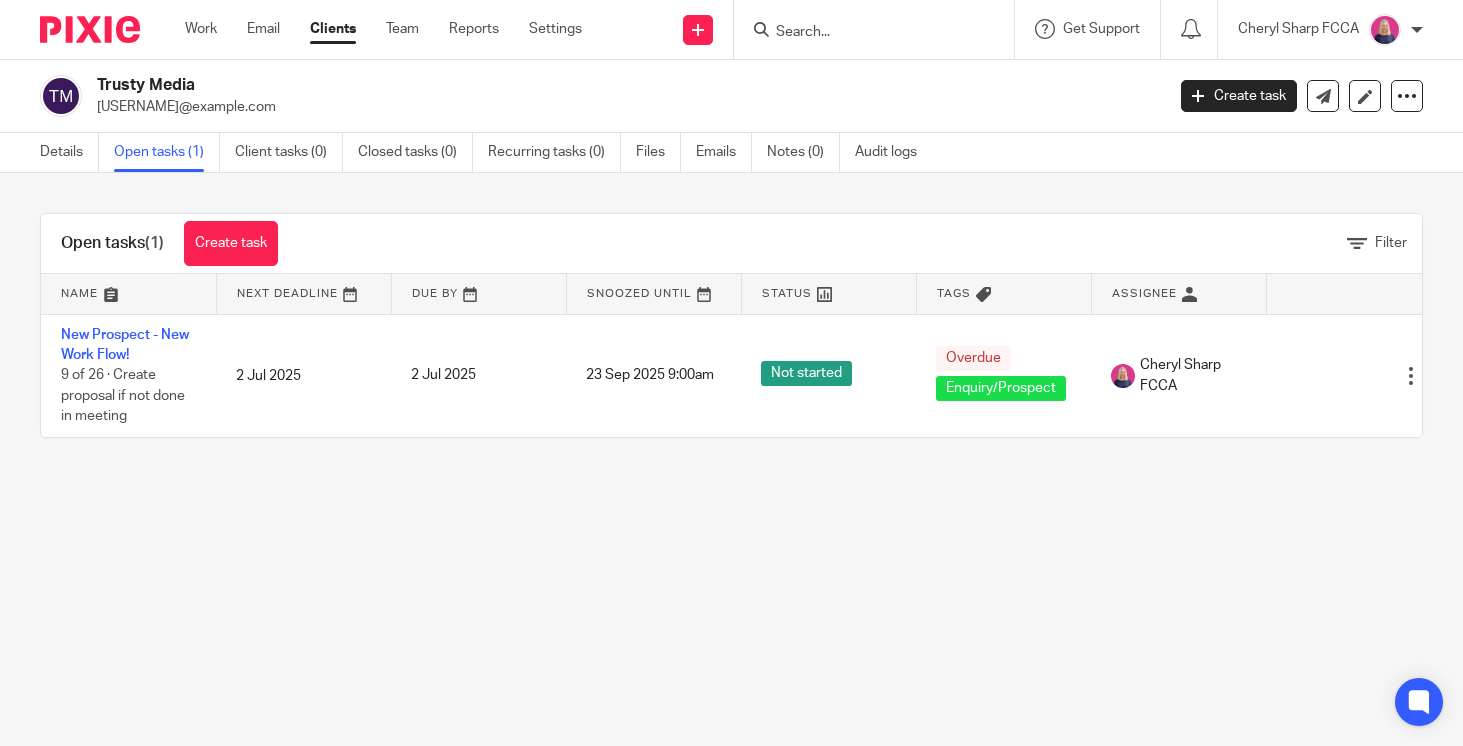 scroll, scrollTop: 0, scrollLeft: 0, axis: both 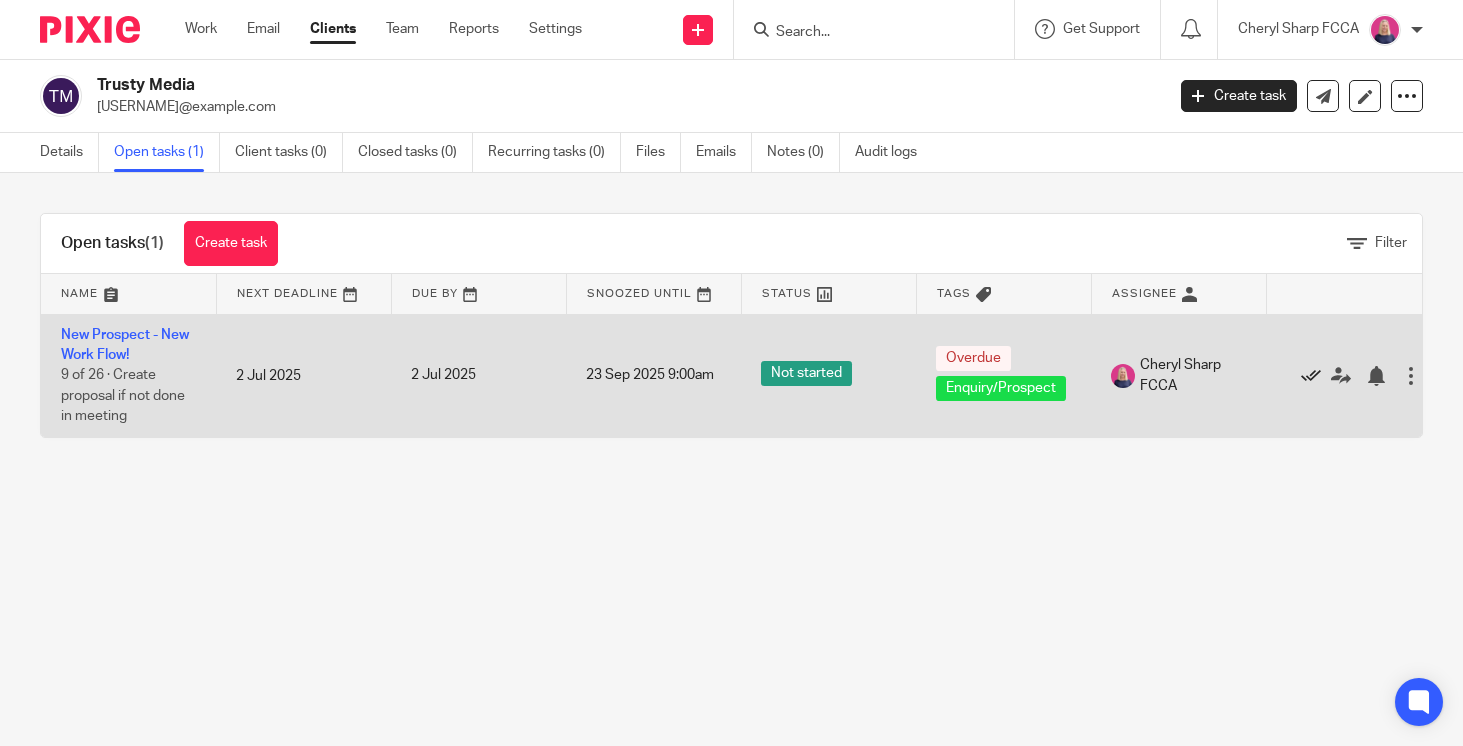 click at bounding box center [1311, 376] 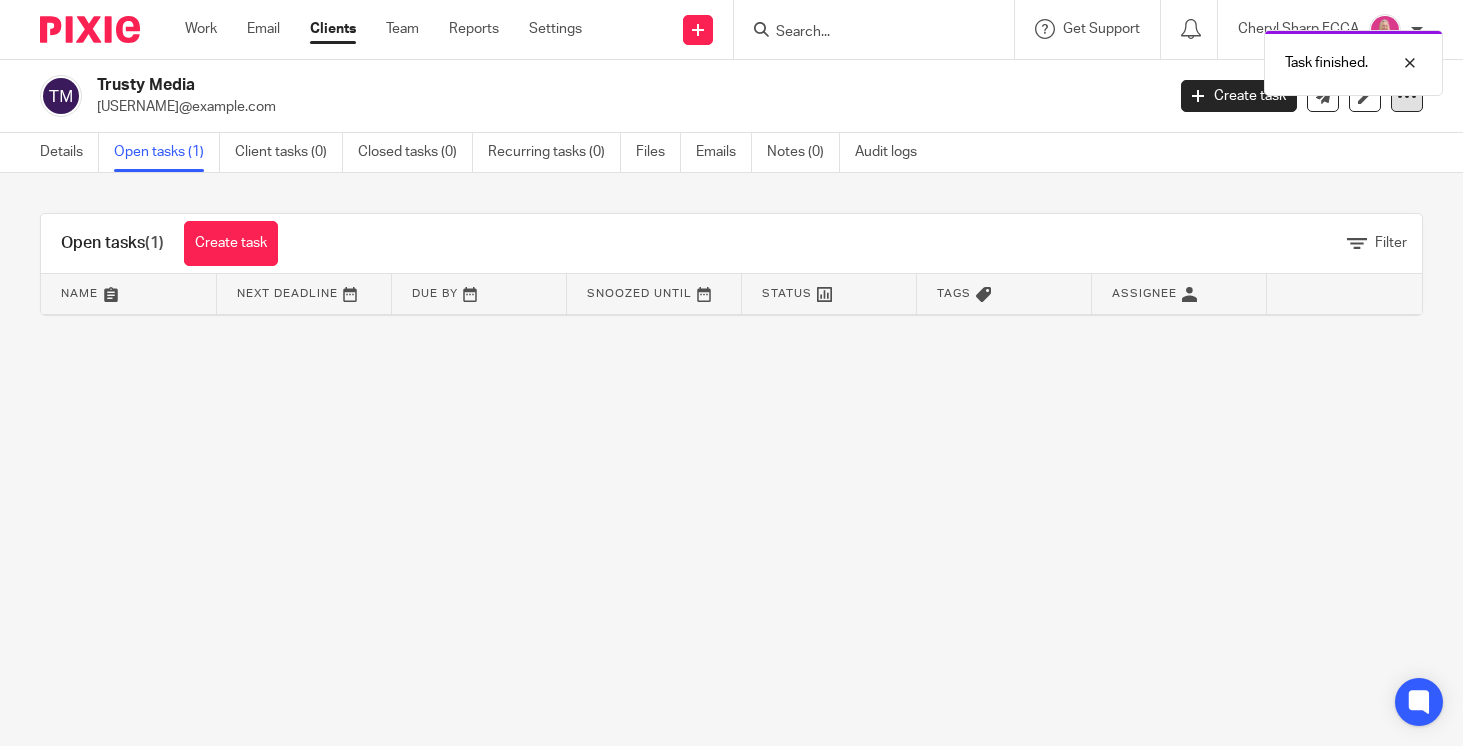 click at bounding box center [1407, 96] 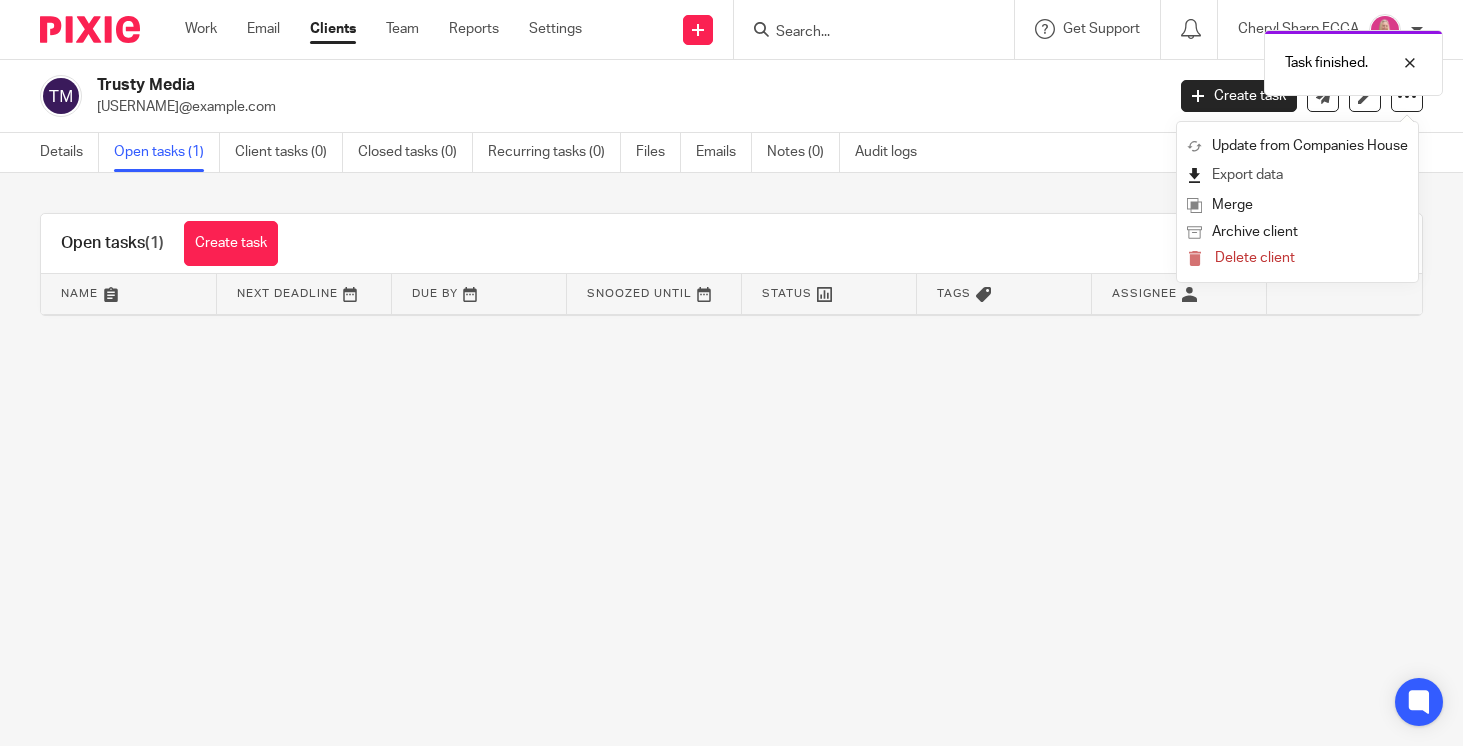click on "Export data" at bounding box center [1297, 175] 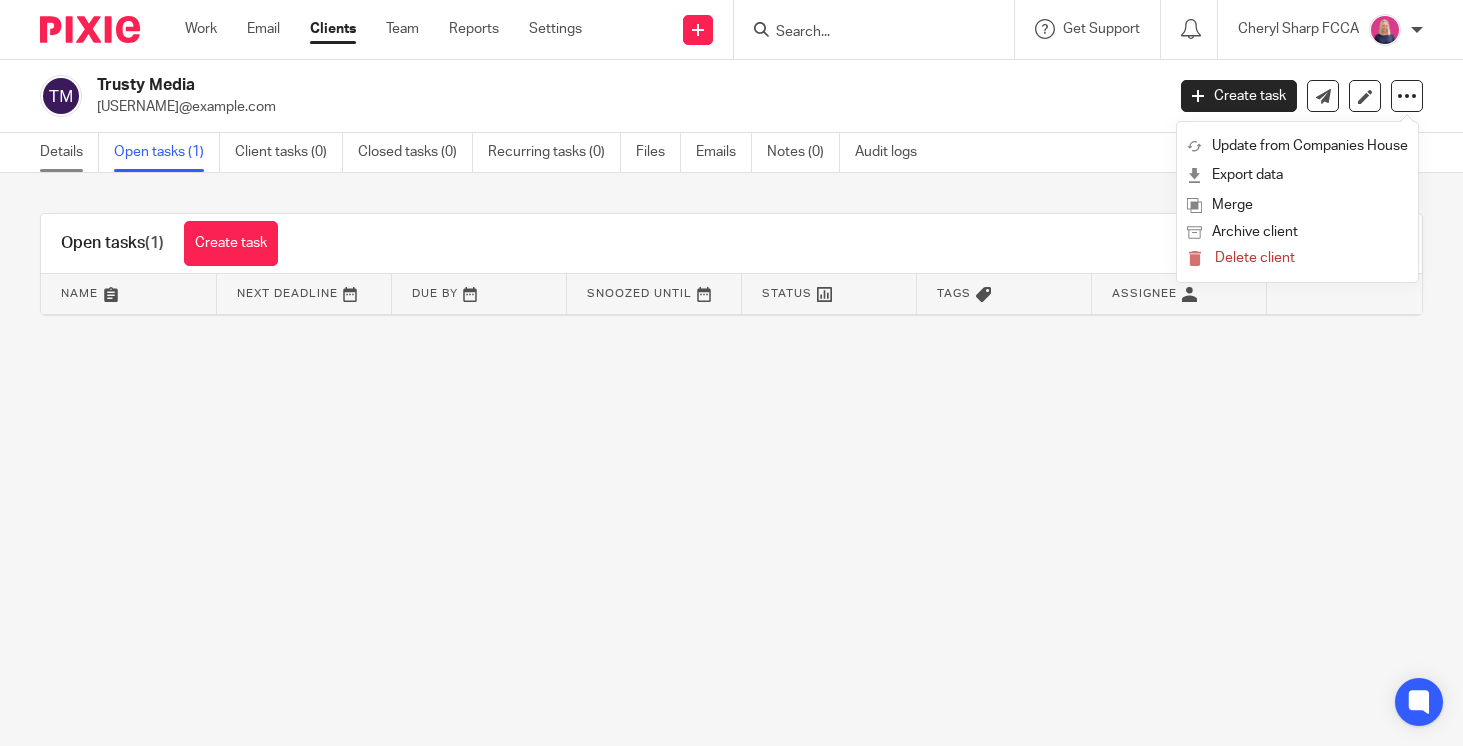 click on "Details" at bounding box center [69, 152] 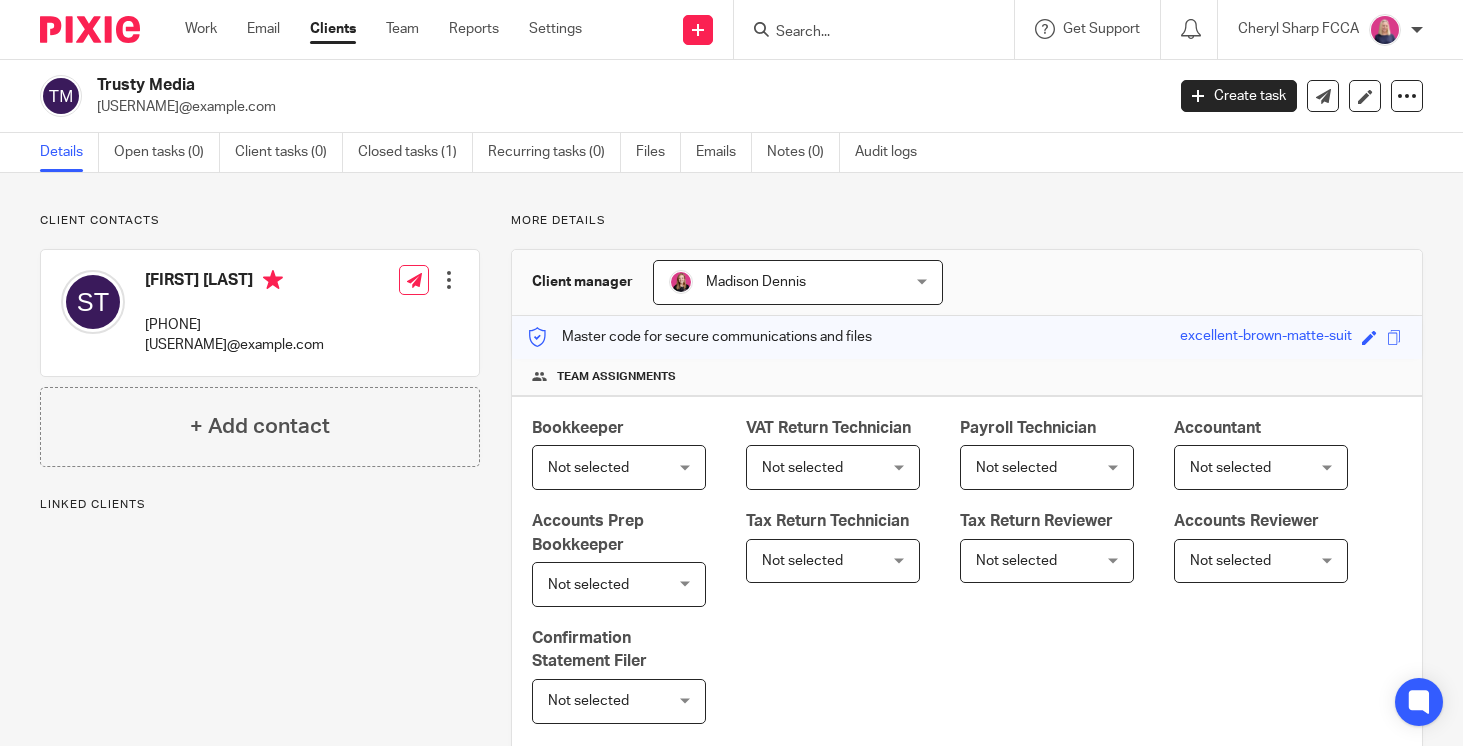 scroll, scrollTop: 0, scrollLeft: 0, axis: both 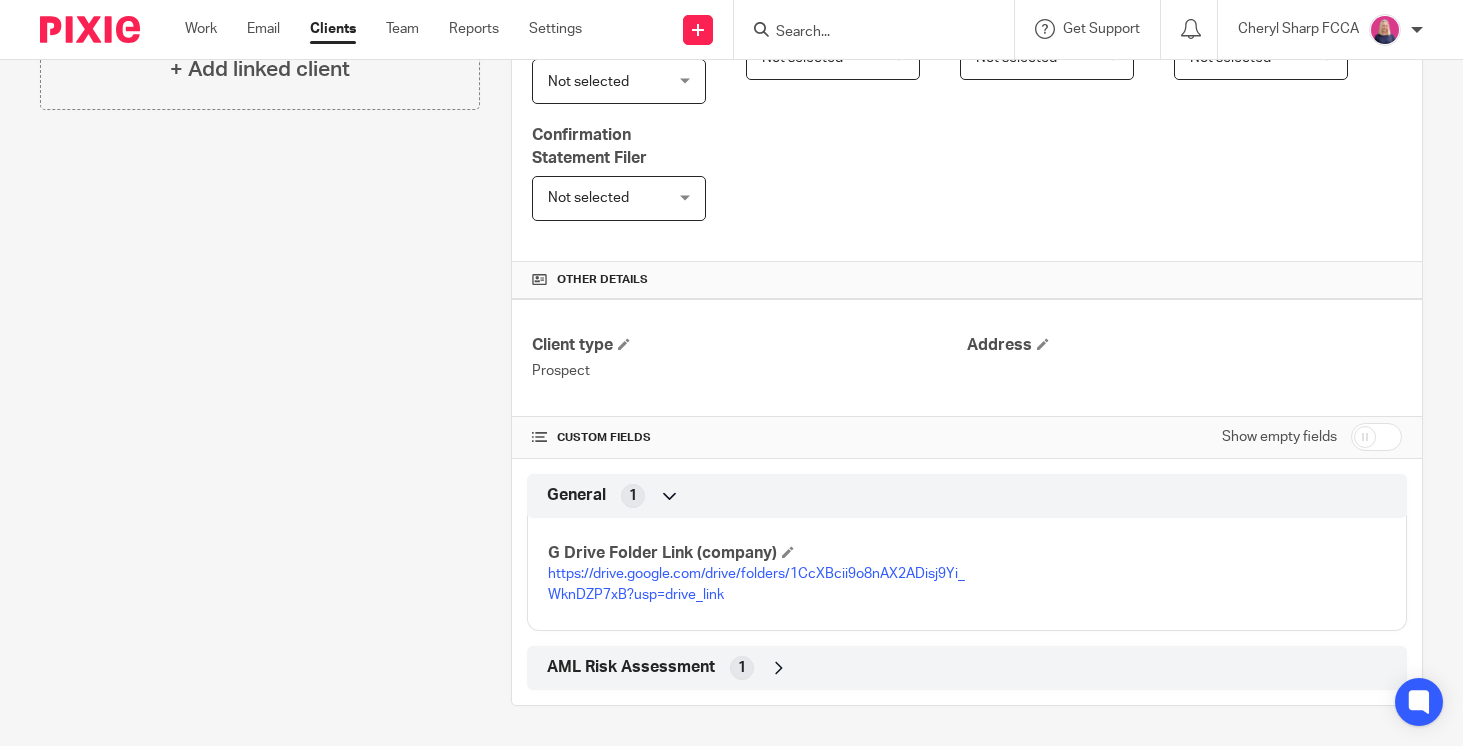 click on "https://drive.google.com/drive/folders/1CcXBcii9o8nAX2ADisj9Yi_WknDZP7xB?usp=drive_link" at bounding box center (757, 584) 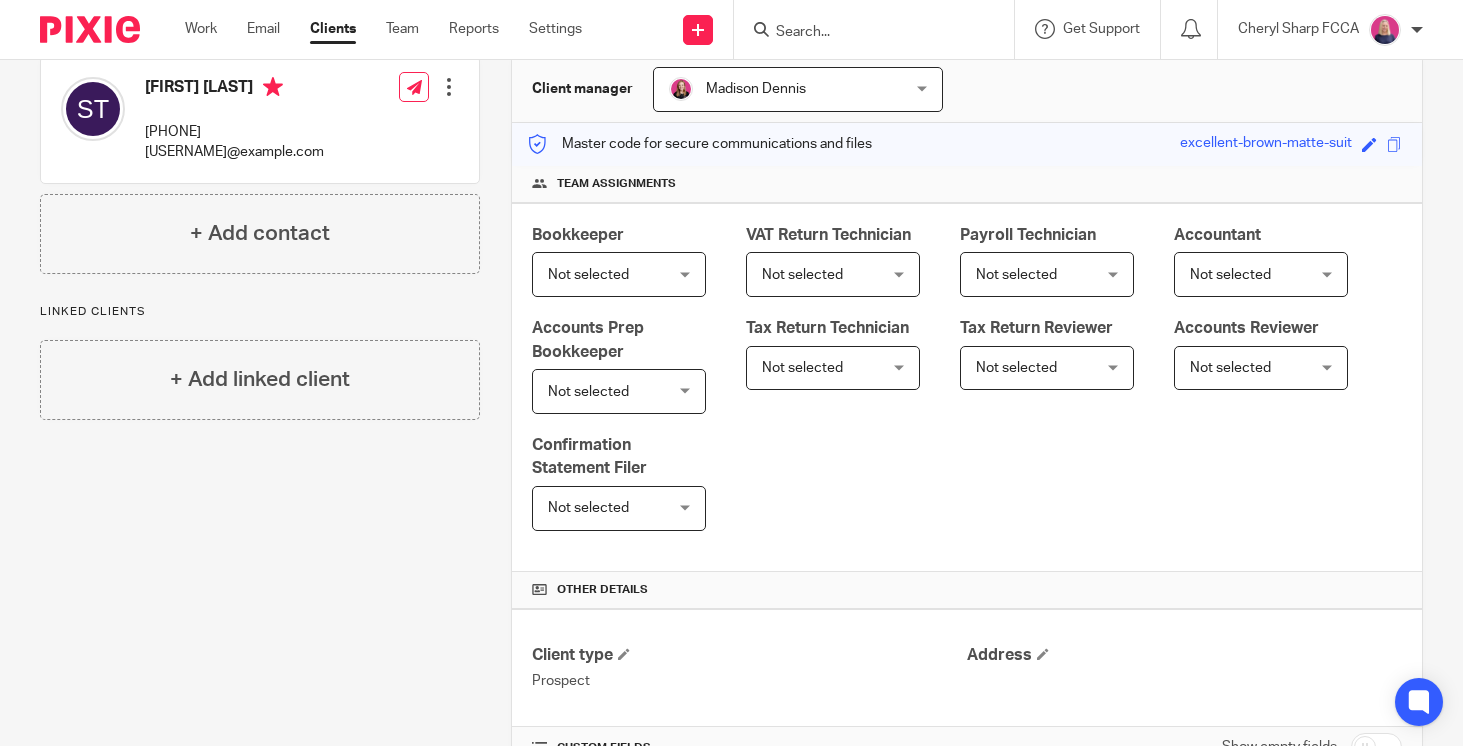 scroll, scrollTop: 0, scrollLeft: 0, axis: both 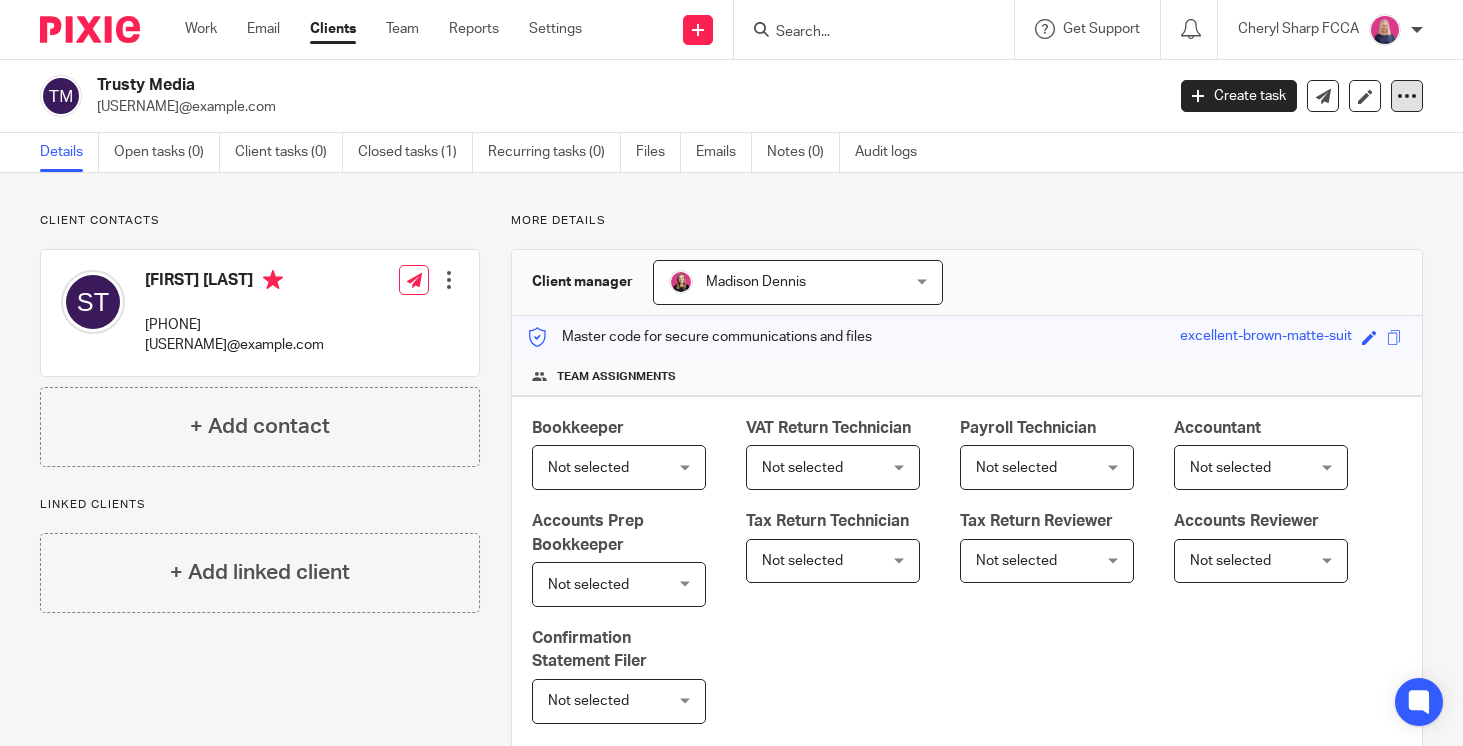 click at bounding box center [1407, 96] 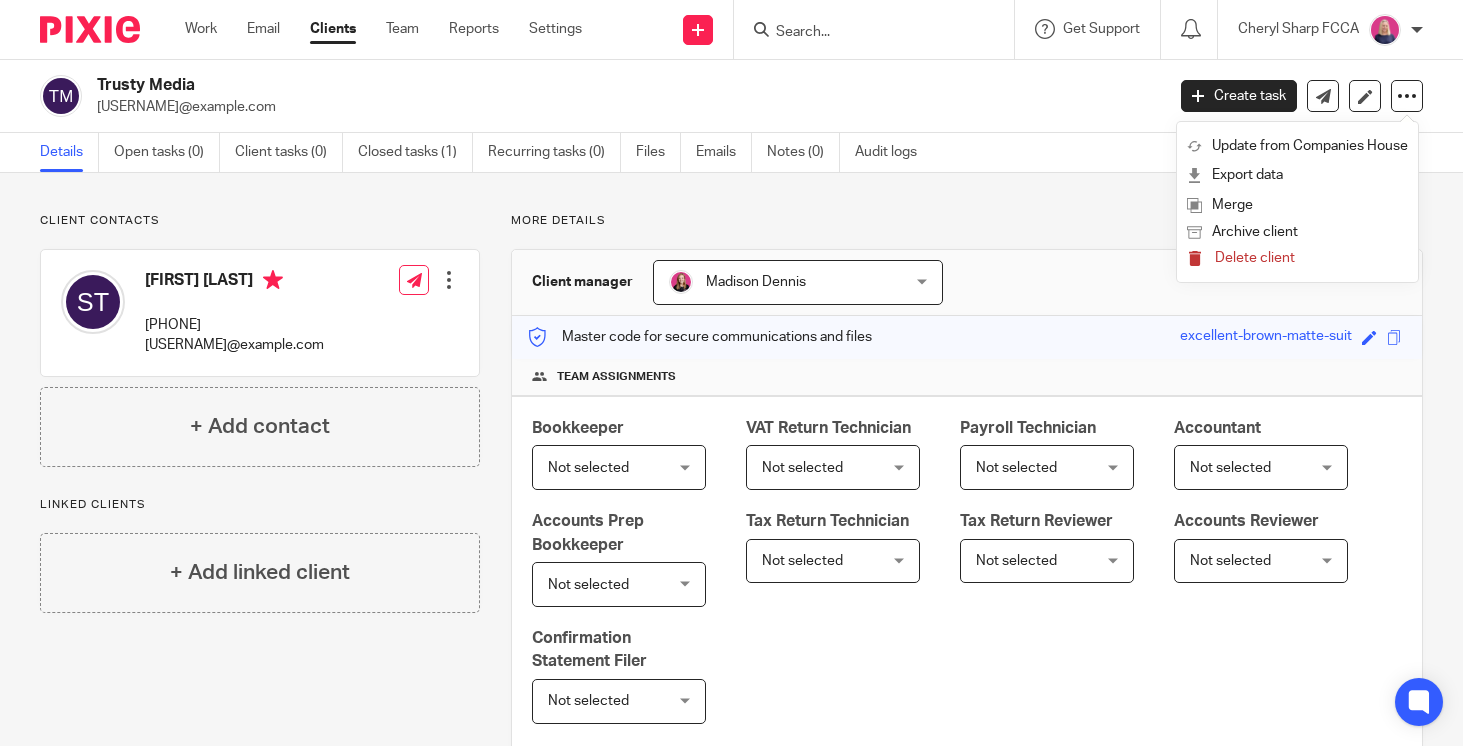 click on "Delete client" at bounding box center (1255, 258) 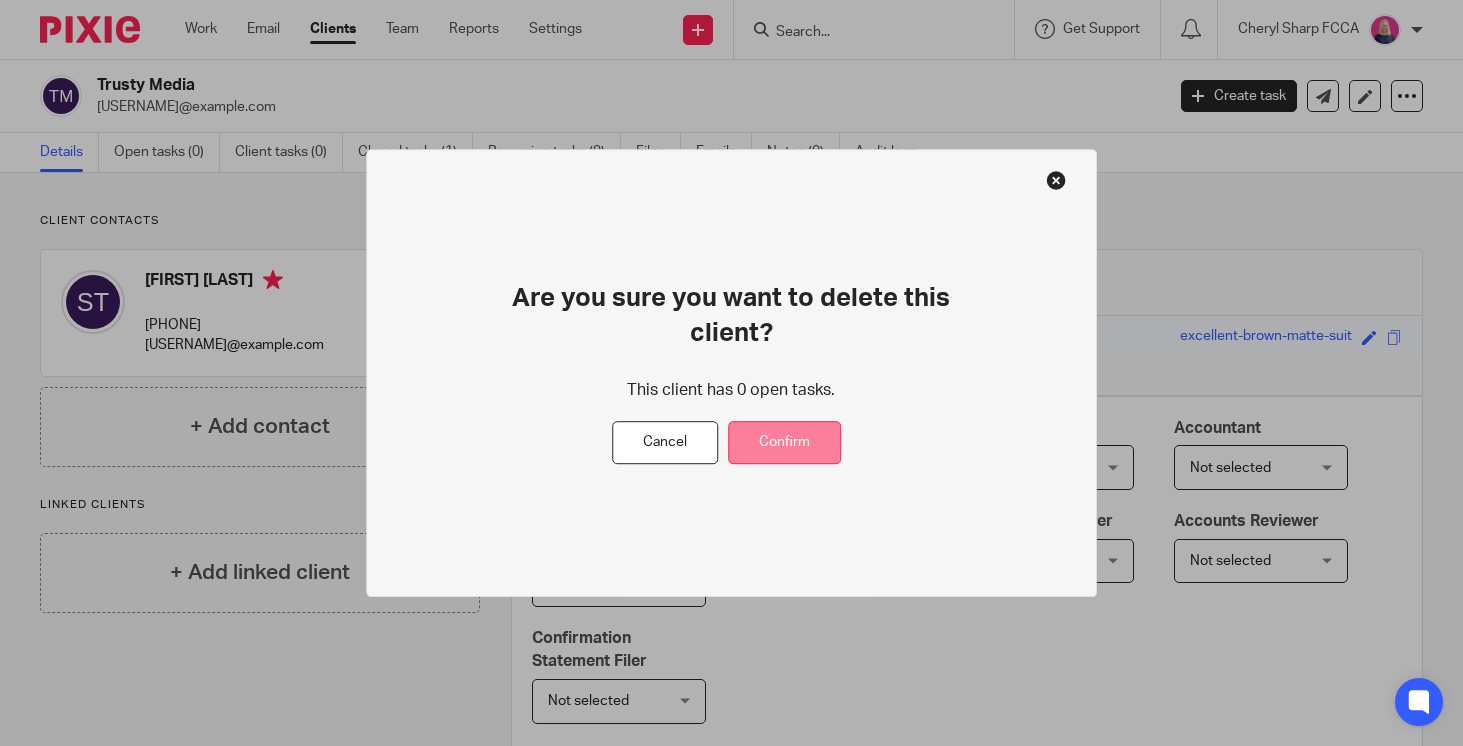 click on "Confirm" at bounding box center (784, 443) 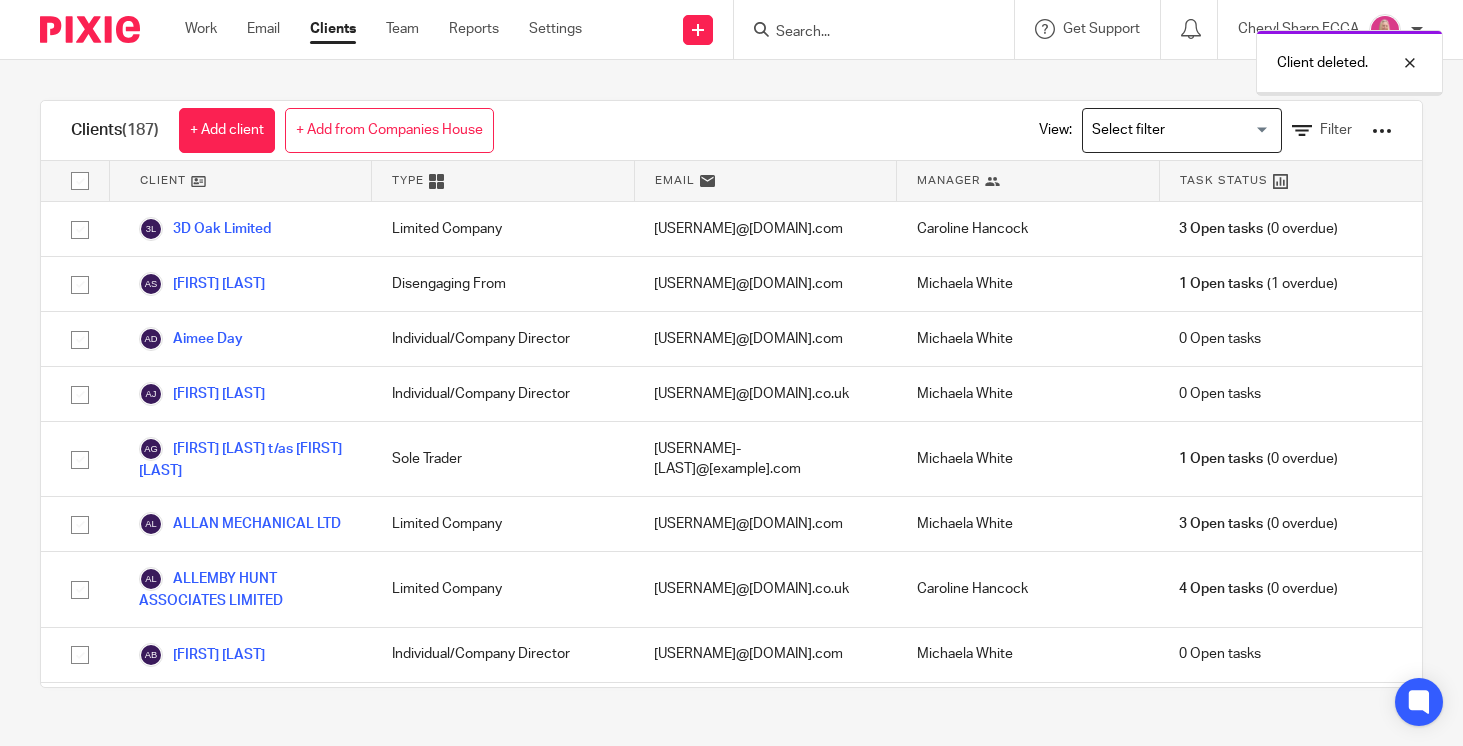 scroll, scrollTop: 0, scrollLeft: 0, axis: both 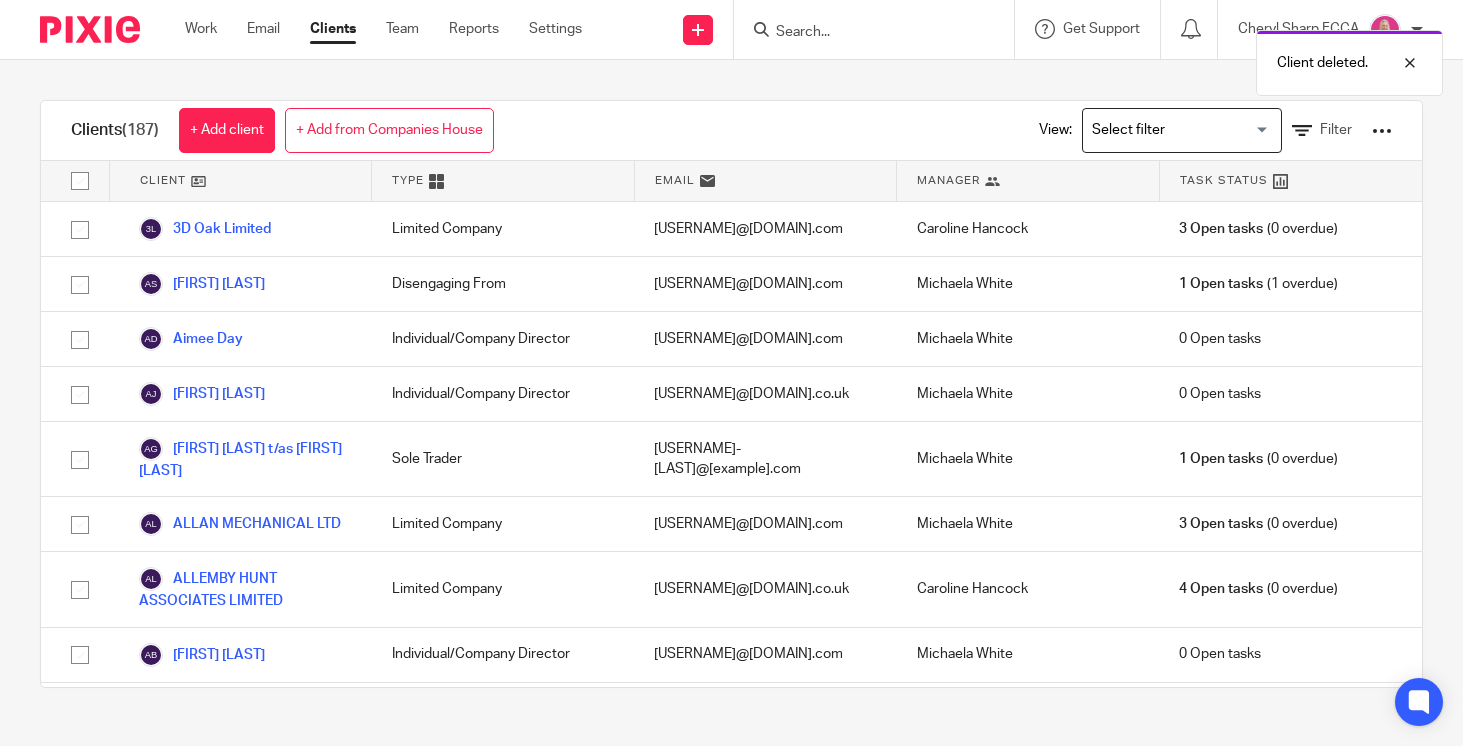 click at bounding box center [1177, 130] 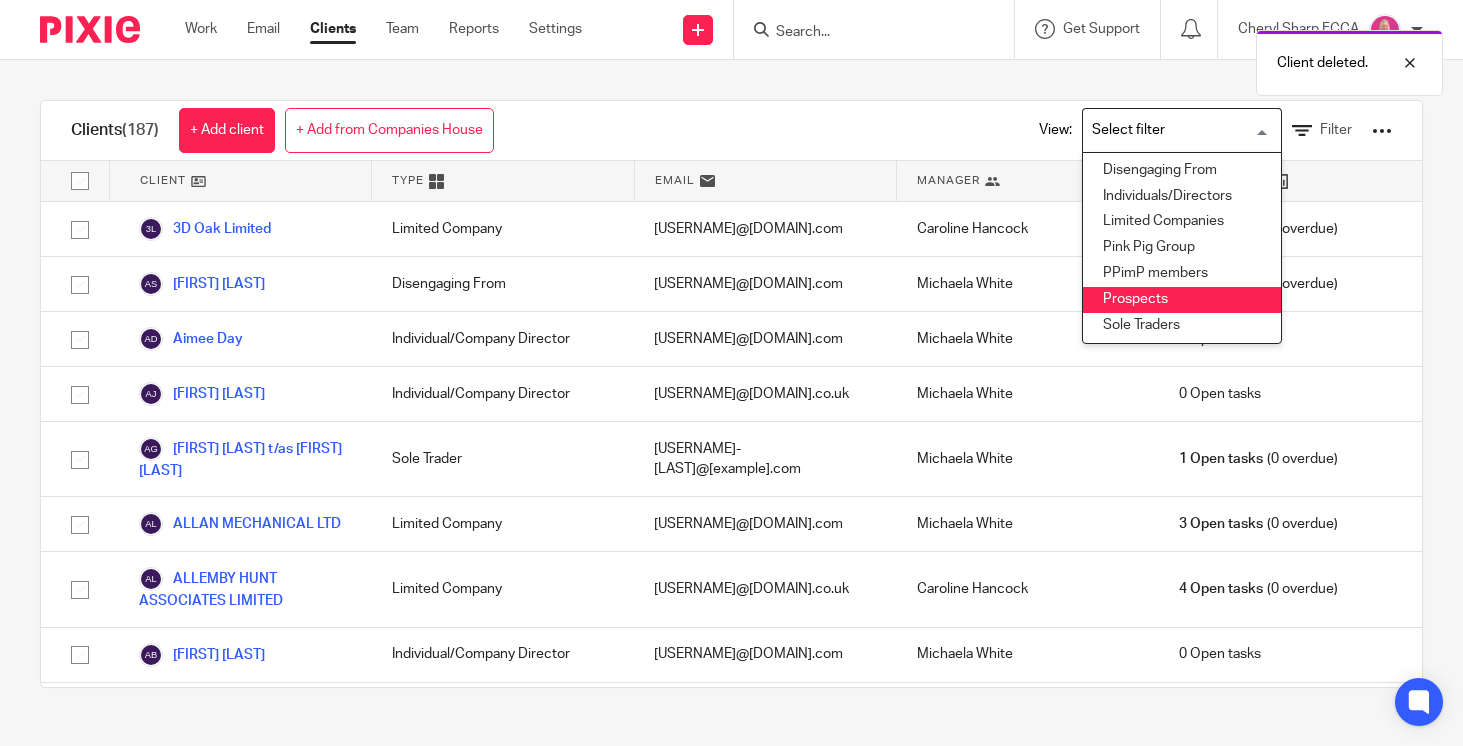 click on "Prospects" at bounding box center (1182, 300) 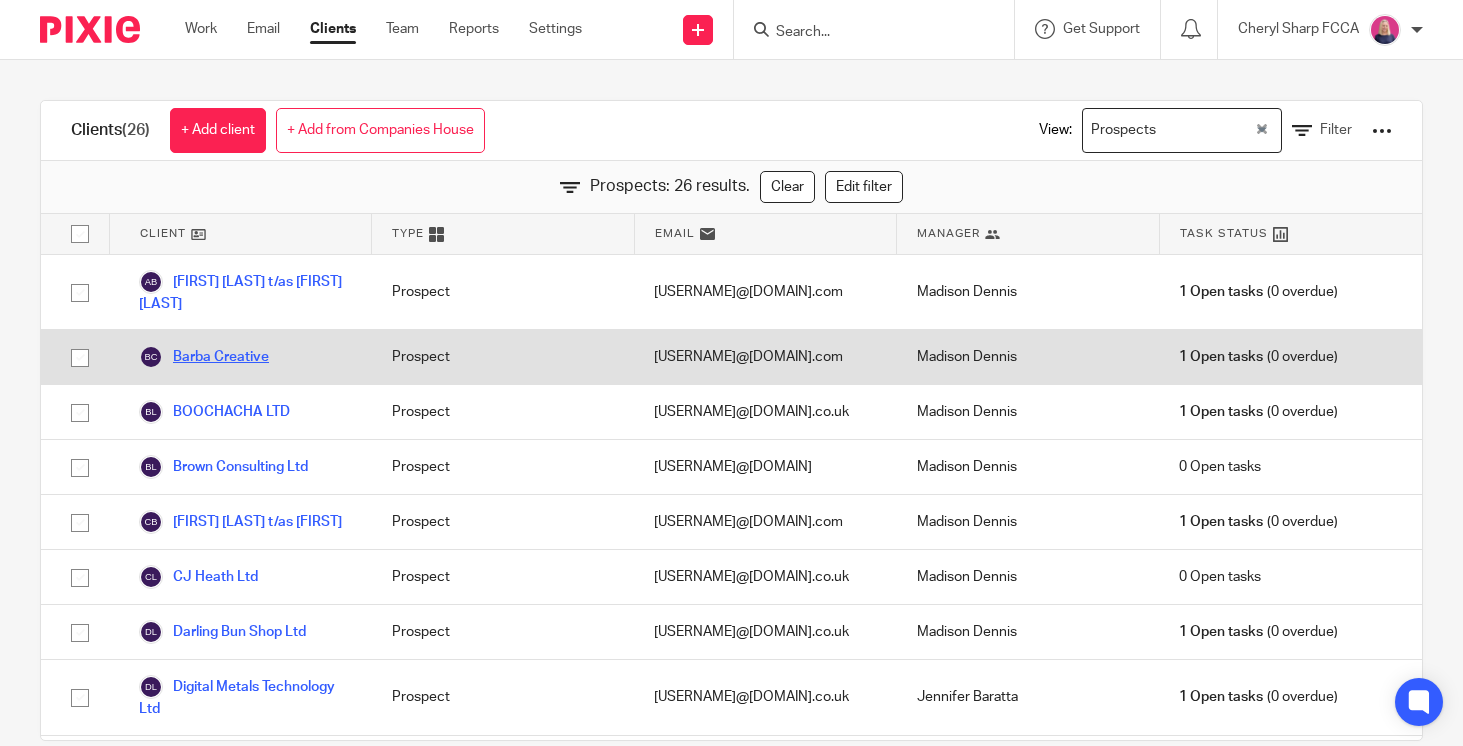 click on "Barba Creative" at bounding box center (204, 357) 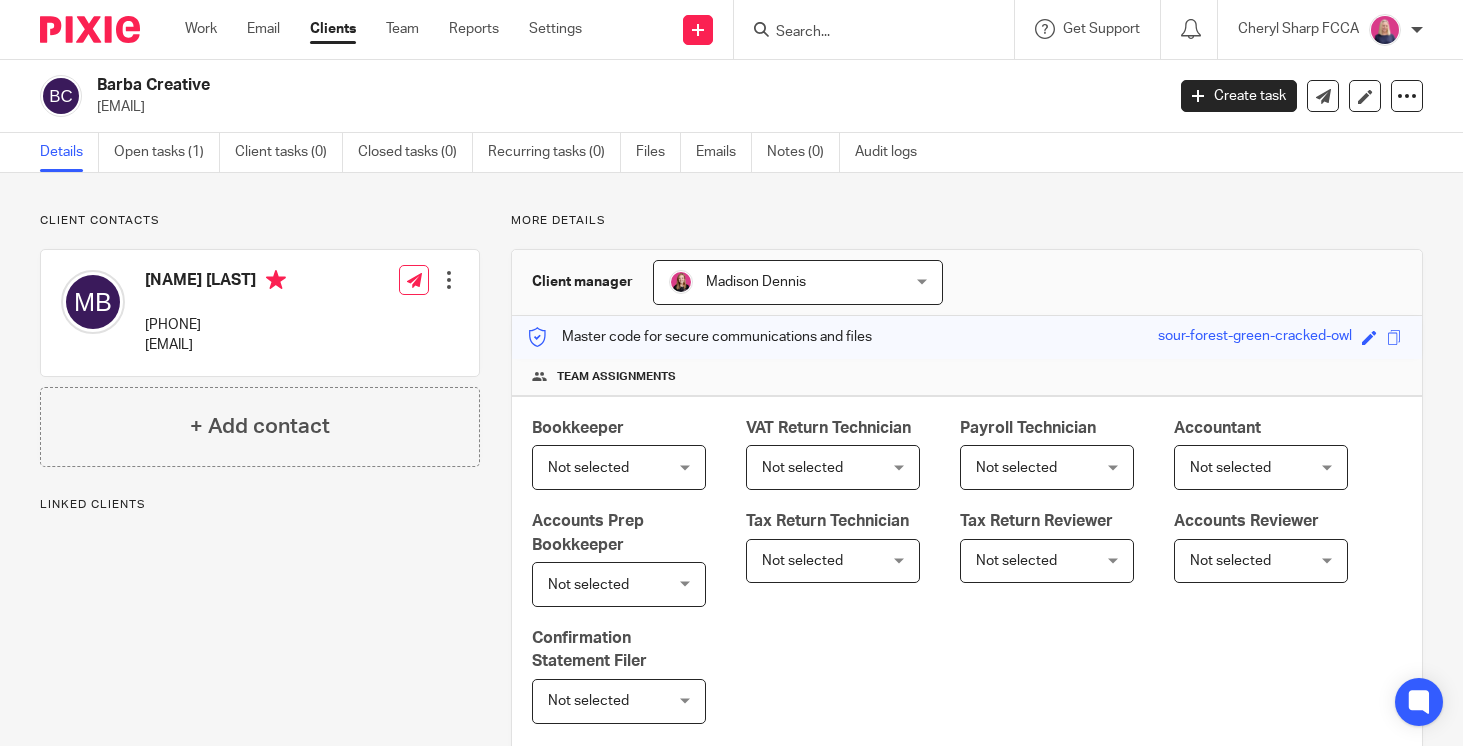 scroll, scrollTop: 0, scrollLeft: 0, axis: both 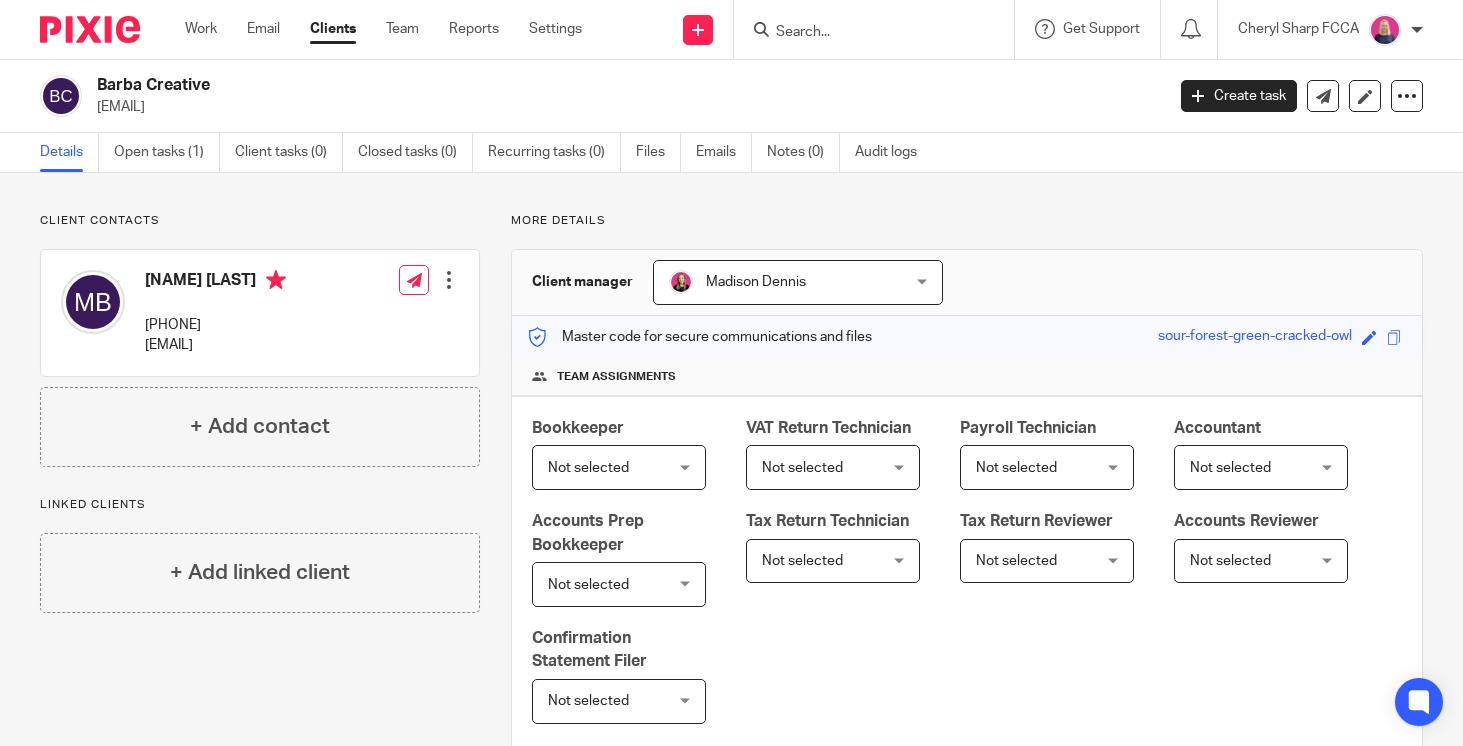 drag, startPoint x: 311, startPoint y: 345, endPoint x: 148, endPoint y: 347, distance: 163.01227 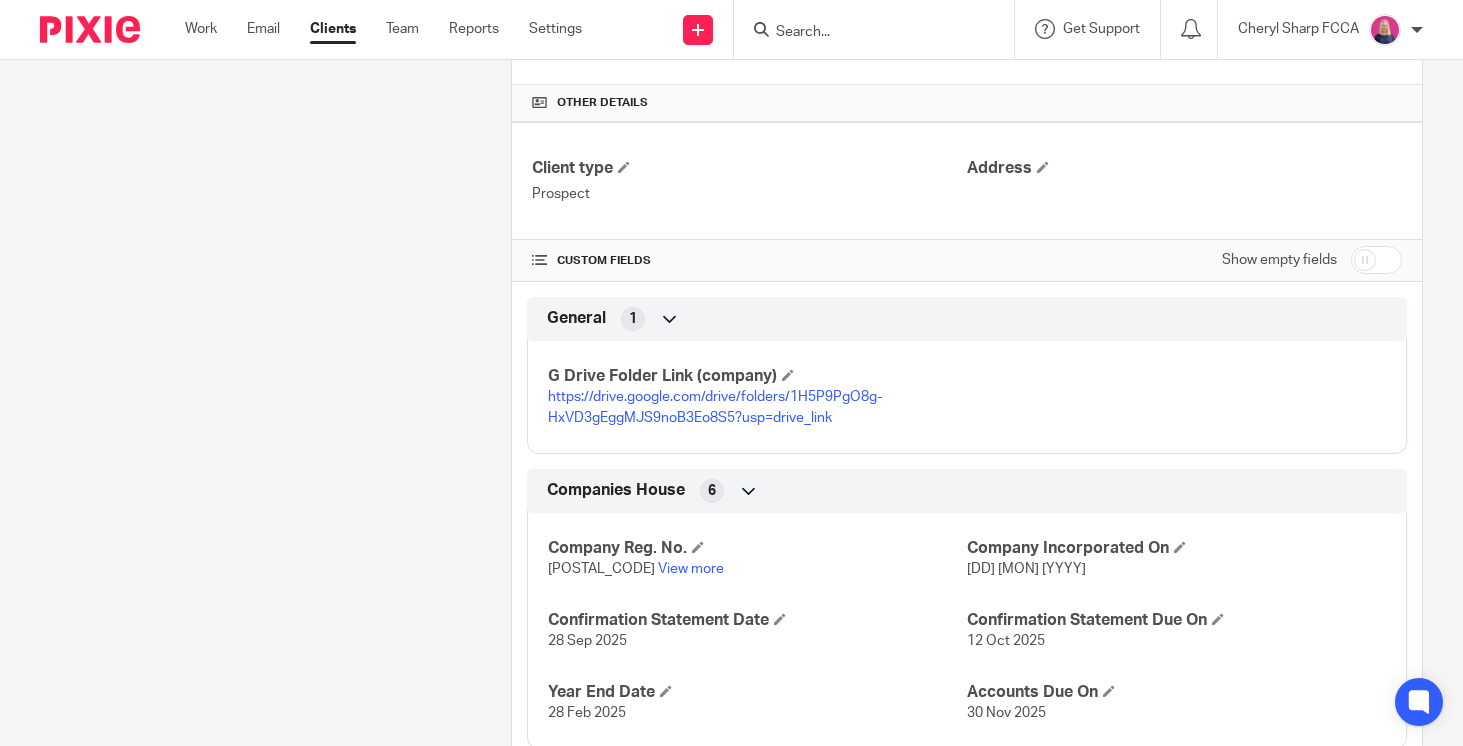 scroll, scrollTop: 686, scrollLeft: 0, axis: vertical 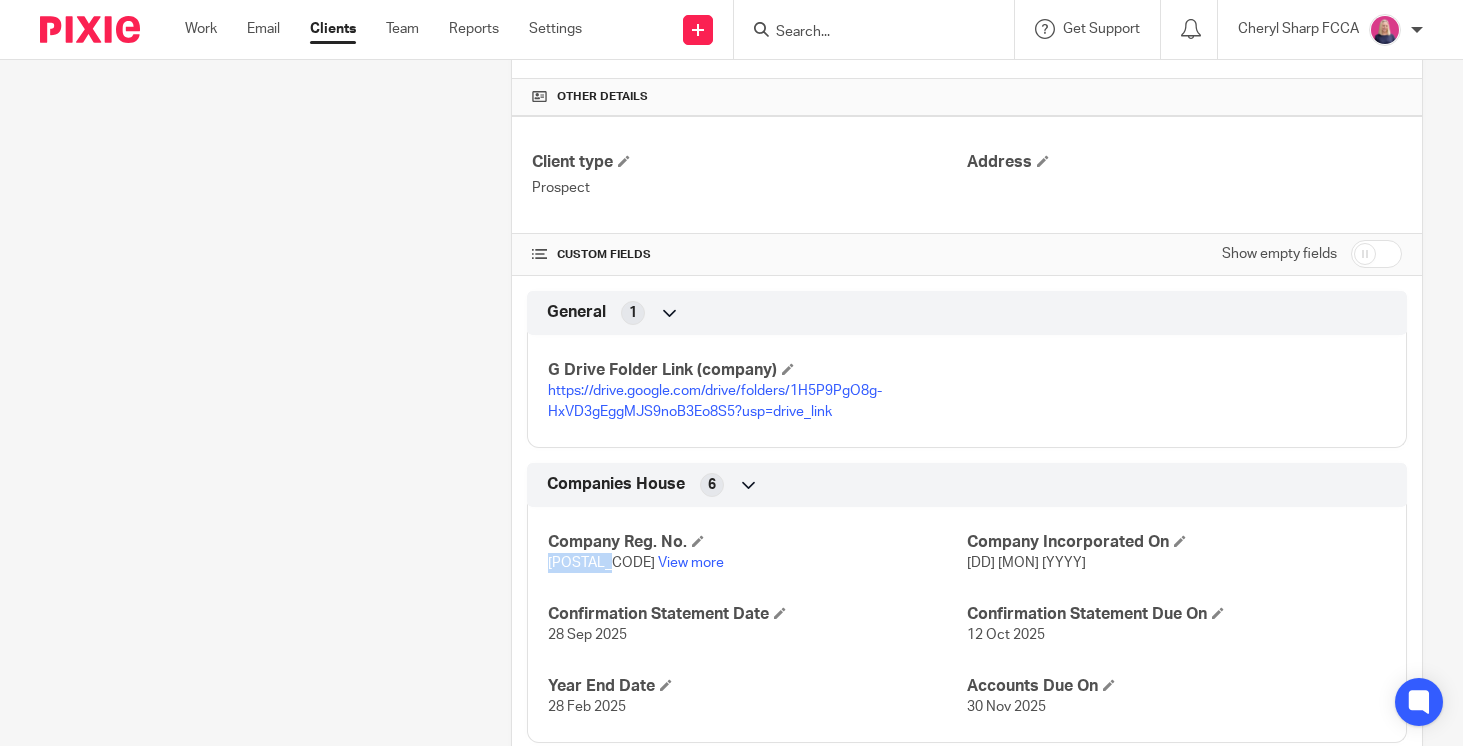 drag, startPoint x: 613, startPoint y: 562, endPoint x: 549, endPoint y: 567, distance: 64.195015 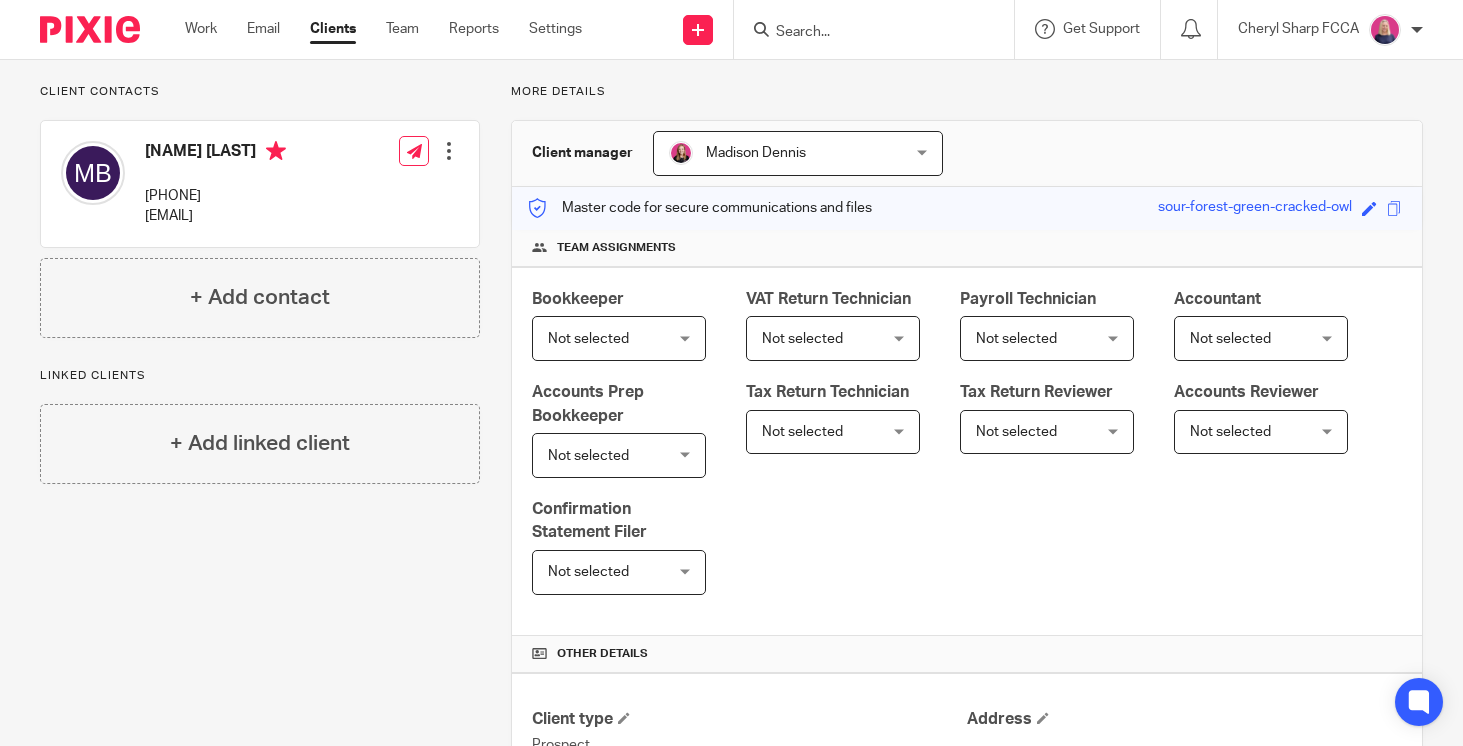 scroll, scrollTop: 0, scrollLeft: 0, axis: both 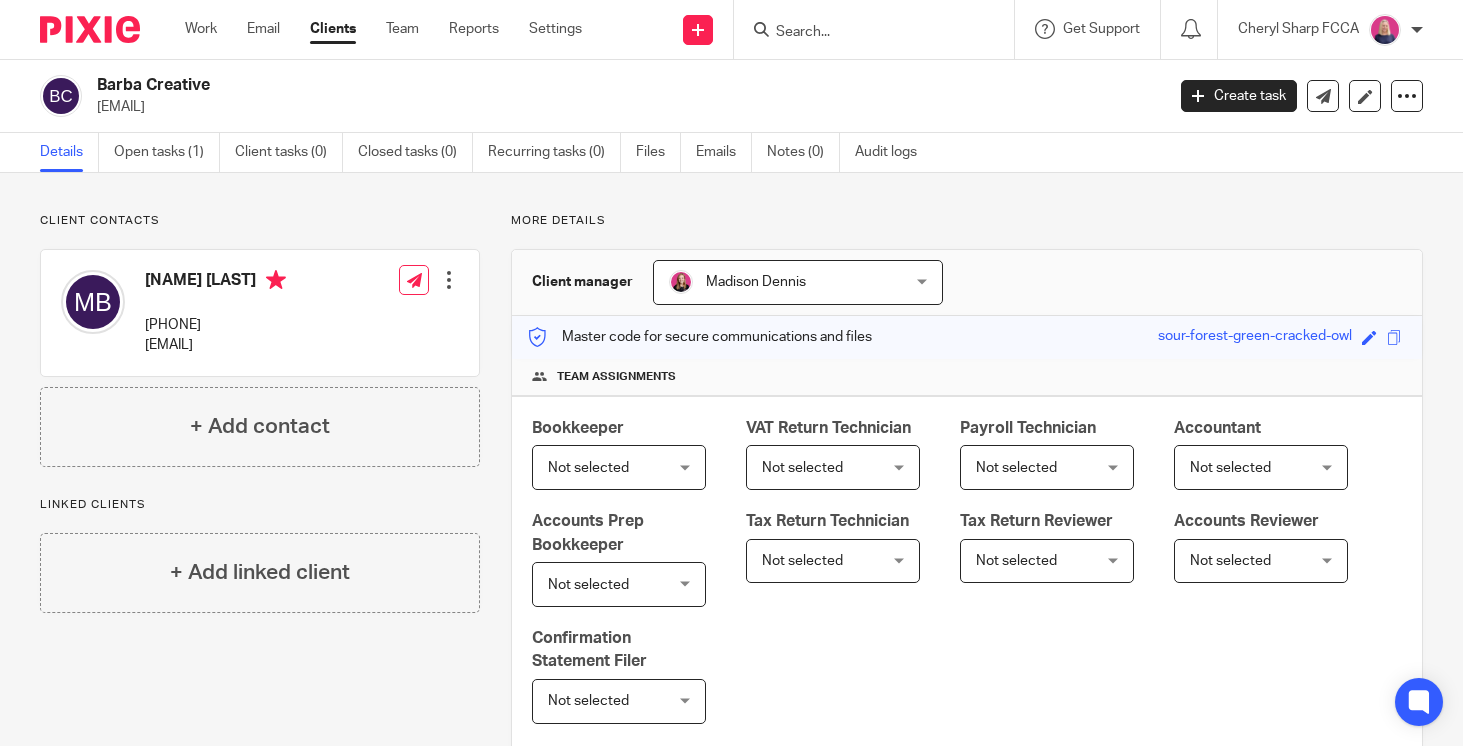 drag, startPoint x: 313, startPoint y: 345, endPoint x: 143, endPoint y: 353, distance: 170.18813 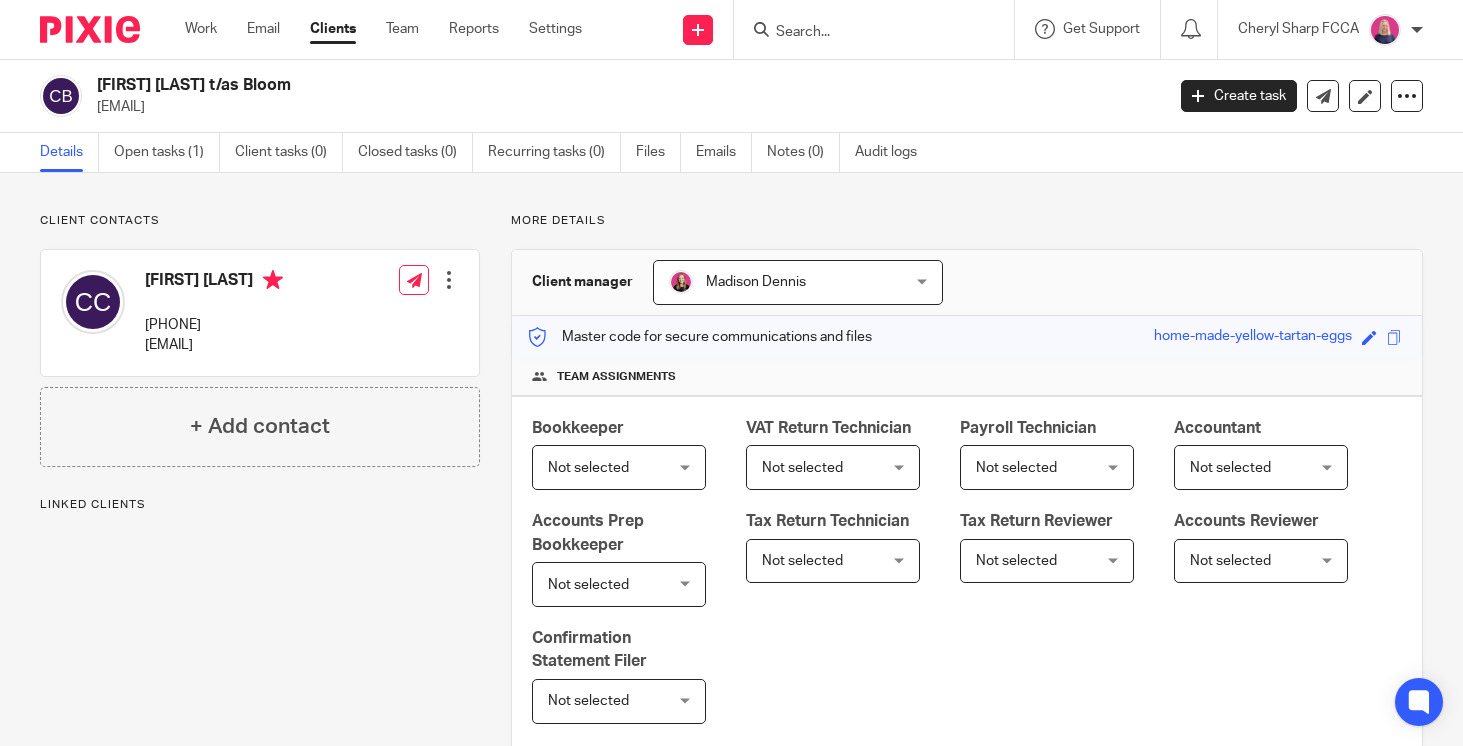 scroll, scrollTop: 0, scrollLeft: 0, axis: both 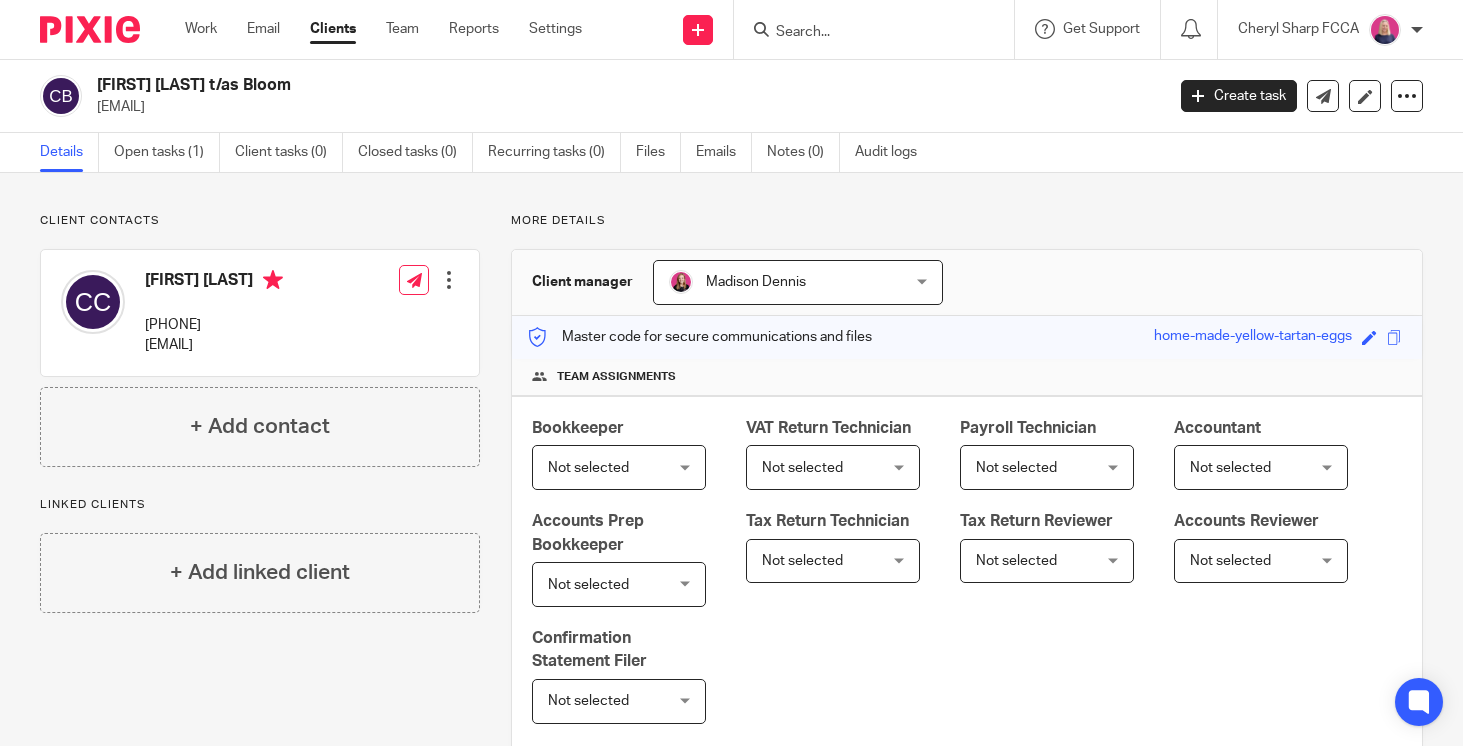 drag, startPoint x: 324, startPoint y: 344, endPoint x: 139, endPoint y: 344, distance: 185 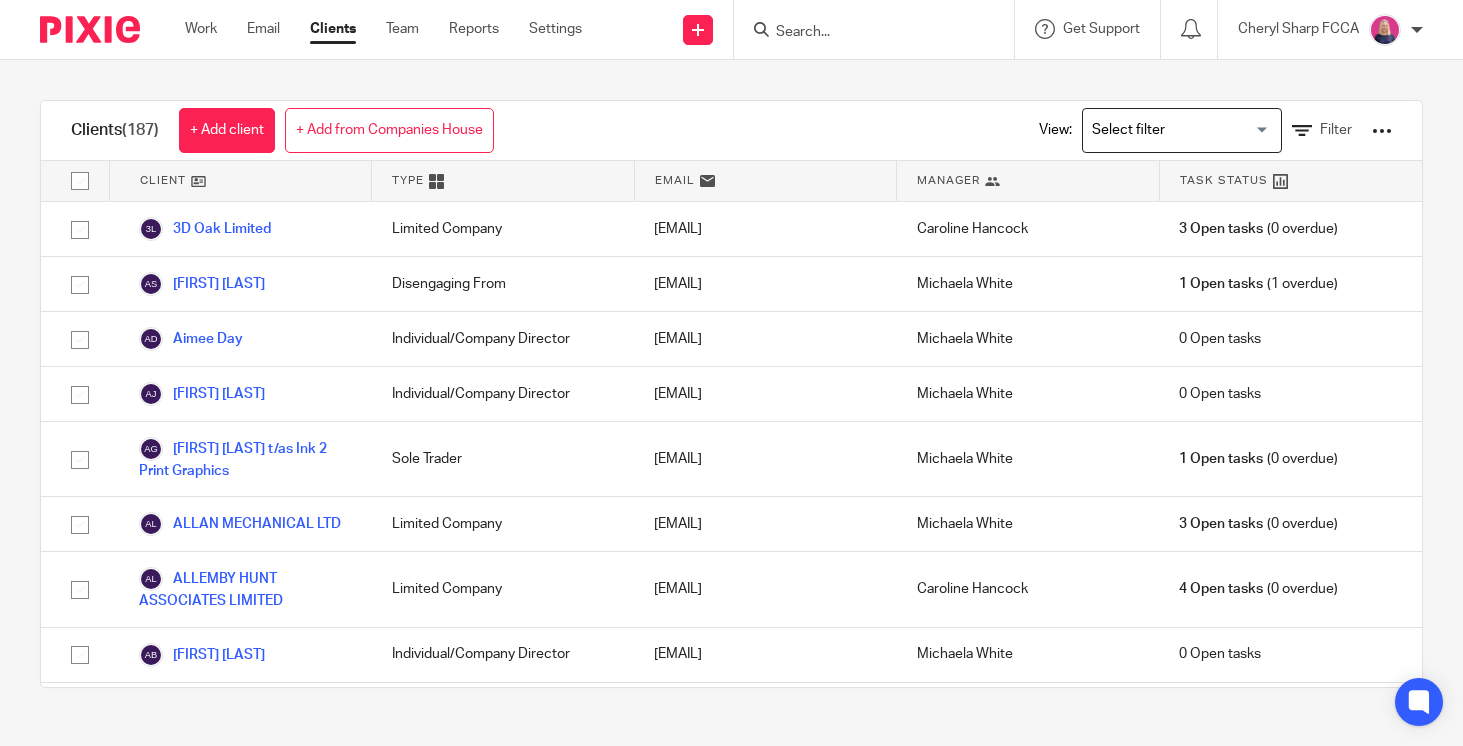scroll, scrollTop: 0, scrollLeft: 0, axis: both 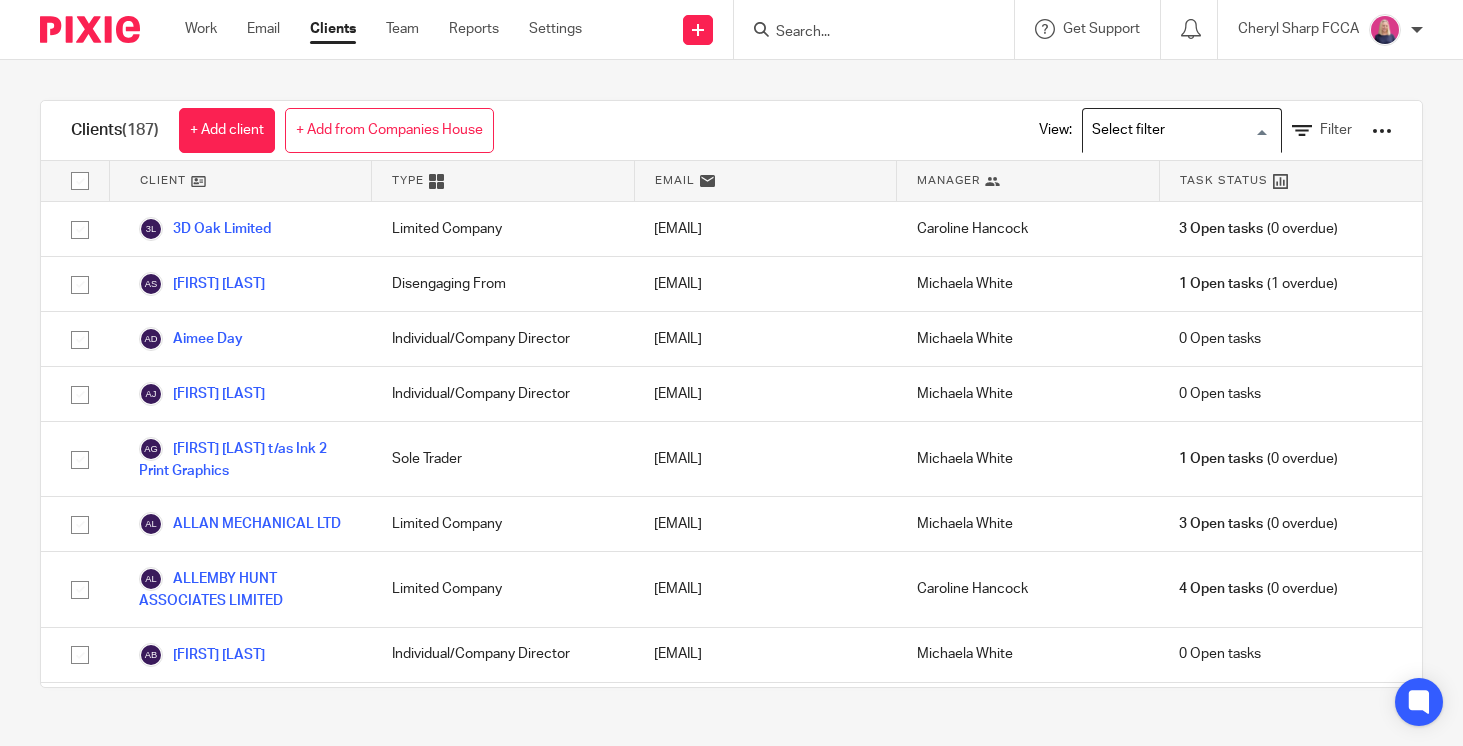 click at bounding box center (1177, 130) 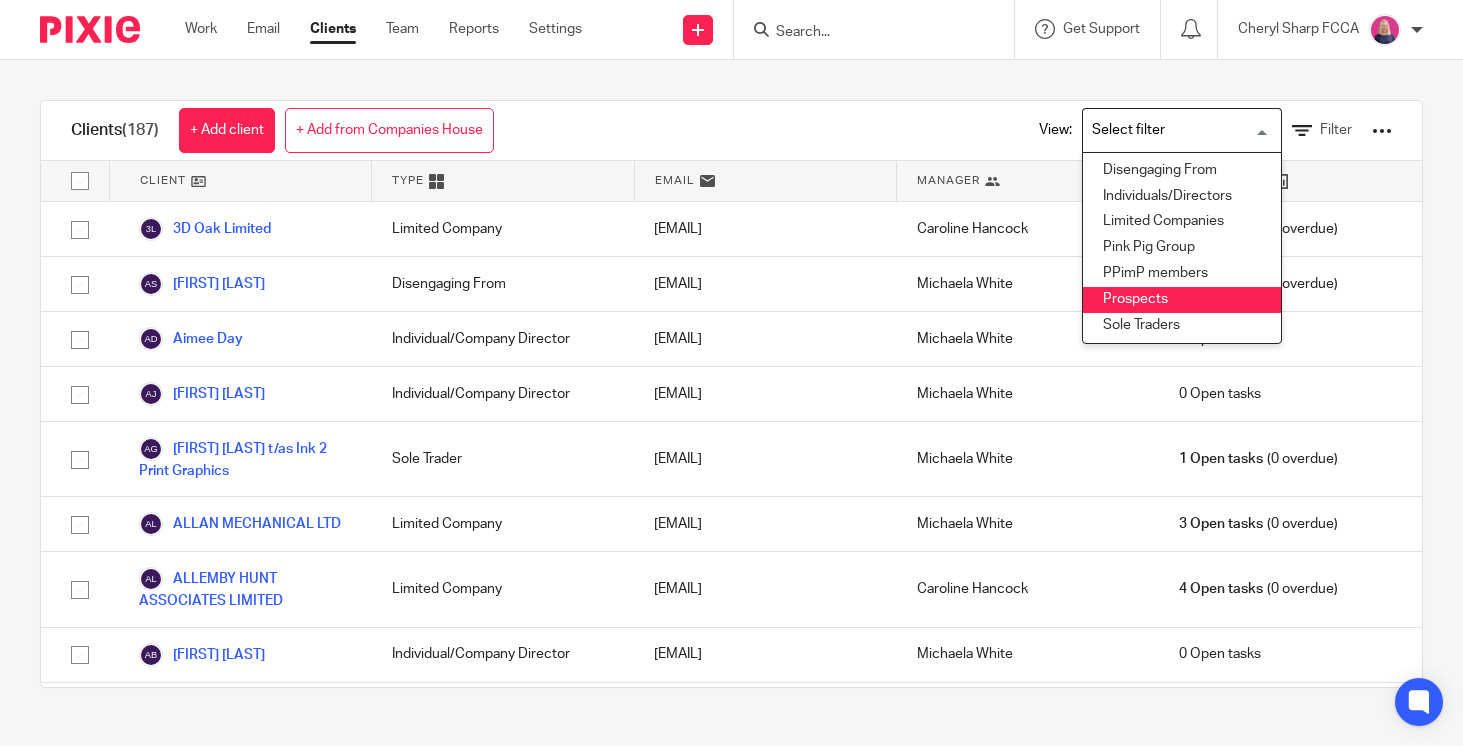 click on "Prospects" at bounding box center (1182, 300) 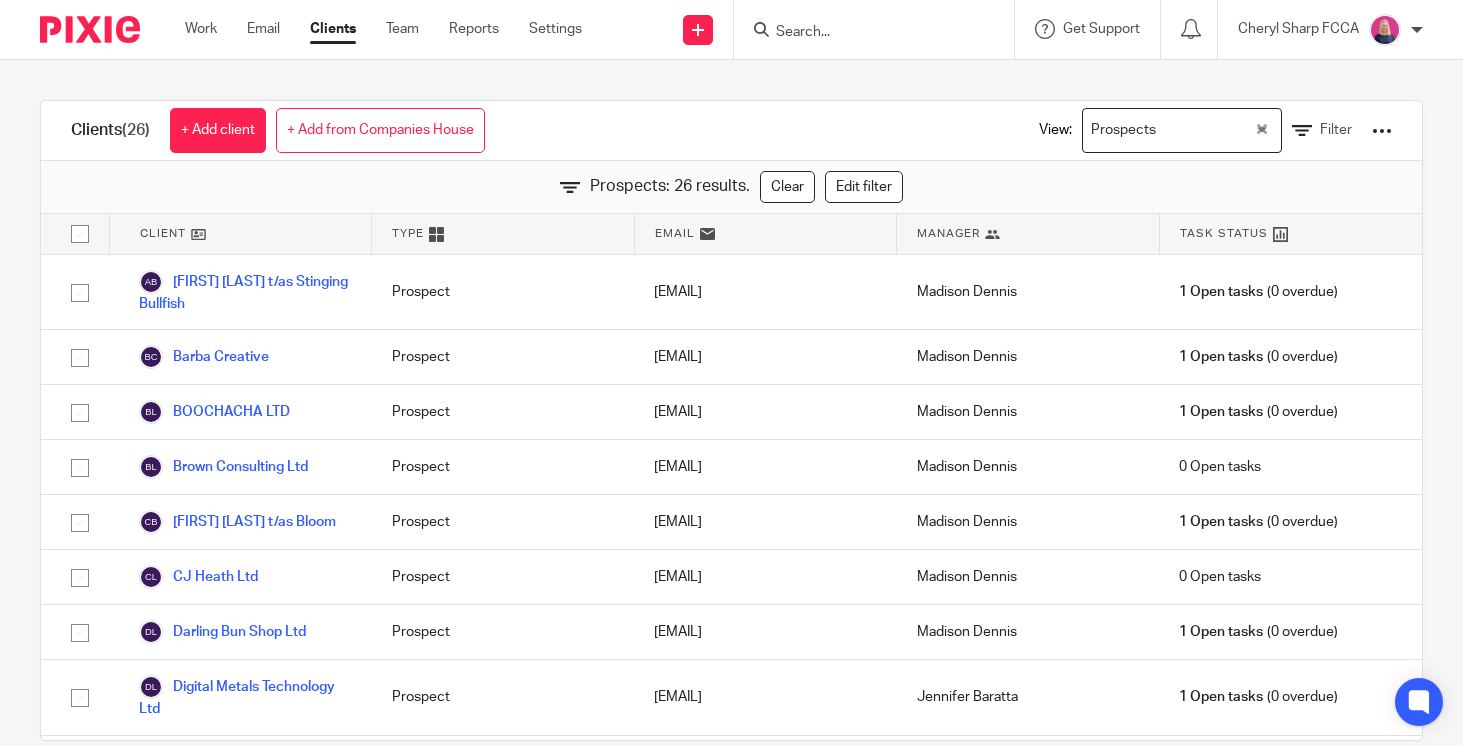 click on "Madison Dennis" at bounding box center (1028, 292) 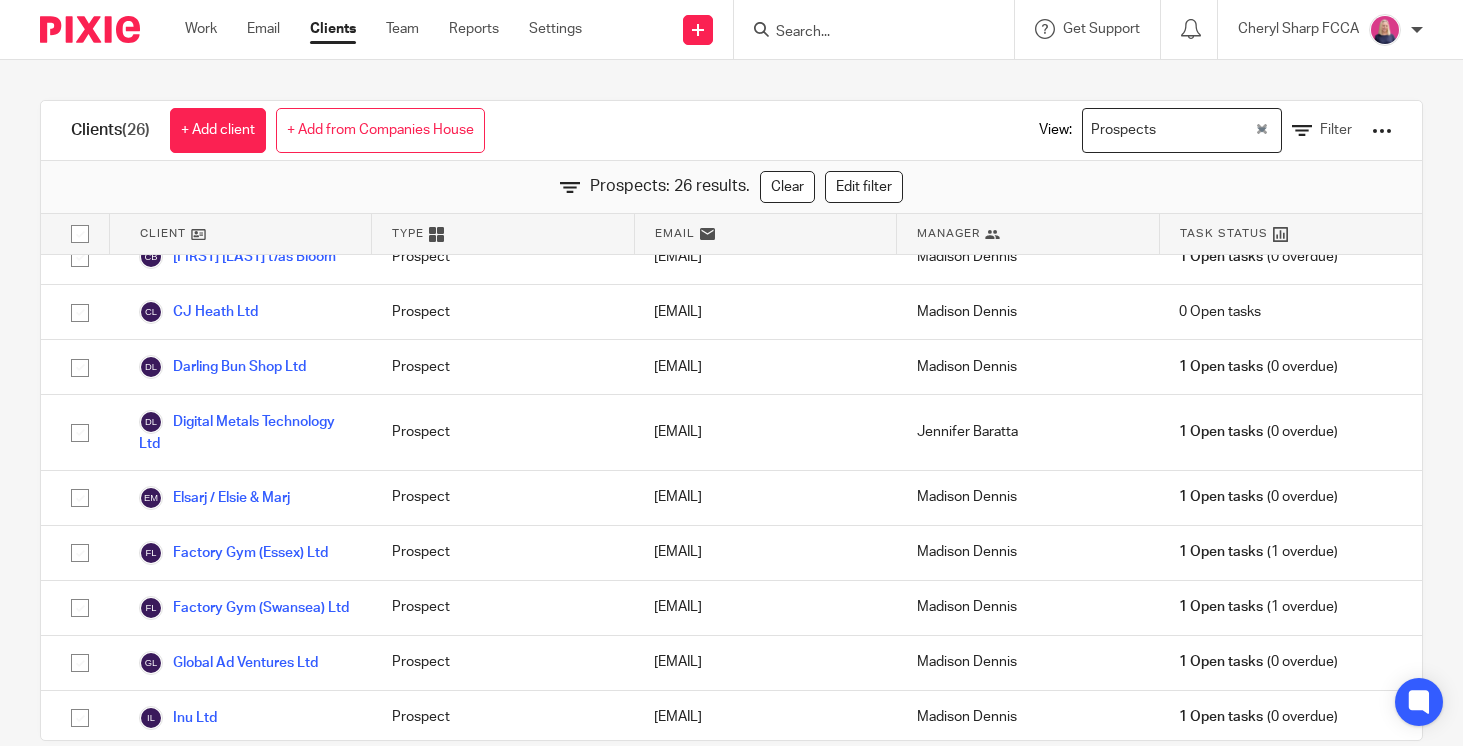 scroll, scrollTop: 270, scrollLeft: 0, axis: vertical 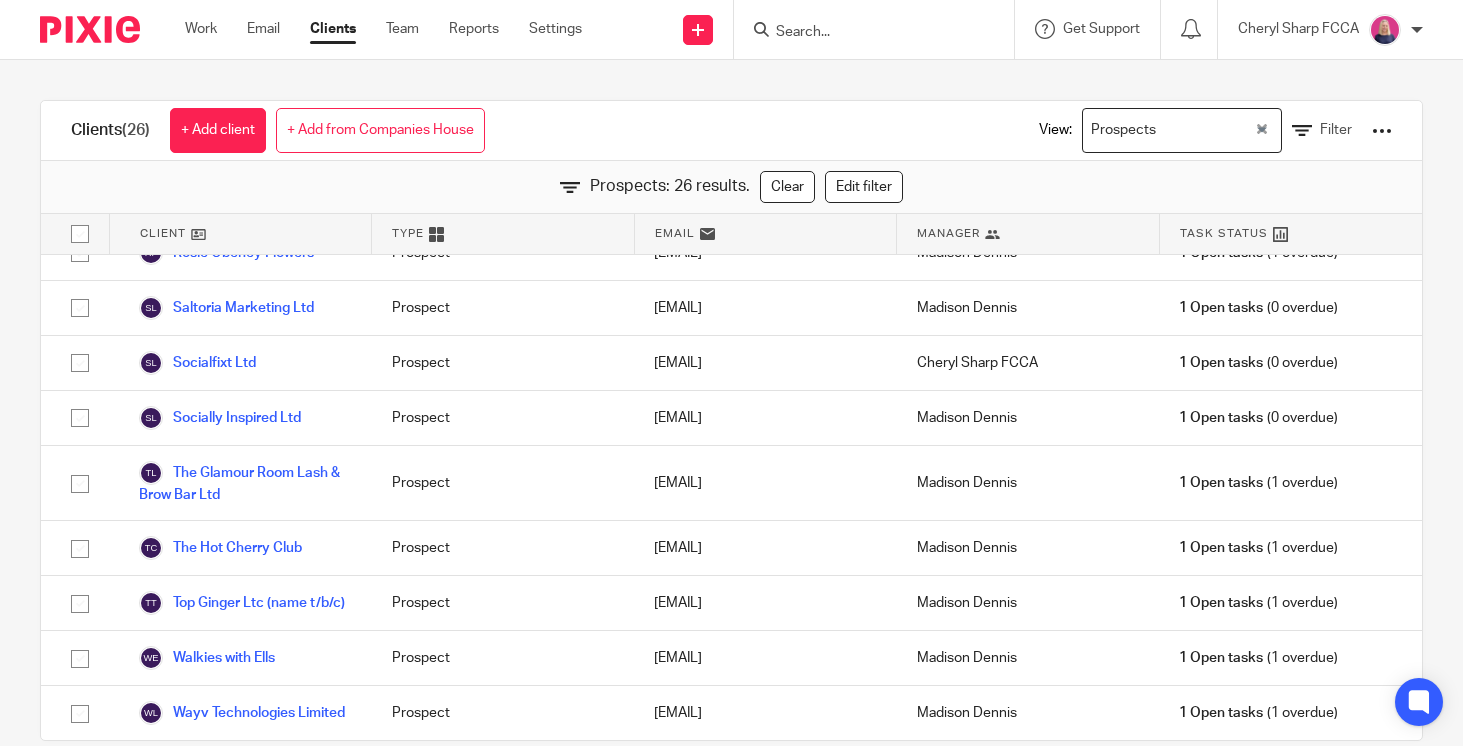 click at bounding box center [864, 33] 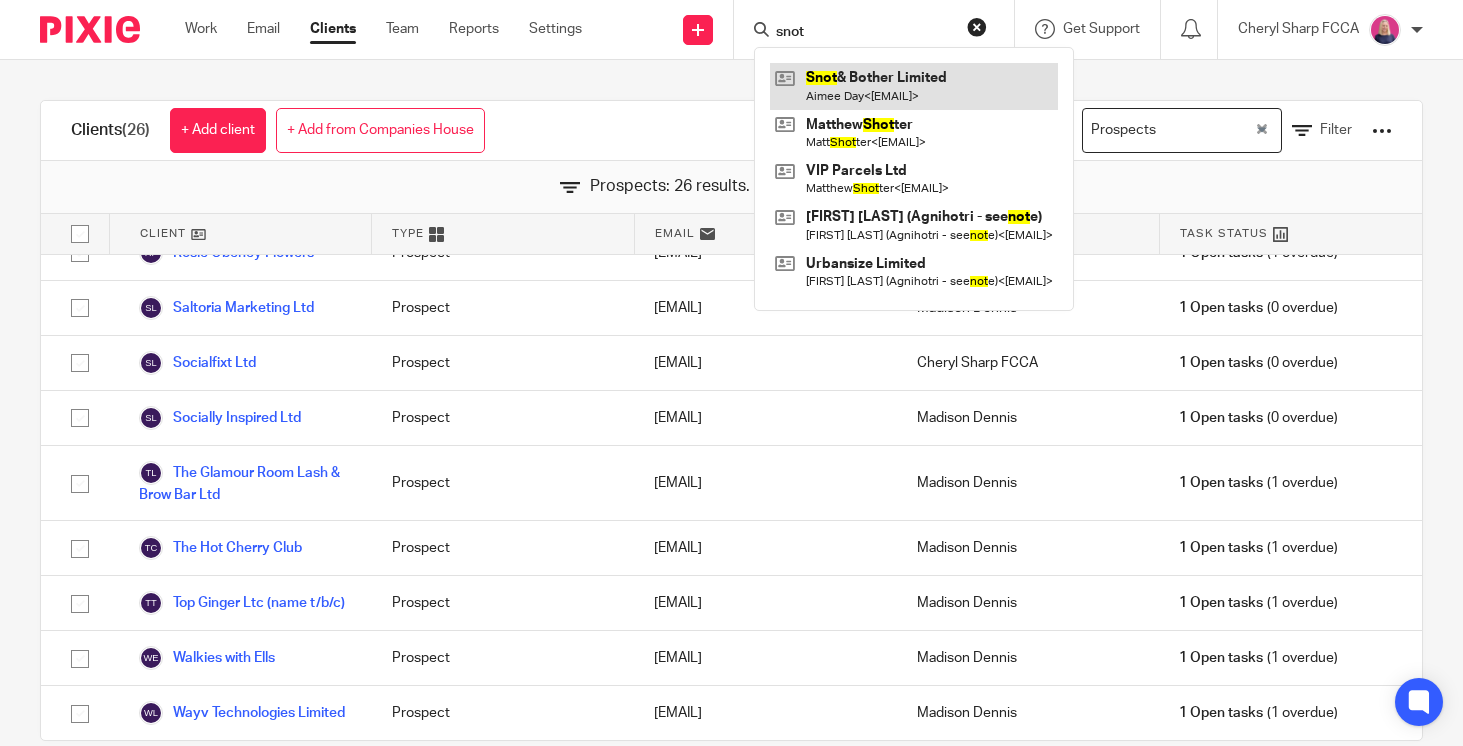 type on "snot" 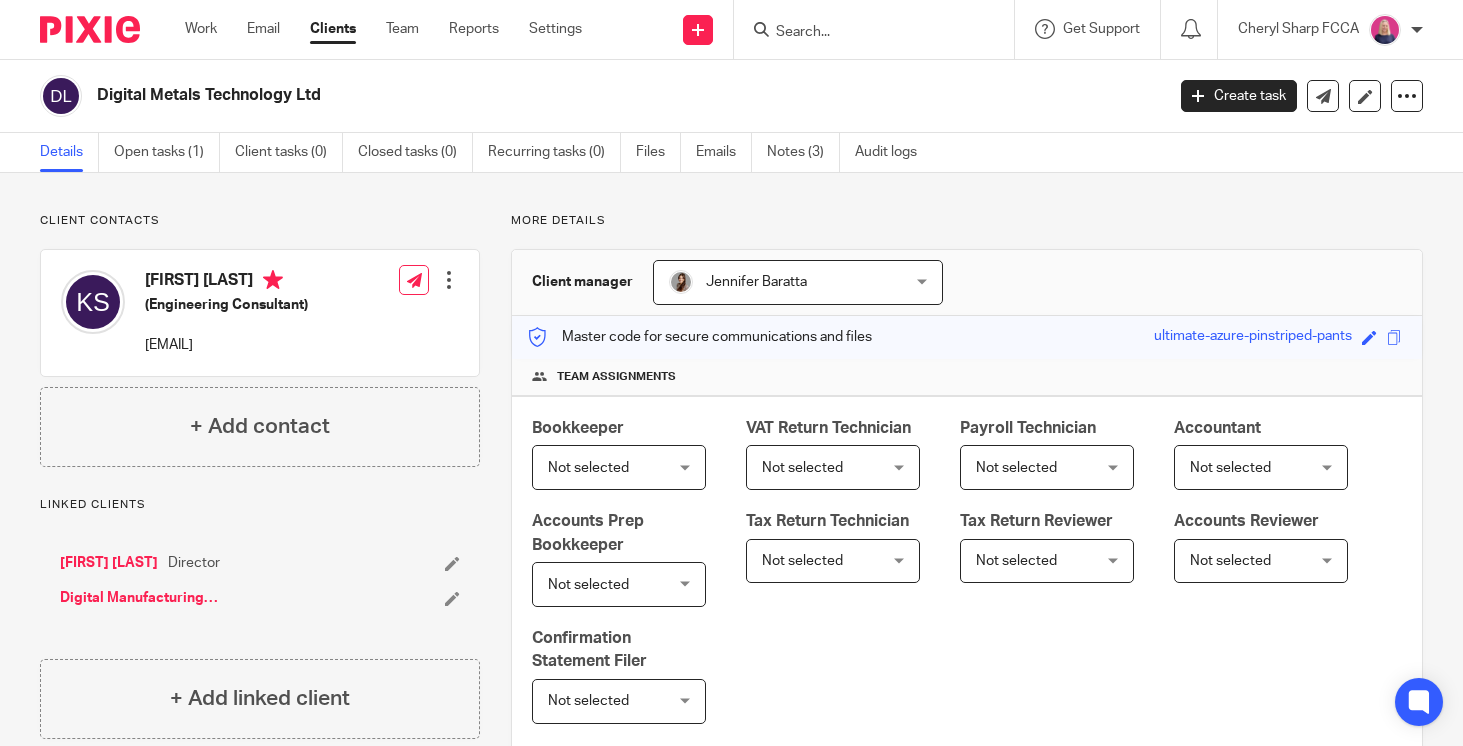 scroll, scrollTop: 0, scrollLeft: 0, axis: both 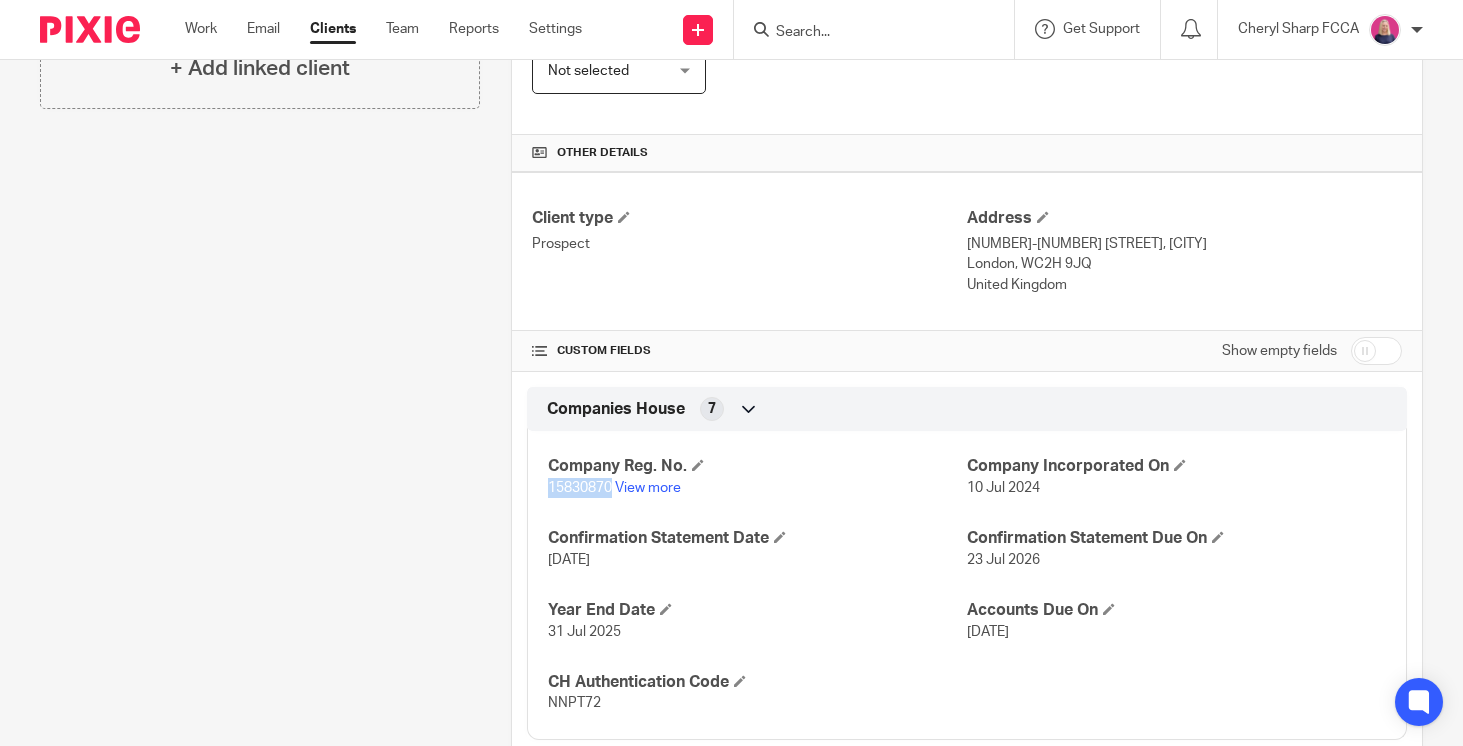 drag, startPoint x: 615, startPoint y: 488, endPoint x: 549, endPoint y: 488, distance: 66 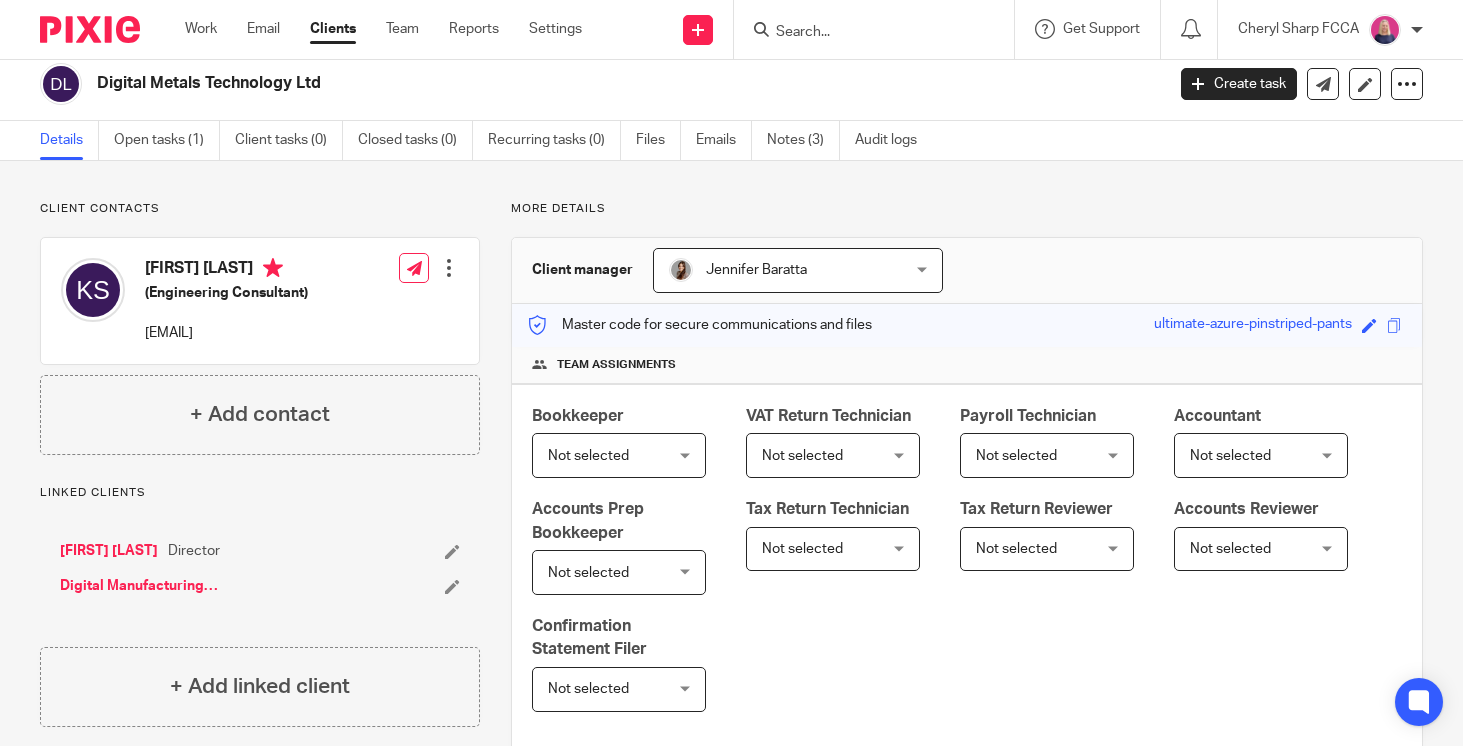 scroll, scrollTop: 0, scrollLeft: 0, axis: both 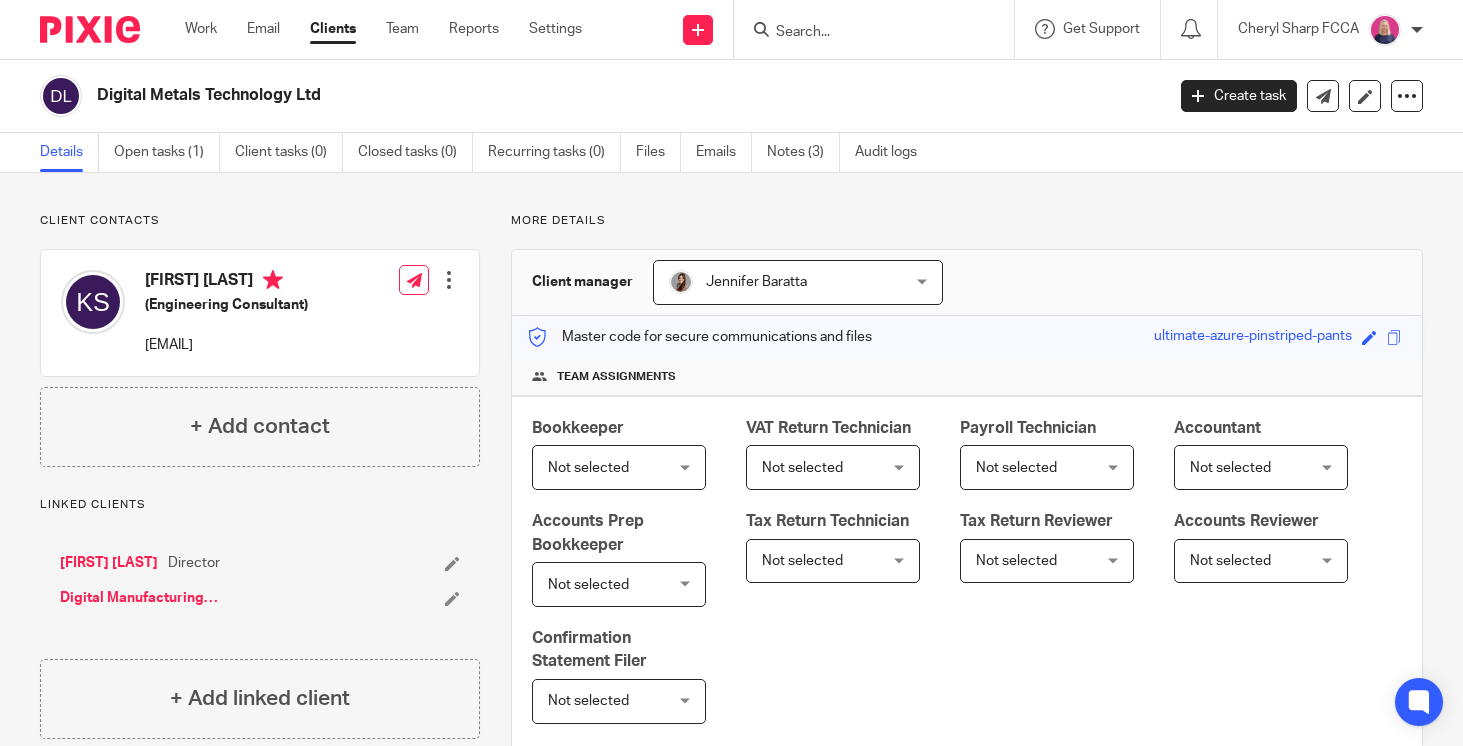 drag, startPoint x: 267, startPoint y: 345, endPoint x: 146, endPoint y: 349, distance: 121.0661 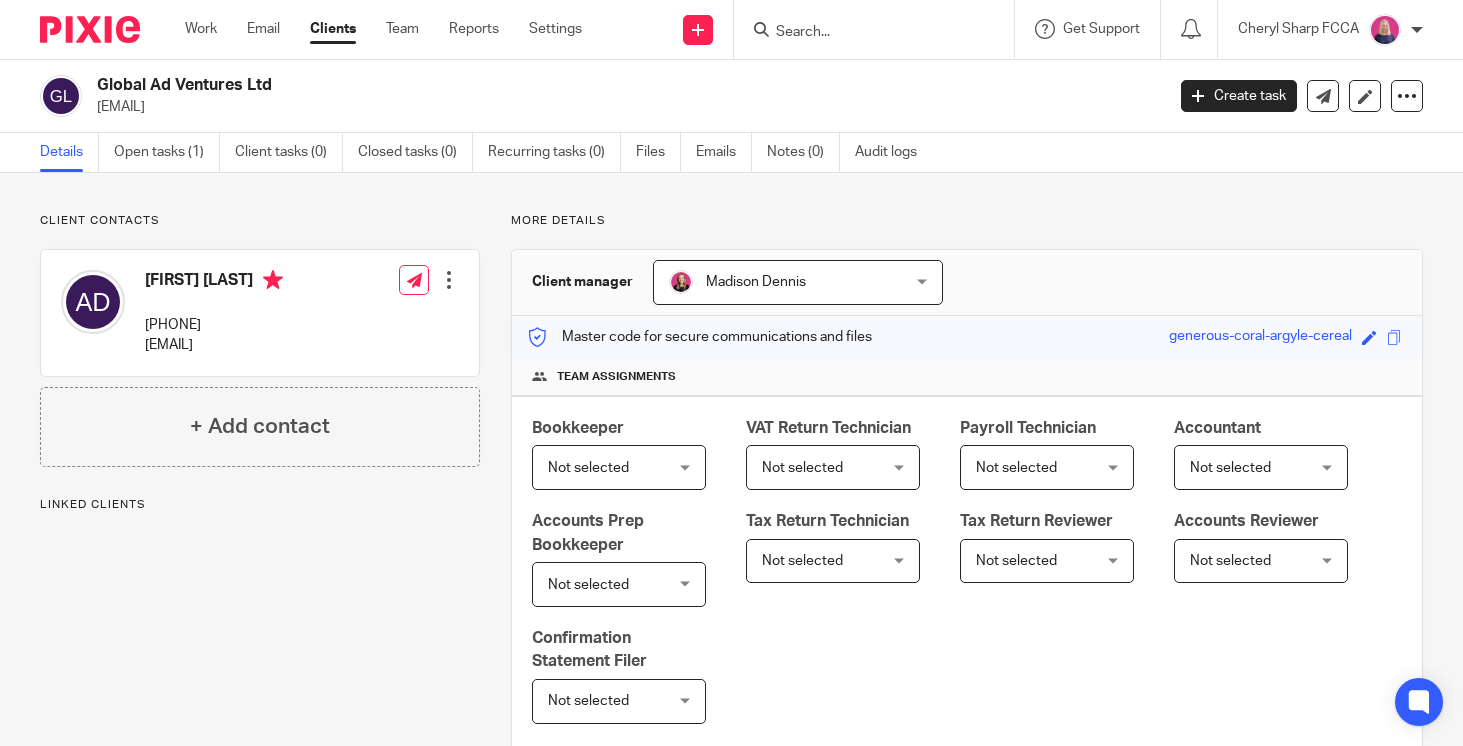 scroll, scrollTop: 0, scrollLeft: 0, axis: both 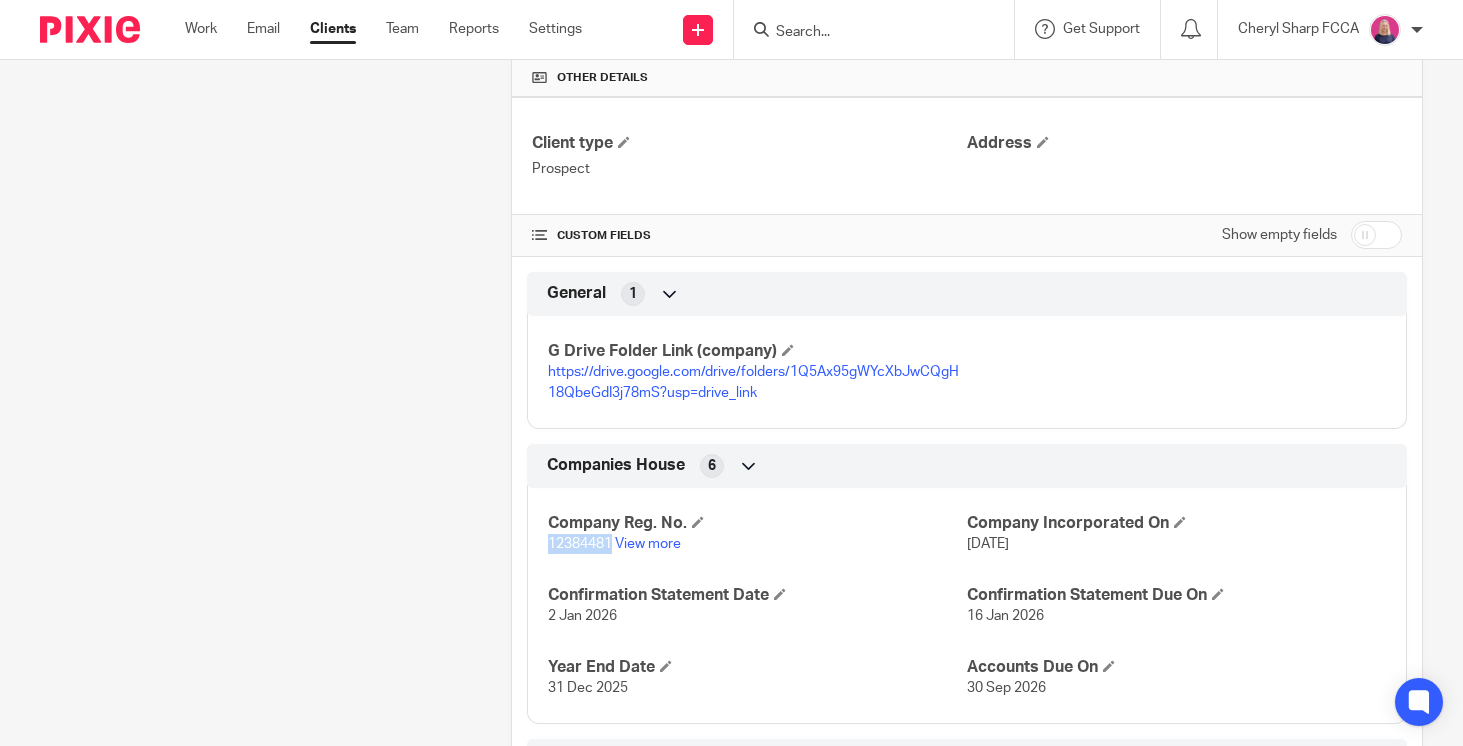 drag, startPoint x: 613, startPoint y: 543, endPoint x: 542, endPoint y: 543, distance: 71 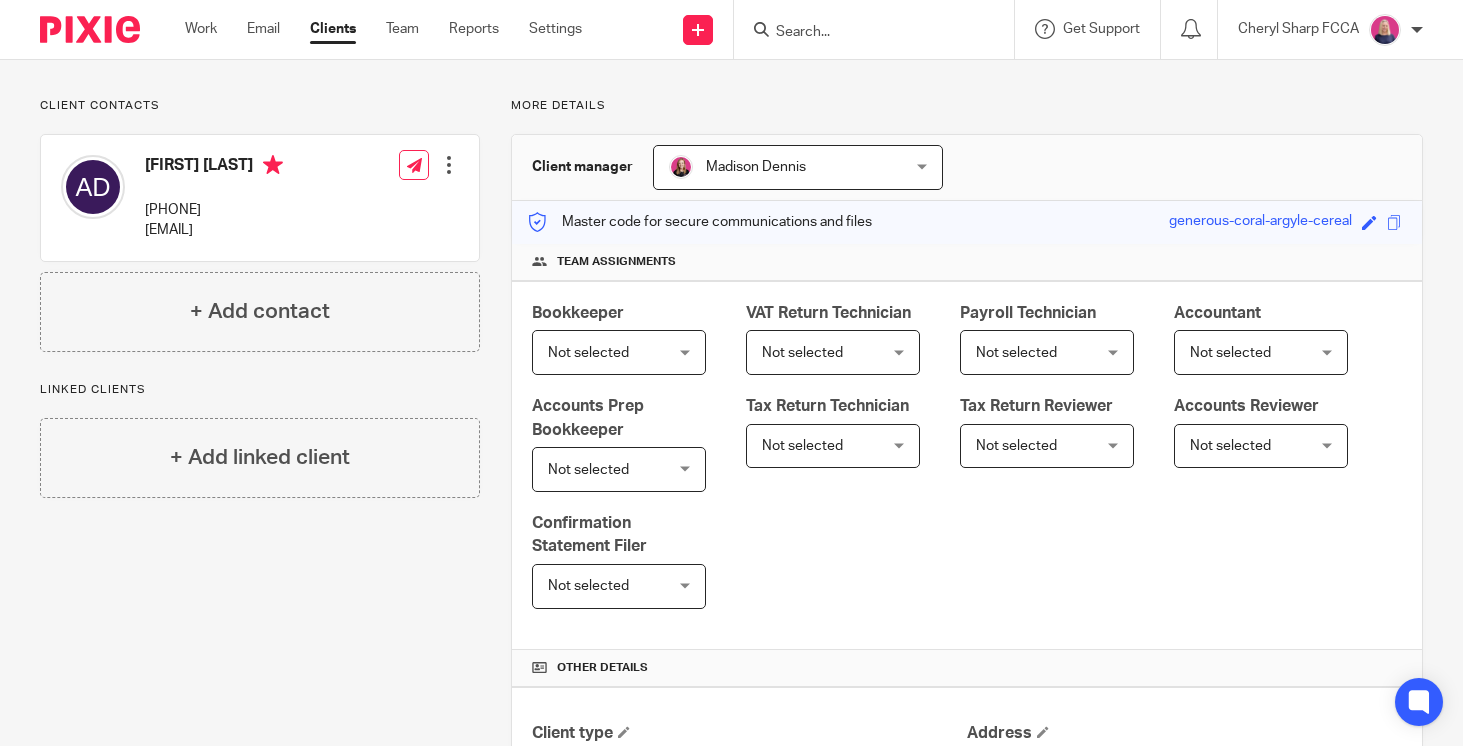 scroll, scrollTop: 0, scrollLeft: 0, axis: both 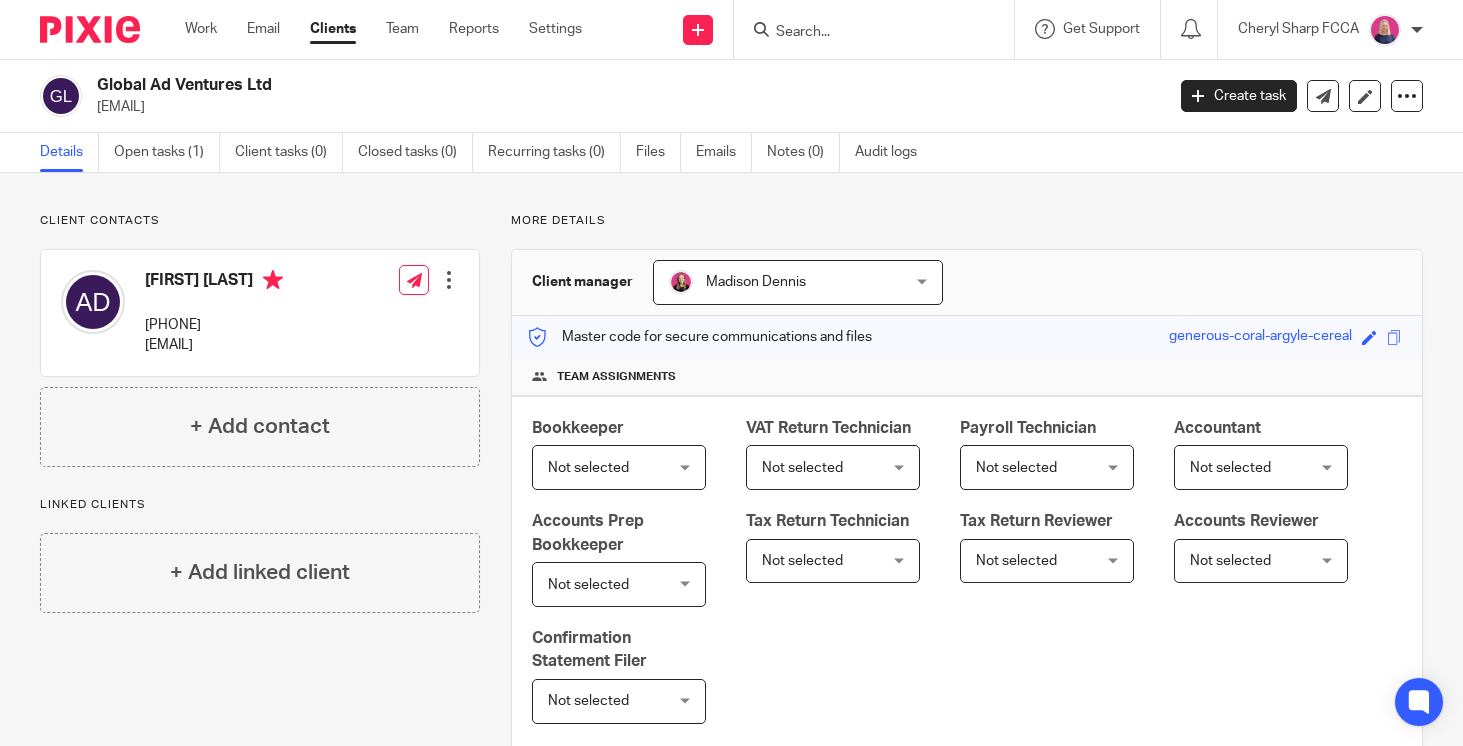 drag, startPoint x: 302, startPoint y: 346, endPoint x: 143, endPoint y: 350, distance: 159.05031 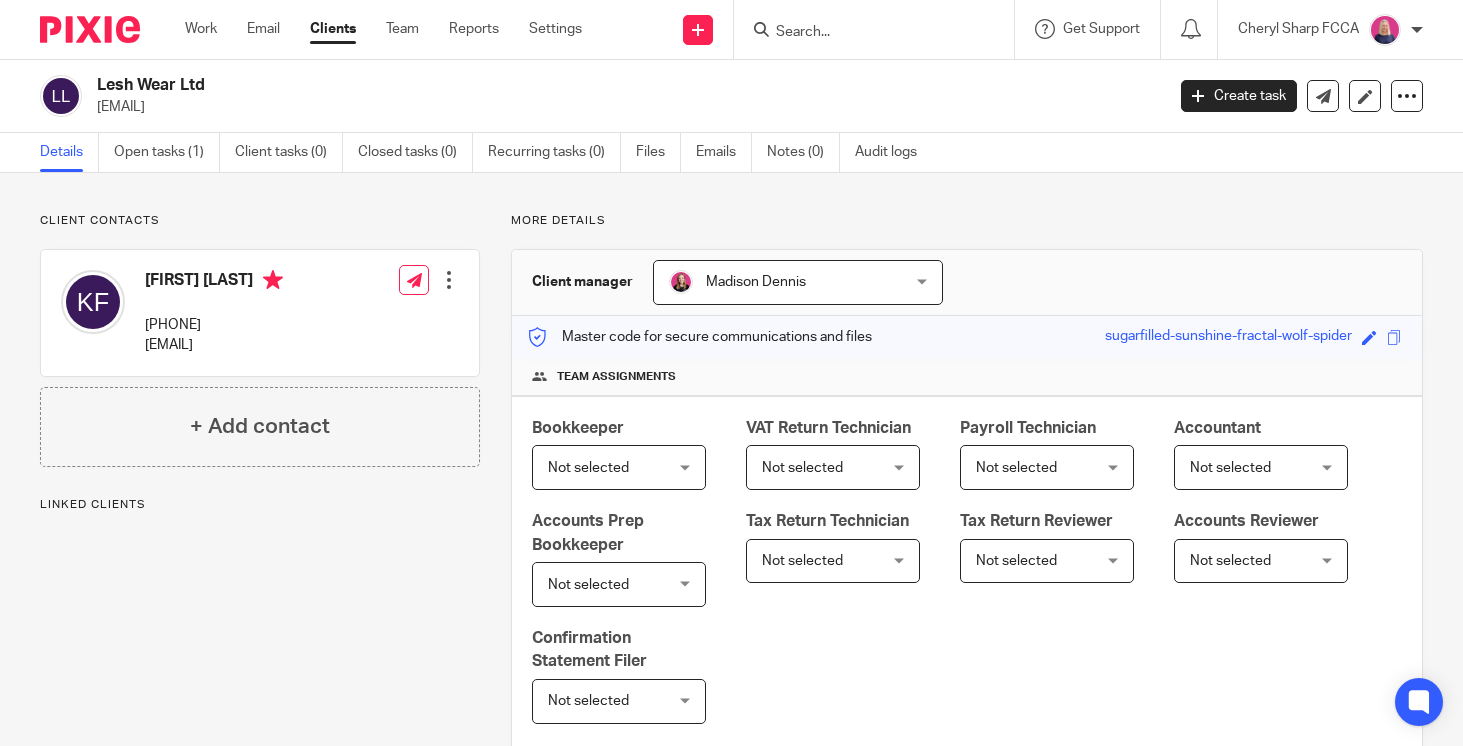 scroll, scrollTop: 0, scrollLeft: 0, axis: both 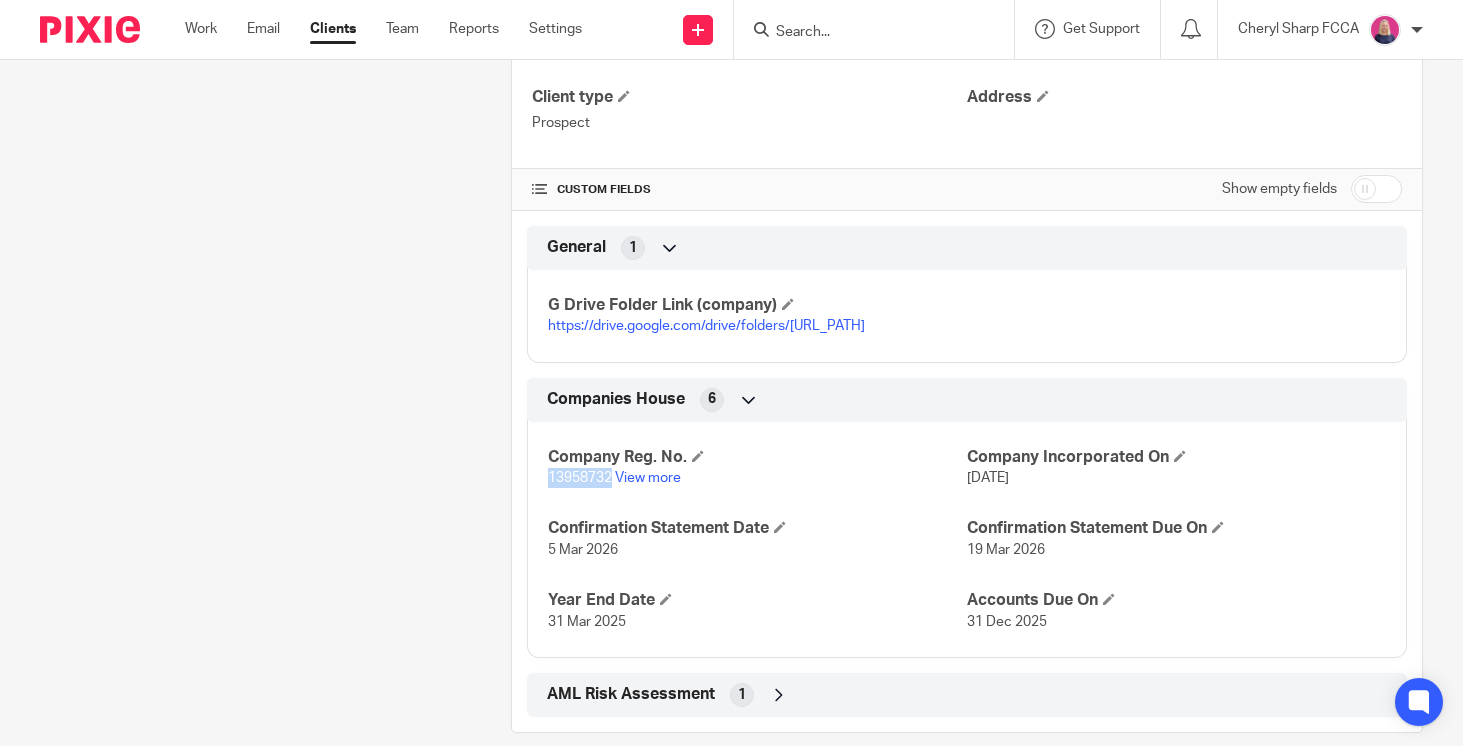 drag, startPoint x: 613, startPoint y: 498, endPoint x: 543, endPoint y: 502, distance: 70.11419 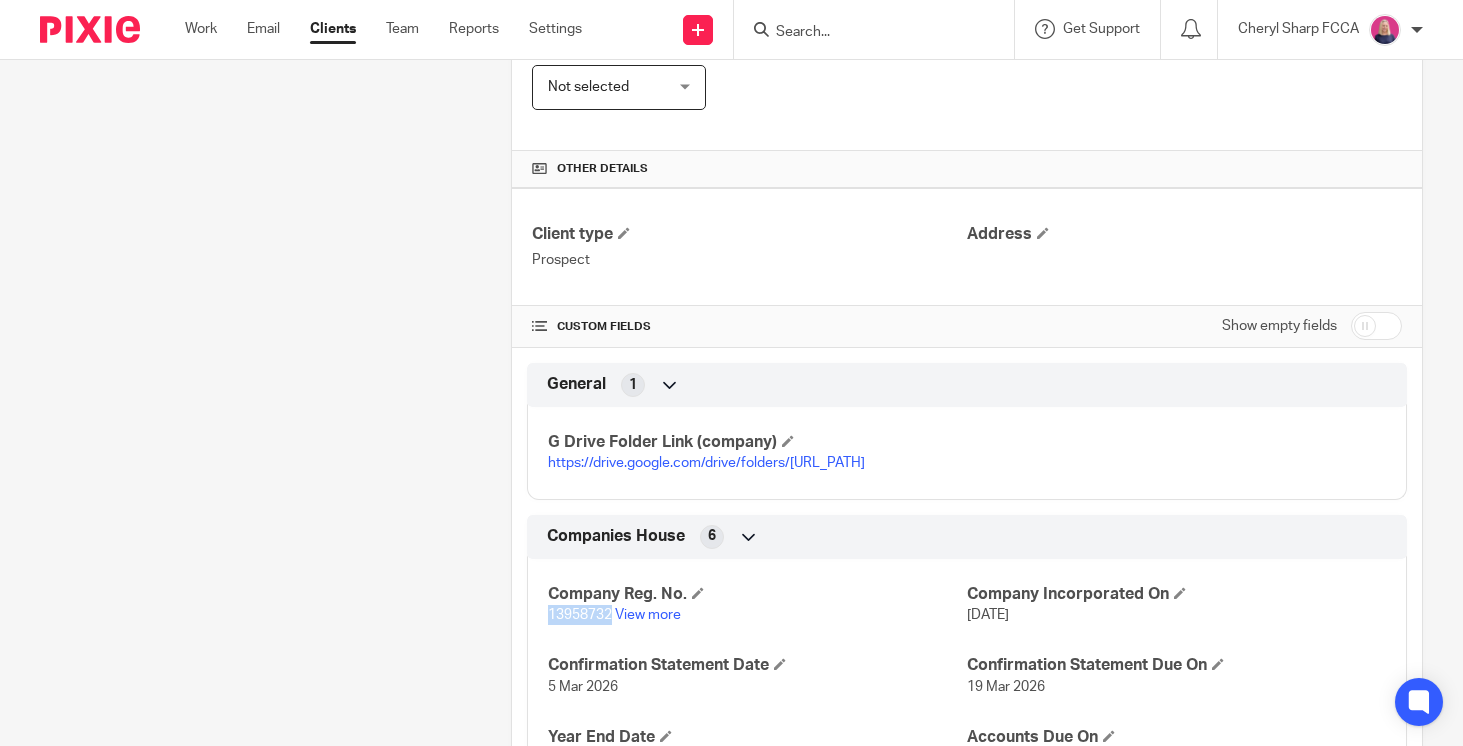 scroll, scrollTop: 0, scrollLeft: 0, axis: both 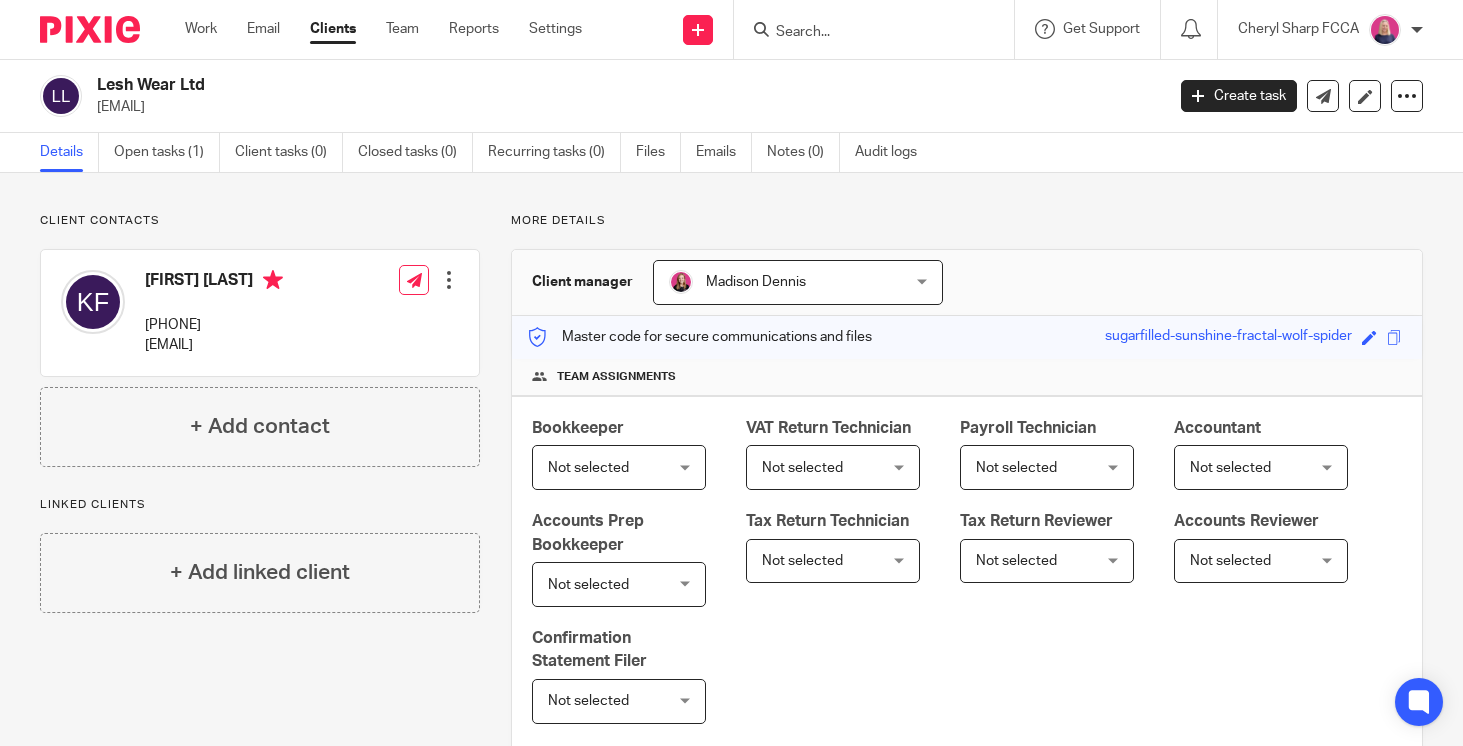 drag, startPoint x: 275, startPoint y: 347, endPoint x: 138, endPoint y: 354, distance: 137.17871 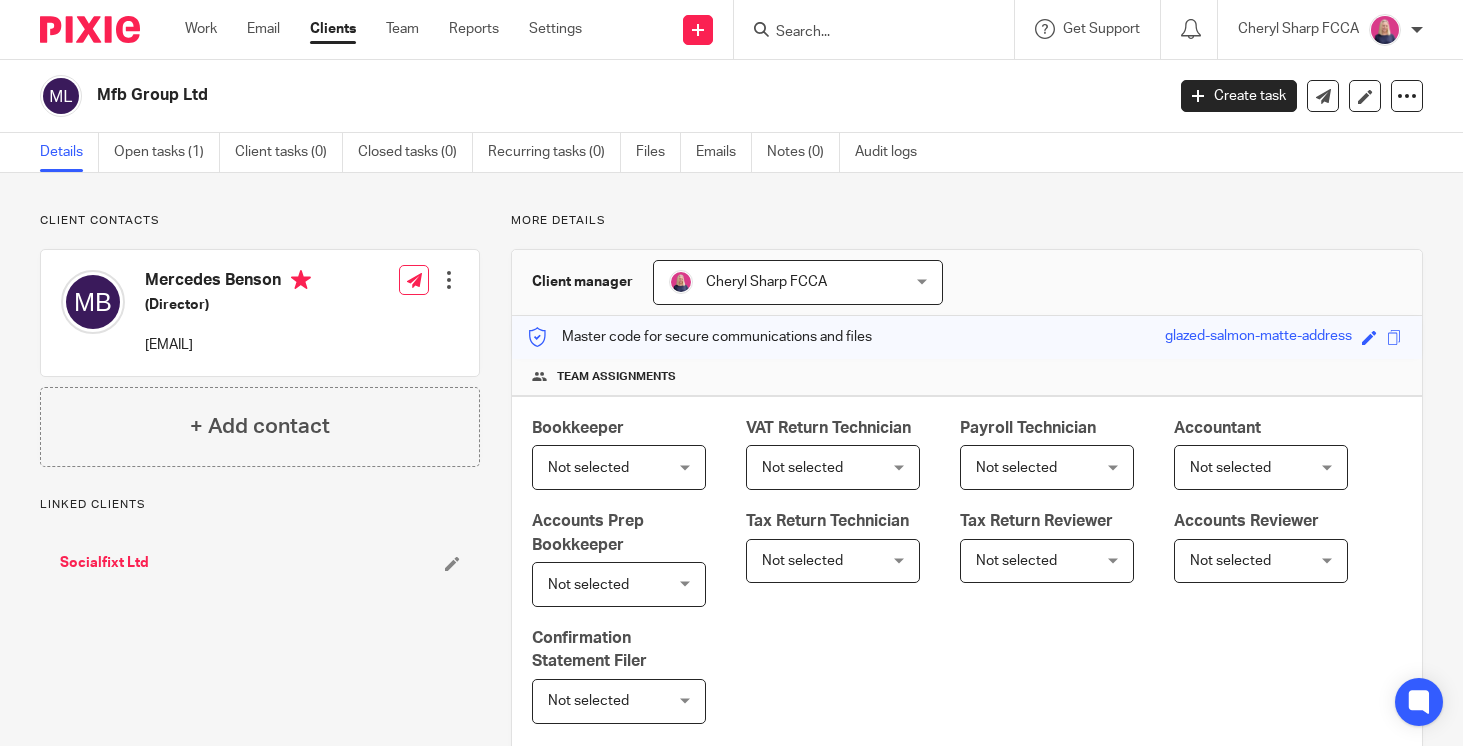 scroll, scrollTop: 0, scrollLeft: 0, axis: both 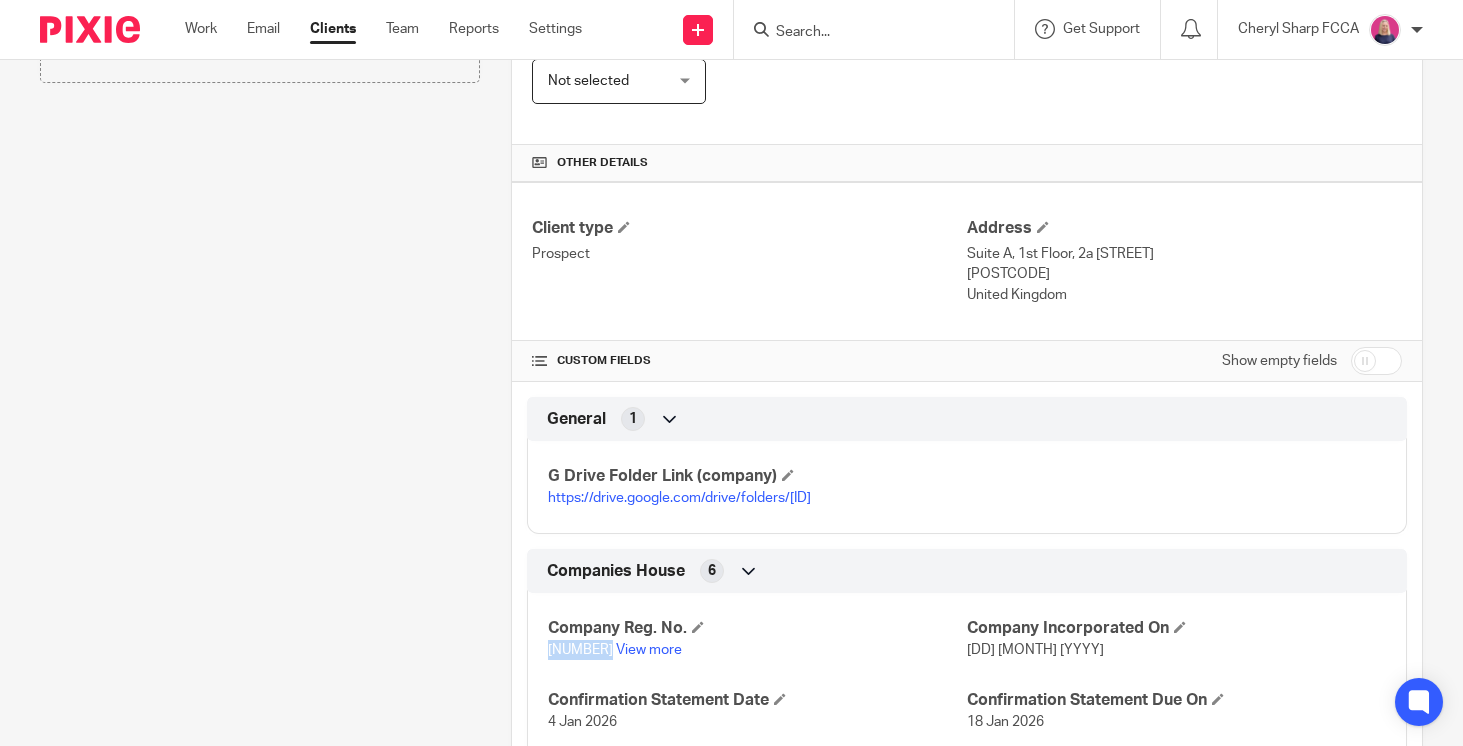 drag, startPoint x: 613, startPoint y: 671, endPoint x: 550, endPoint y: 671, distance: 63 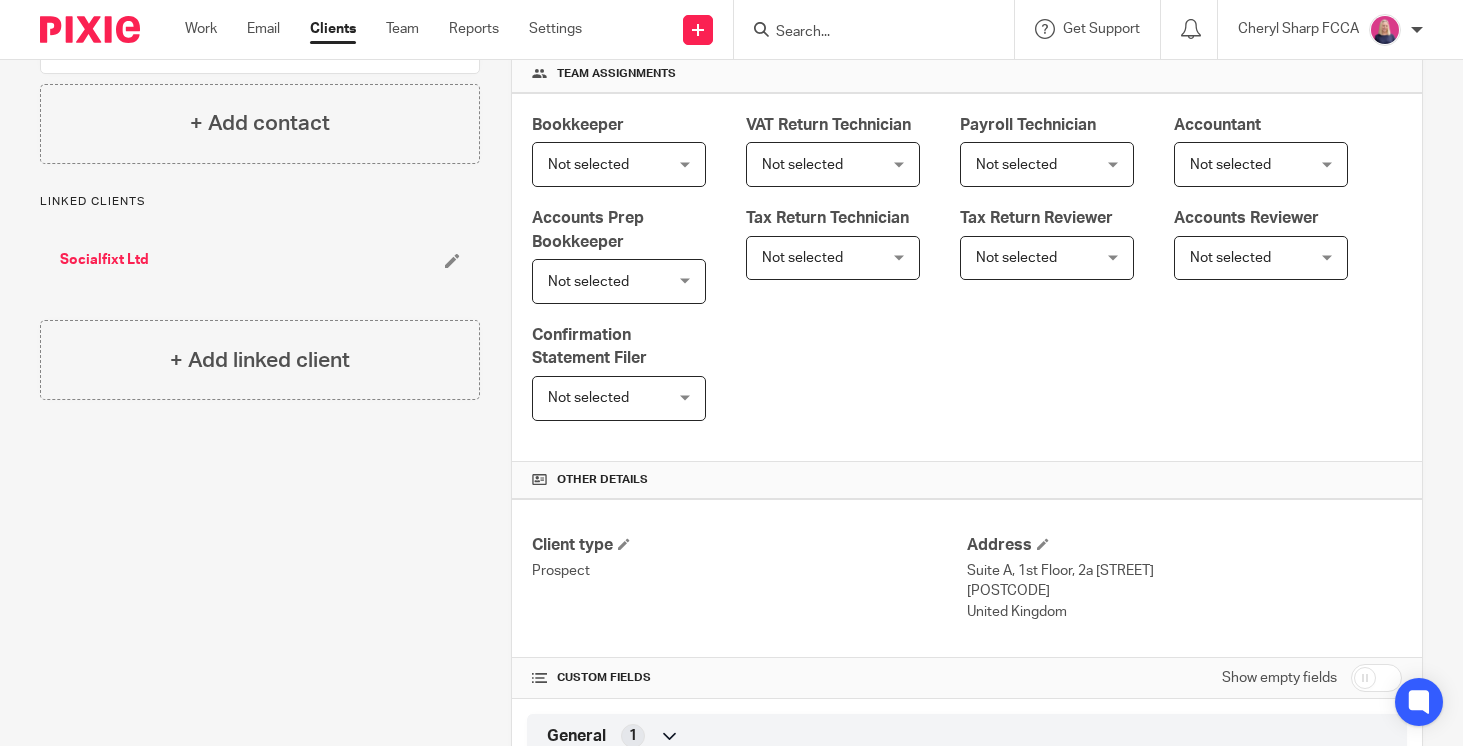 scroll, scrollTop: 0, scrollLeft: 0, axis: both 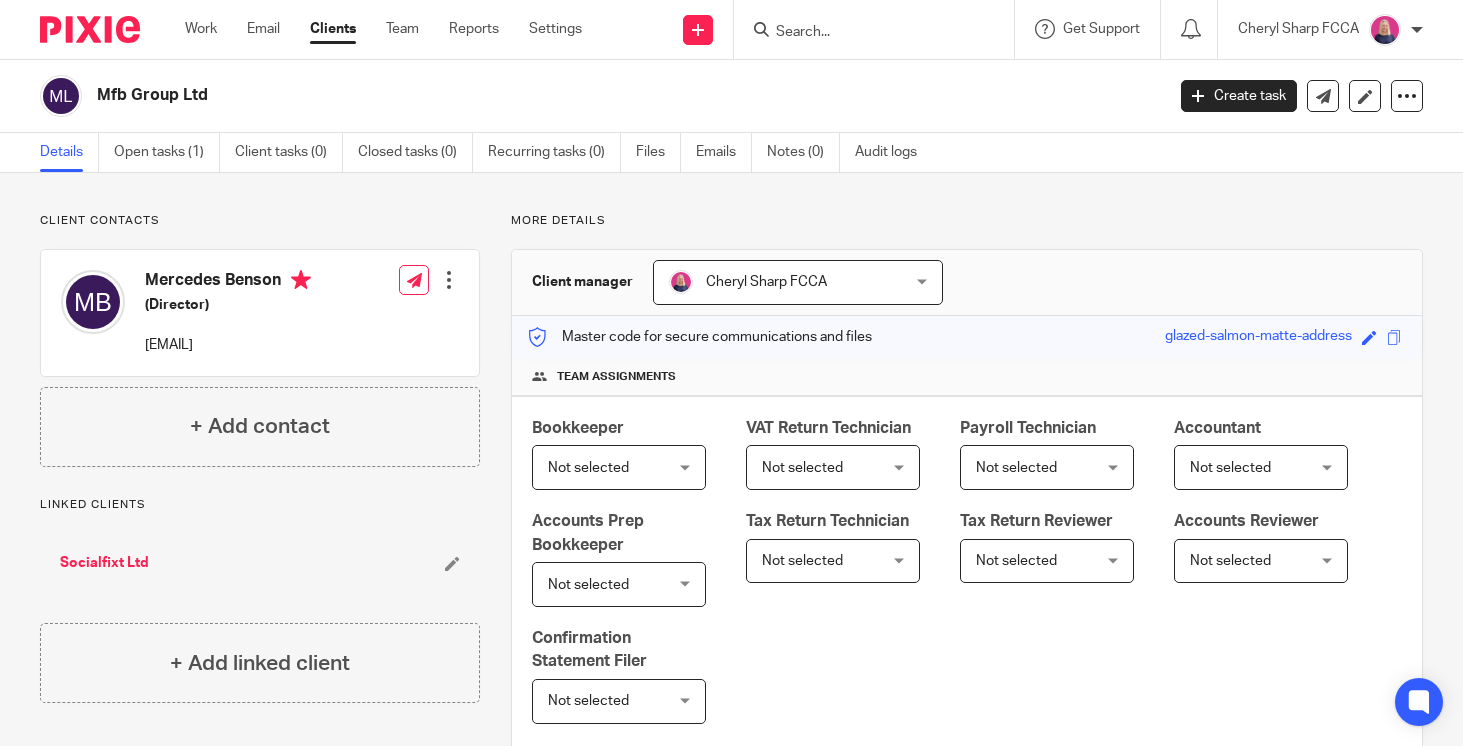 drag, startPoint x: 302, startPoint y: 346, endPoint x: 143, endPoint y: 351, distance: 159.0786 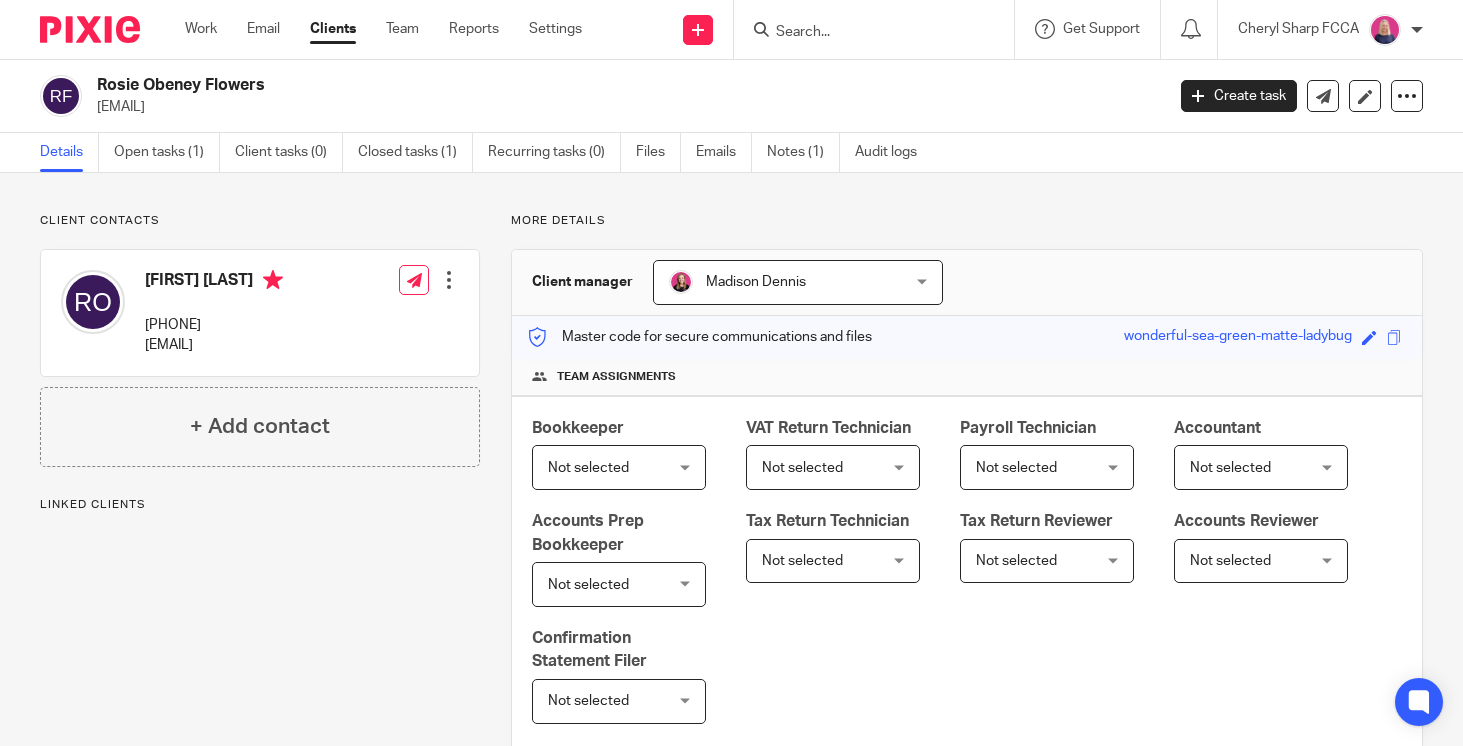 scroll, scrollTop: 0, scrollLeft: 0, axis: both 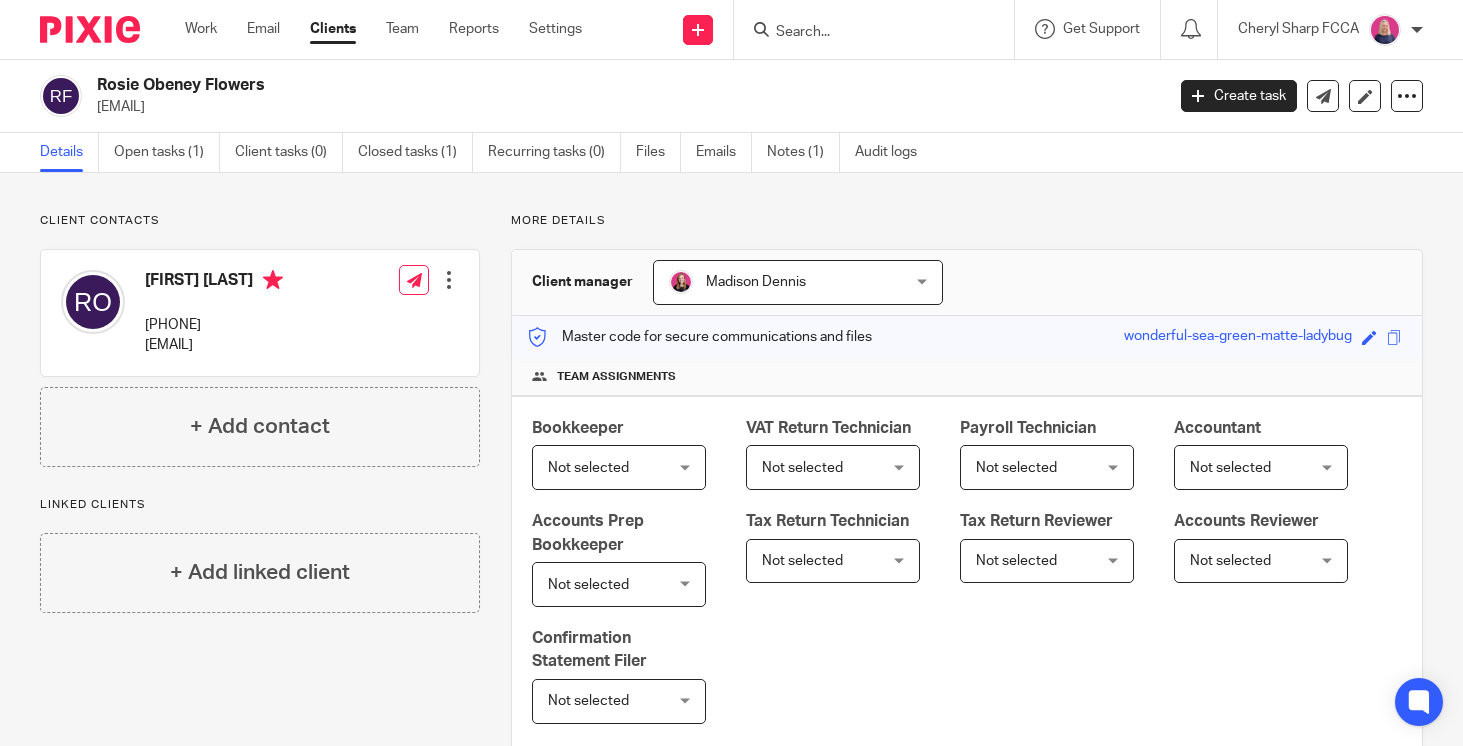 drag, startPoint x: 350, startPoint y: 348, endPoint x: 142, endPoint y: 351, distance: 208.02164 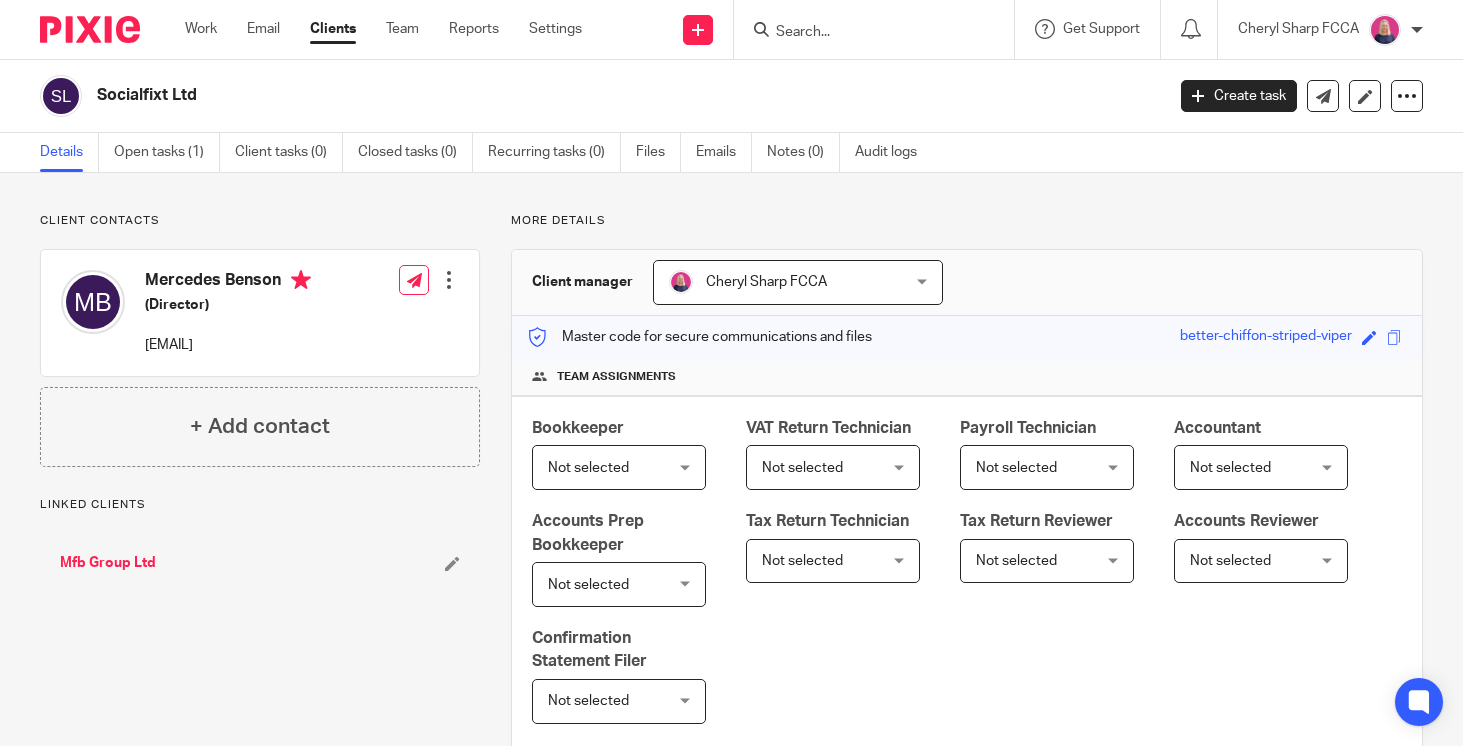 scroll, scrollTop: 0, scrollLeft: 0, axis: both 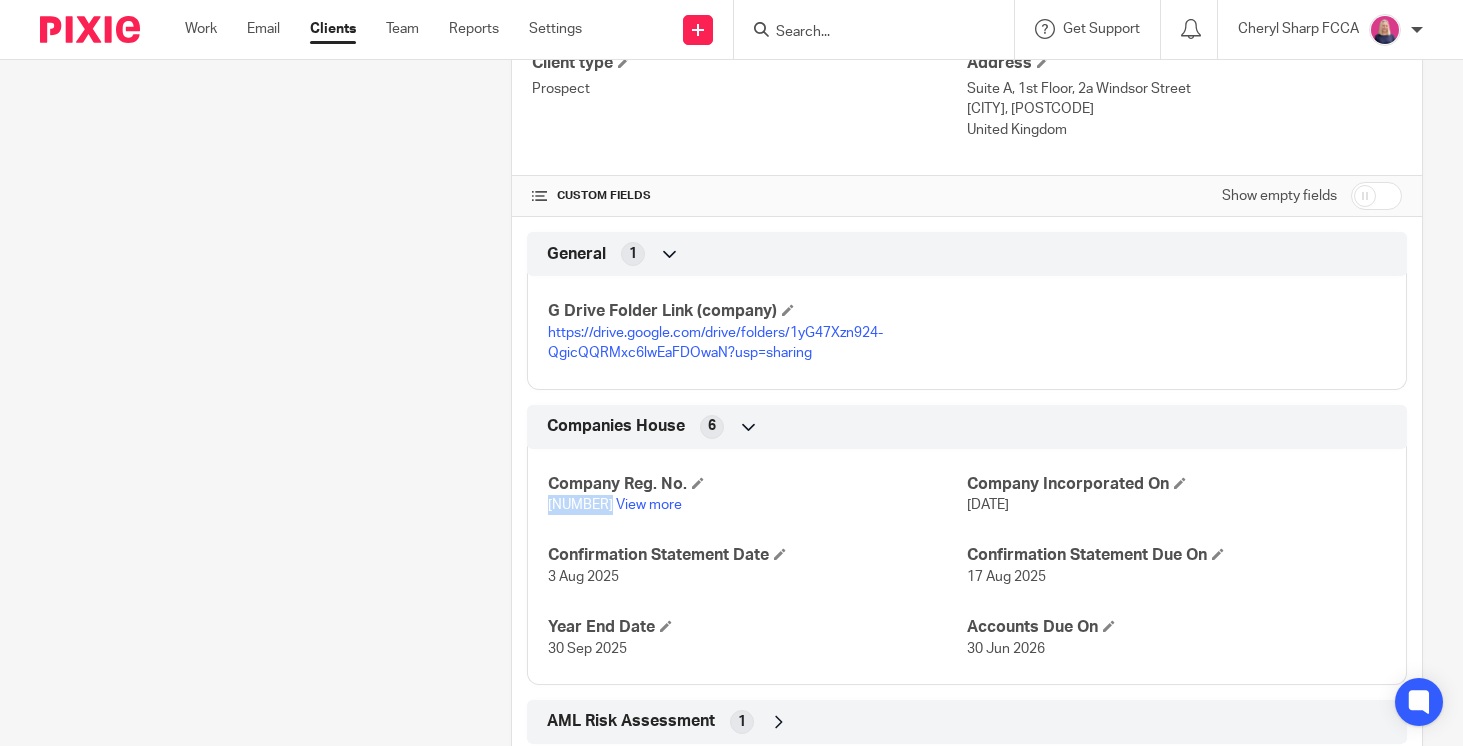 drag, startPoint x: 611, startPoint y: 506, endPoint x: 546, endPoint y: 510, distance: 65.12296 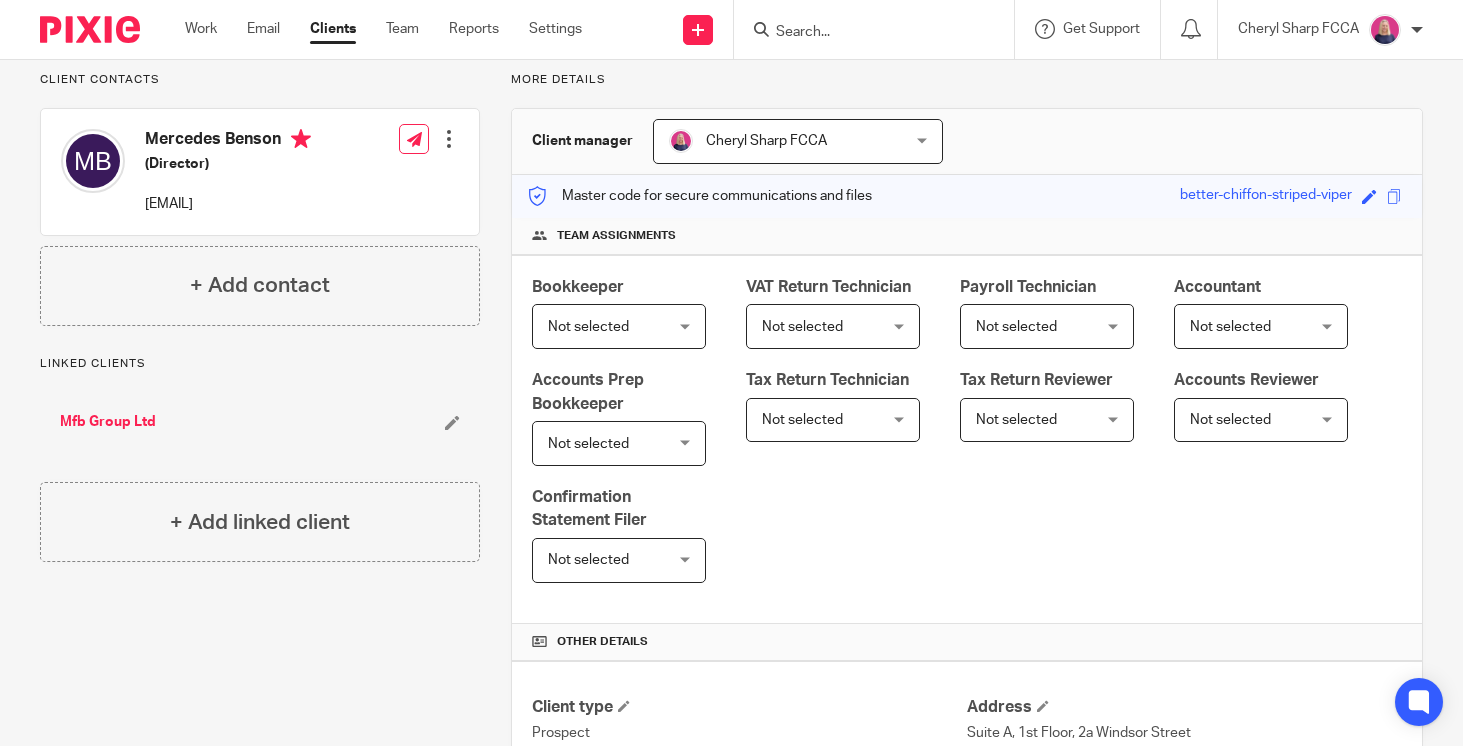 scroll, scrollTop: 0, scrollLeft: 0, axis: both 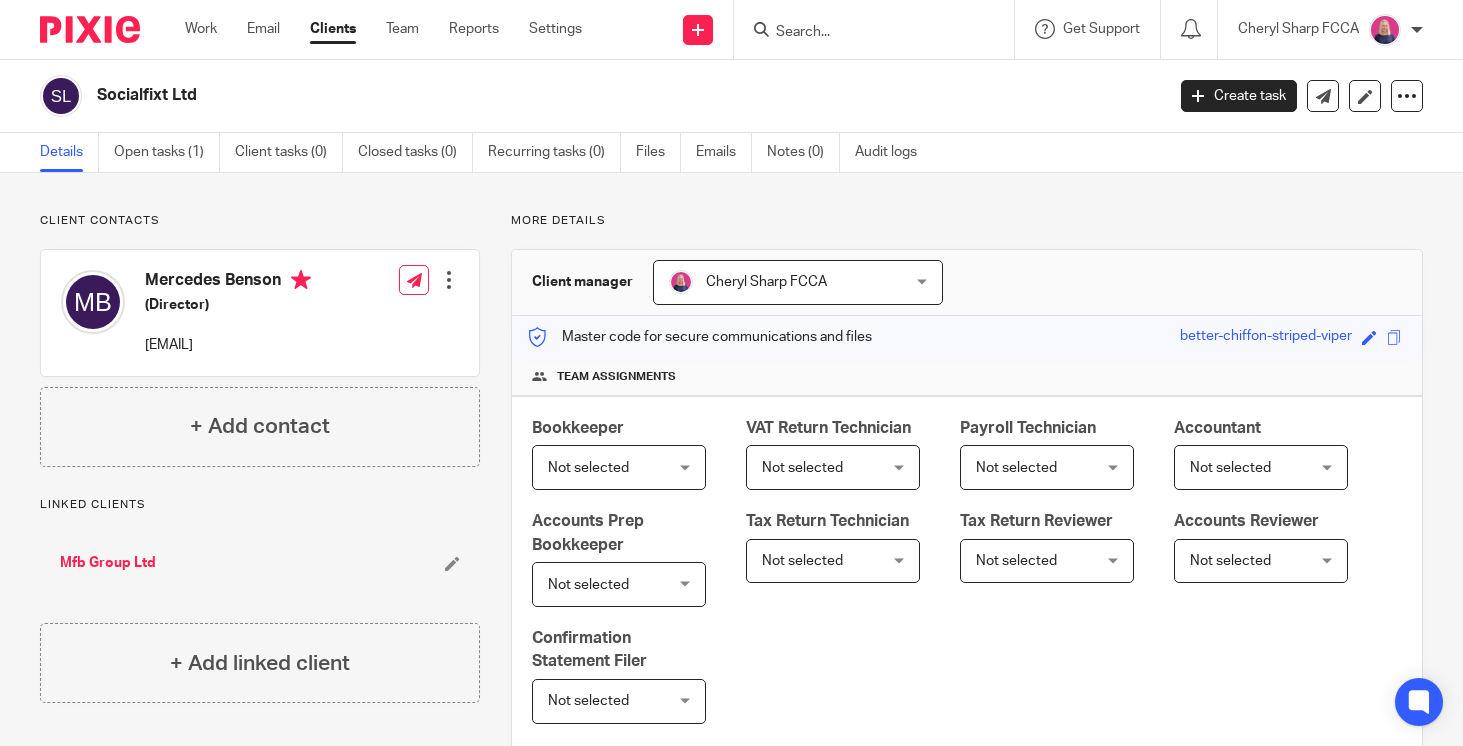 drag, startPoint x: 302, startPoint y: 347, endPoint x: 148, endPoint y: 350, distance: 154.02922 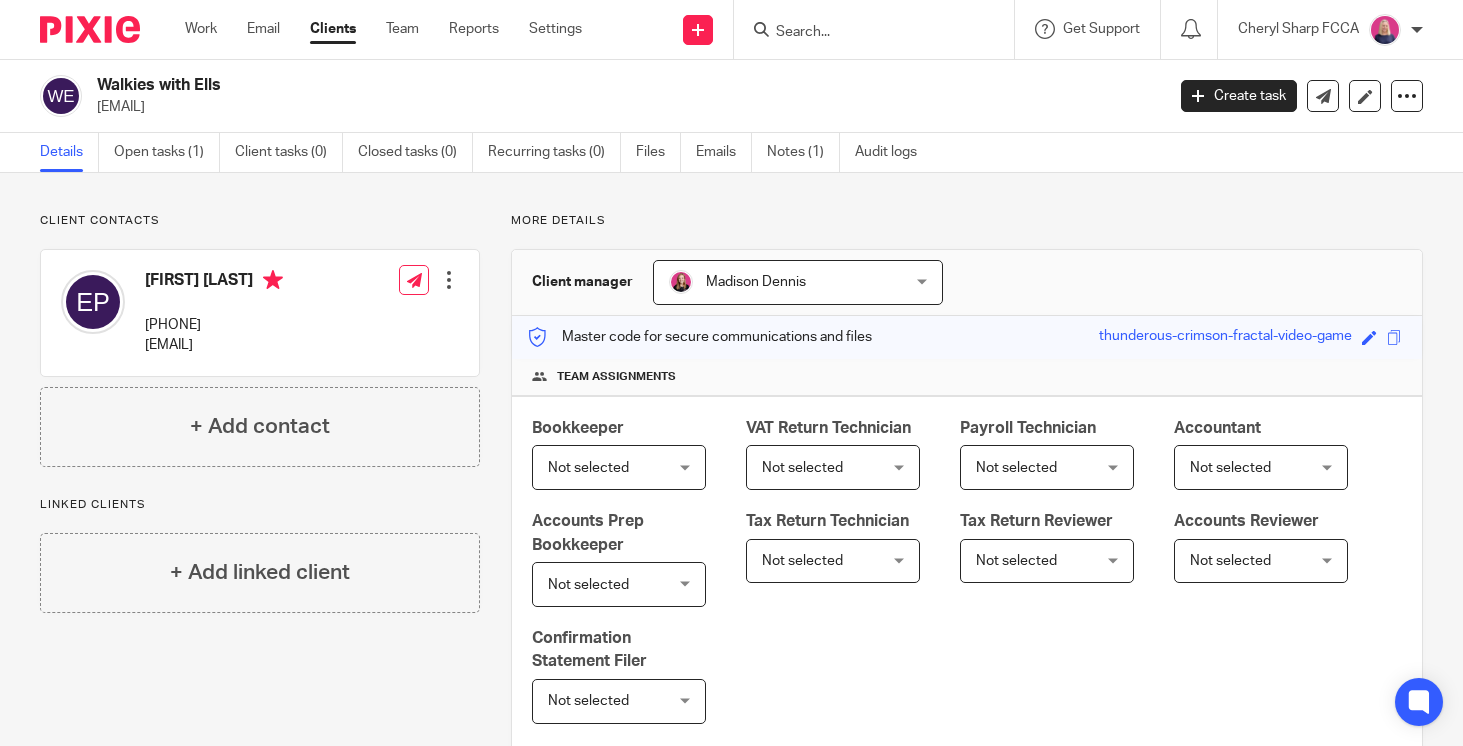 scroll, scrollTop: 0, scrollLeft: 0, axis: both 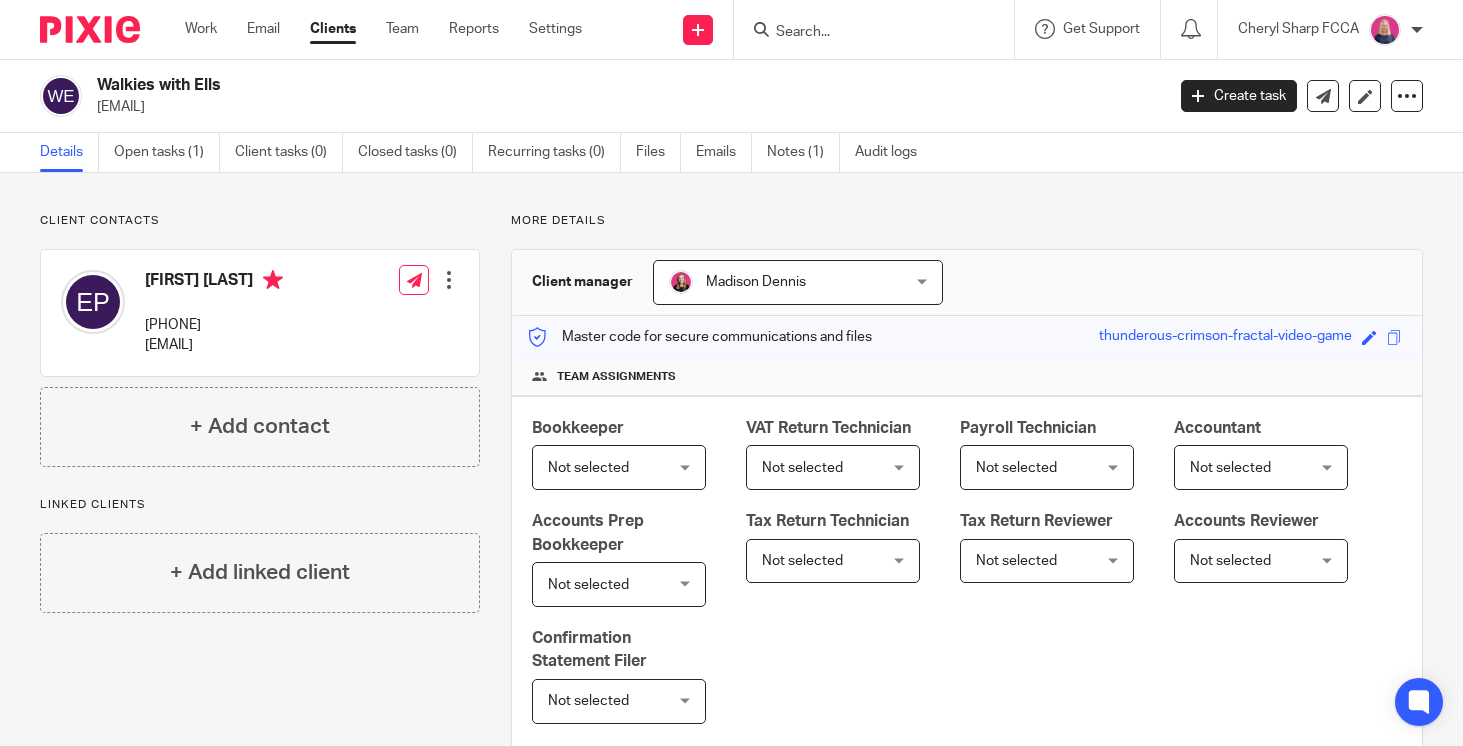 drag, startPoint x: 311, startPoint y: 344, endPoint x: 144, endPoint y: 346, distance: 167.01198 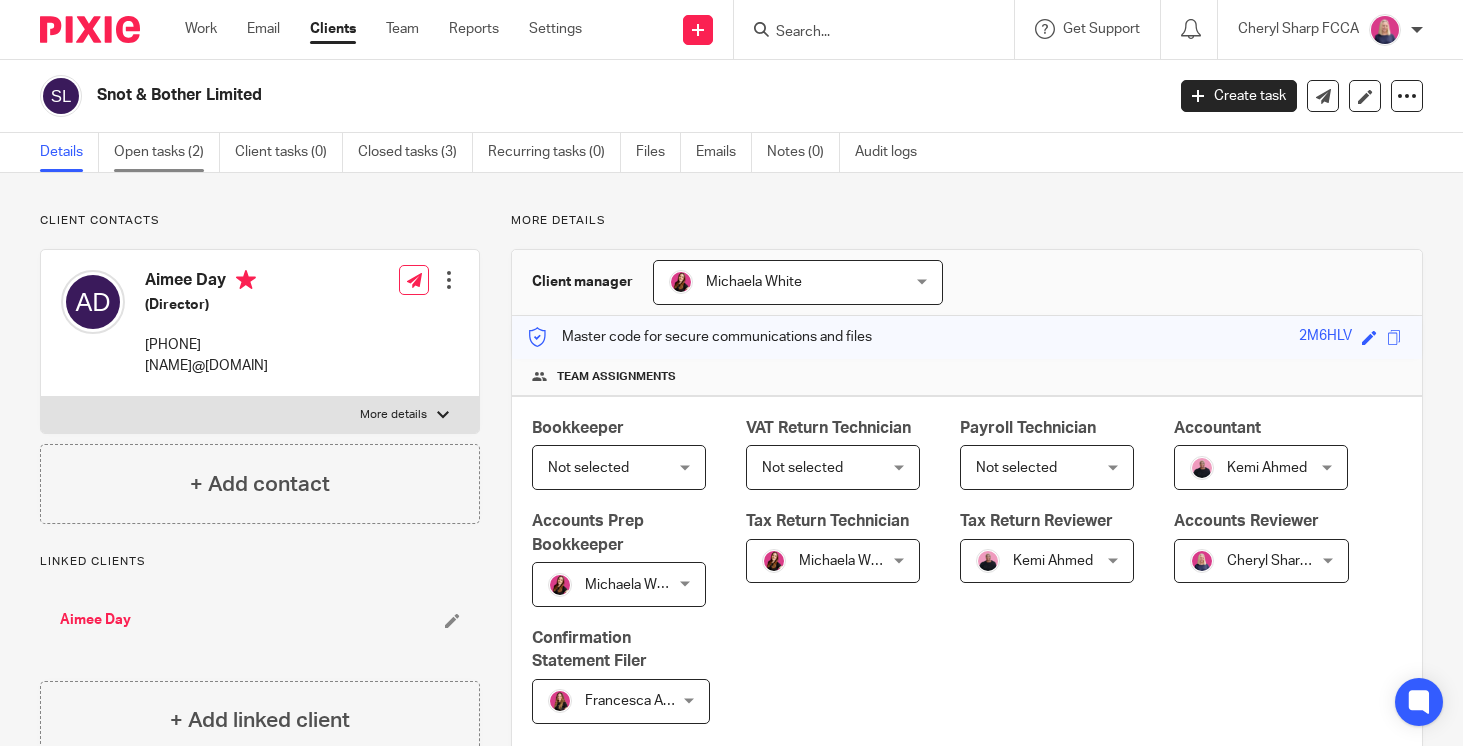 scroll, scrollTop: 0, scrollLeft: 0, axis: both 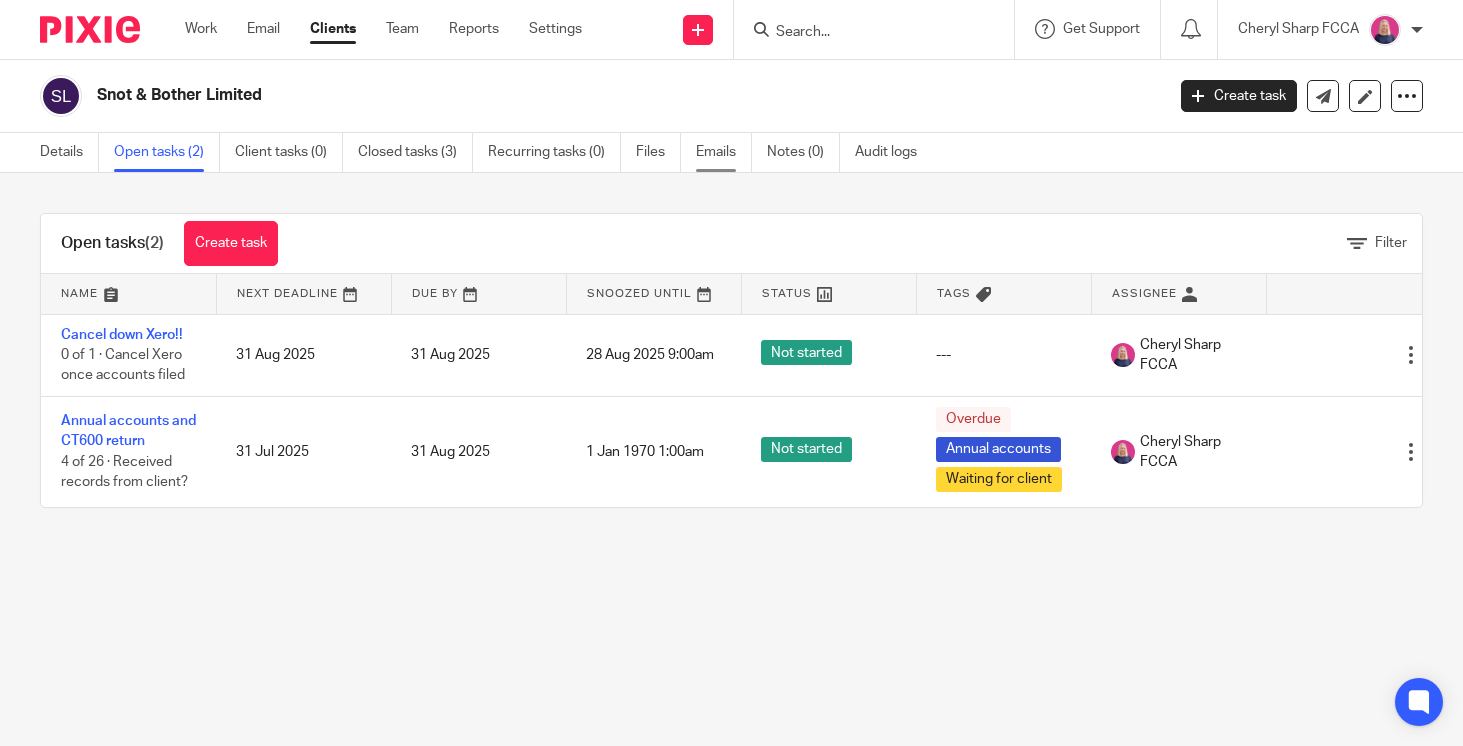 click on "Emails" at bounding box center [724, 152] 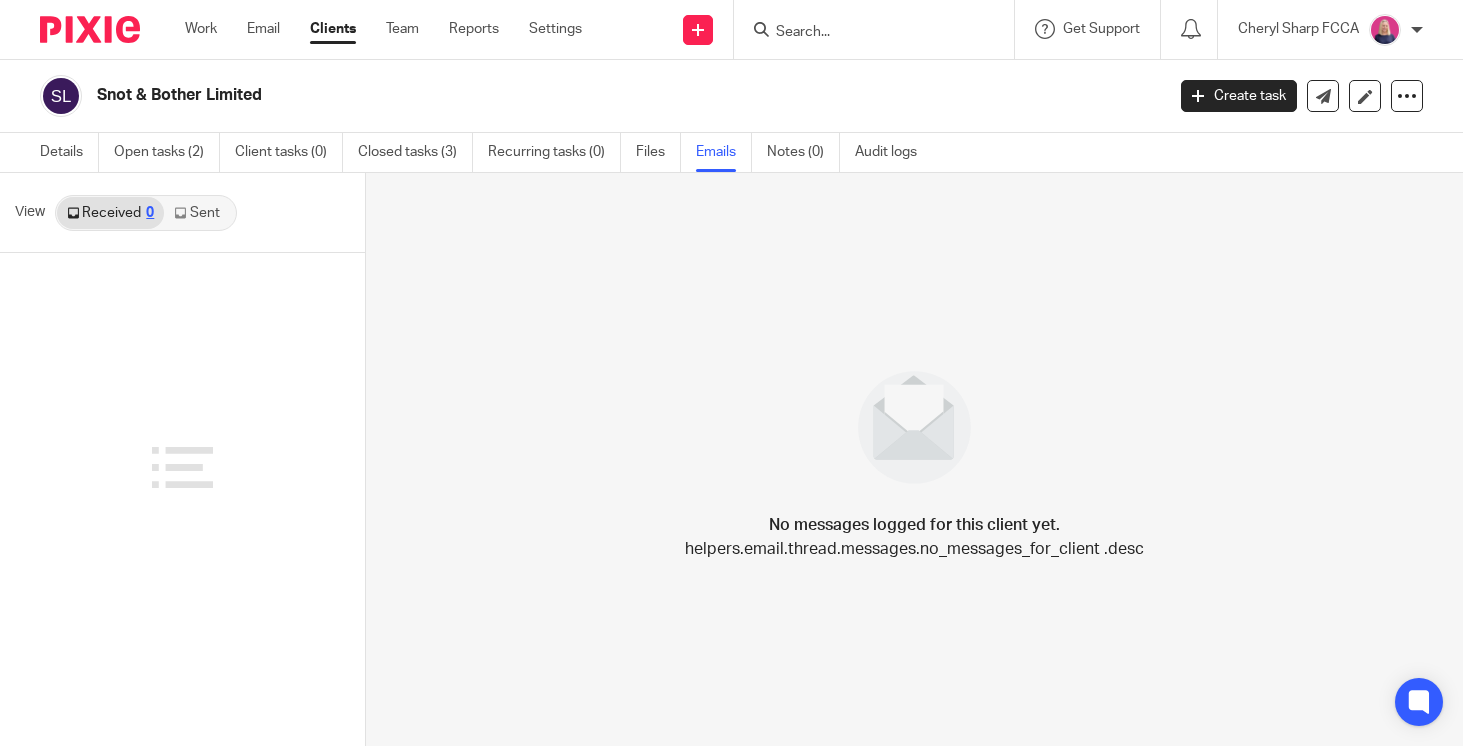 scroll, scrollTop: 0, scrollLeft: 0, axis: both 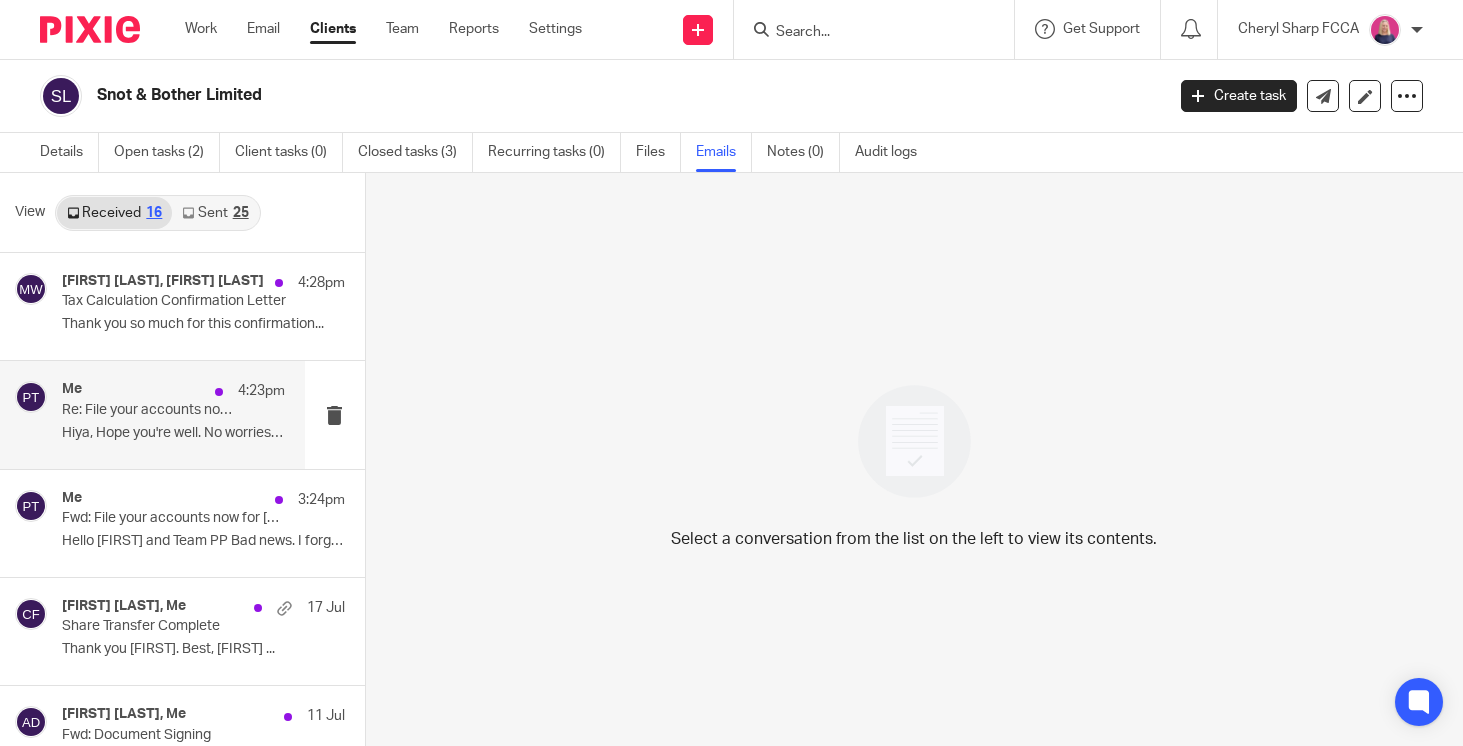 click on "4:23pm" at bounding box center [245, 391] 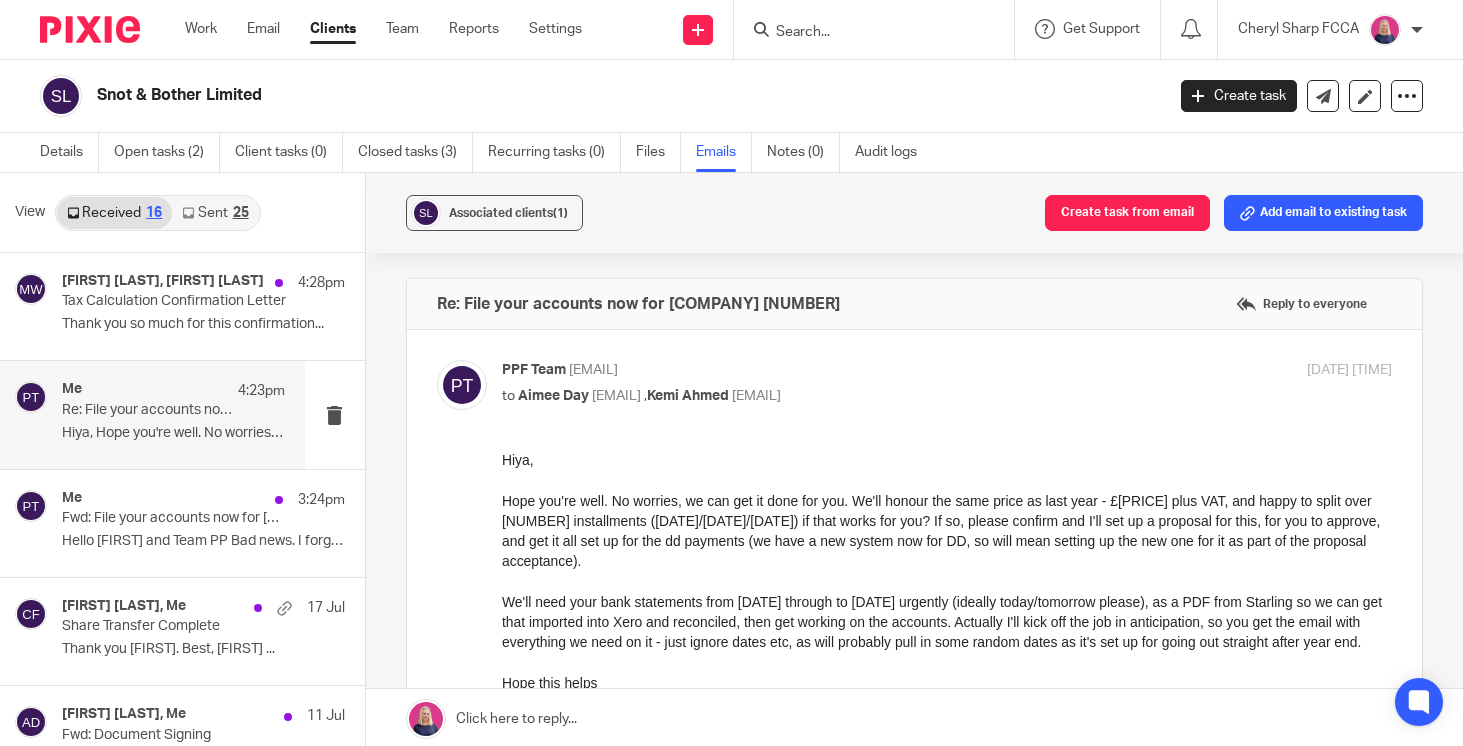 scroll, scrollTop: 0, scrollLeft: 0, axis: both 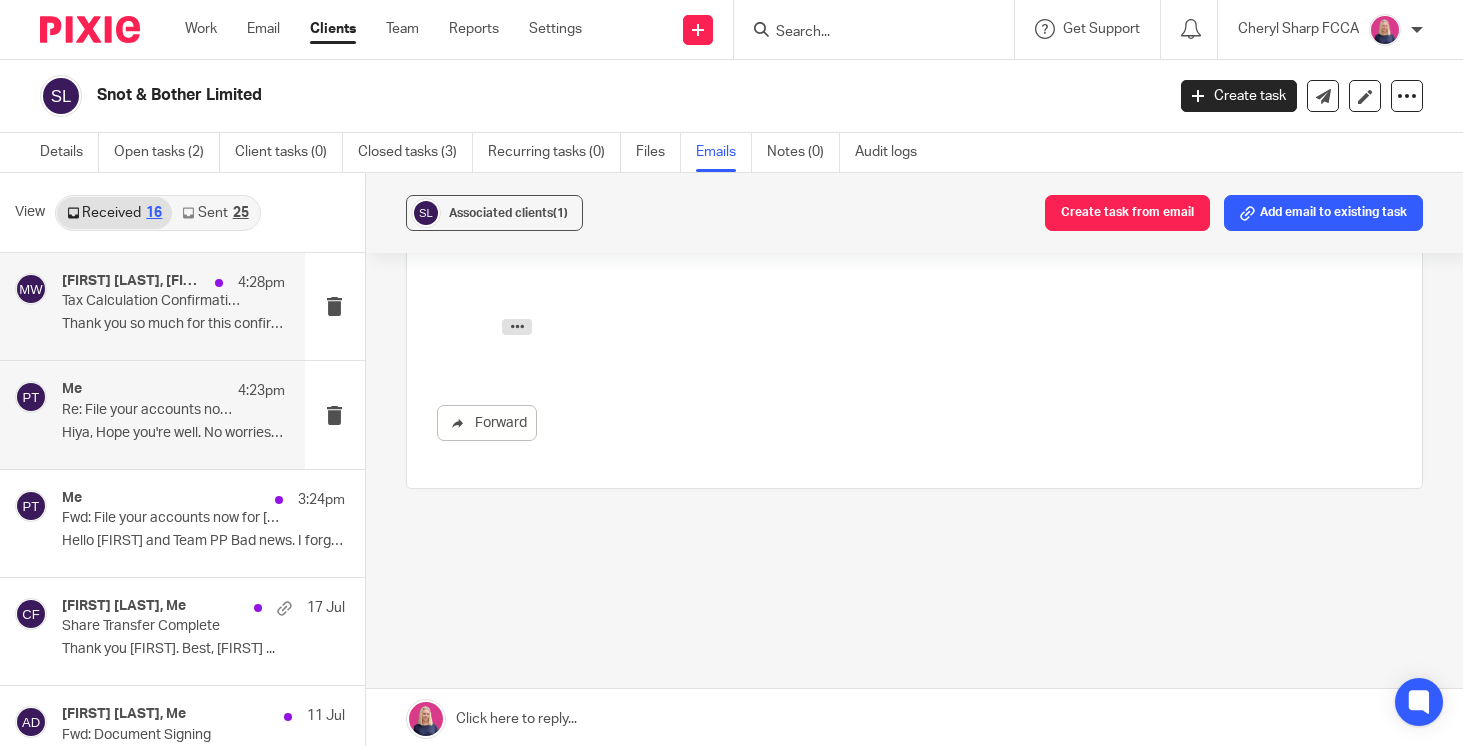 click on "Tax Calculation Confirmation Letter" at bounding box center (151, 301) 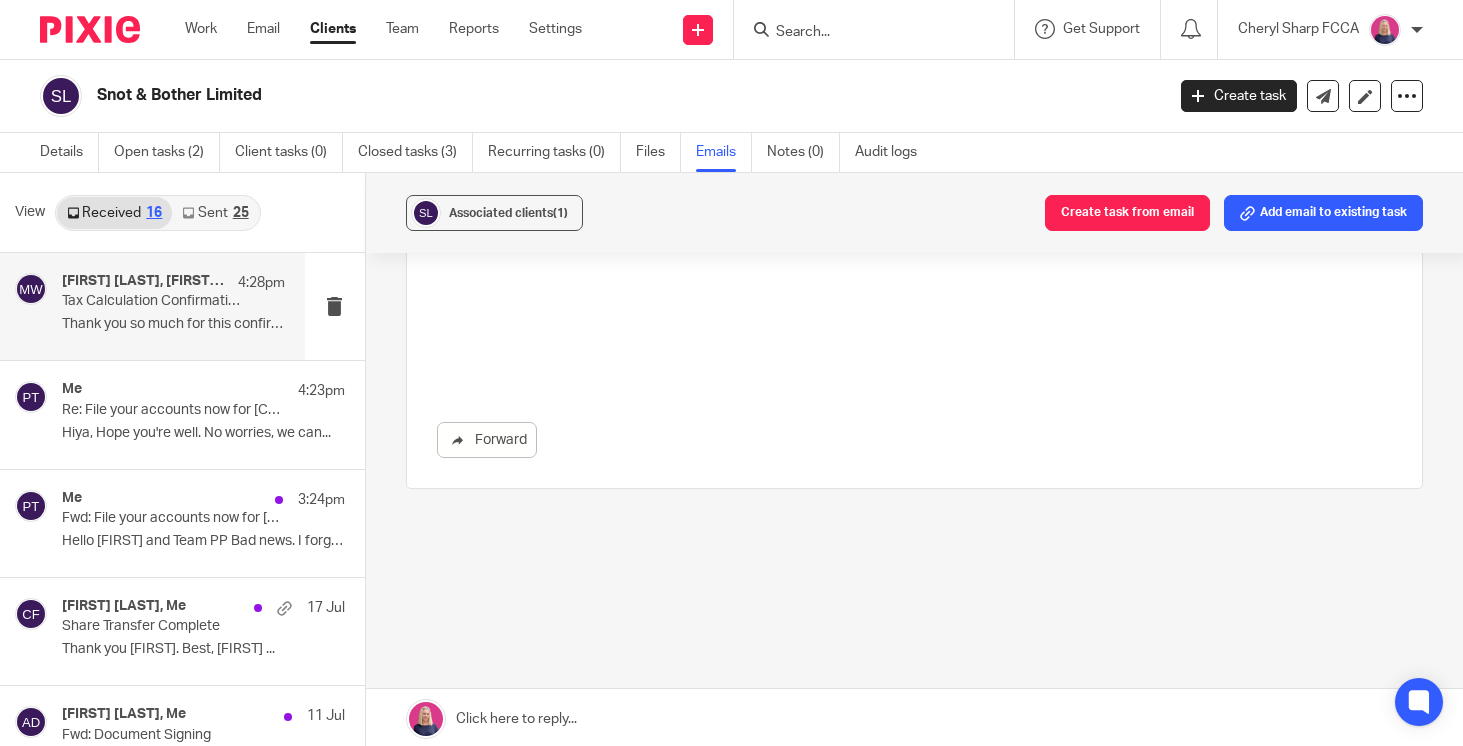 scroll, scrollTop: 0, scrollLeft: 0, axis: both 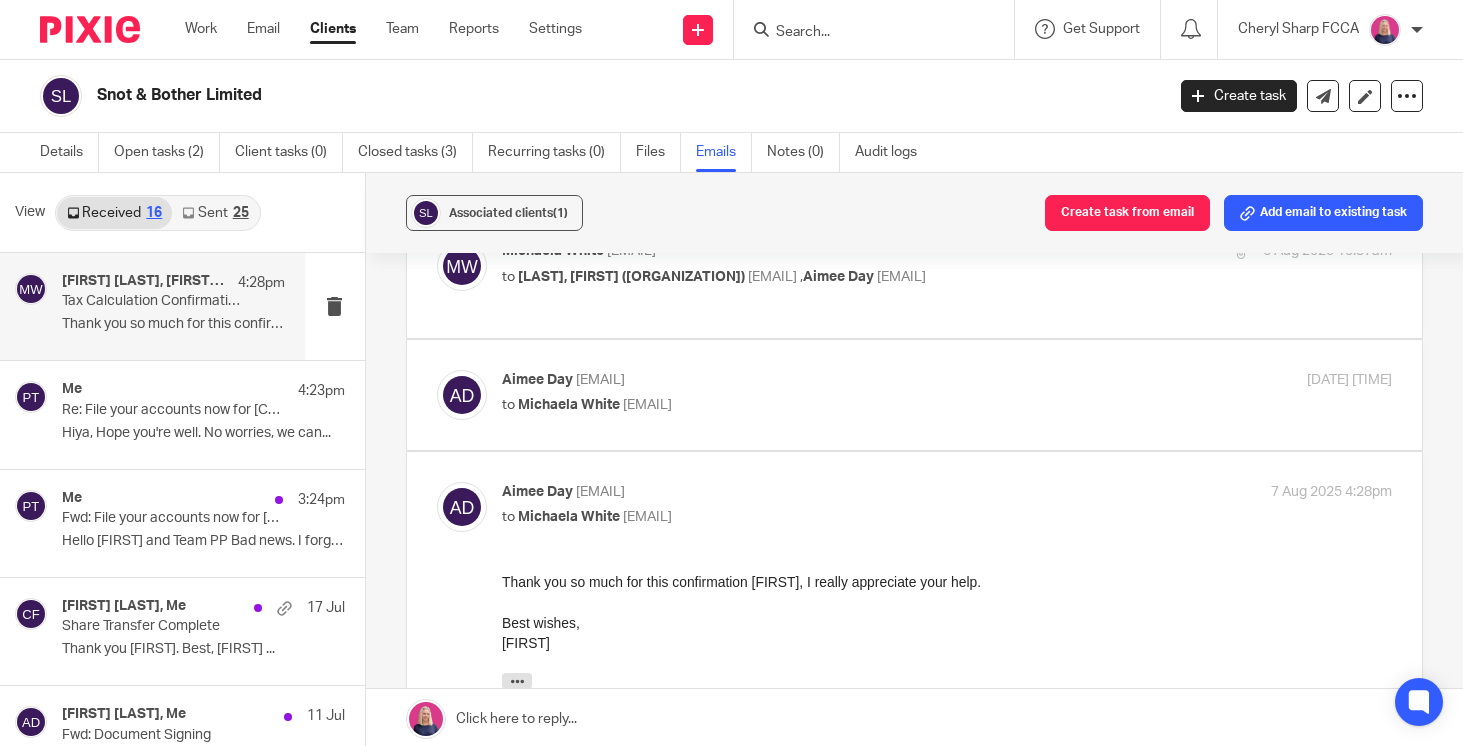 click on "[FIRST] [LAST]
[EMAIL]   to
[FIRST] [LAST]
[EMAIL]" at bounding box center (798, 393) 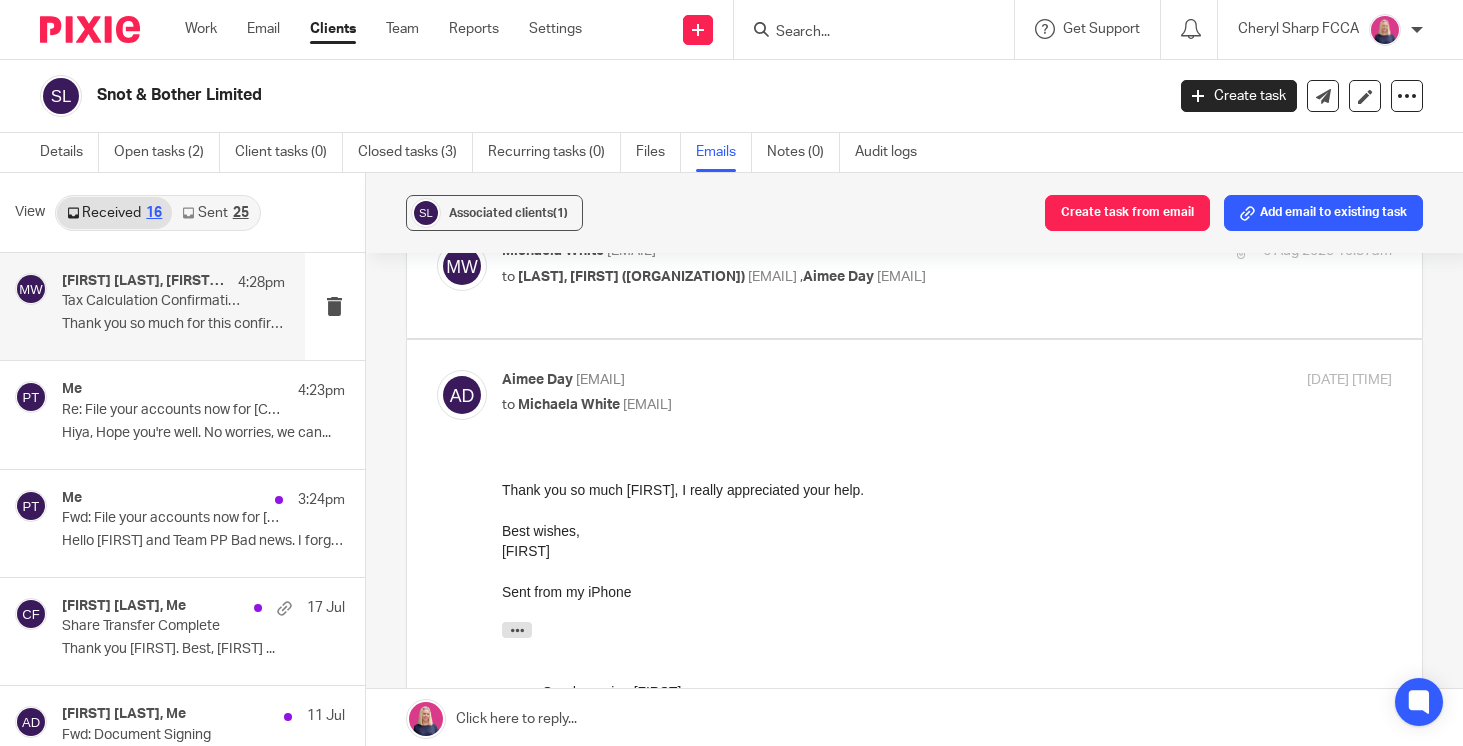 scroll, scrollTop: 0, scrollLeft: 0, axis: both 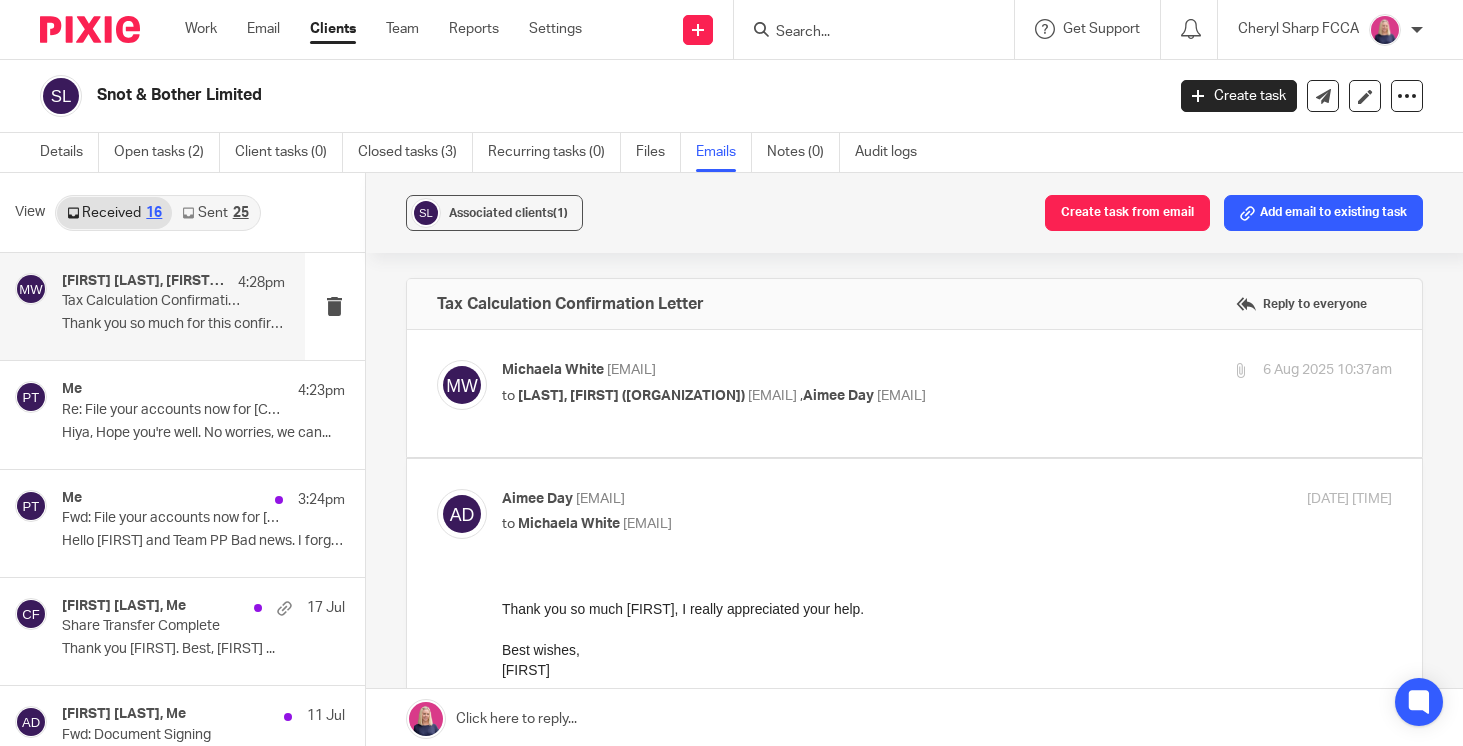 click on "Michaela White
<michaela@pinkpigfinancials.co.uk>" at bounding box center [798, 370] 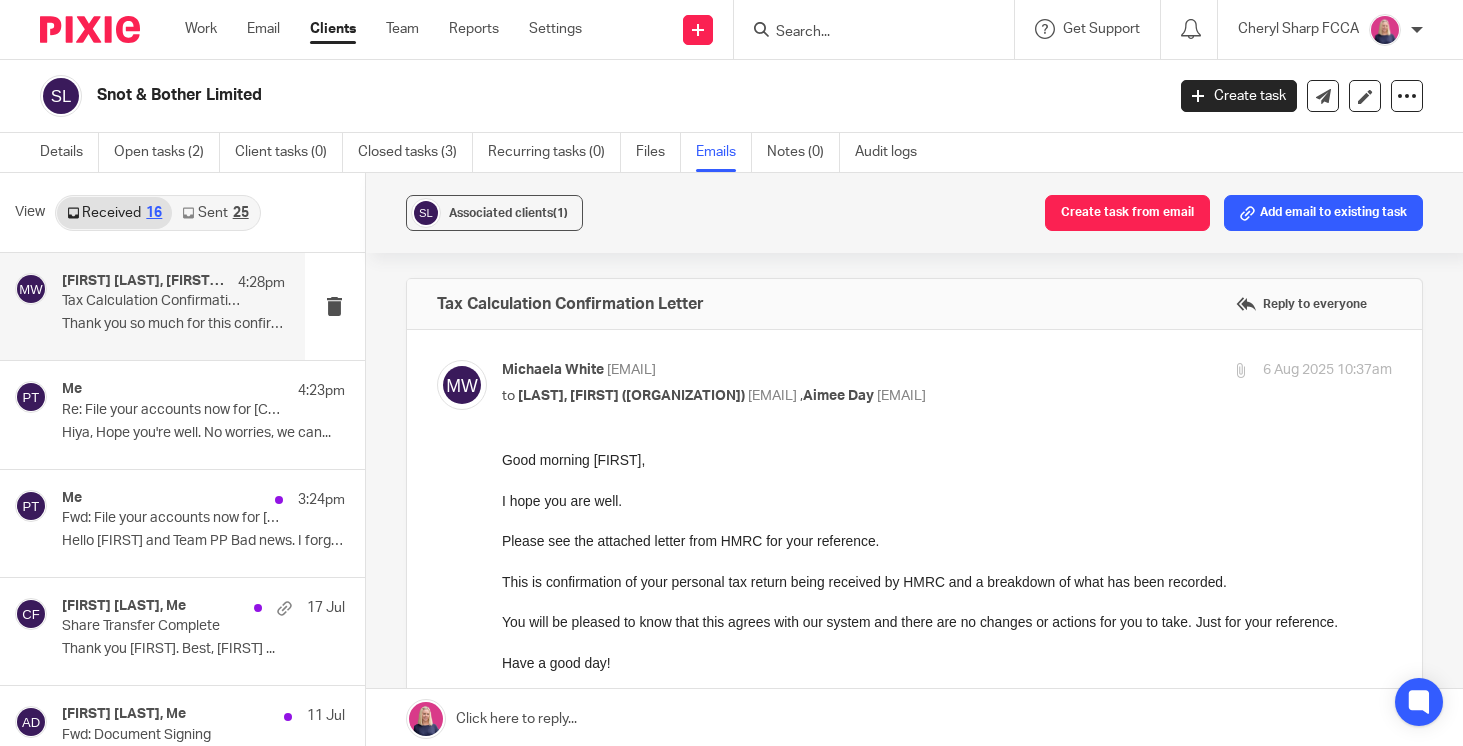 scroll, scrollTop: 0, scrollLeft: 0, axis: both 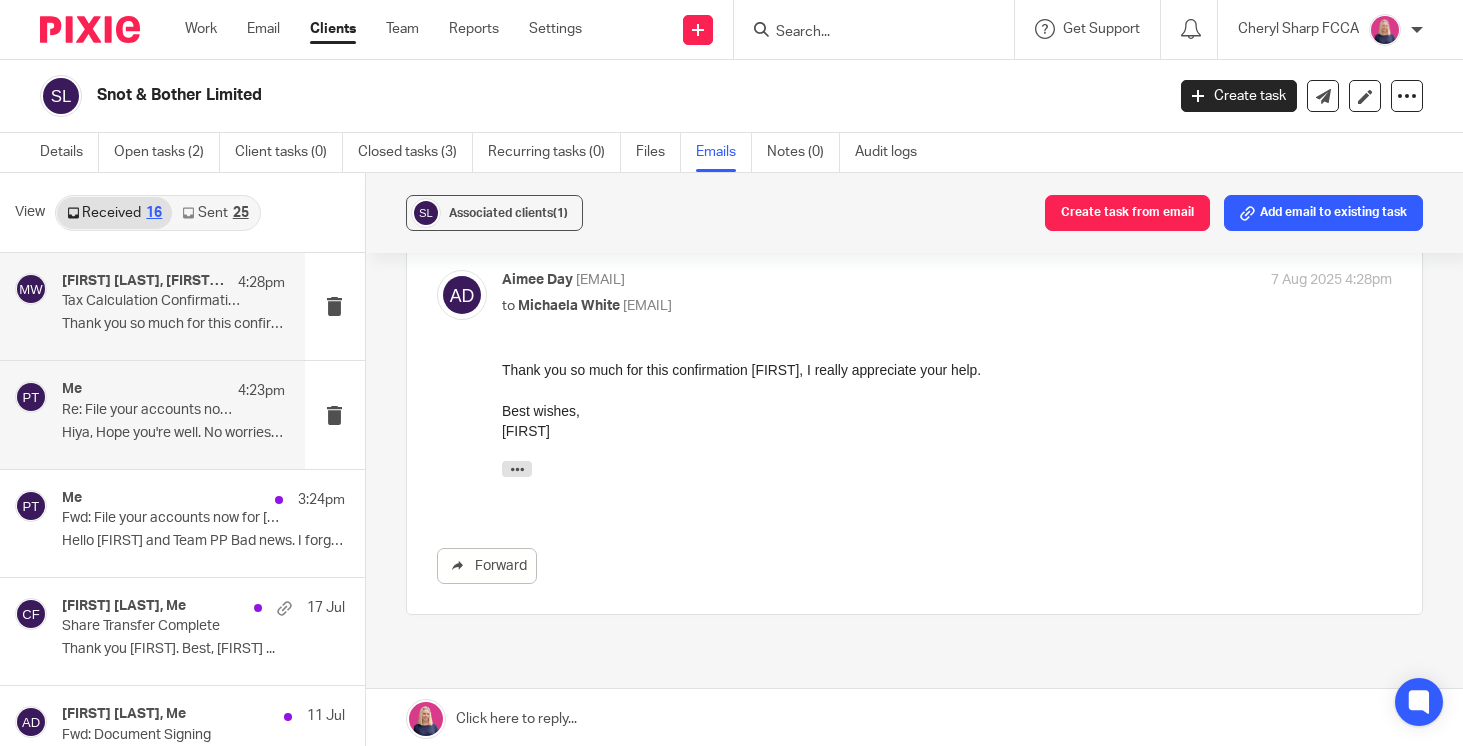 click on "Hiya,     Hope you're well. No worries, we can..." at bounding box center (173, 433) 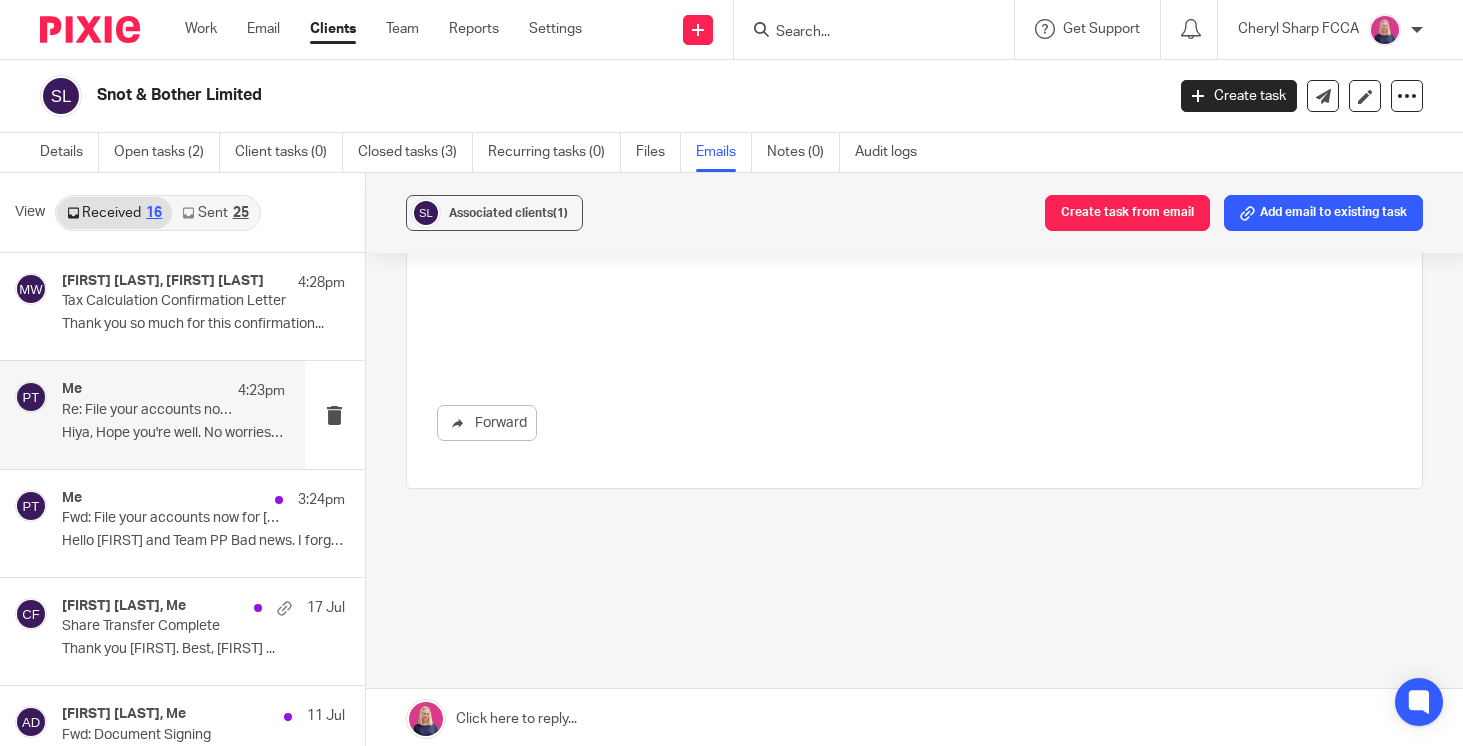scroll, scrollTop: 0, scrollLeft: 0, axis: both 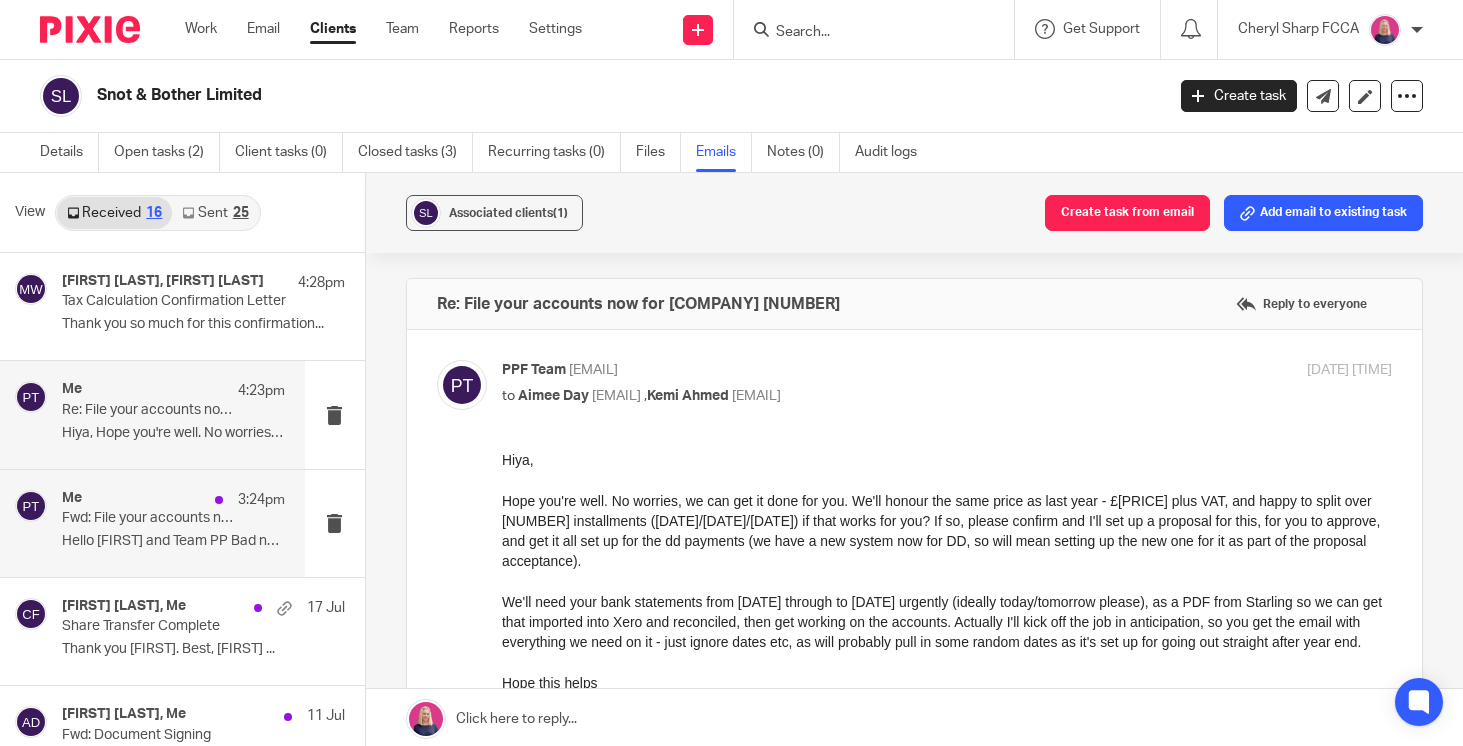 click on "Me
3:24pm" at bounding box center [173, 500] 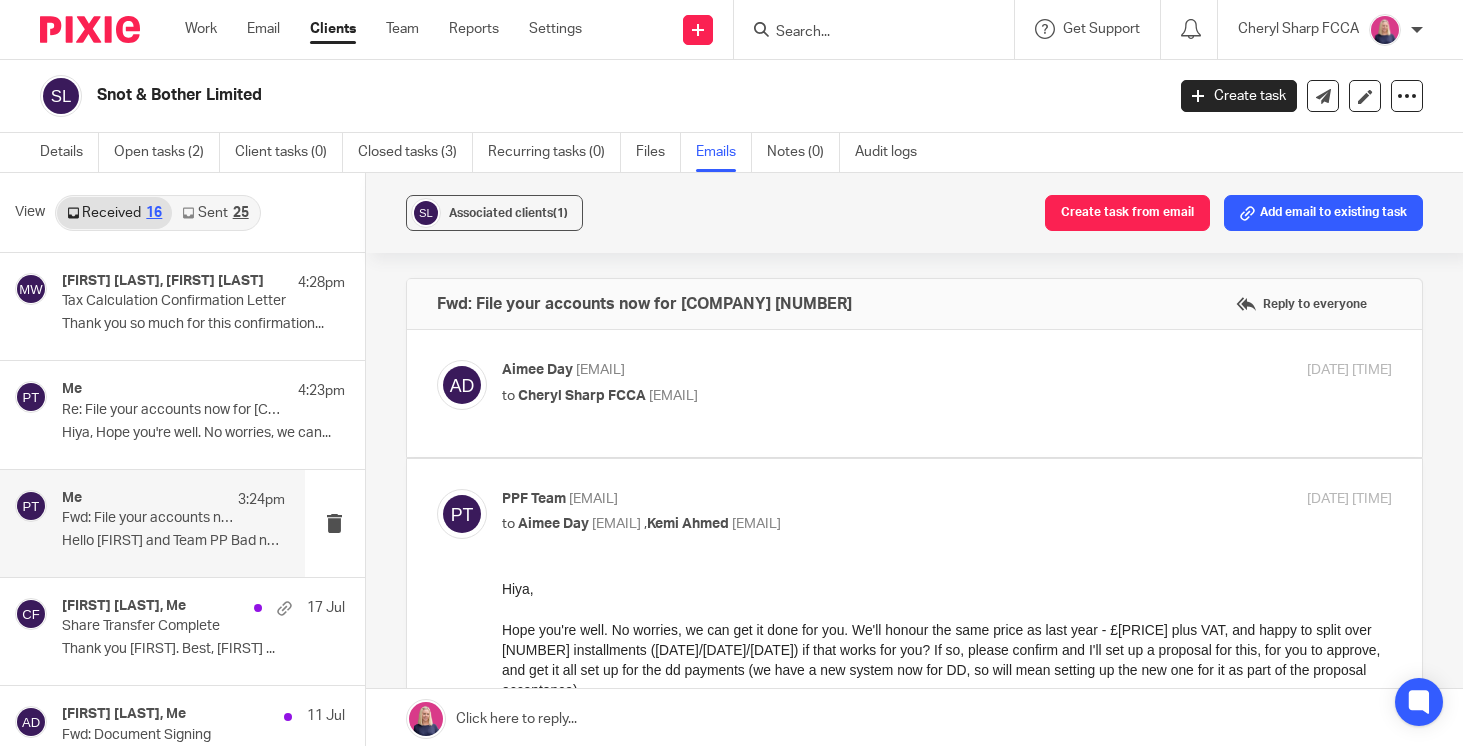 scroll, scrollTop: 0, scrollLeft: 0, axis: both 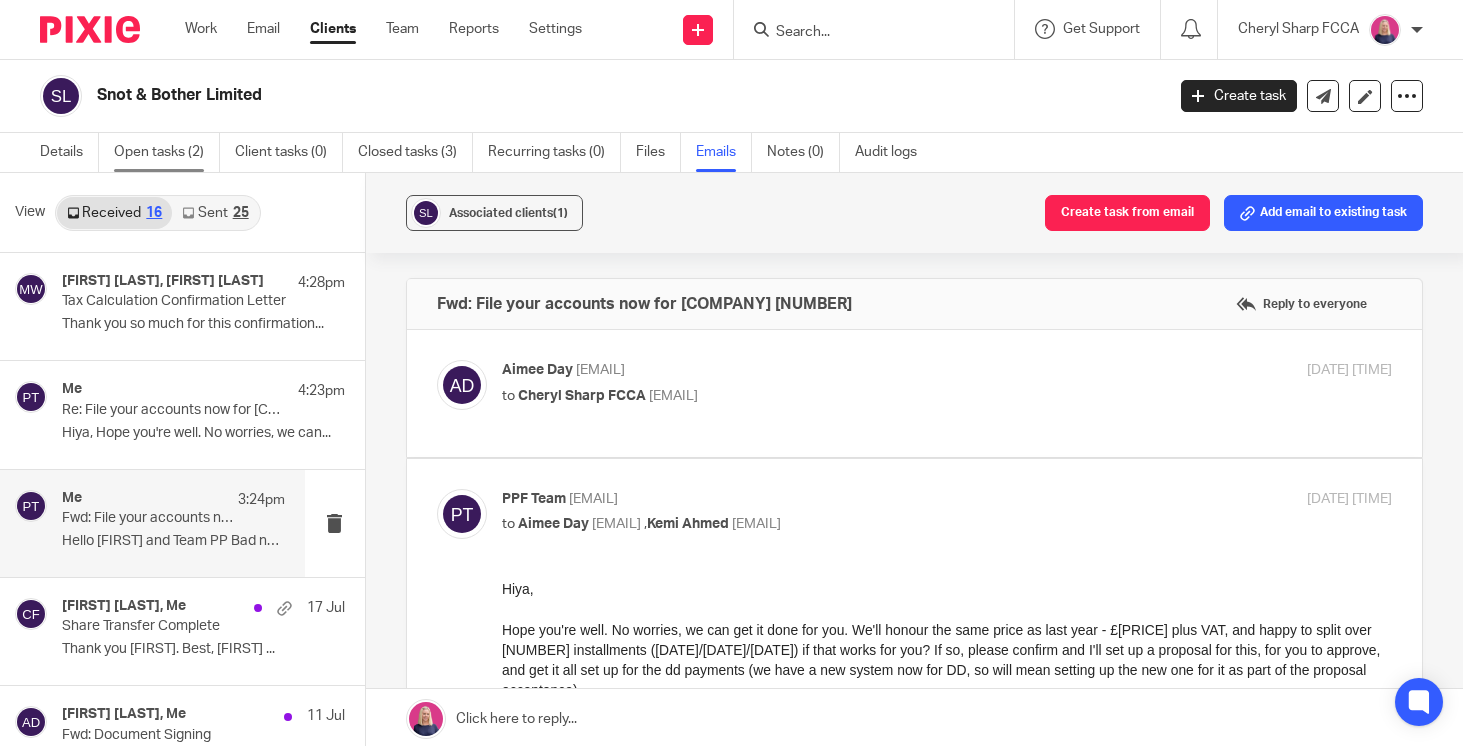 click on "Open tasks (2)" at bounding box center [167, 152] 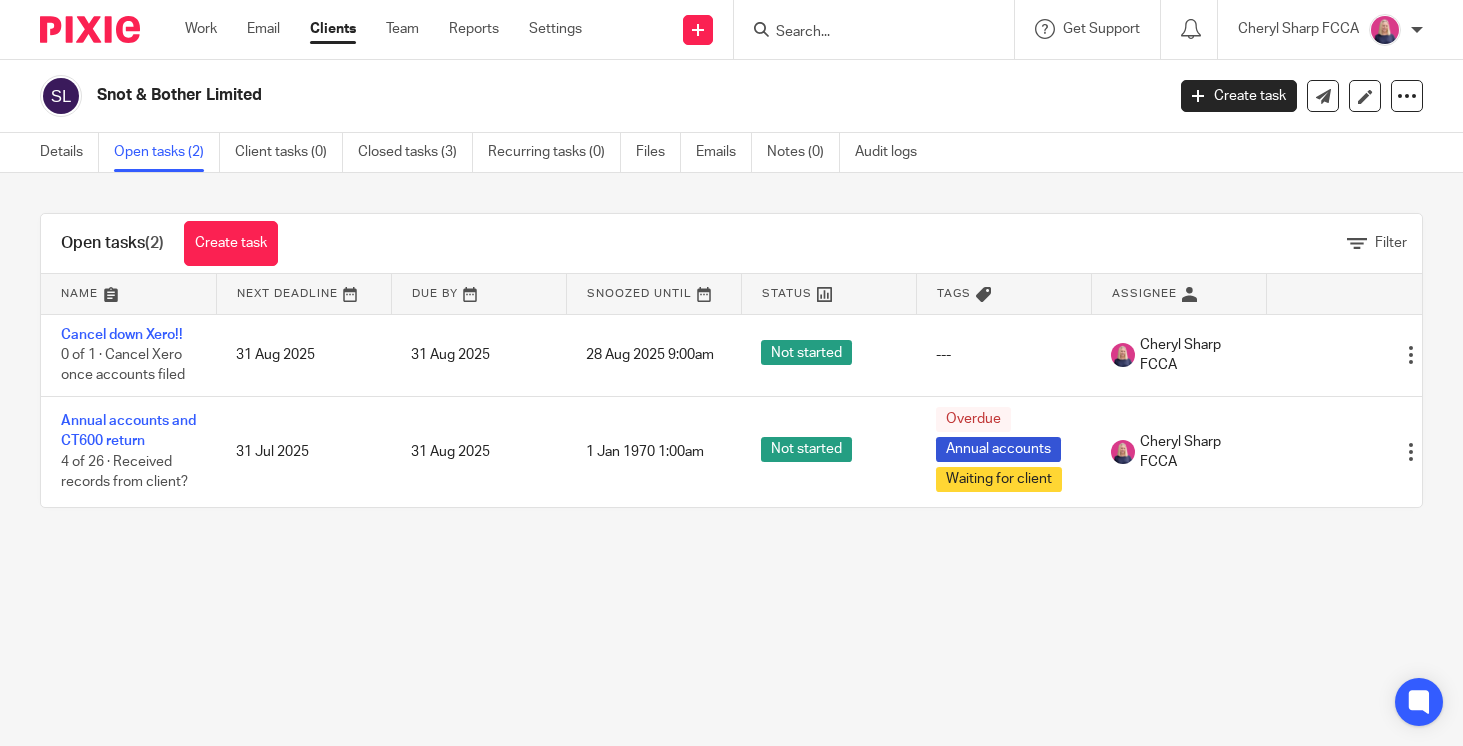 scroll, scrollTop: 0, scrollLeft: 0, axis: both 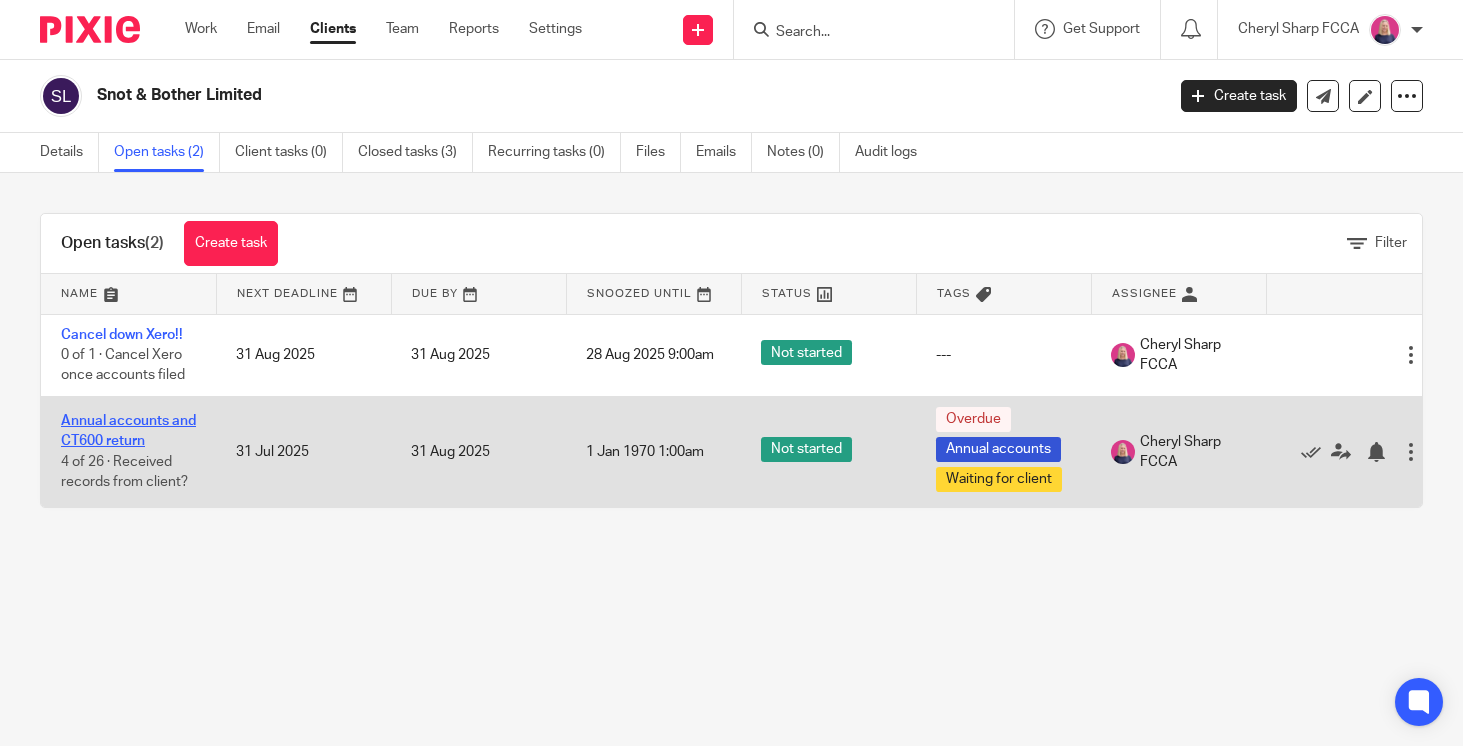 click on "Annual accounts and CT600 return" at bounding box center (128, 431) 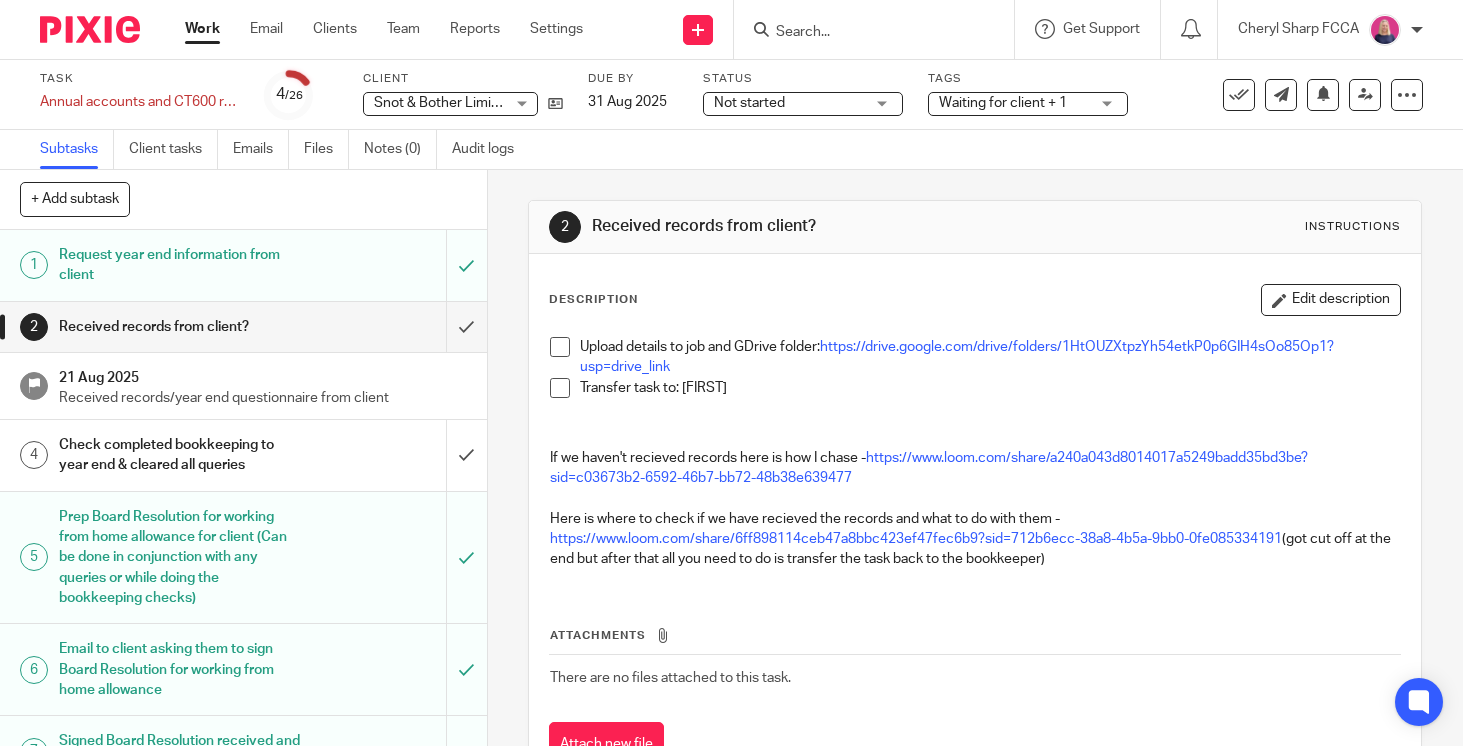 scroll, scrollTop: 0, scrollLeft: 0, axis: both 